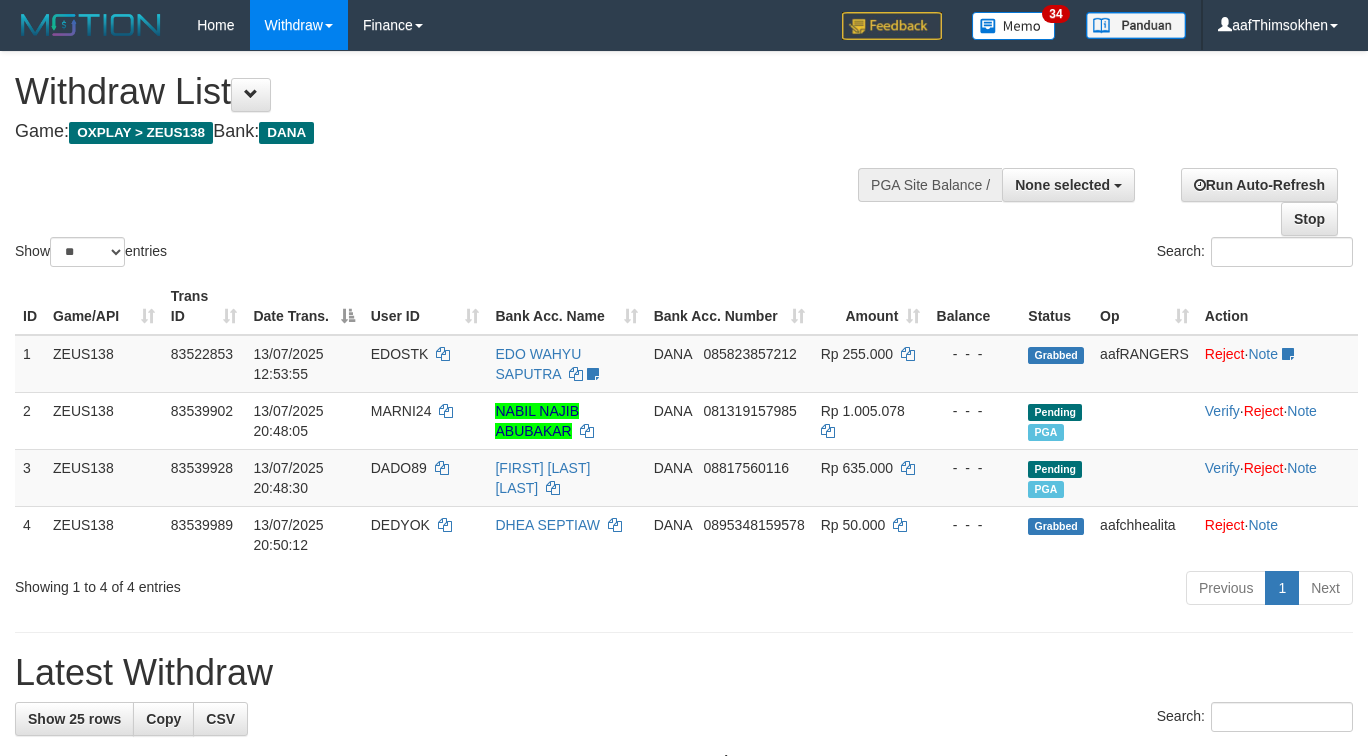 select 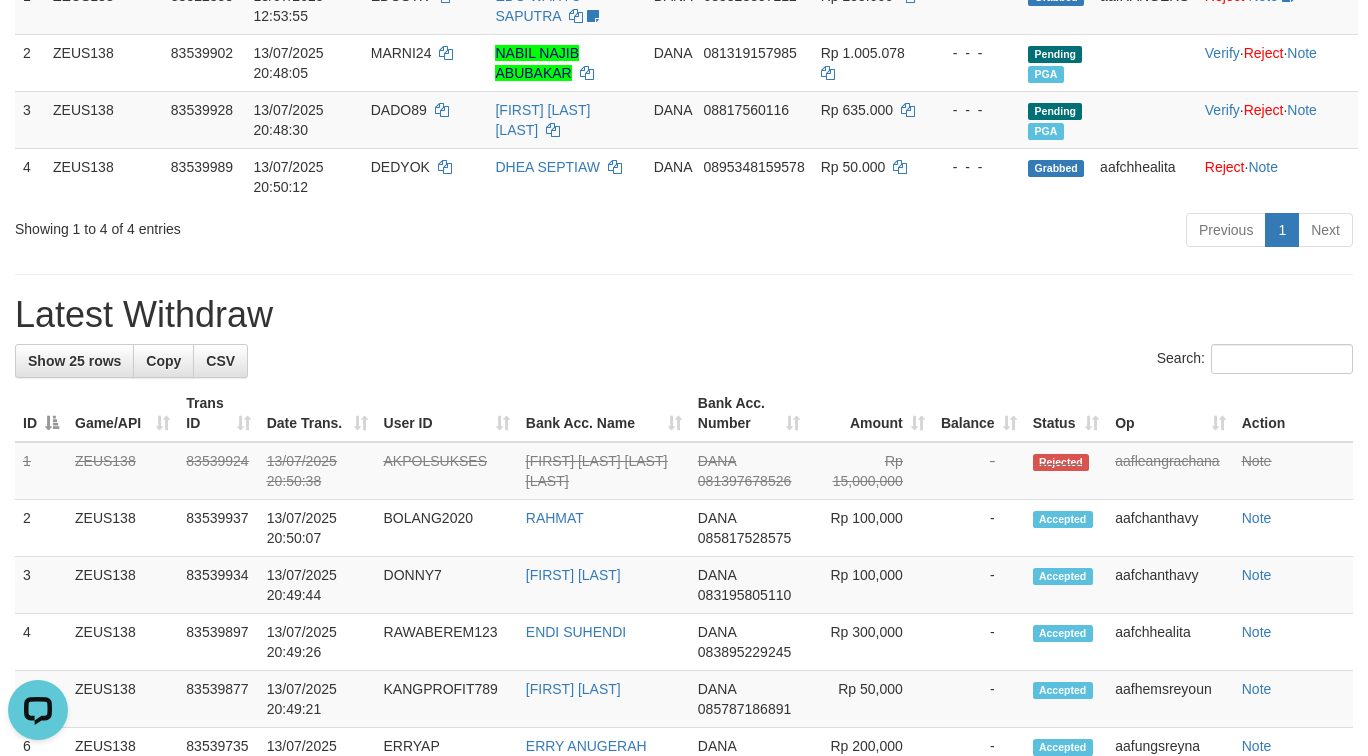 scroll, scrollTop: 0, scrollLeft: 0, axis: both 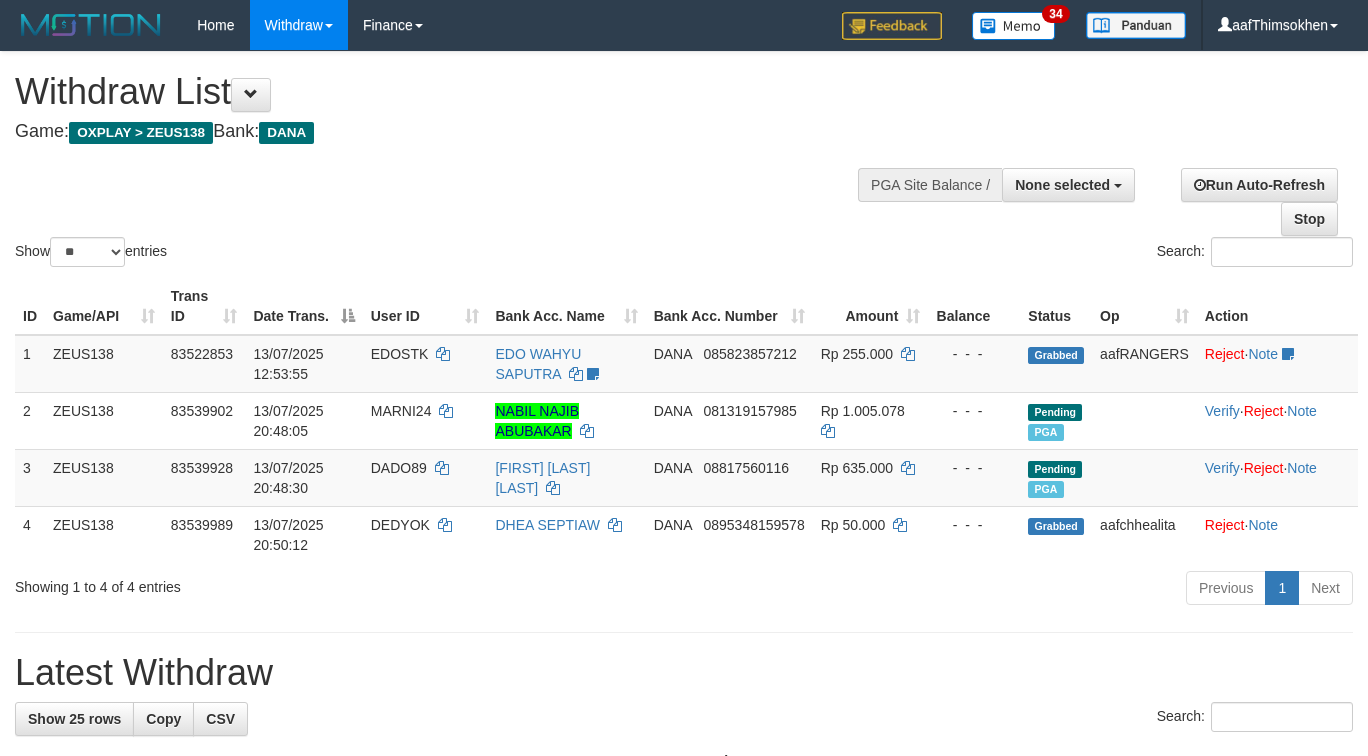 select 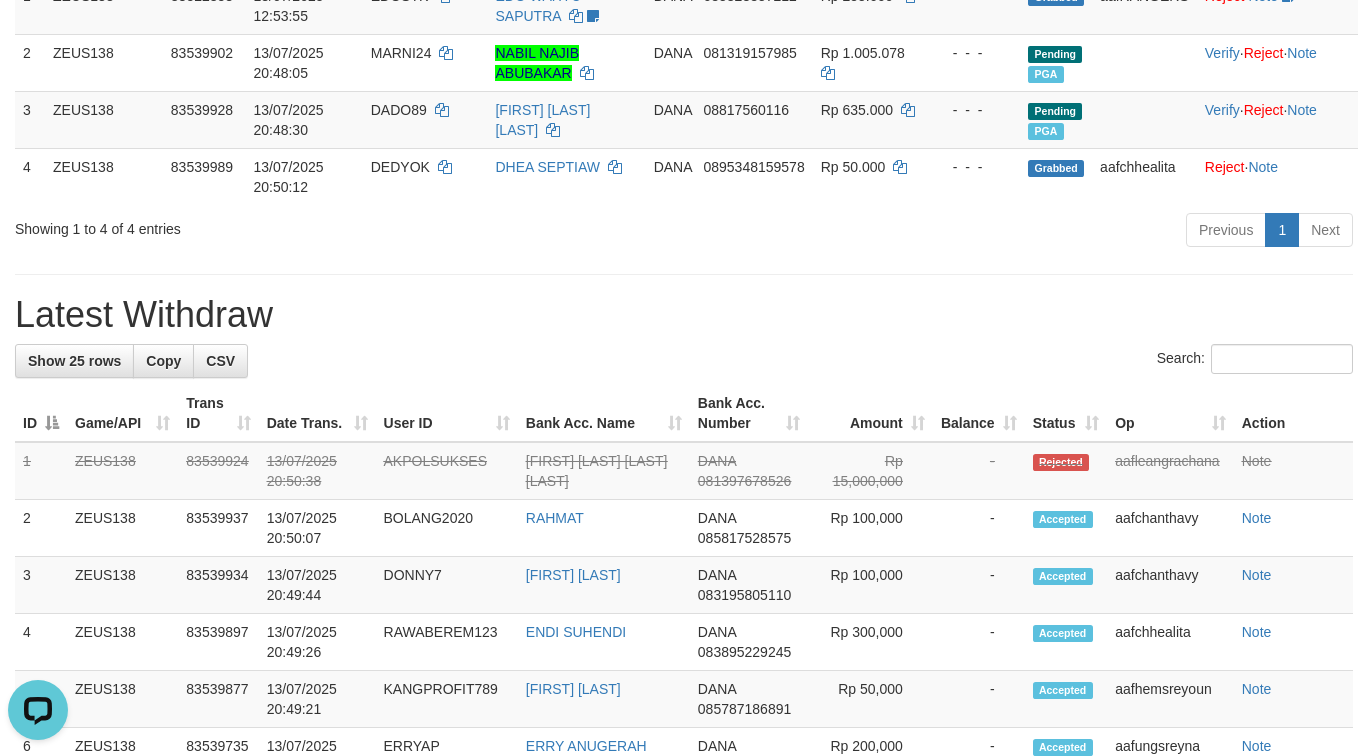 scroll, scrollTop: 0, scrollLeft: 0, axis: both 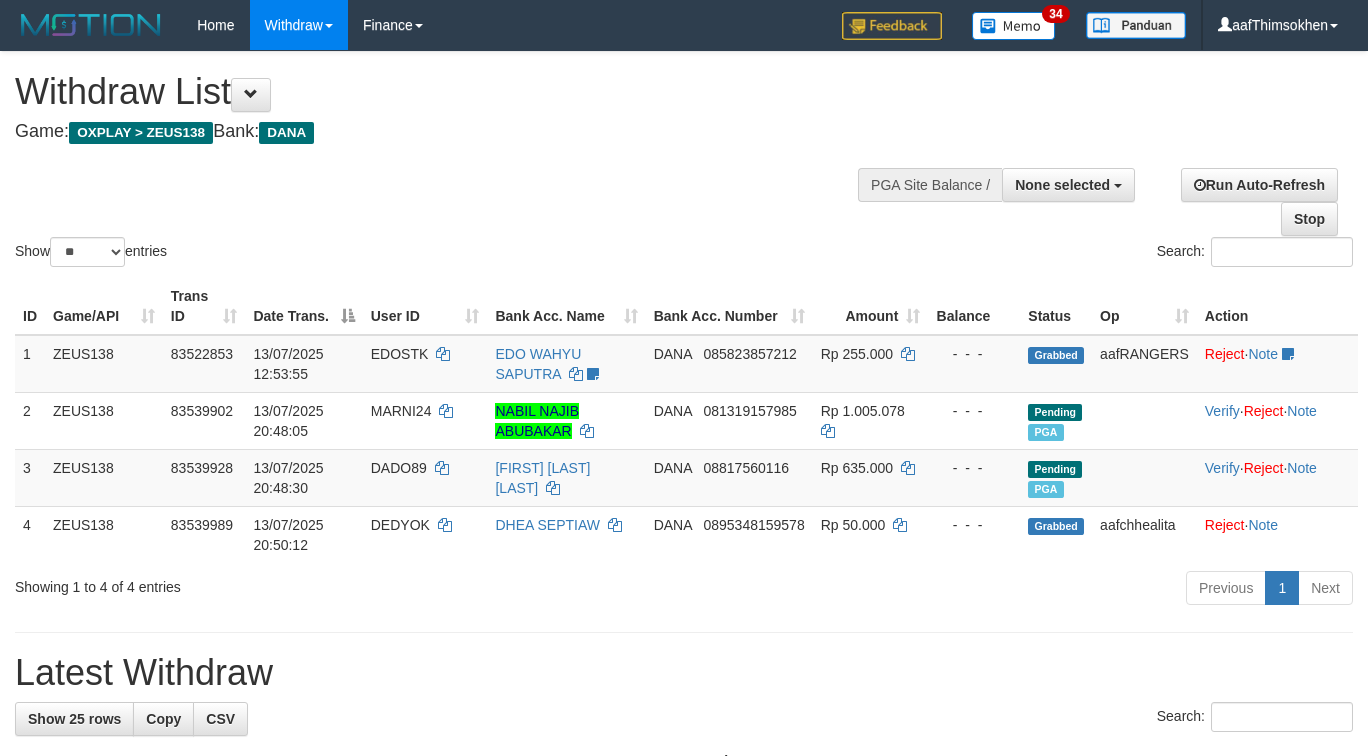 select 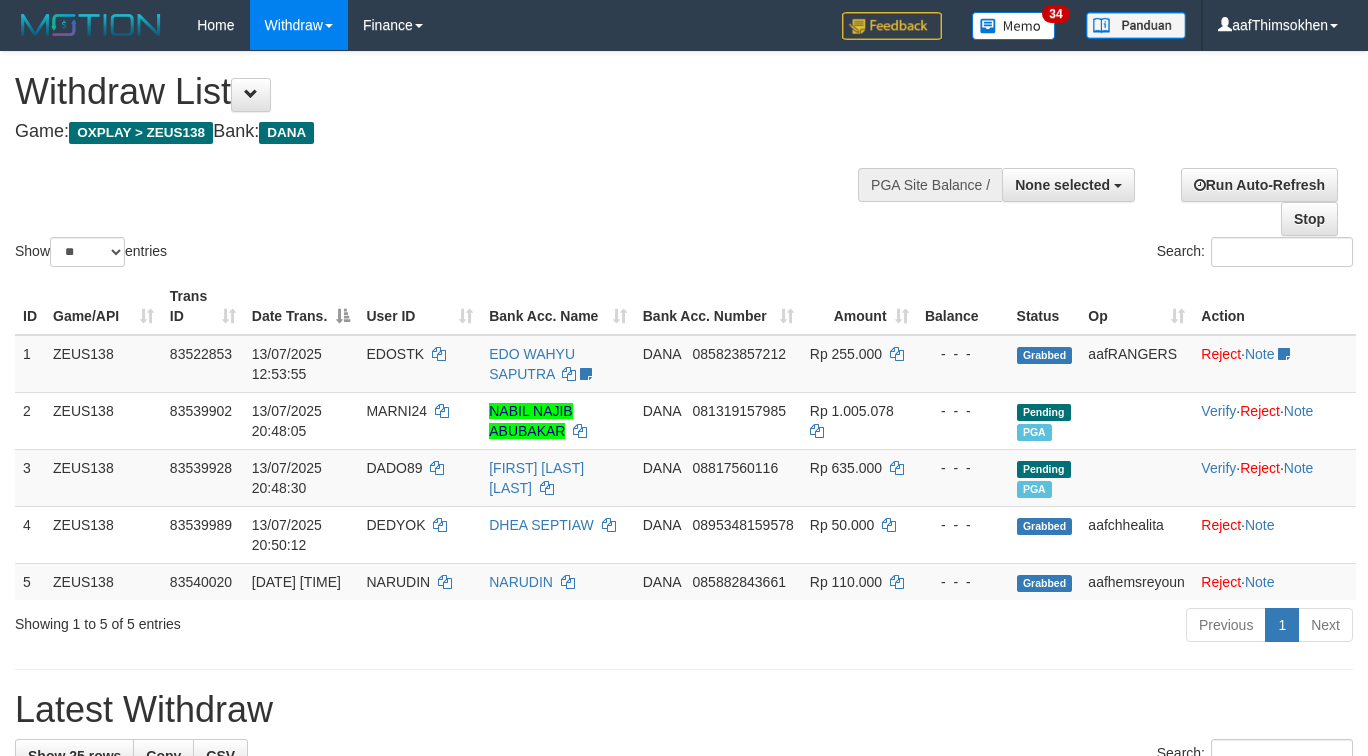 select 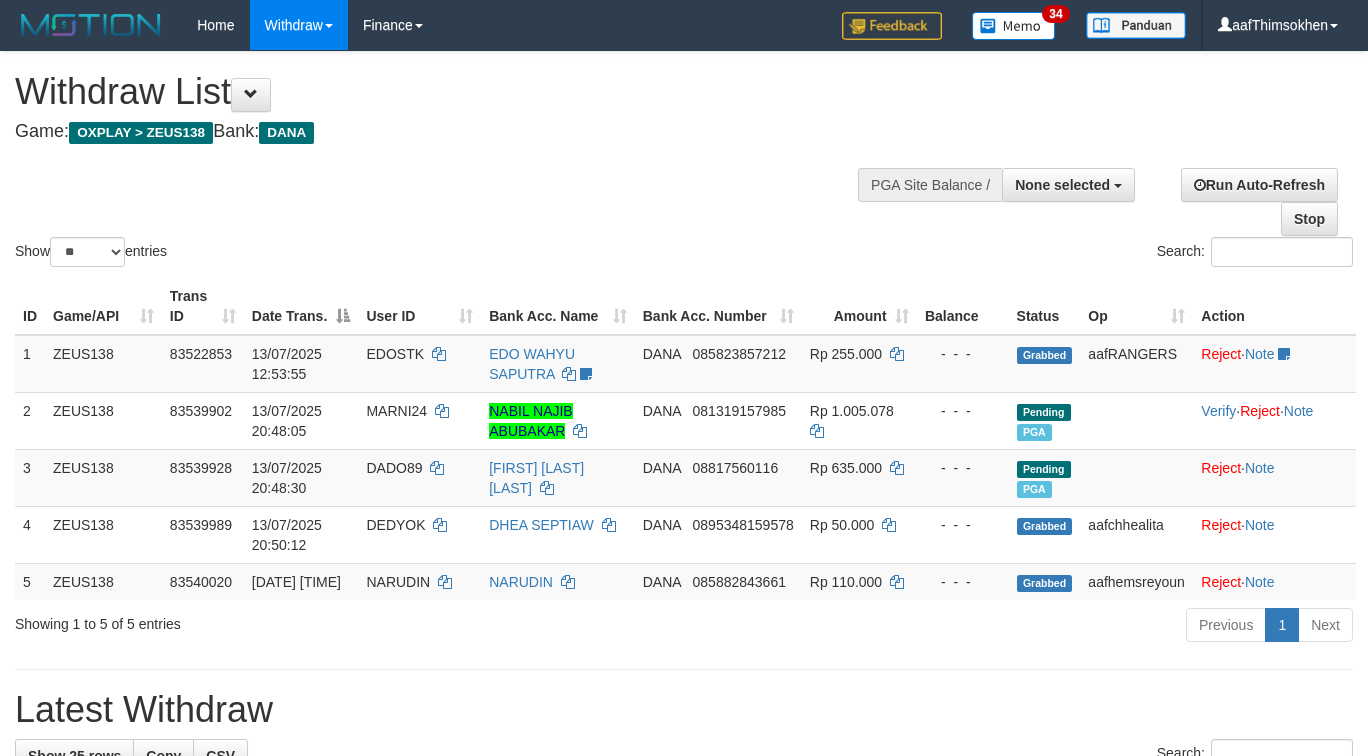 select 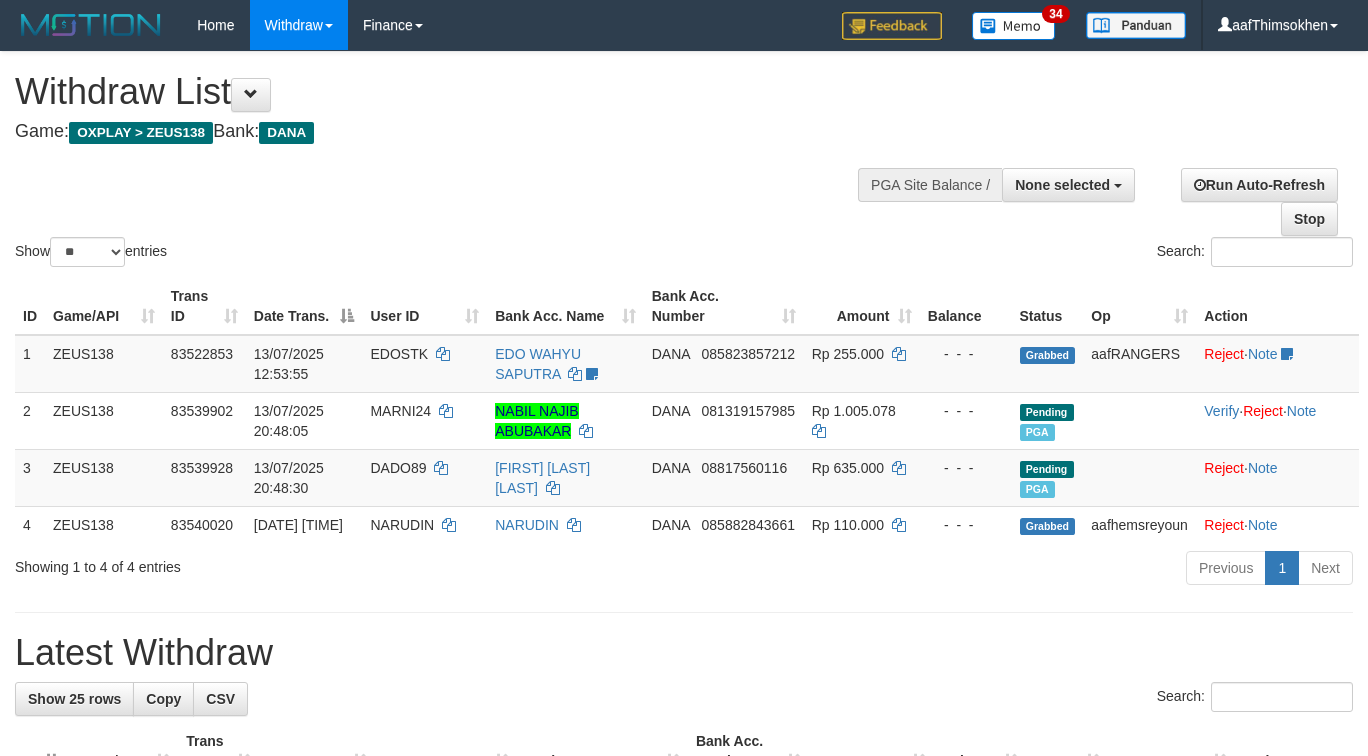select 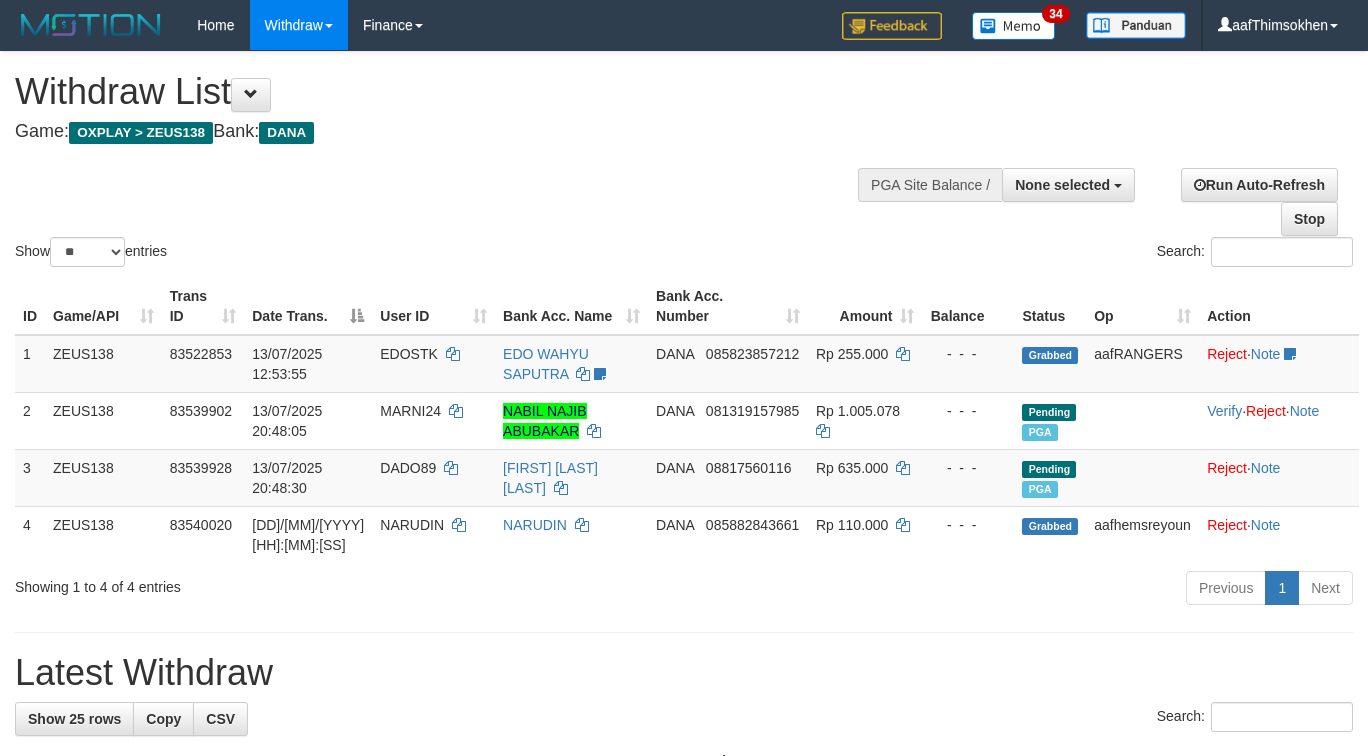 select 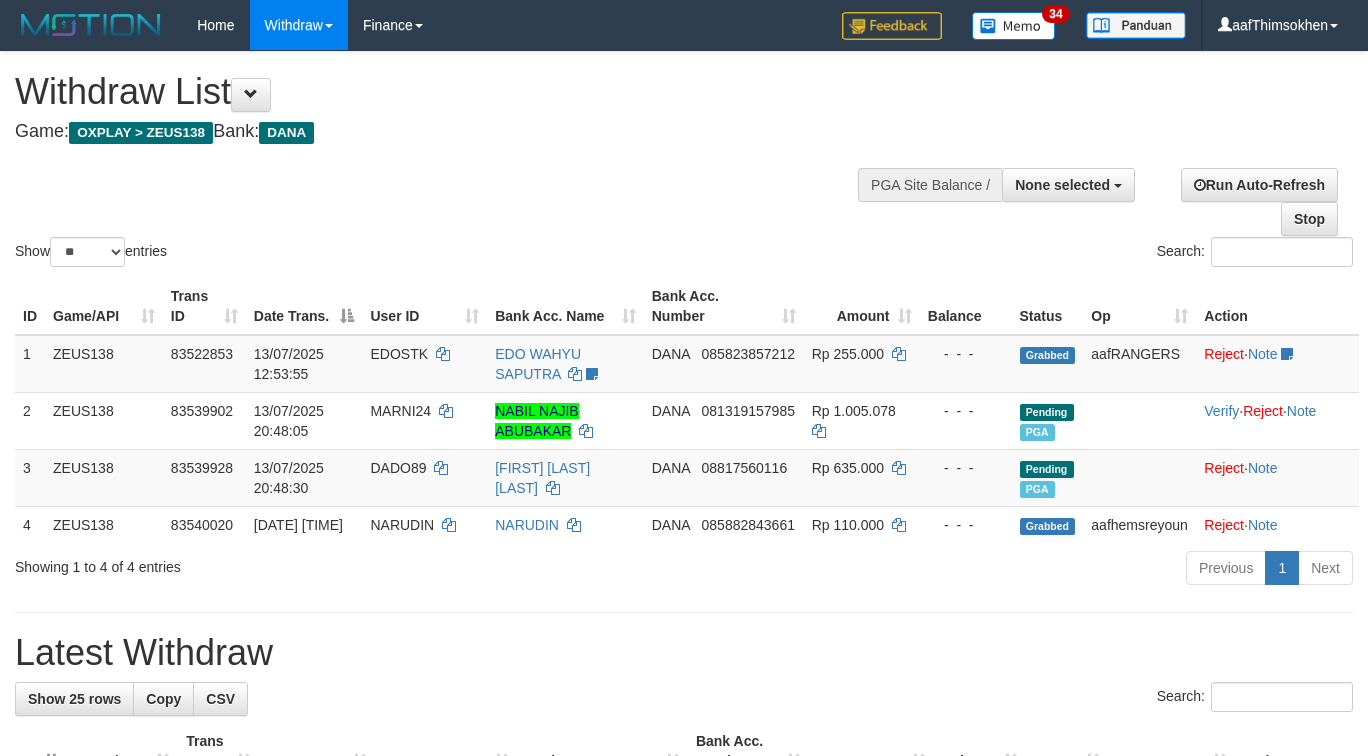 select 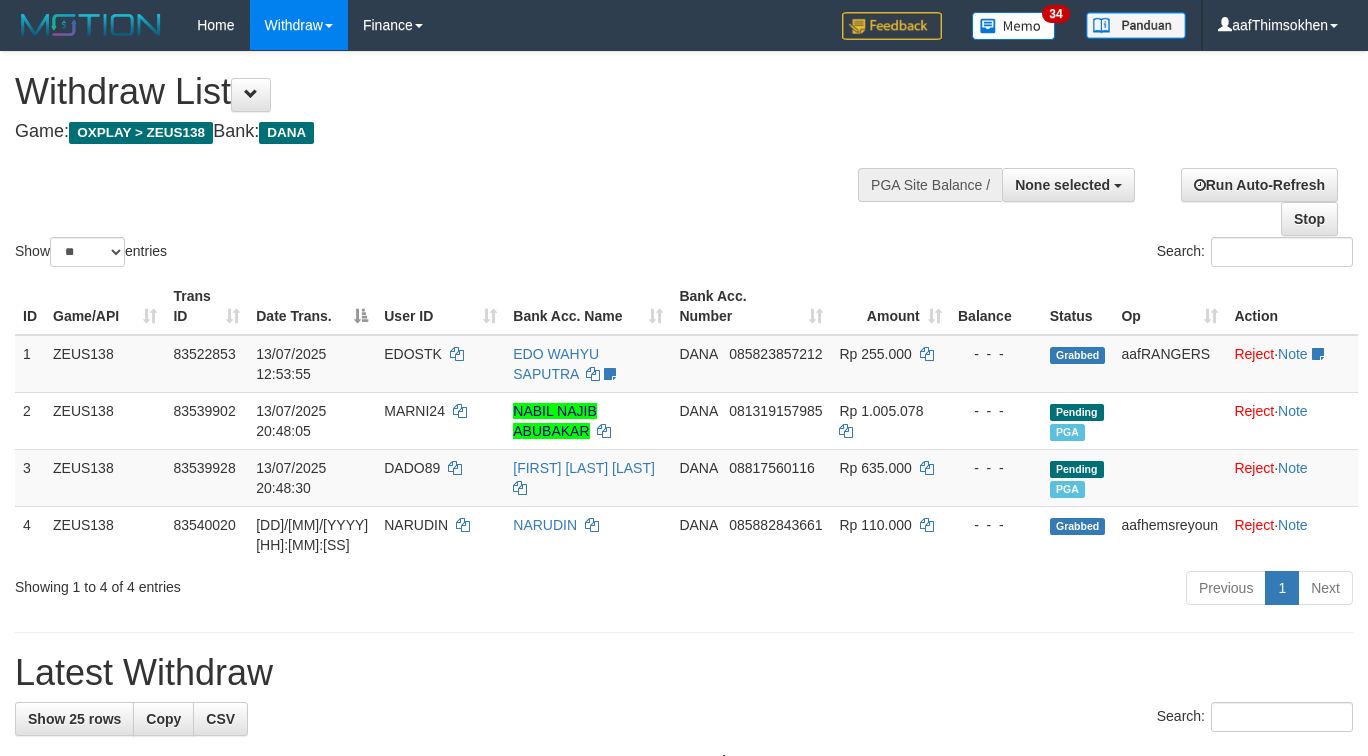 select 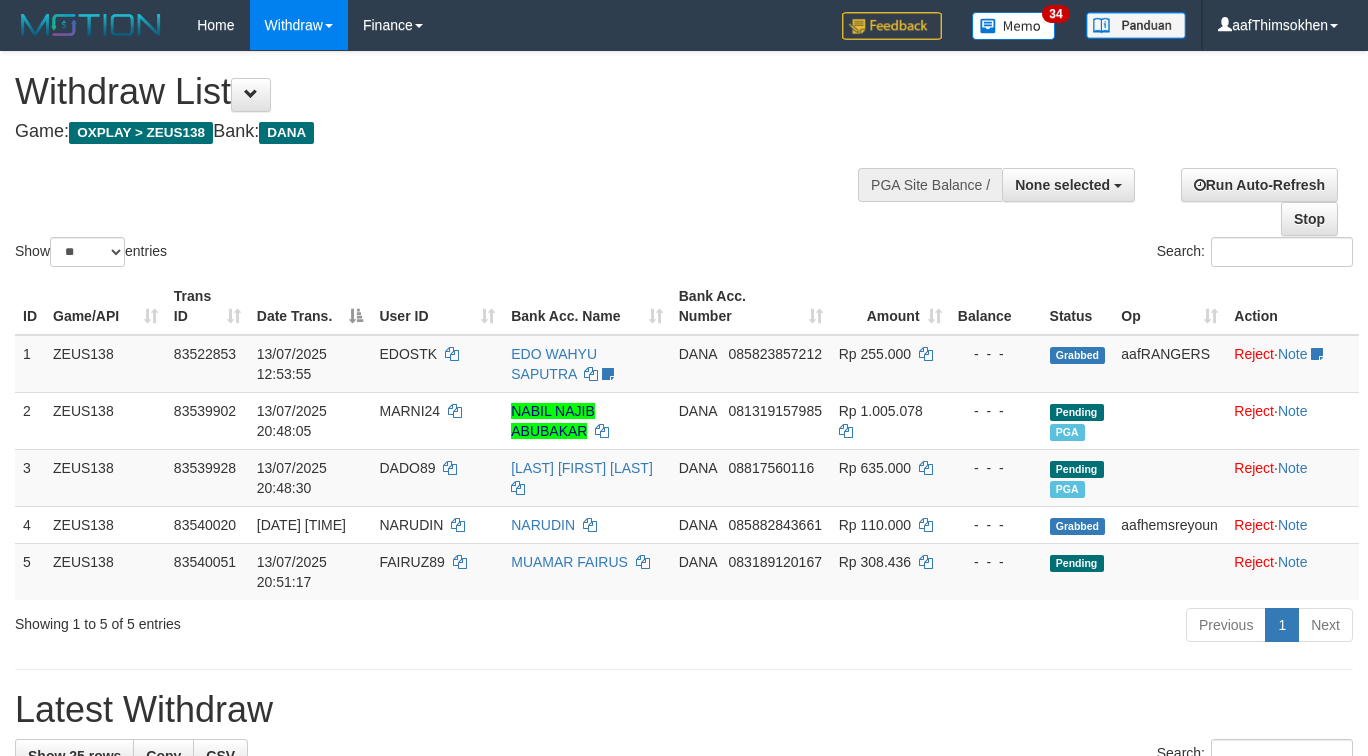 select 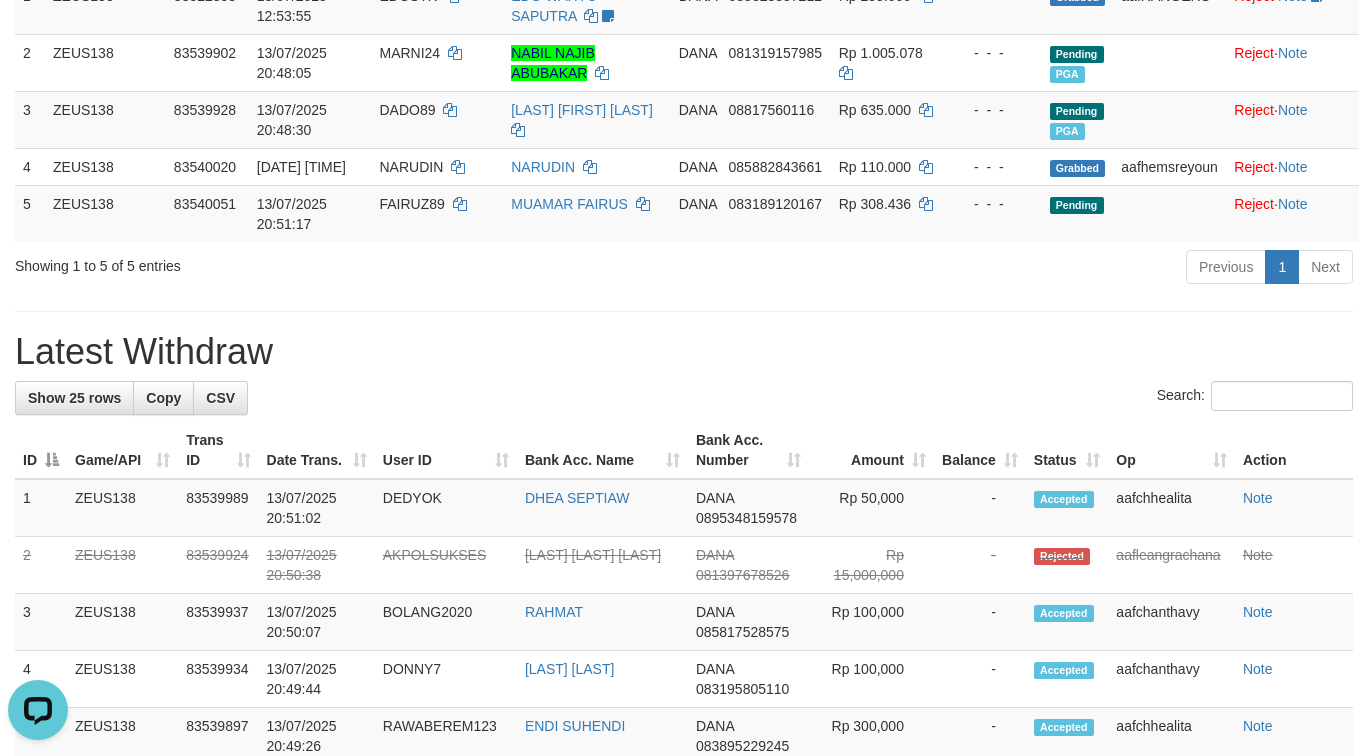 scroll, scrollTop: 0, scrollLeft: 0, axis: both 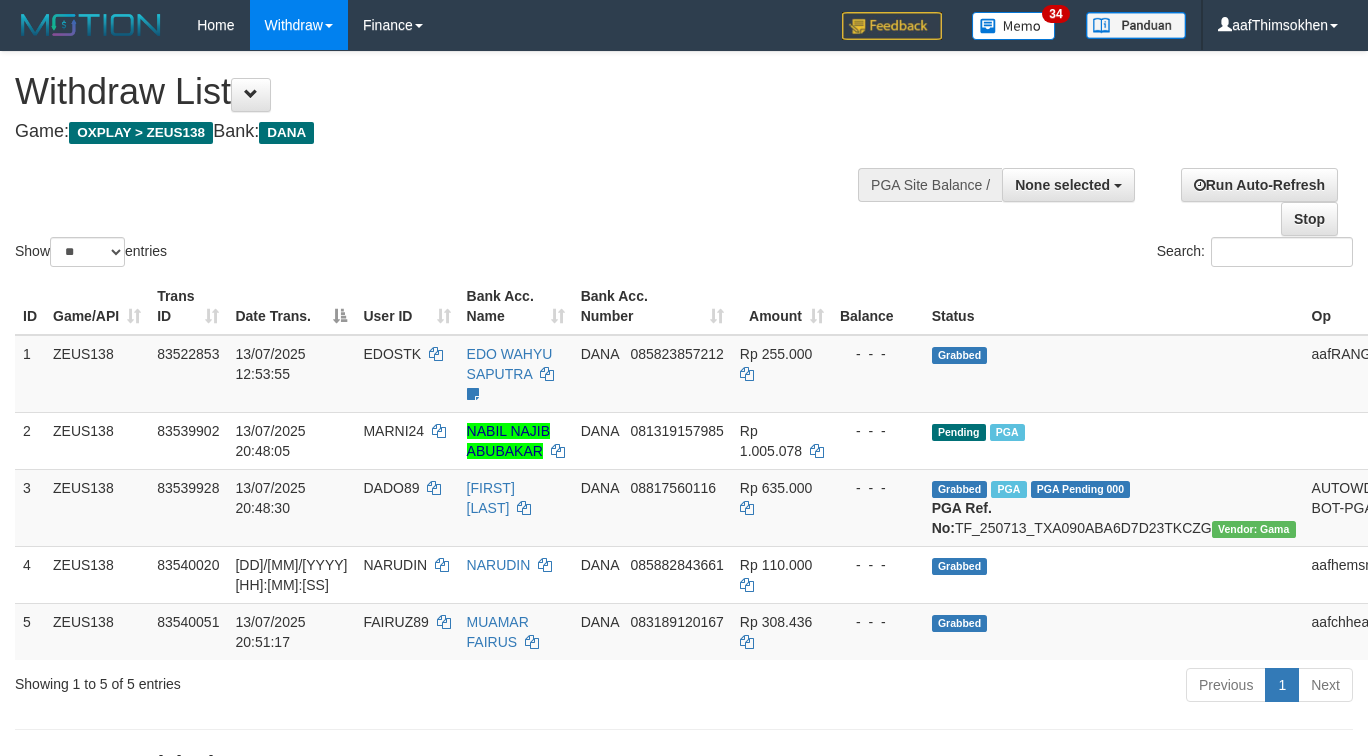 select 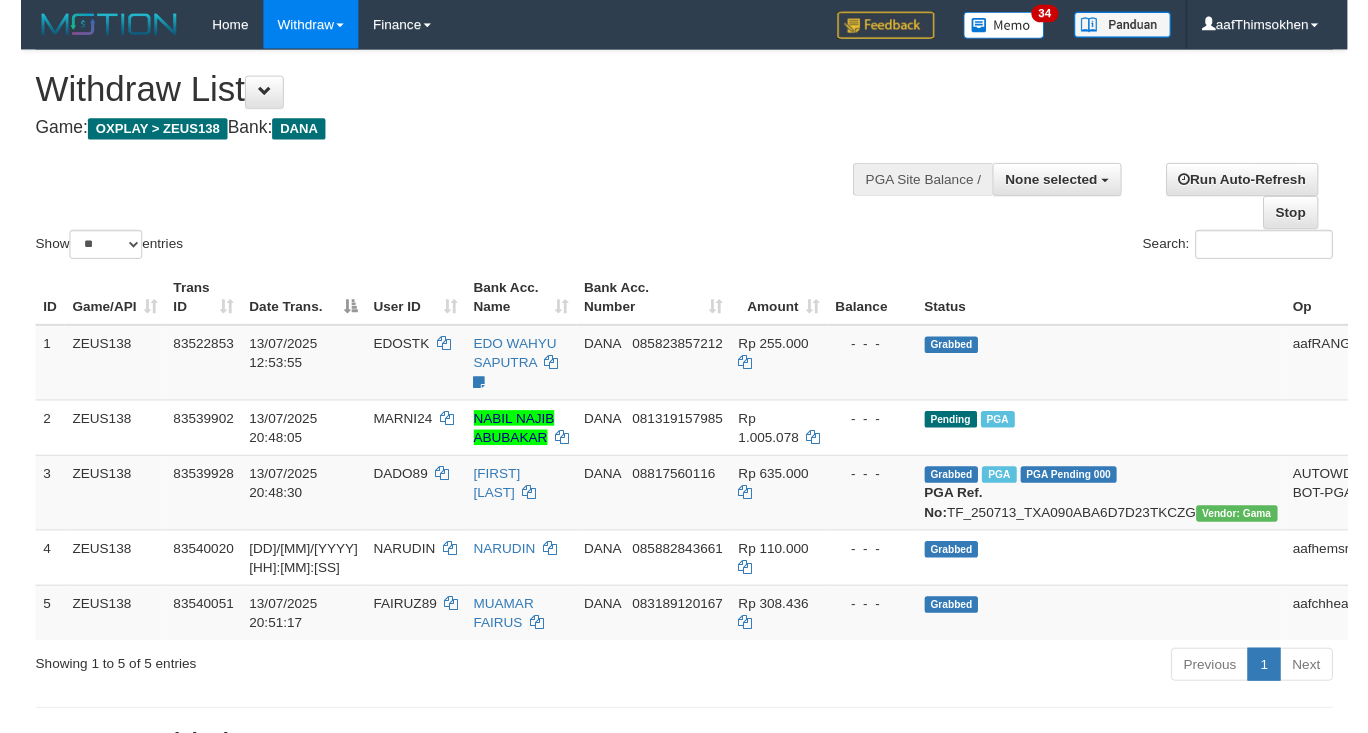 scroll, scrollTop: 358, scrollLeft: 0, axis: vertical 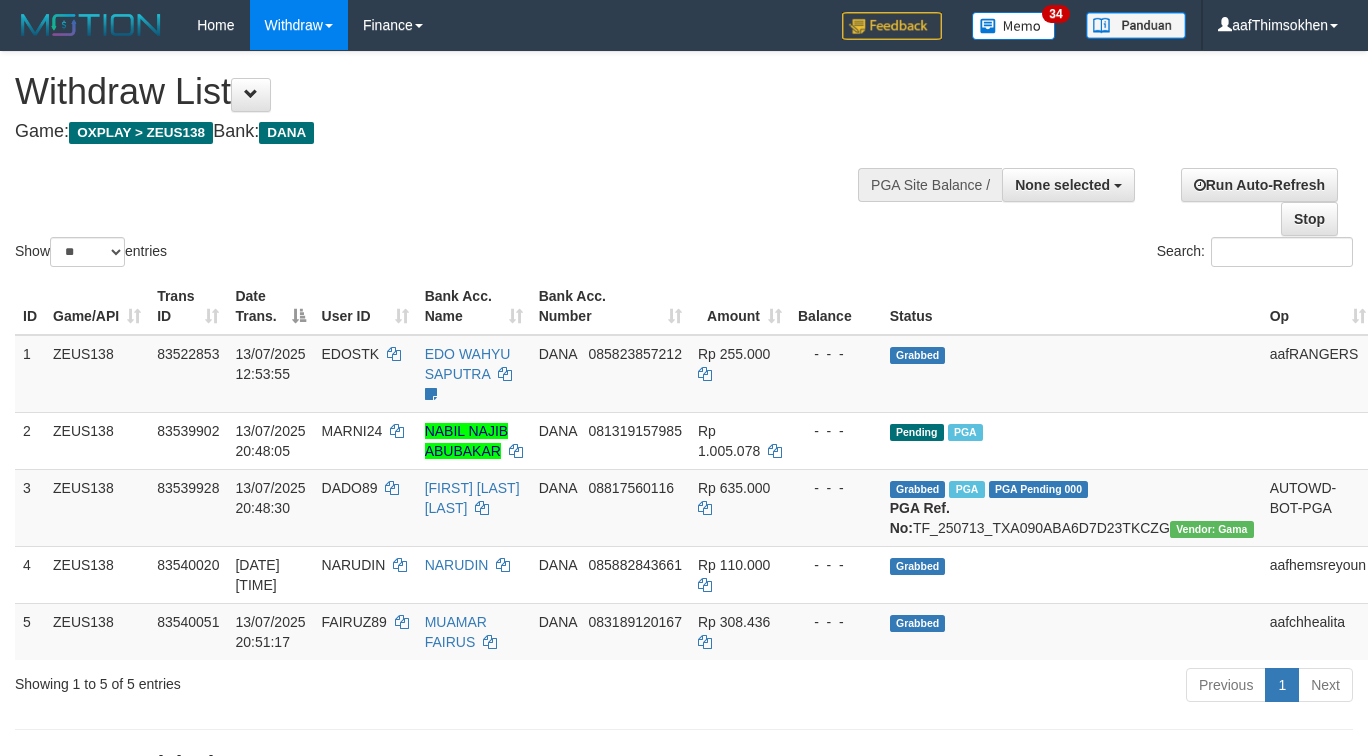 select 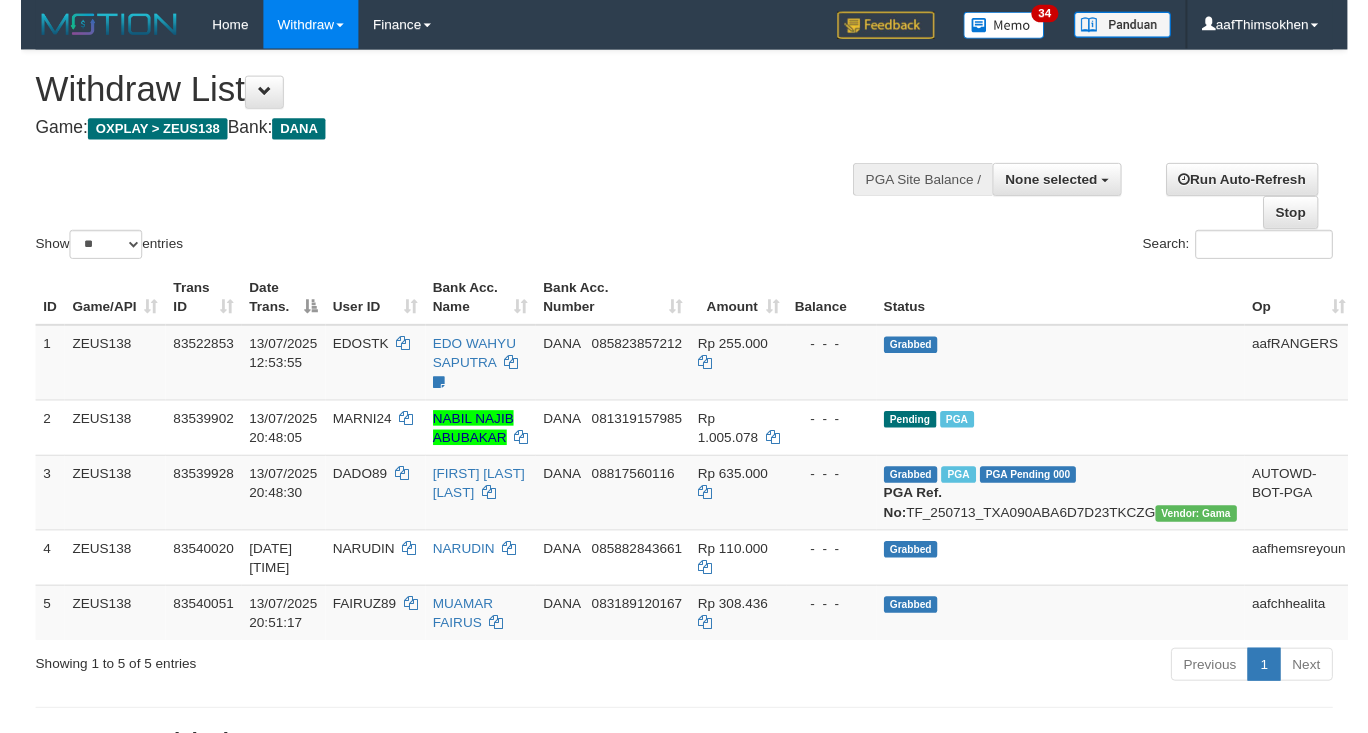 scroll, scrollTop: 358, scrollLeft: 0, axis: vertical 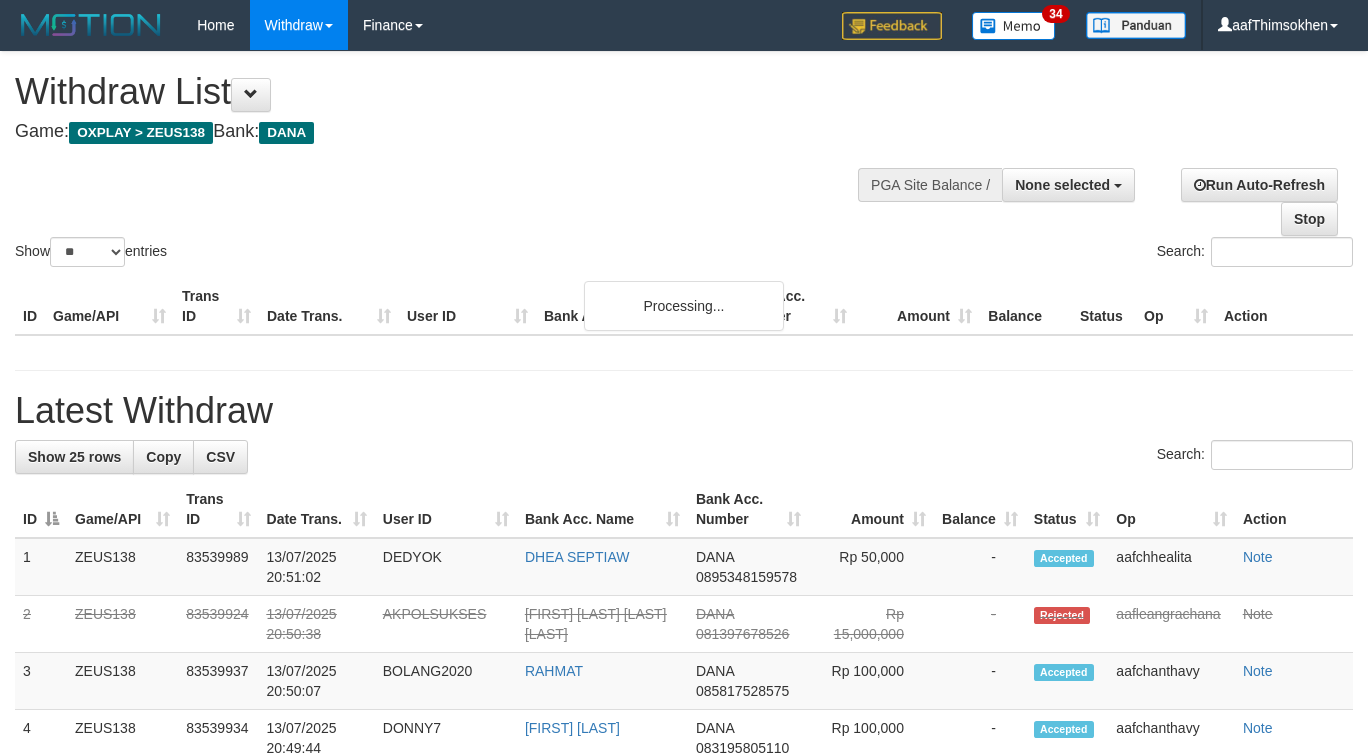 select 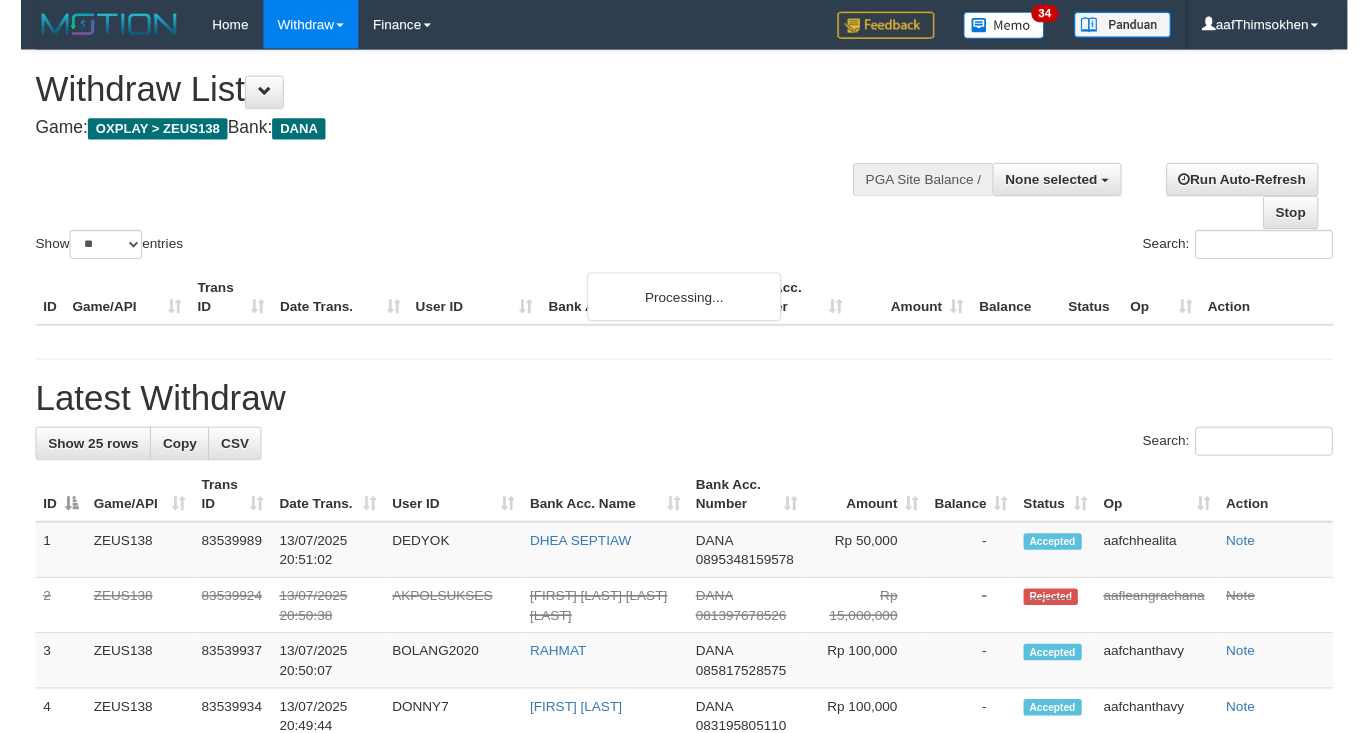 scroll, scrollTop: 358, scrollLeft: 0, axis: vertical 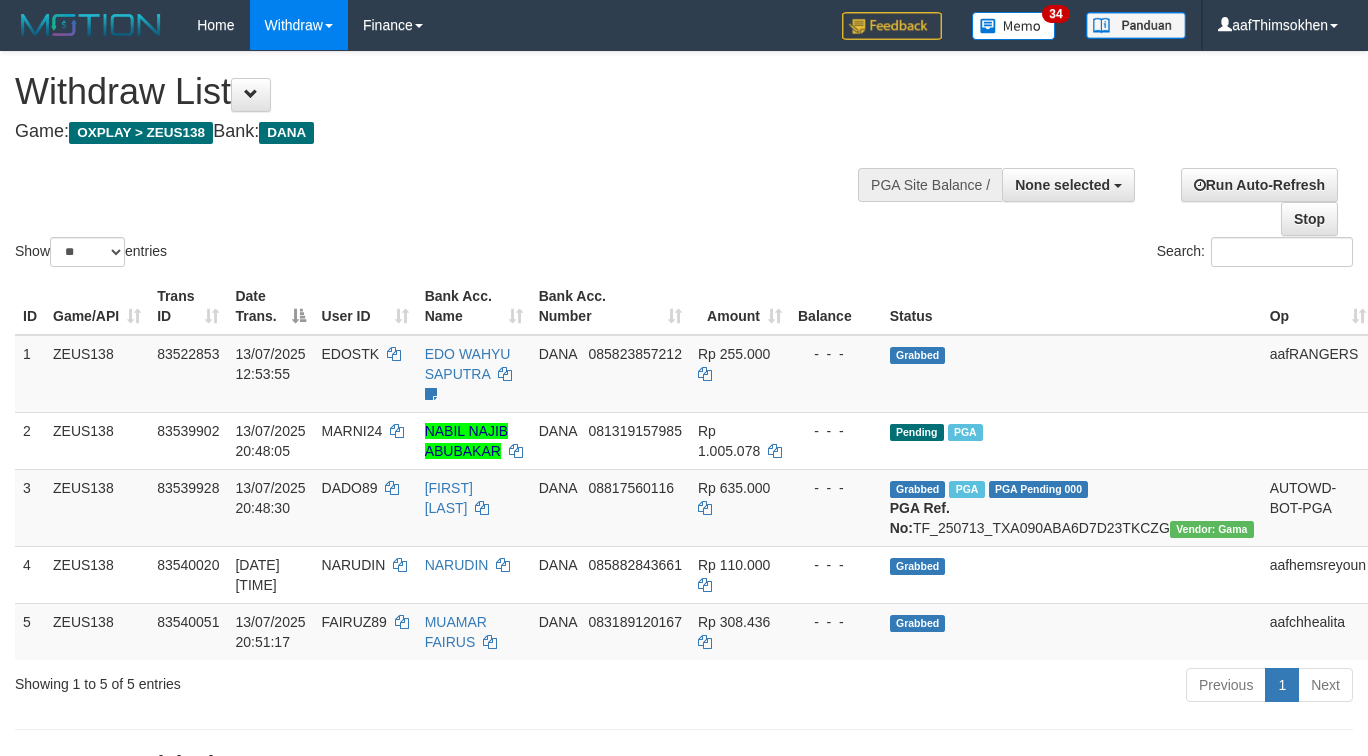 select 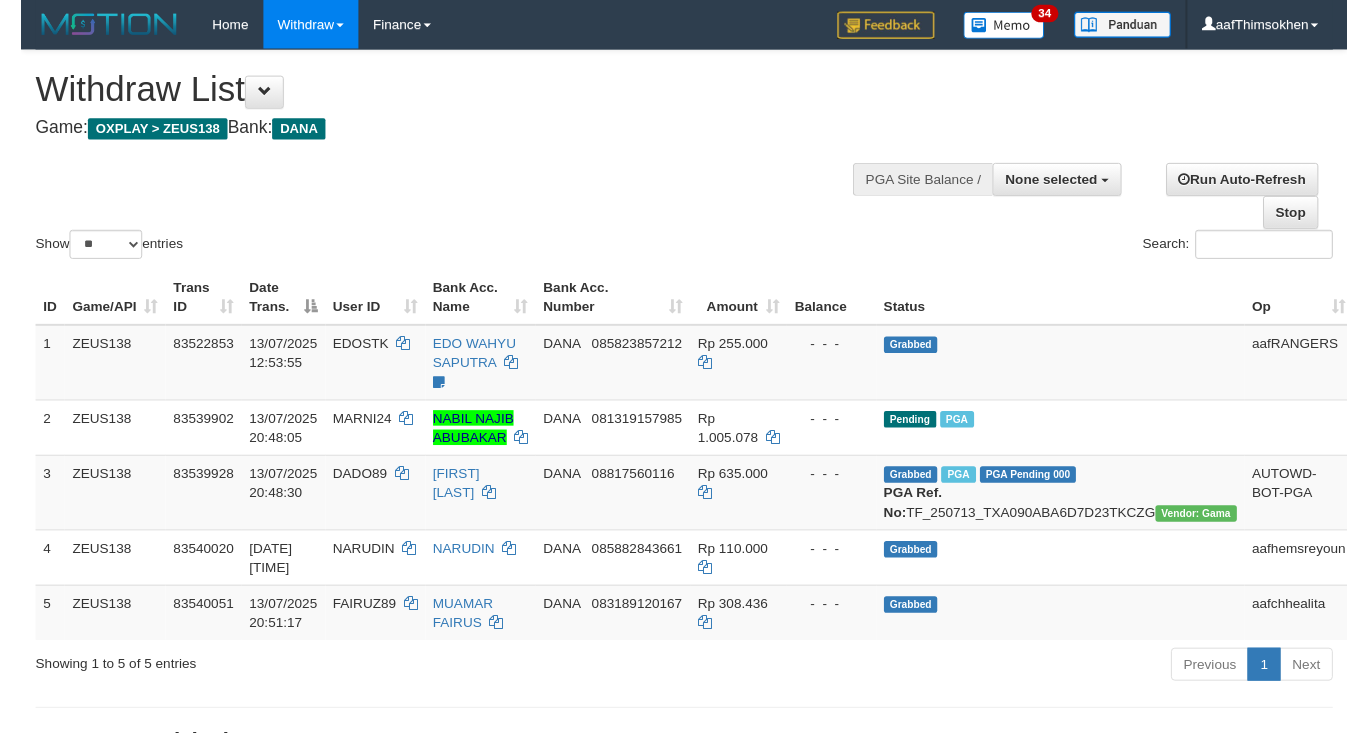 scroll, scrollTop: 358, scrollLeft: 0, axis: vertical 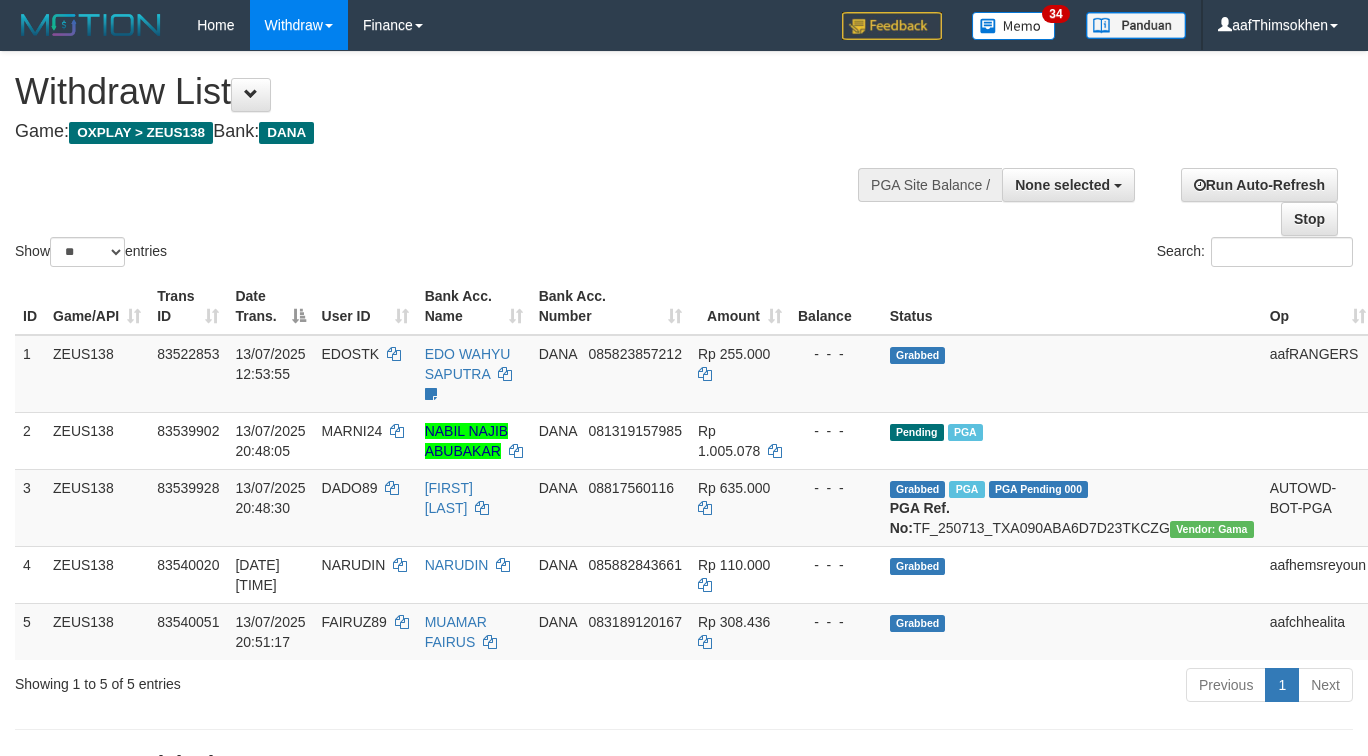 select 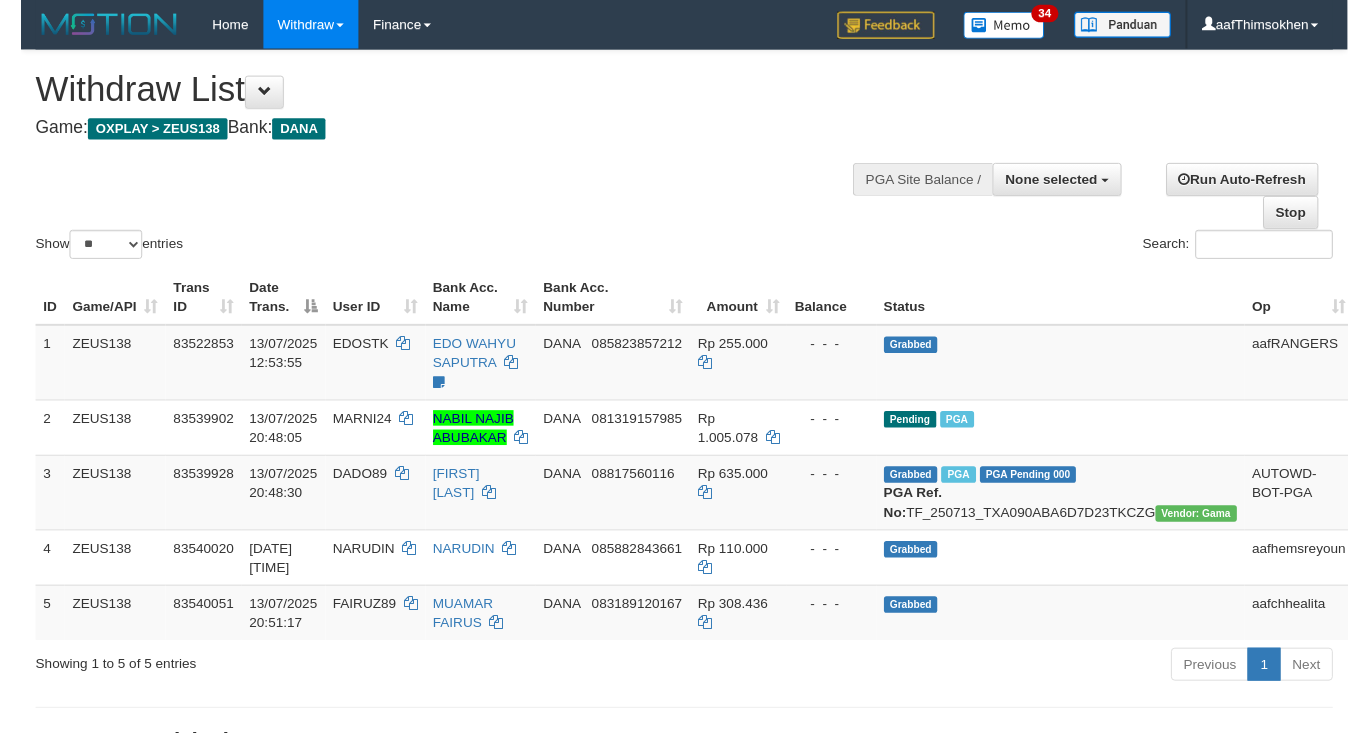 scroll, scrollTop: 358, scrollLeft: 0, axis: vertical 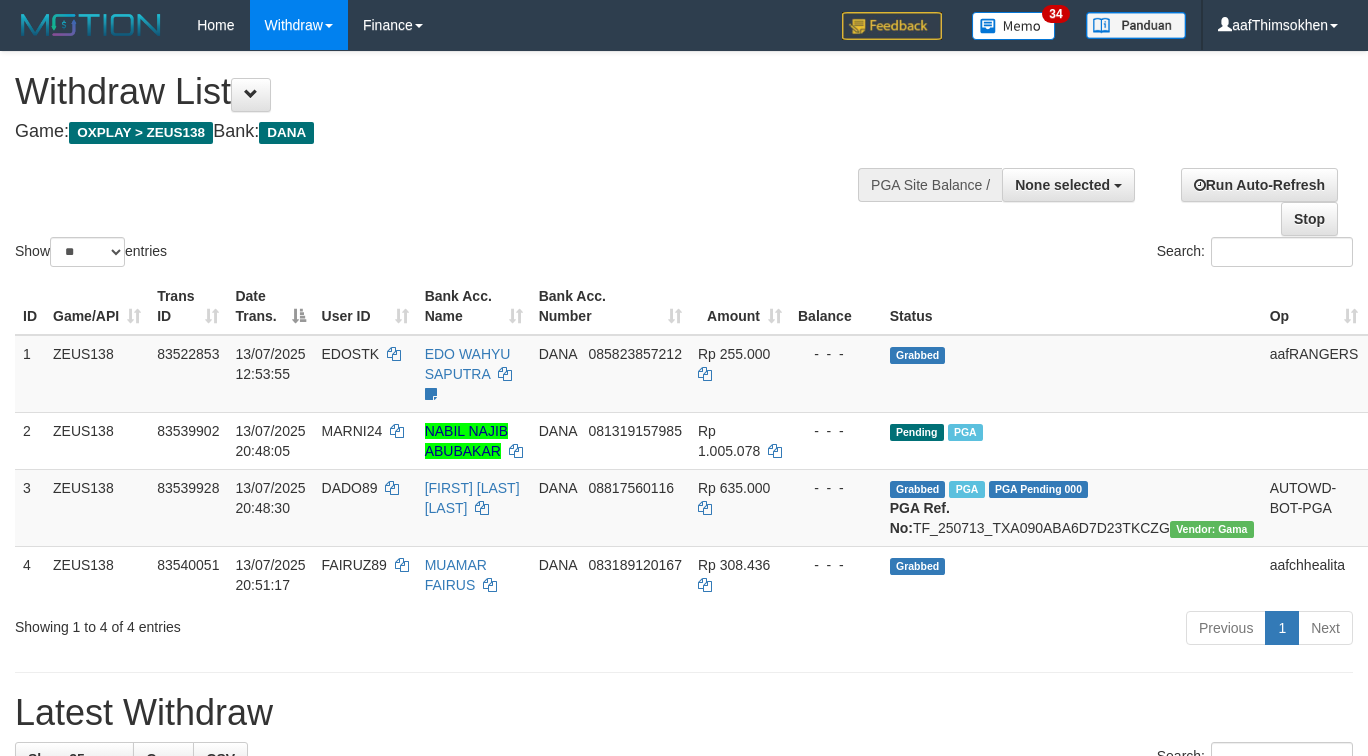 select 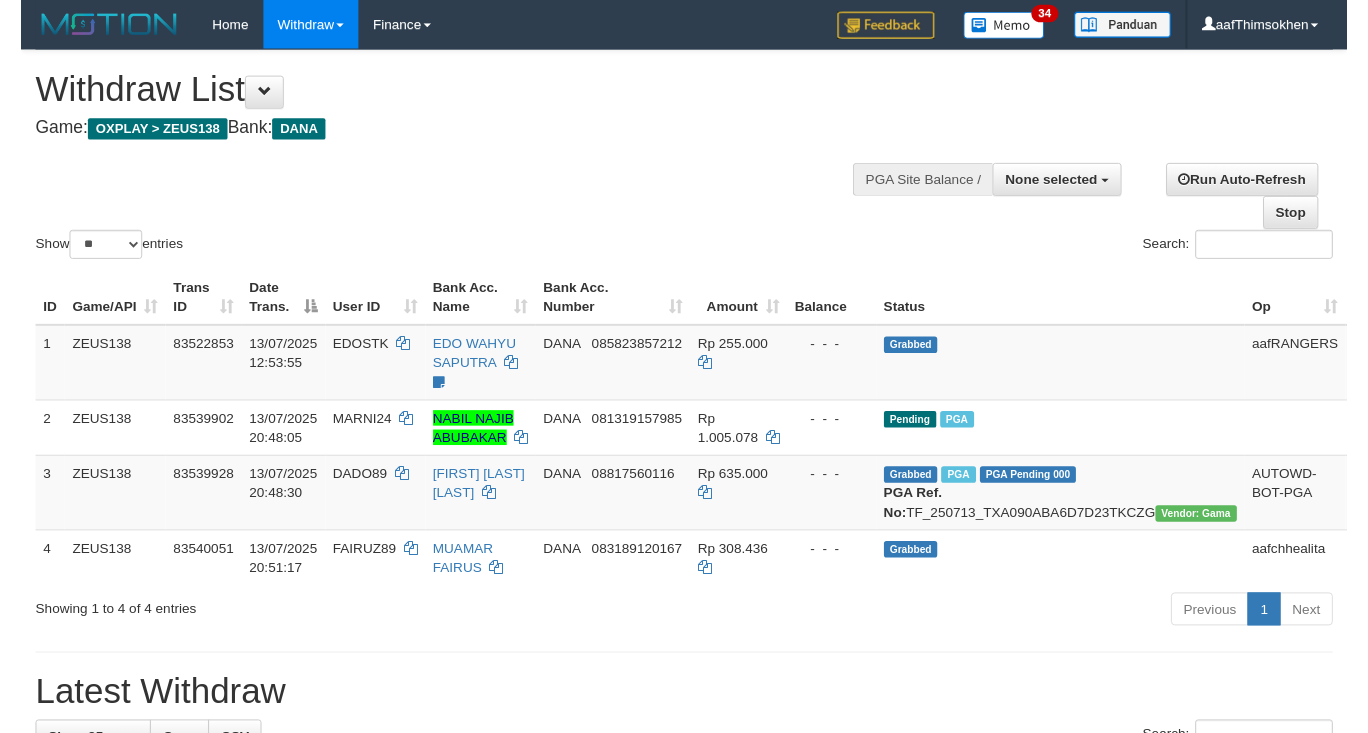 scroll, scrollTop: 358, scrollLeft: 0, axis: vertical 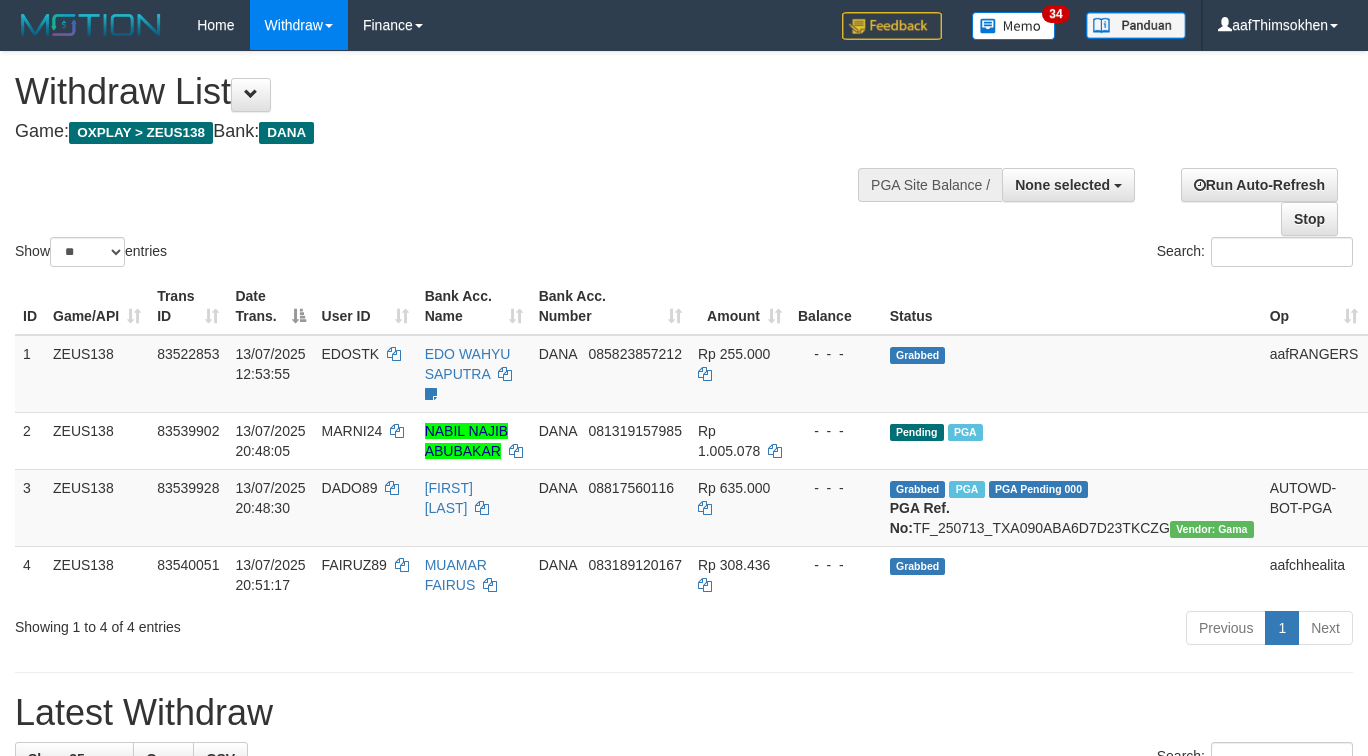select 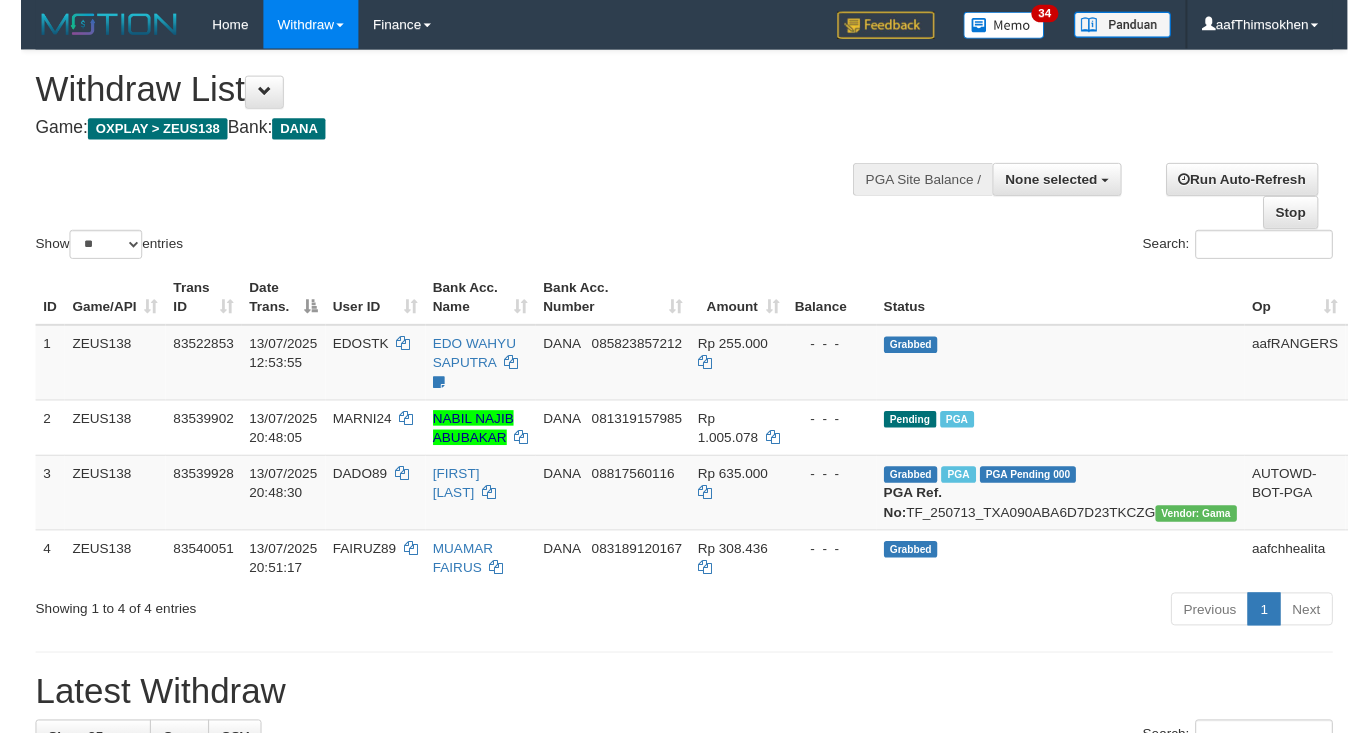 scroll, scrollTop: 358, scrollLeft: 0, axis: vertical 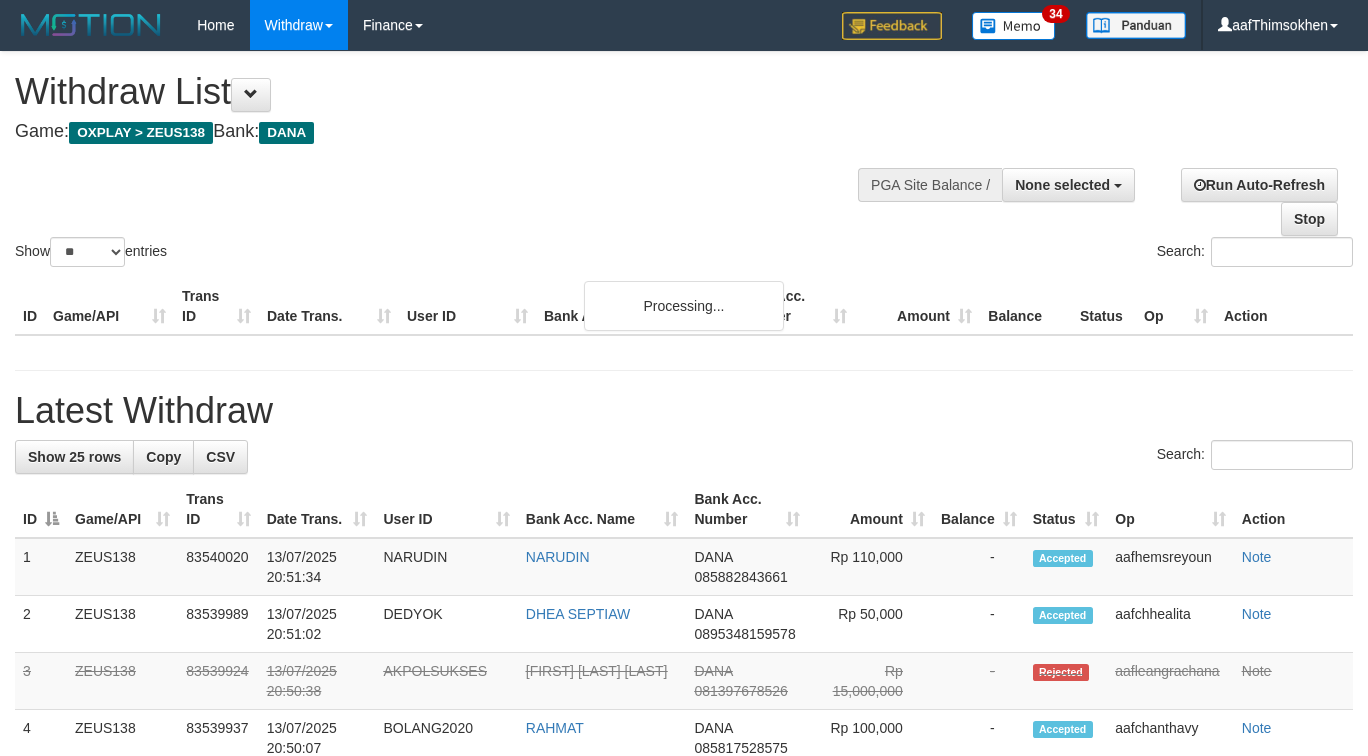 select 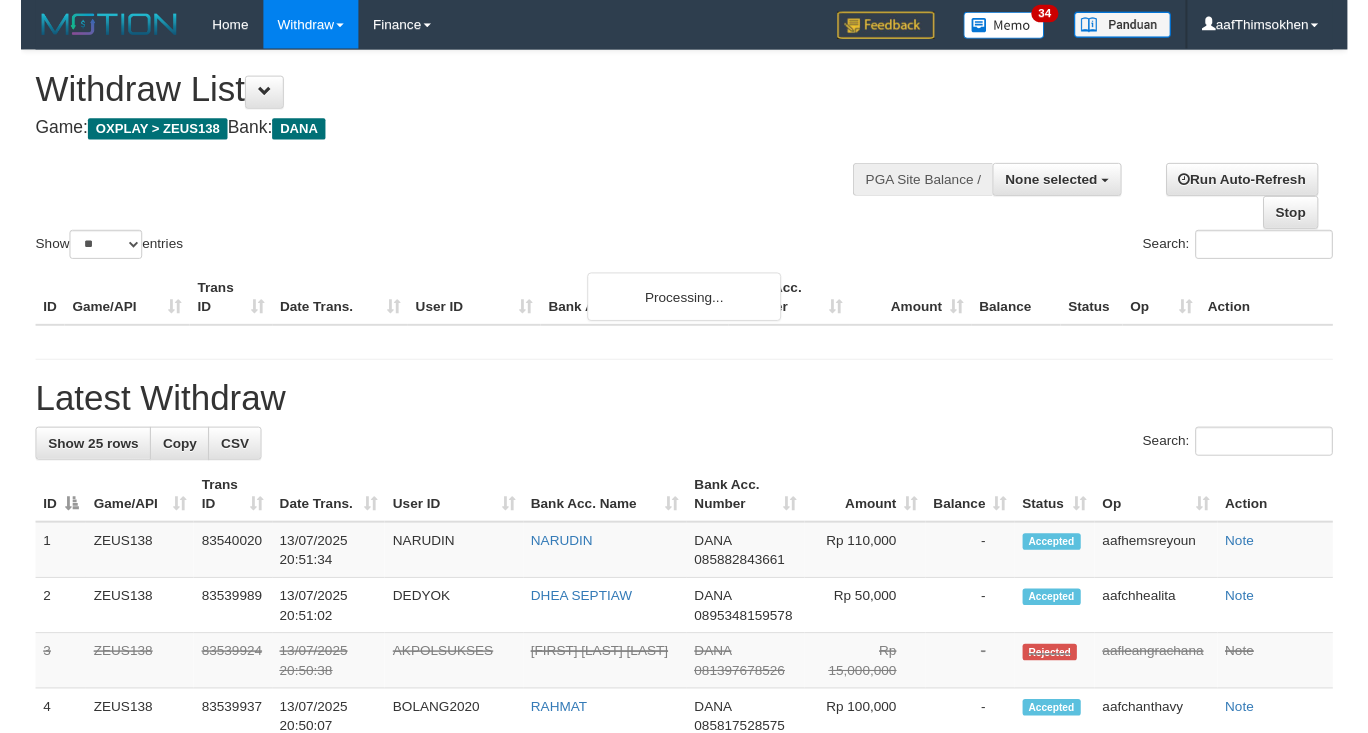 scroll, scrollTop: 358, scrollLeft: 0, axis: vertical 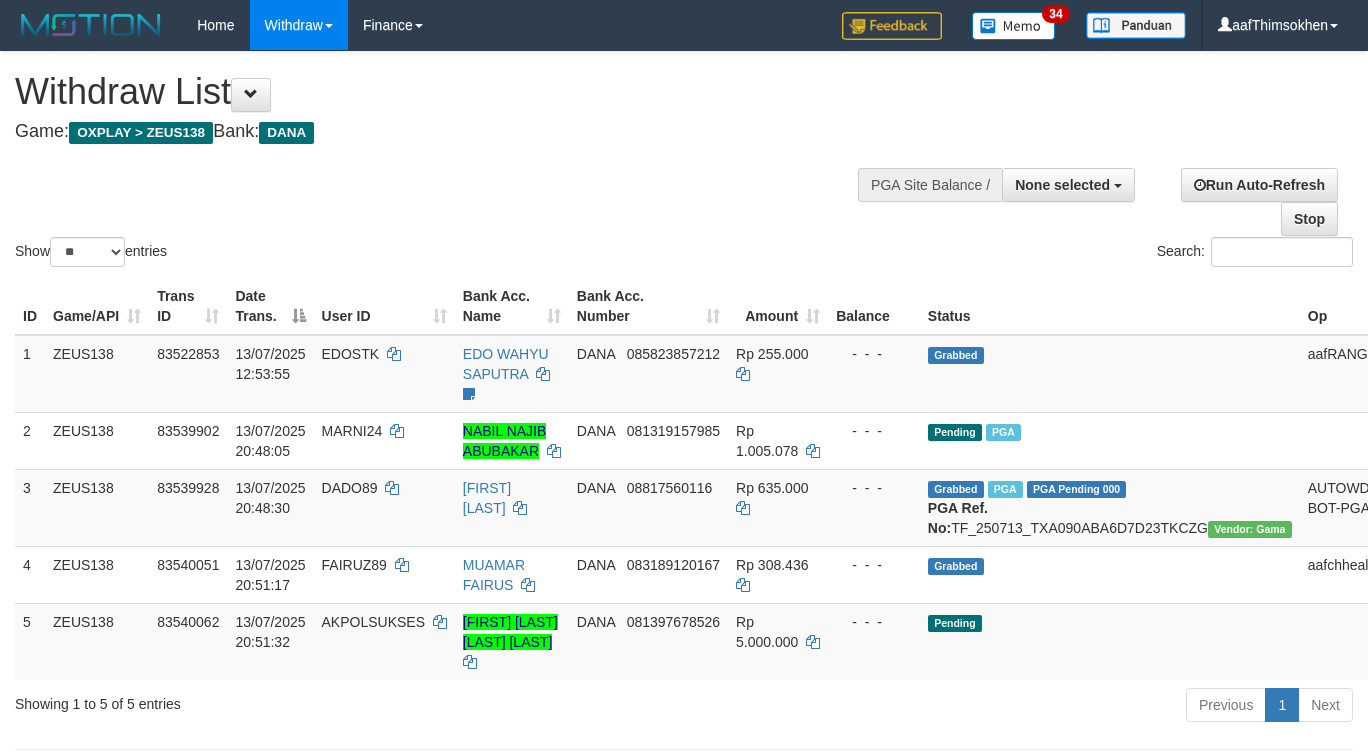 select 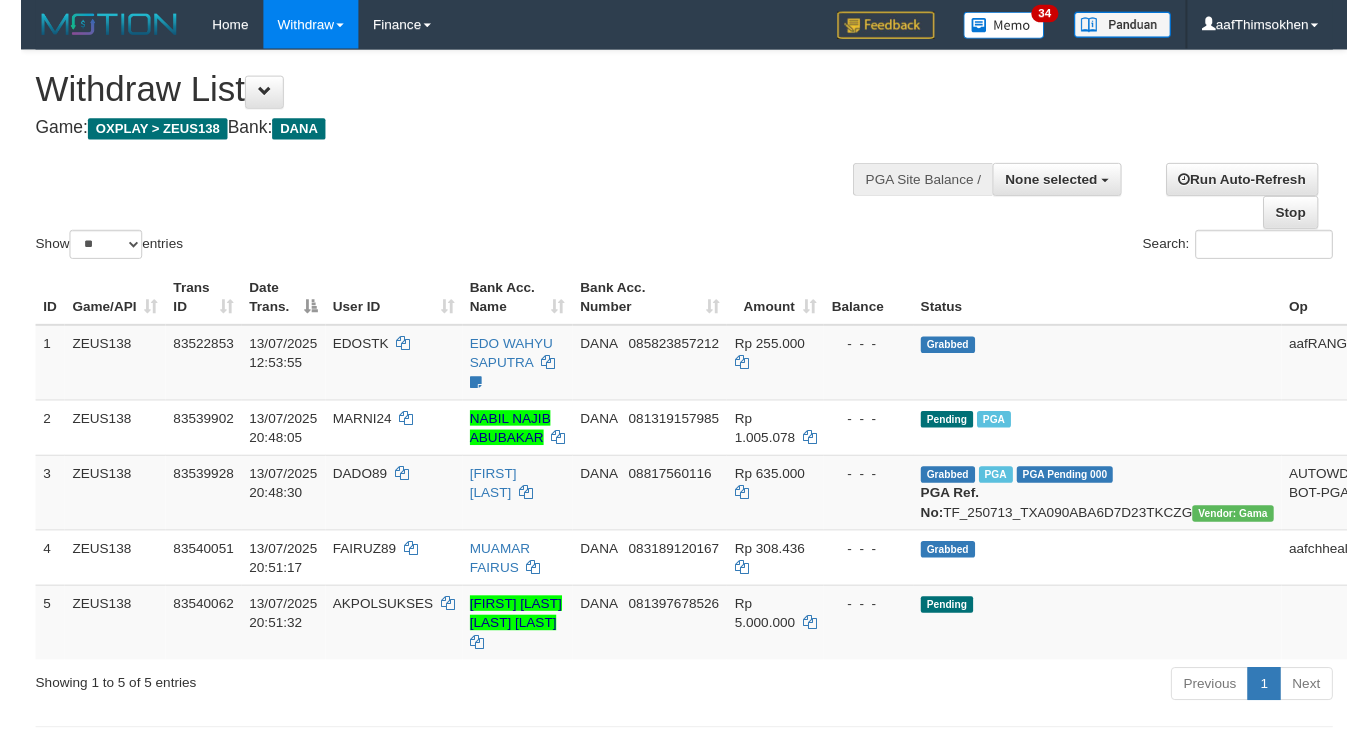 scroll, scrollTop: 358, scrollLeft: 0, axis: vertical 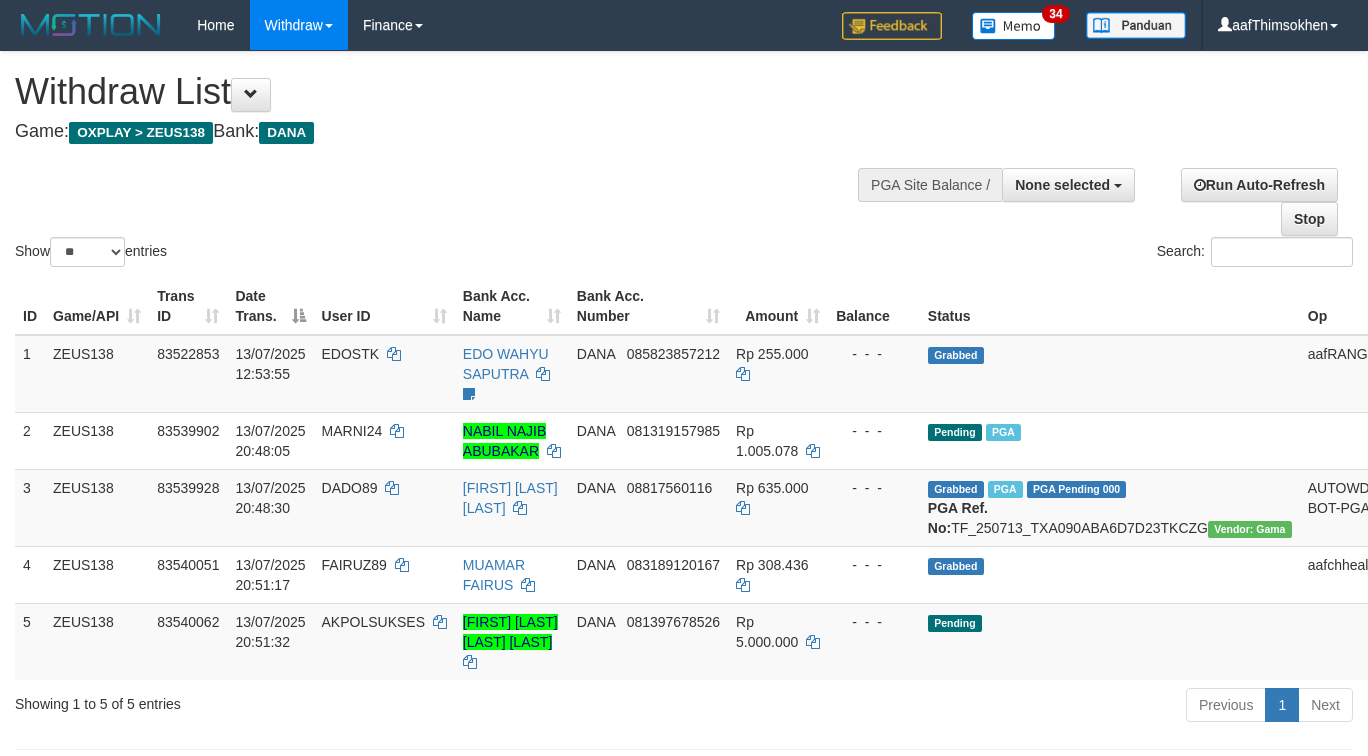 select 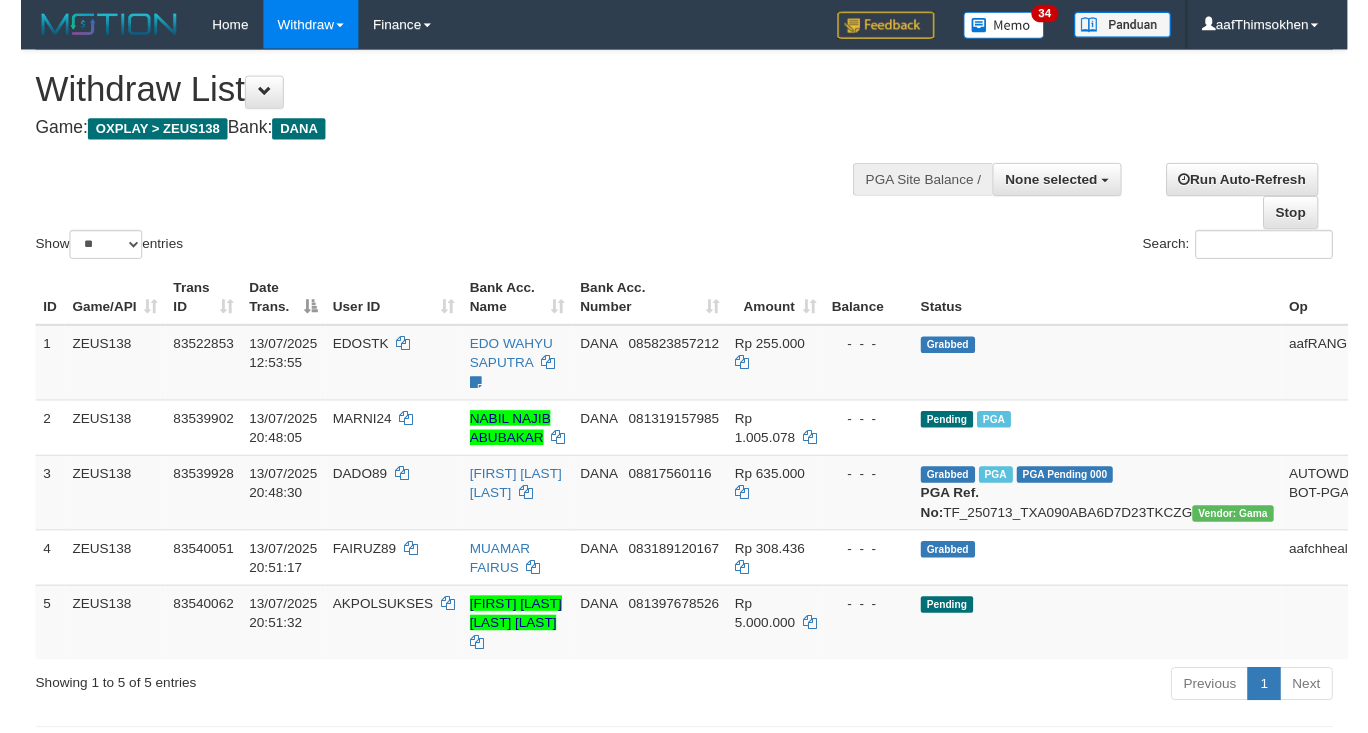 scroll, scrollTop: 358, scrollLeft: 0, axis: vertical 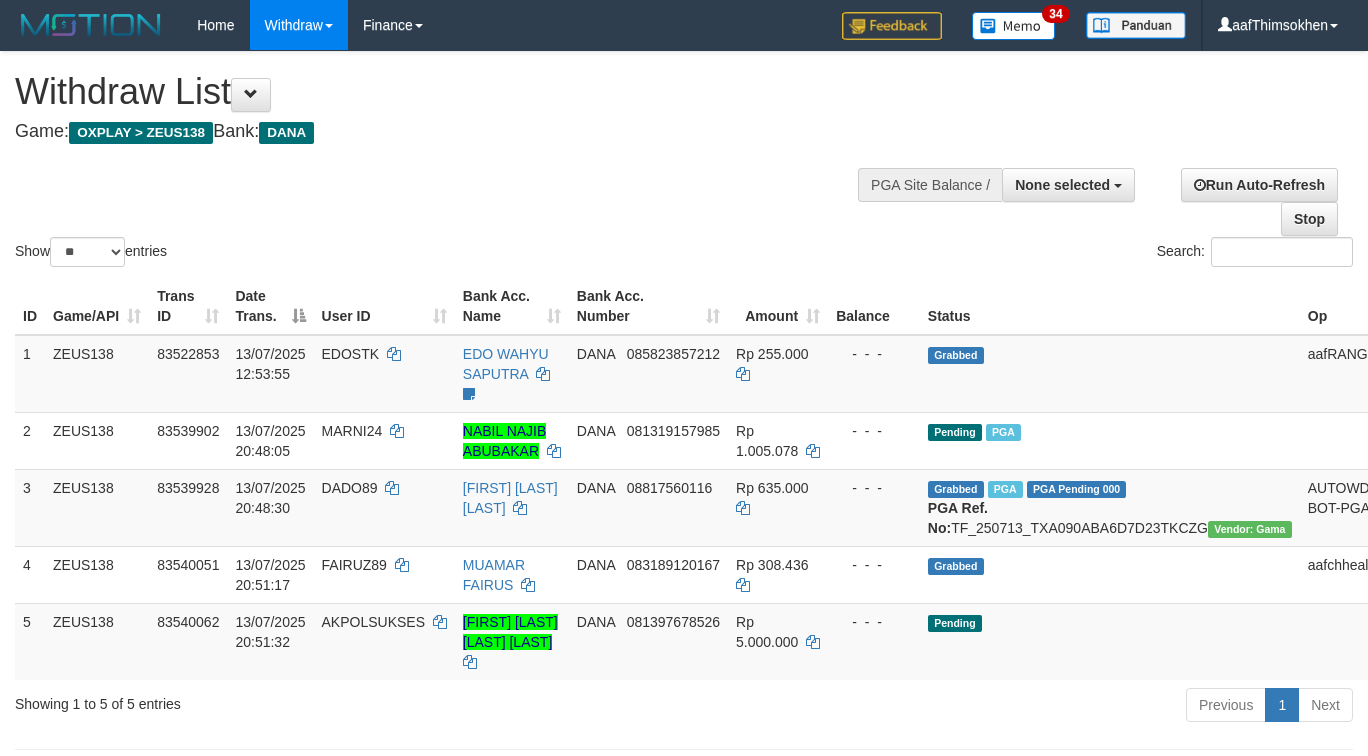 select 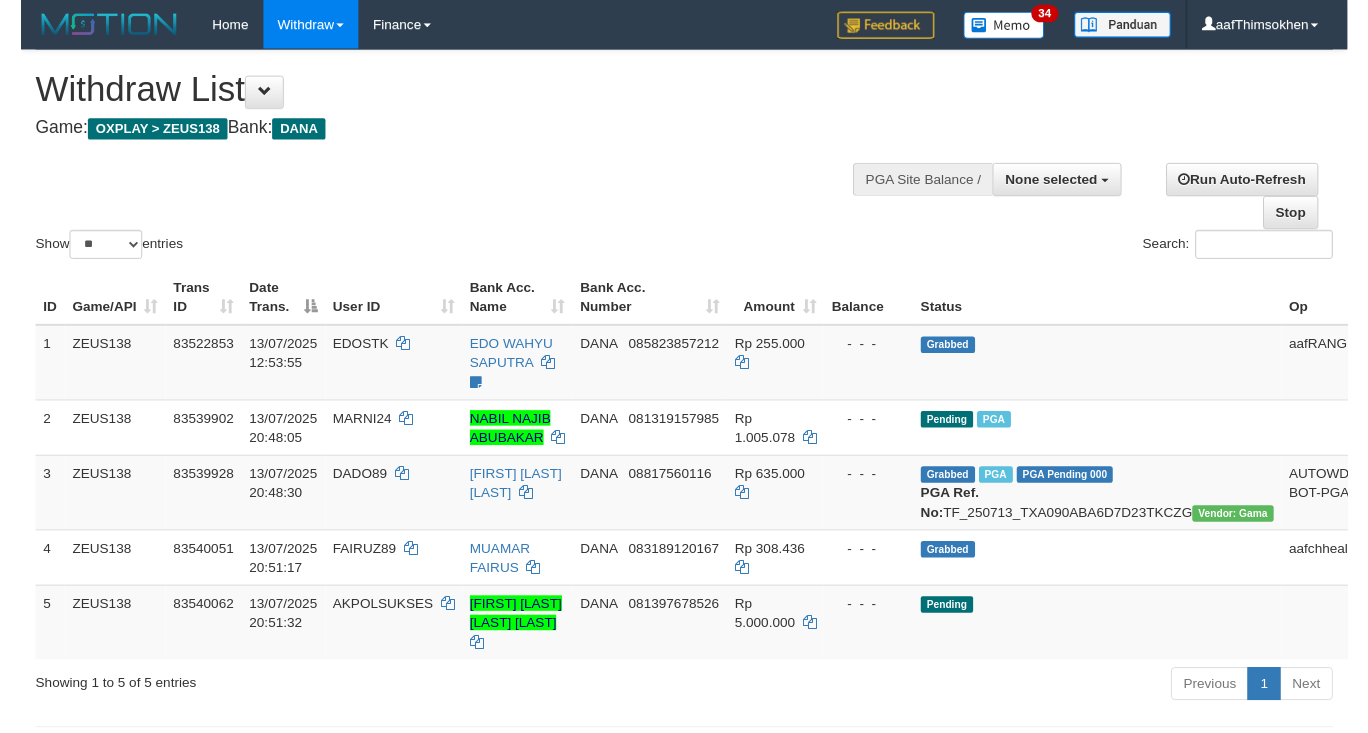 scroll, scrollTop: 358, scrollLeft: 0, axis: vertical 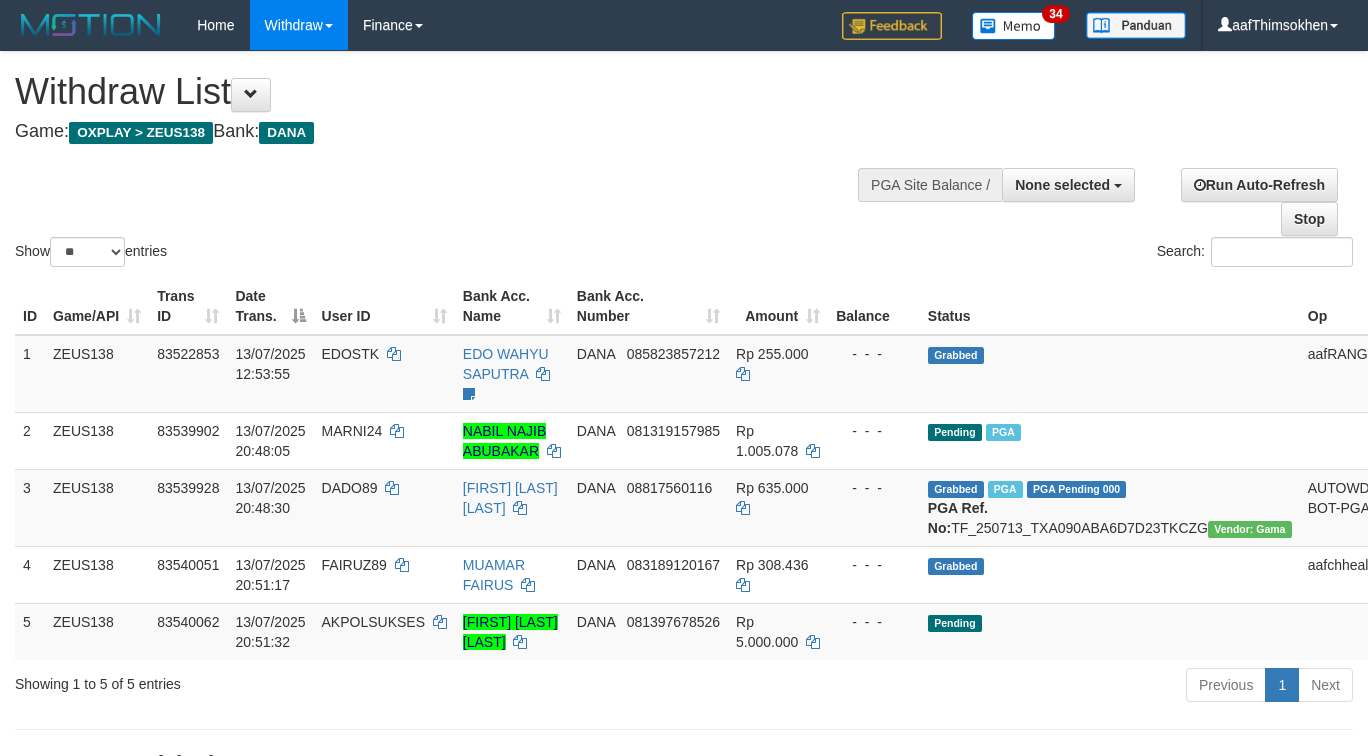 select 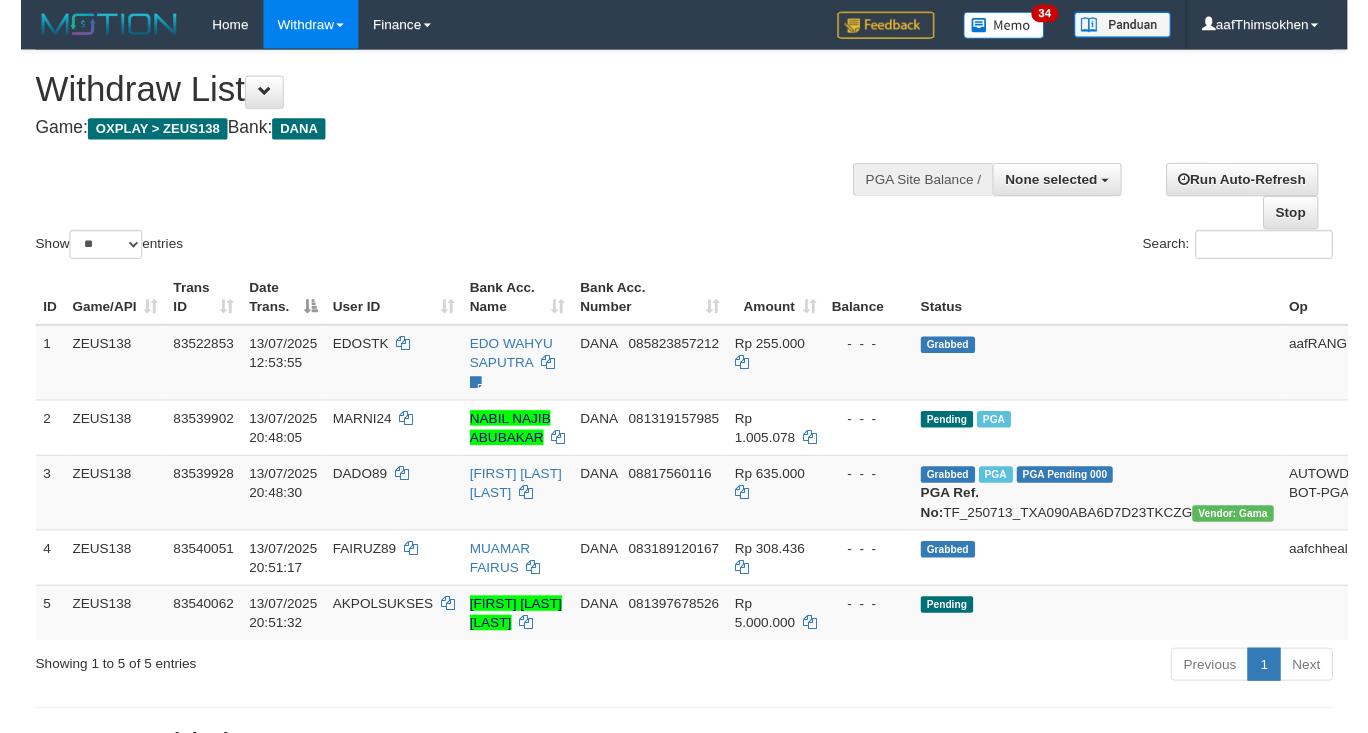 scroll, scrollTop: 358, scrollLeft: 0, axis: vertical 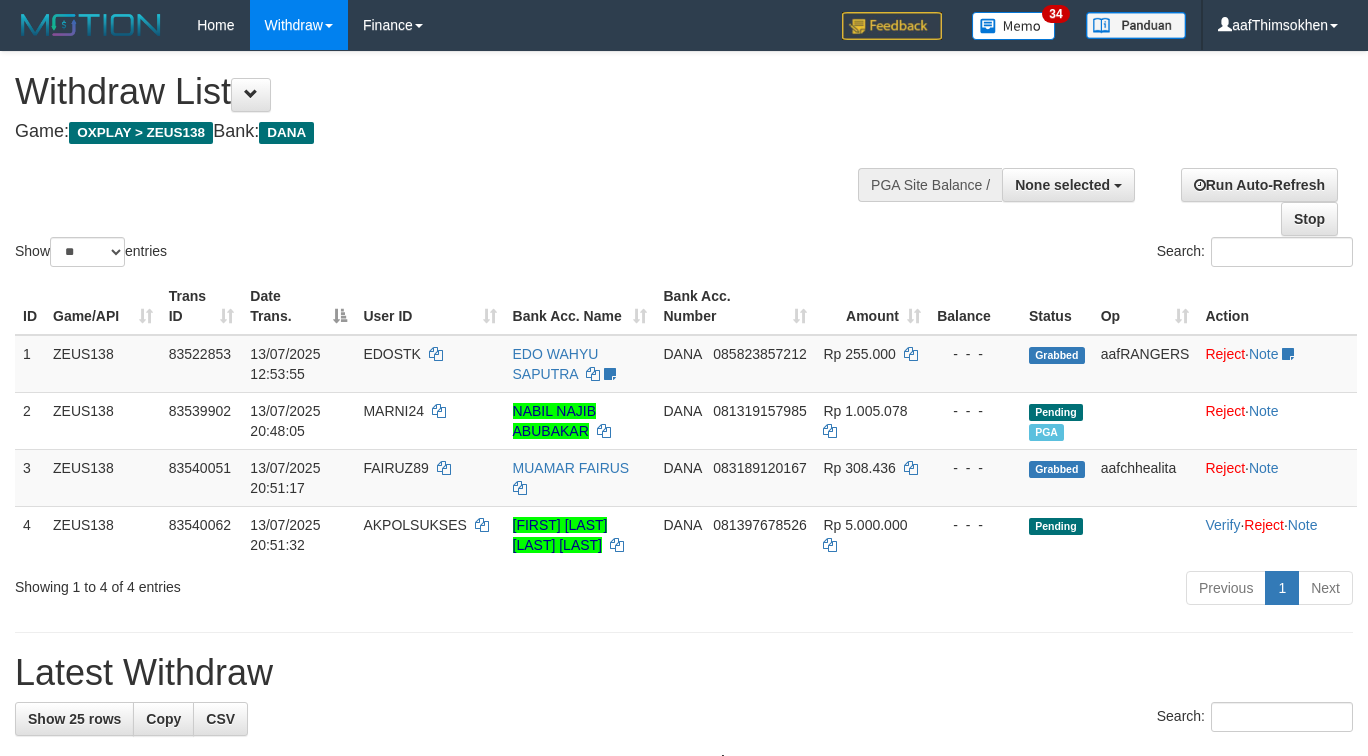 select 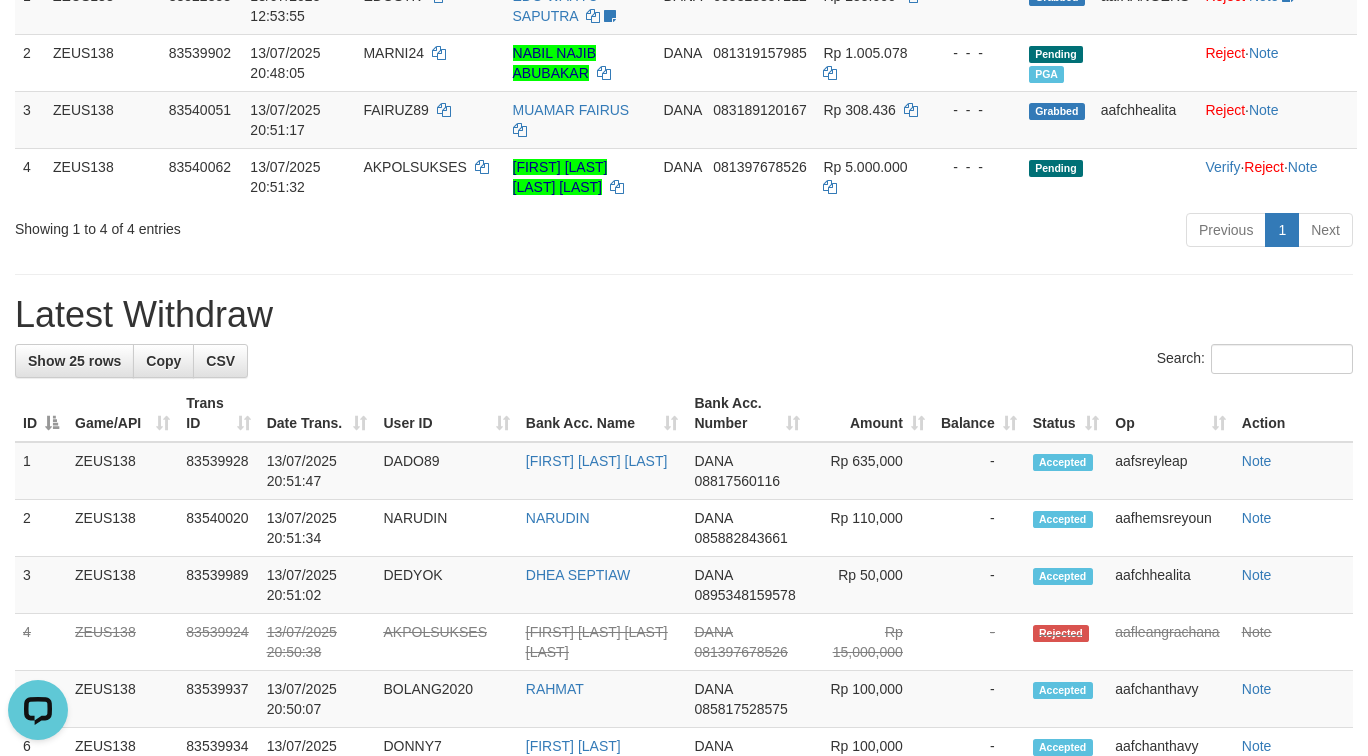 scroll, scrollTop: 0, scrollLeft: 0, axis: both 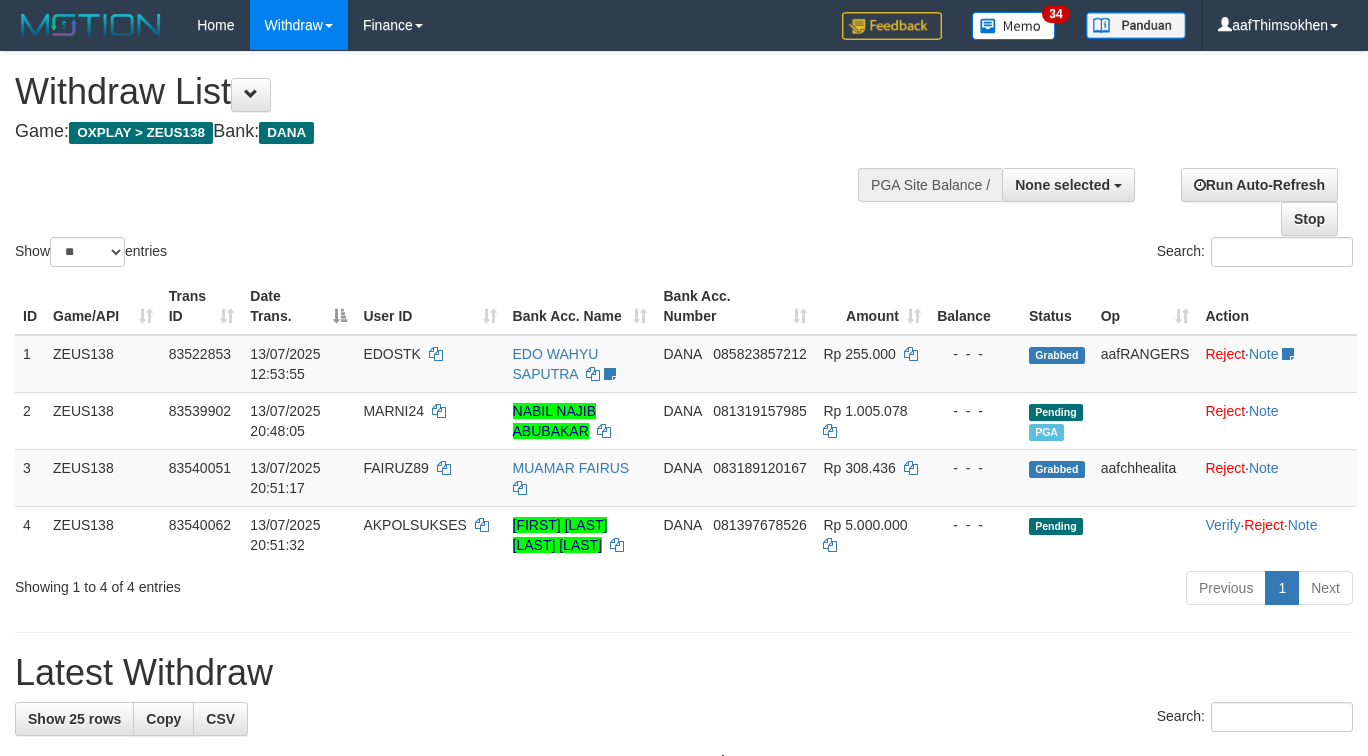 select 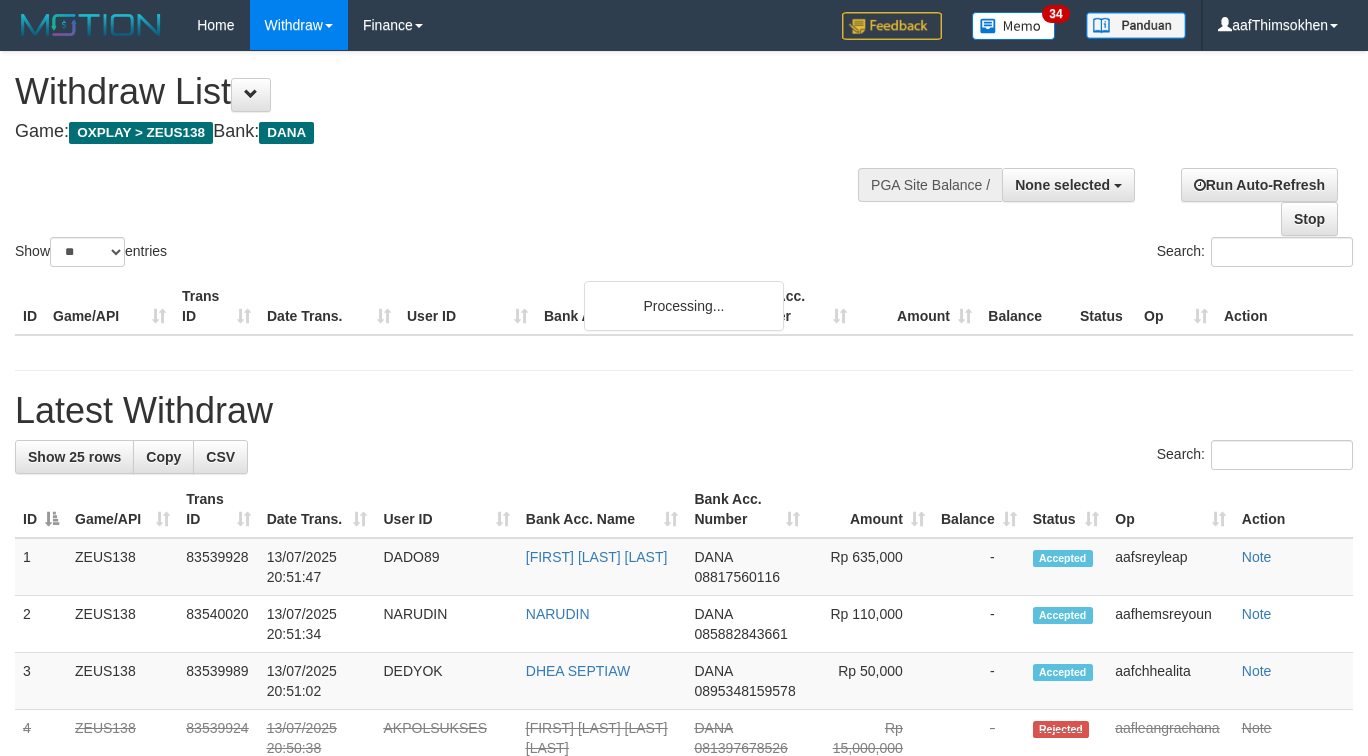 select 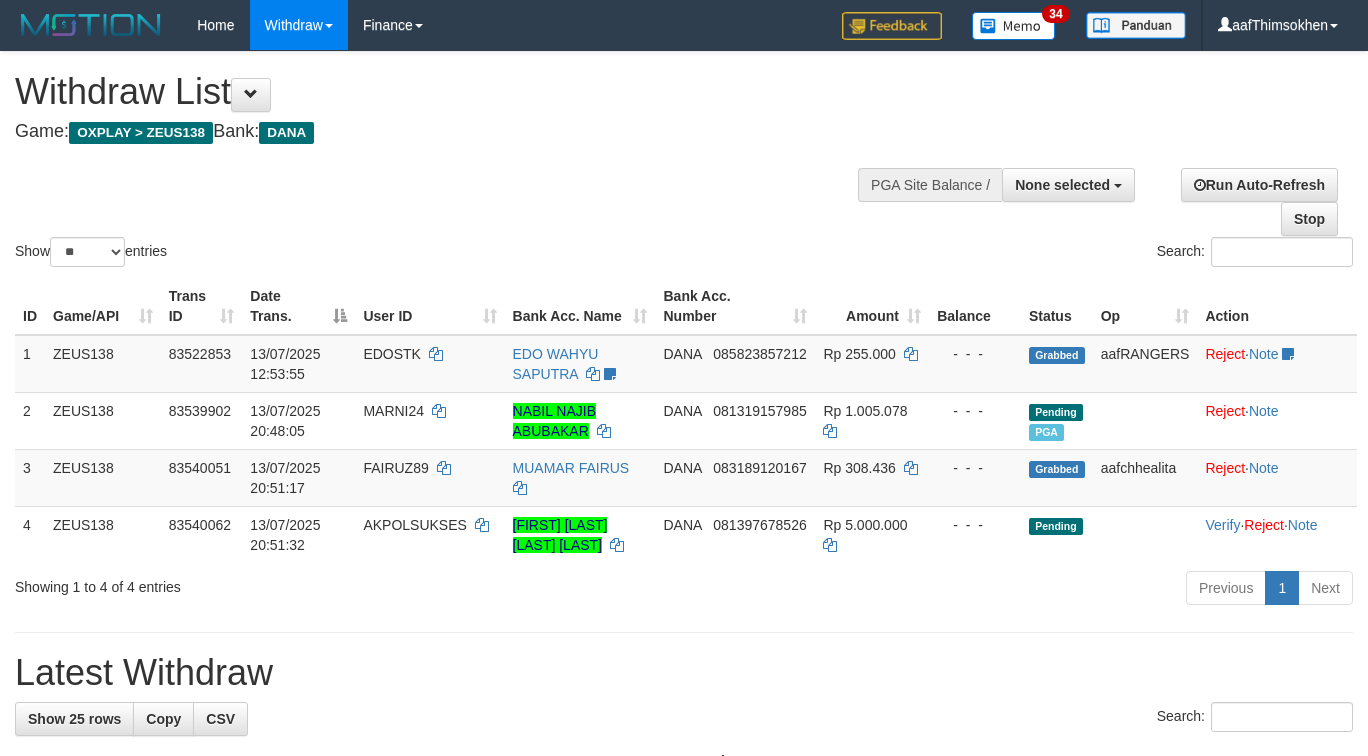 select 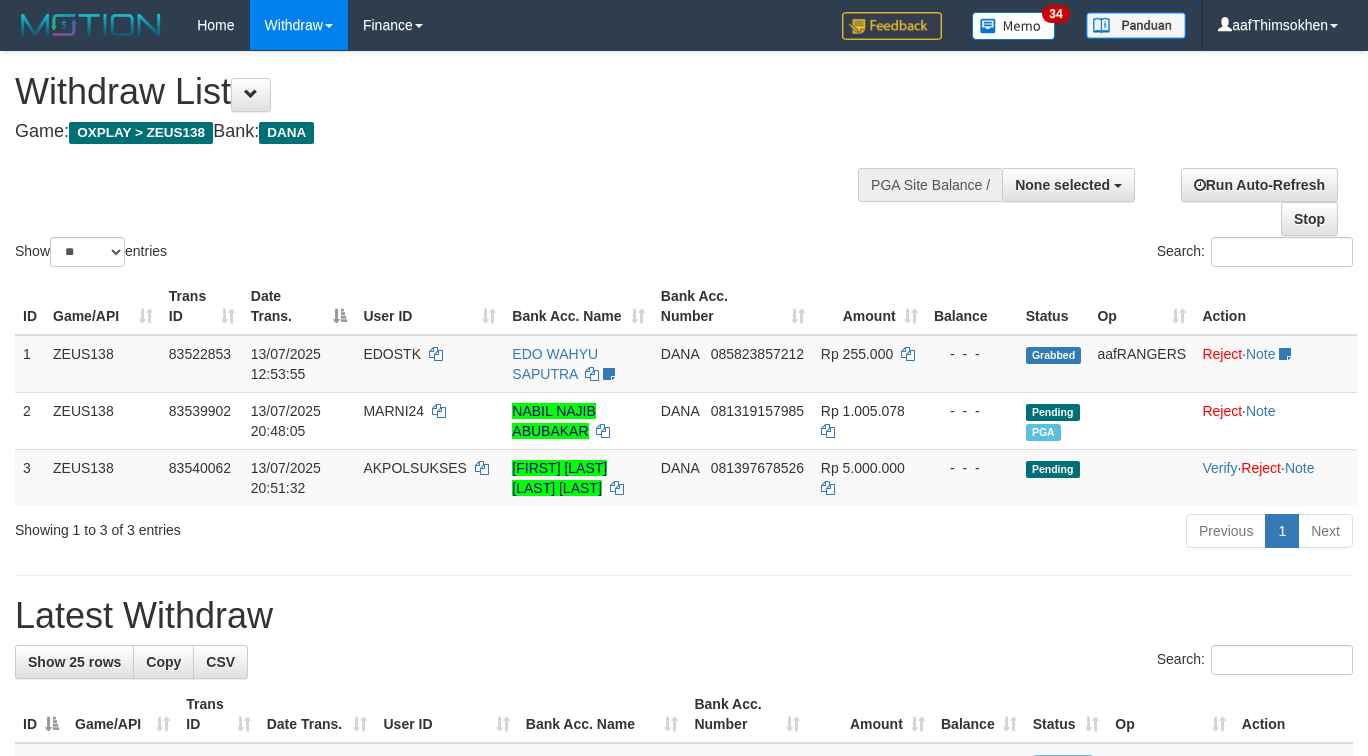 select 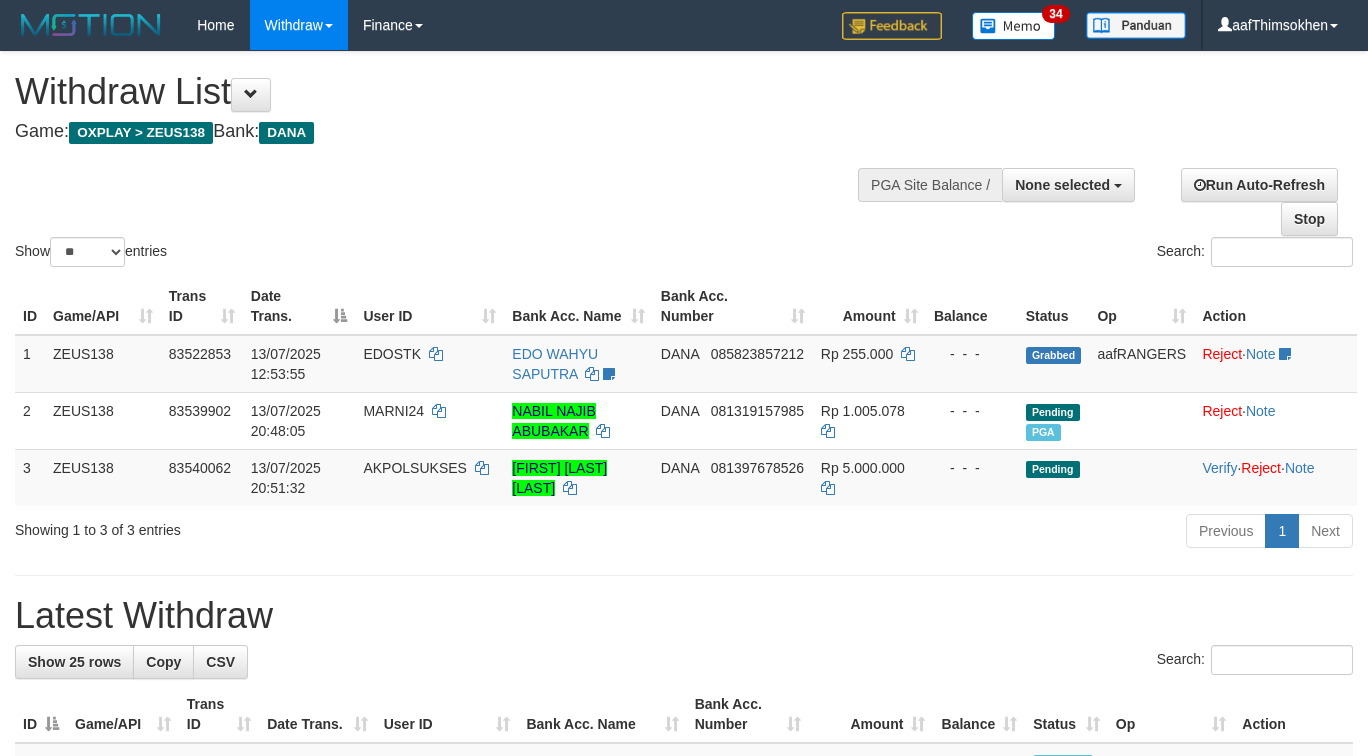 select 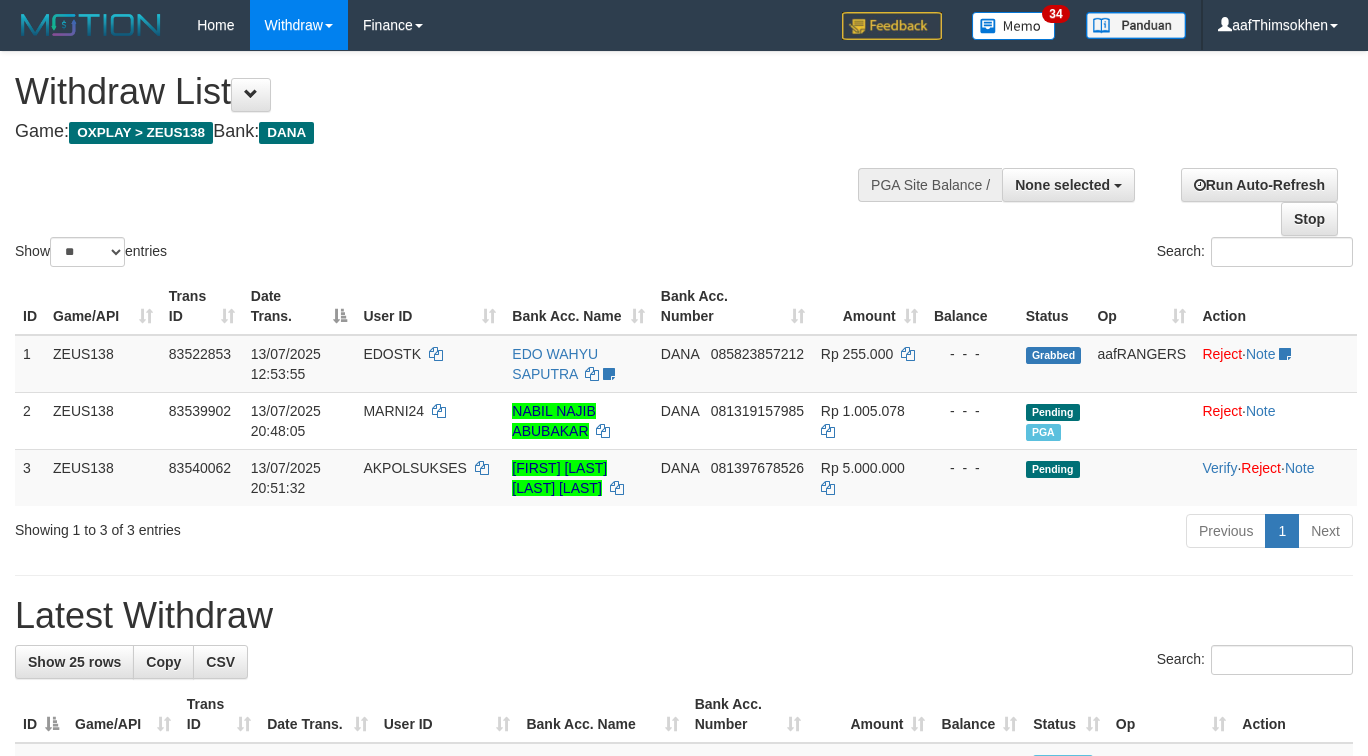 select 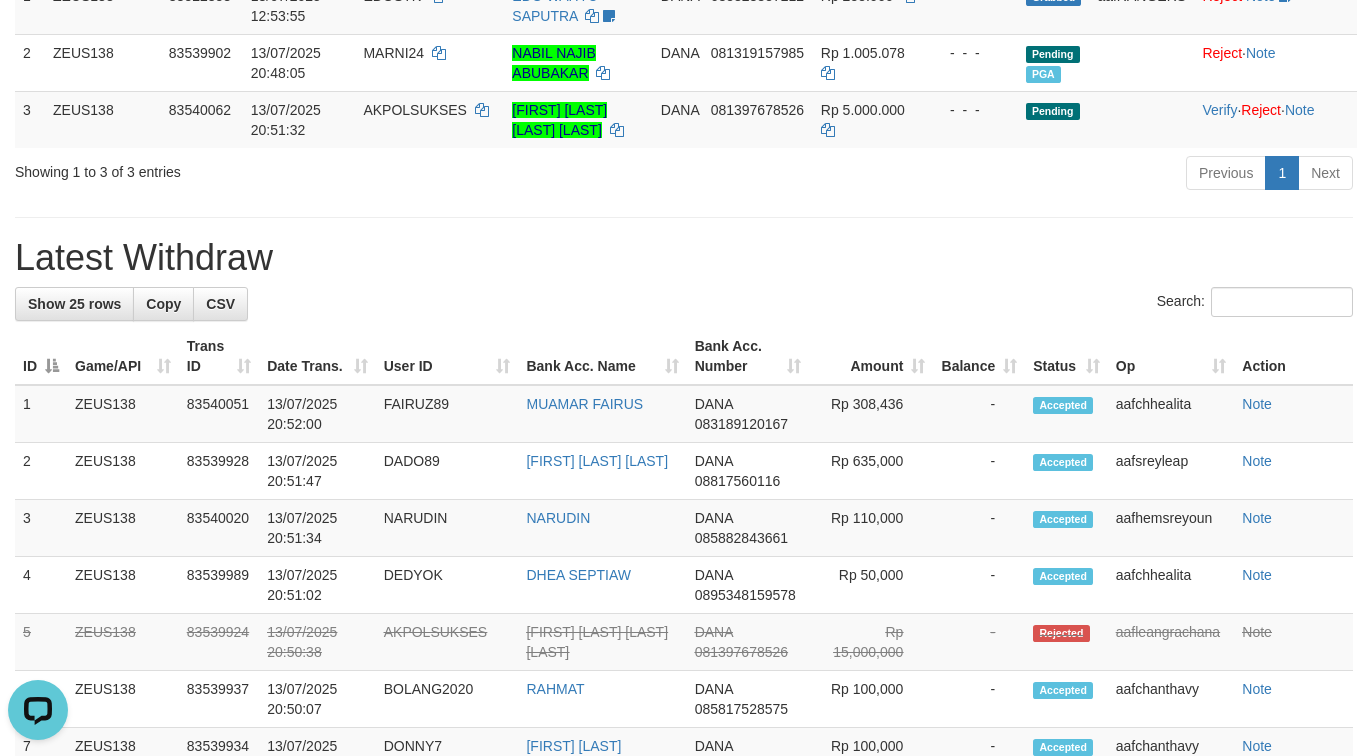 scroll, scrollTop: 0, scrollLeft: 0, axis: both 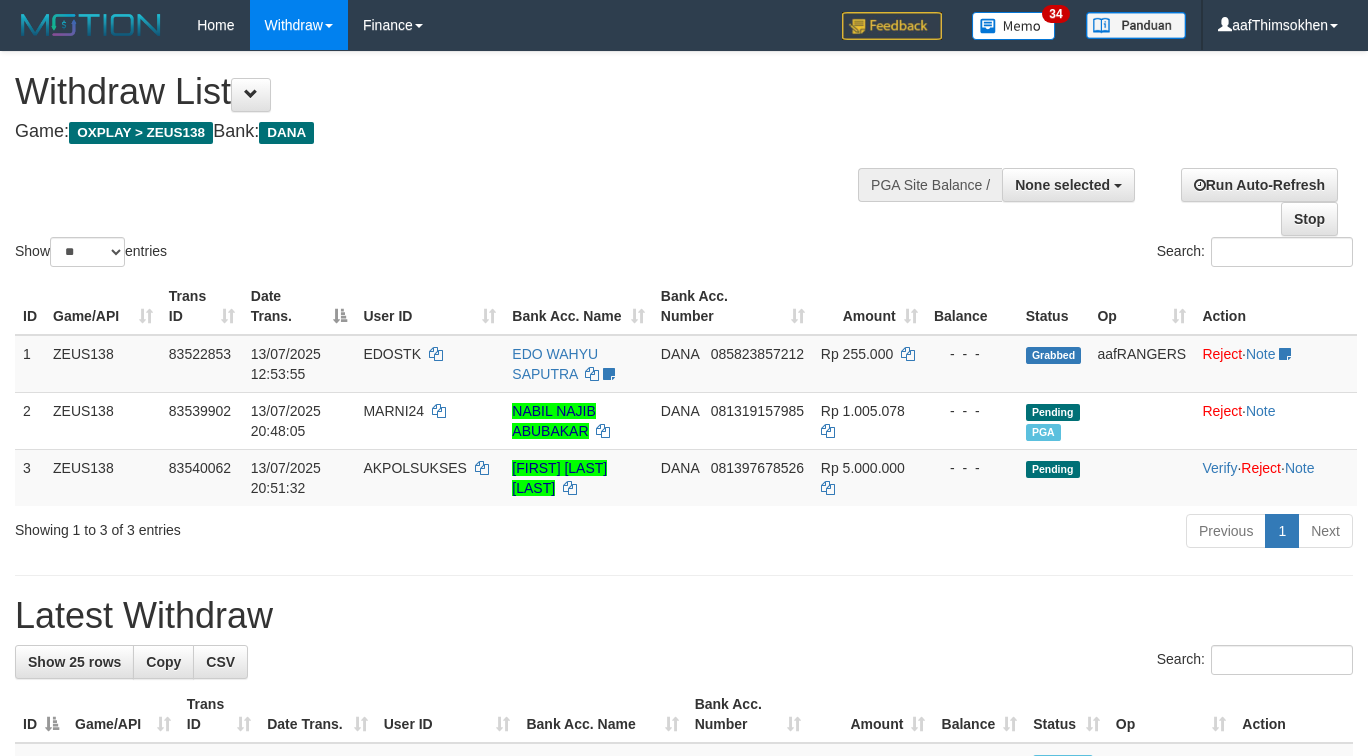 select 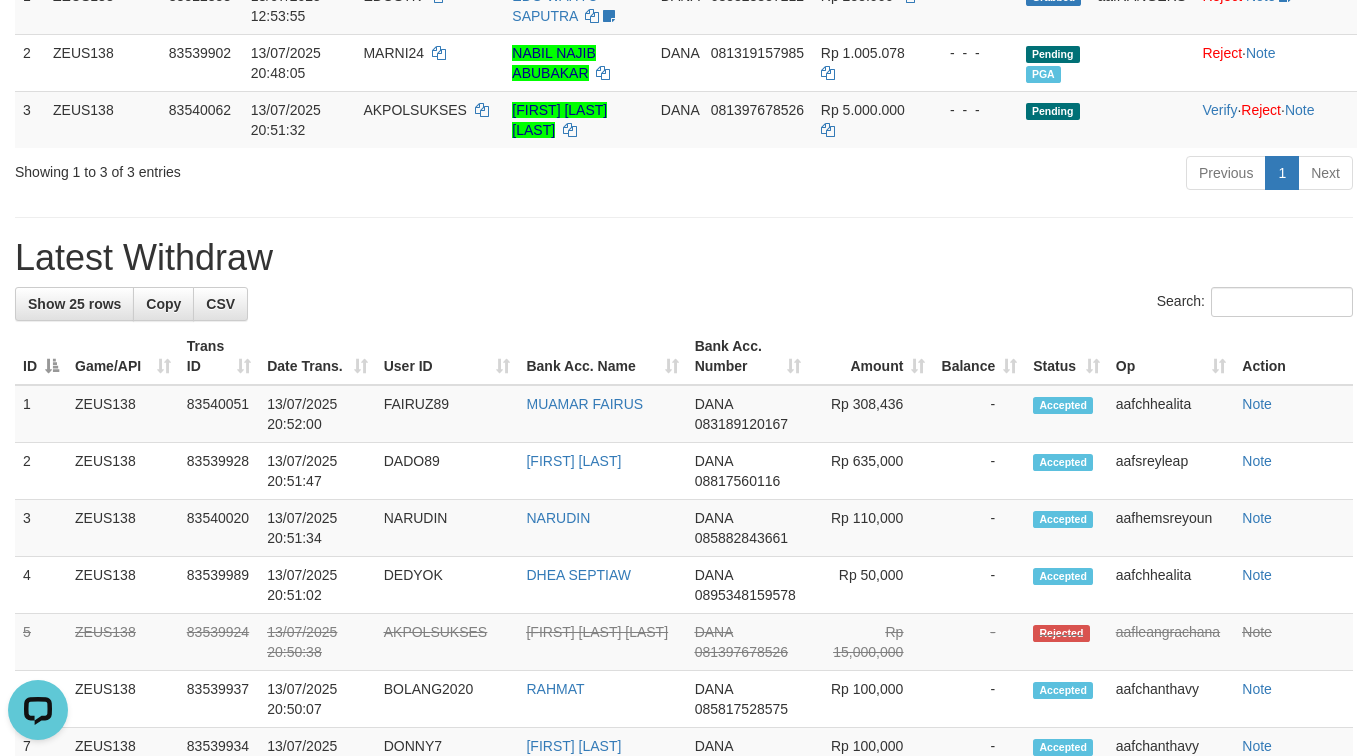 scroll, scrollTop: 0, scrollLeft: 0, axis: both 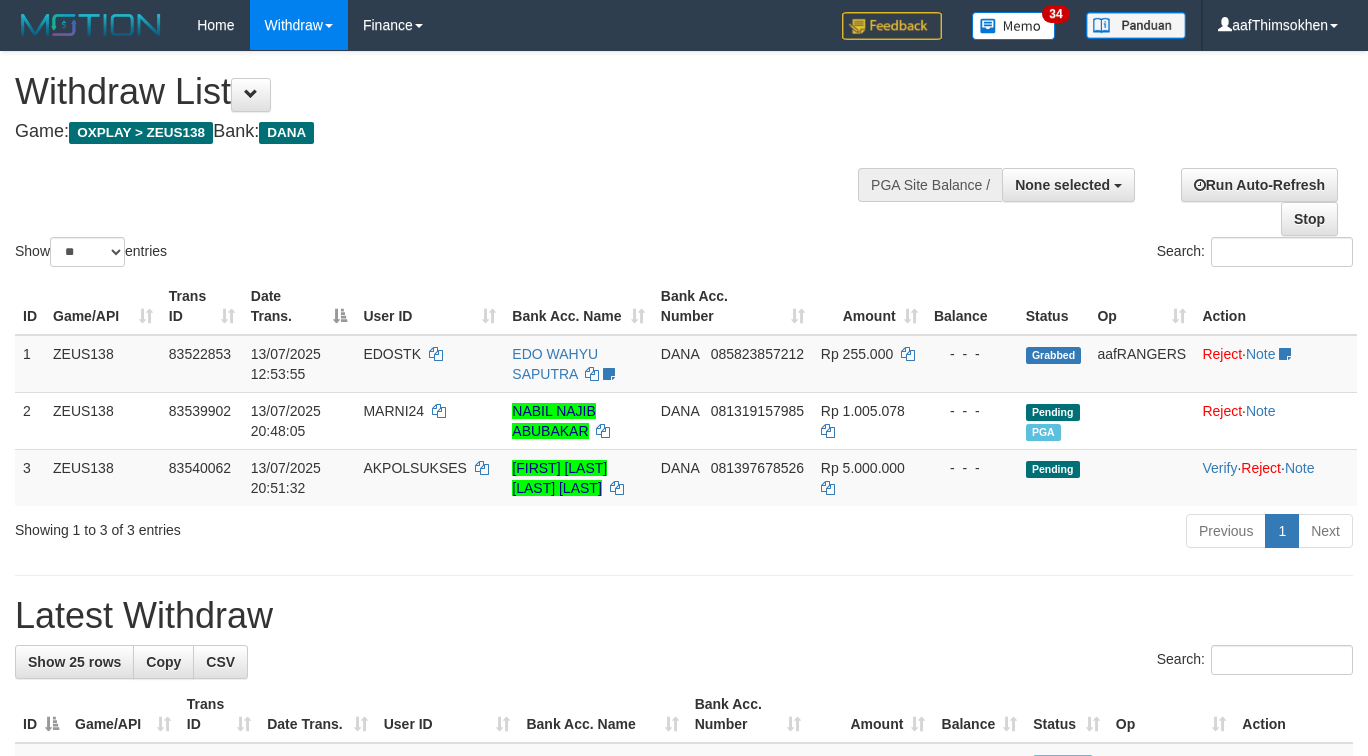 select 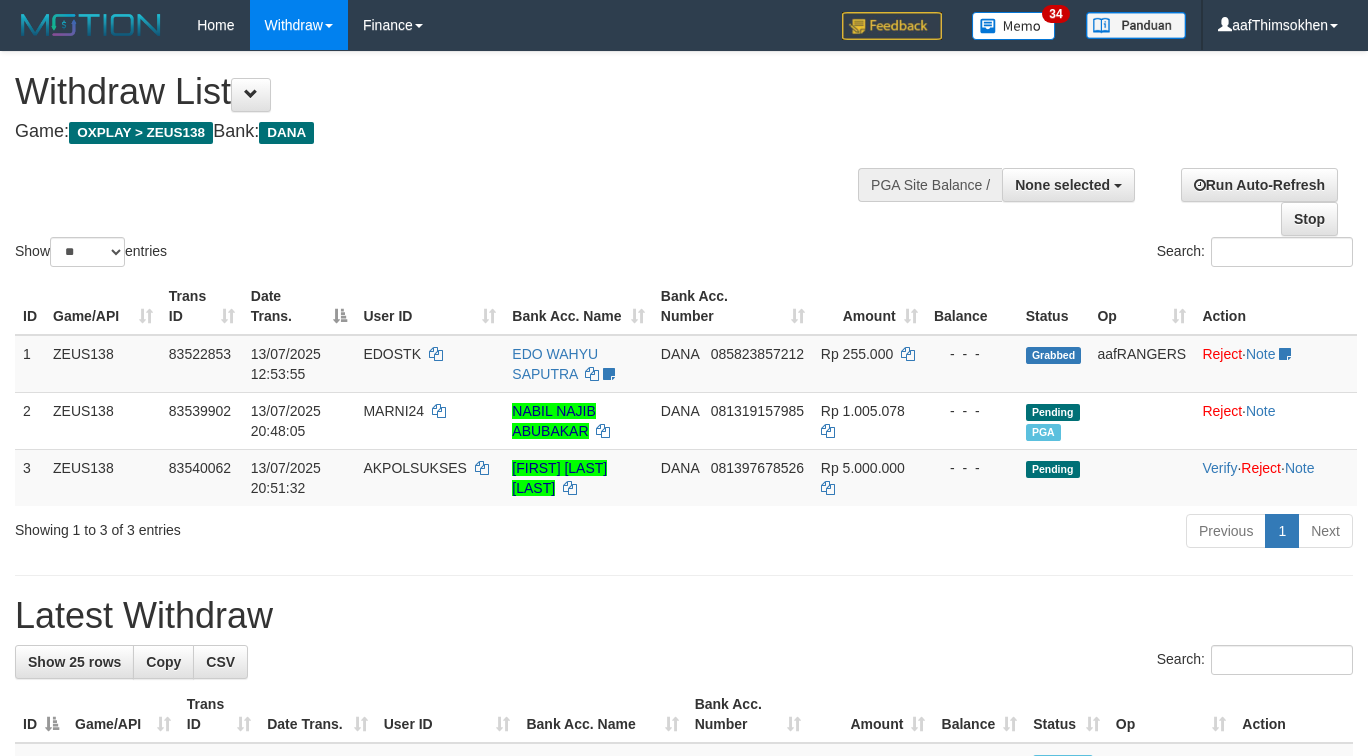 select 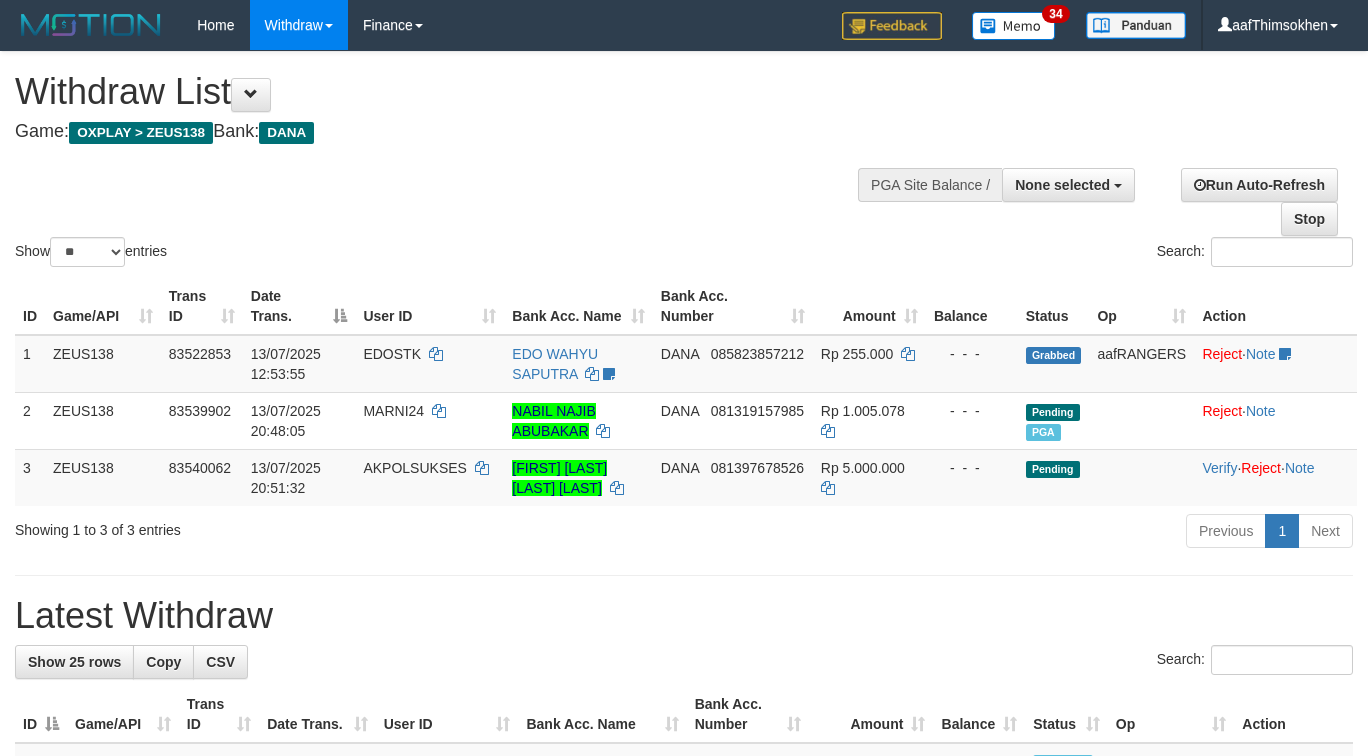 select 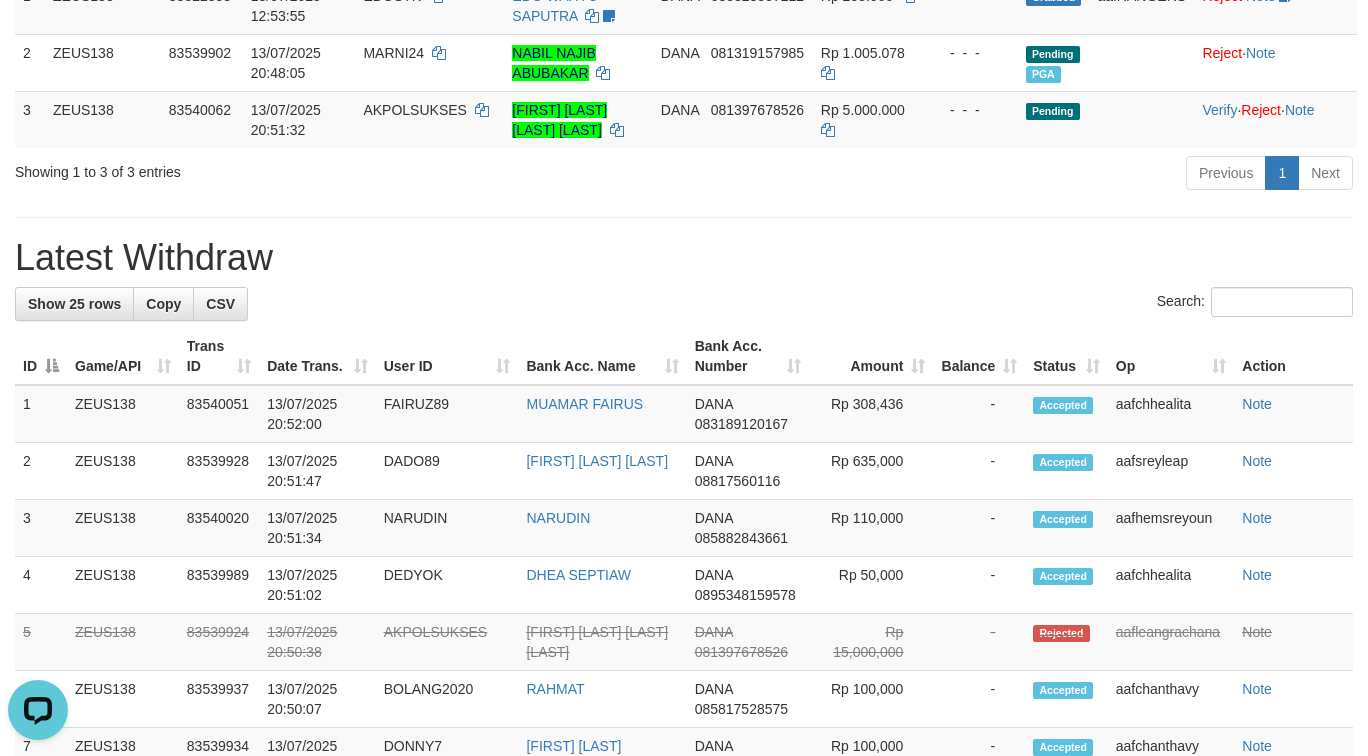 scroll, scrollTop: 0, scrollLeft: 0, axis: both 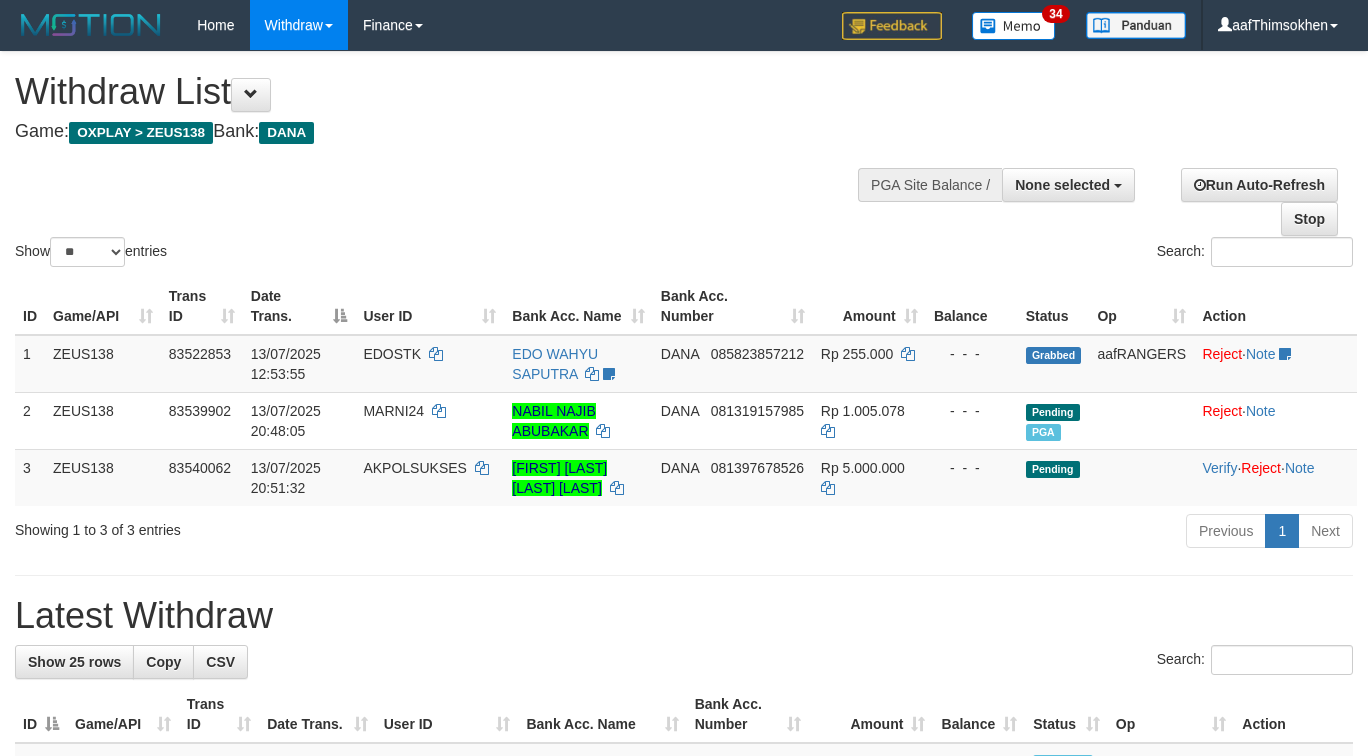 select 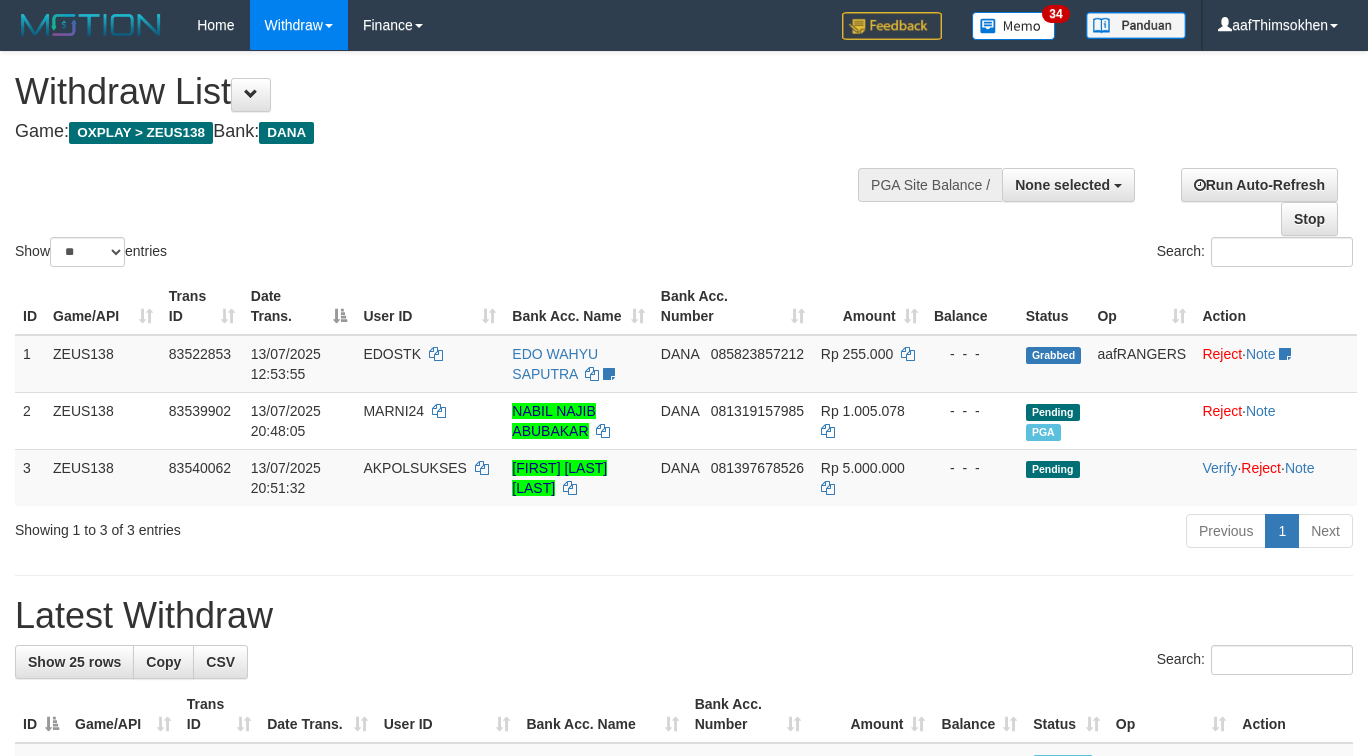 select 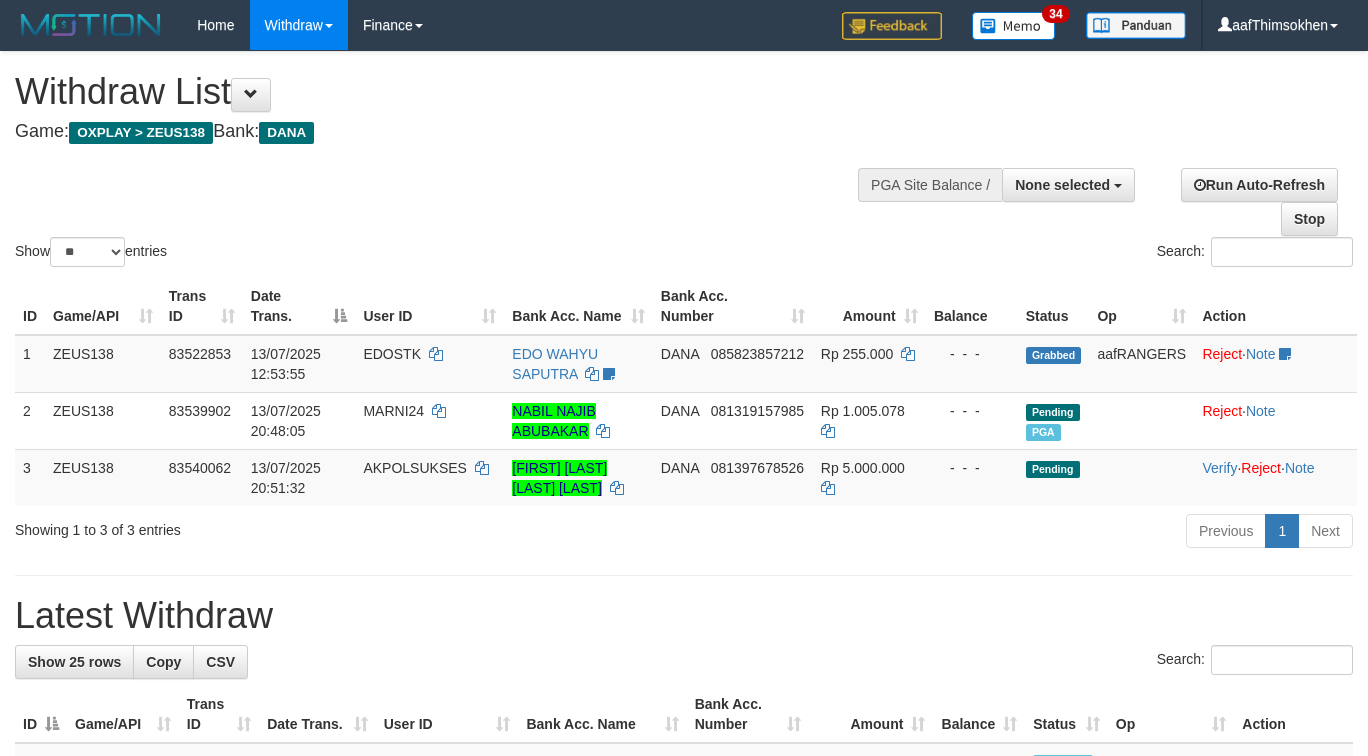 select 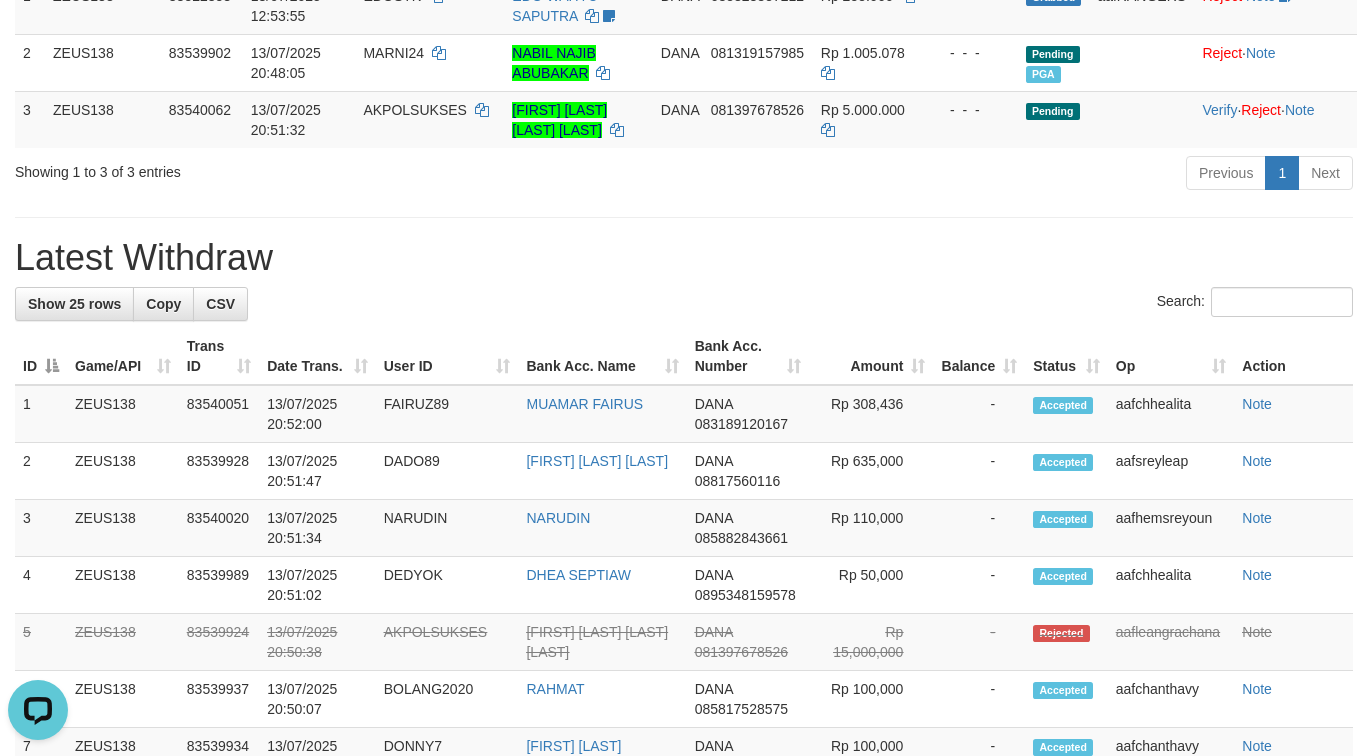 scroll, scrollTop: 0, scrollLeft: 0, axis: both 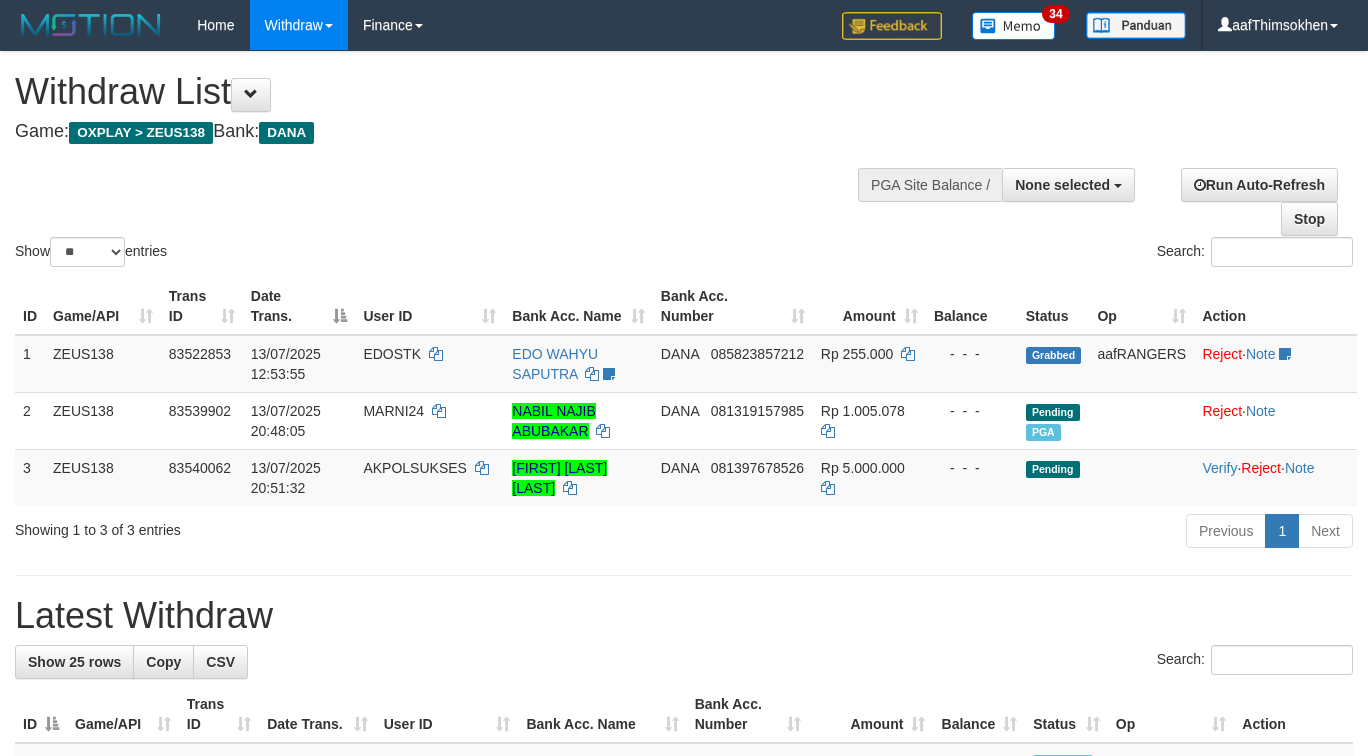 select 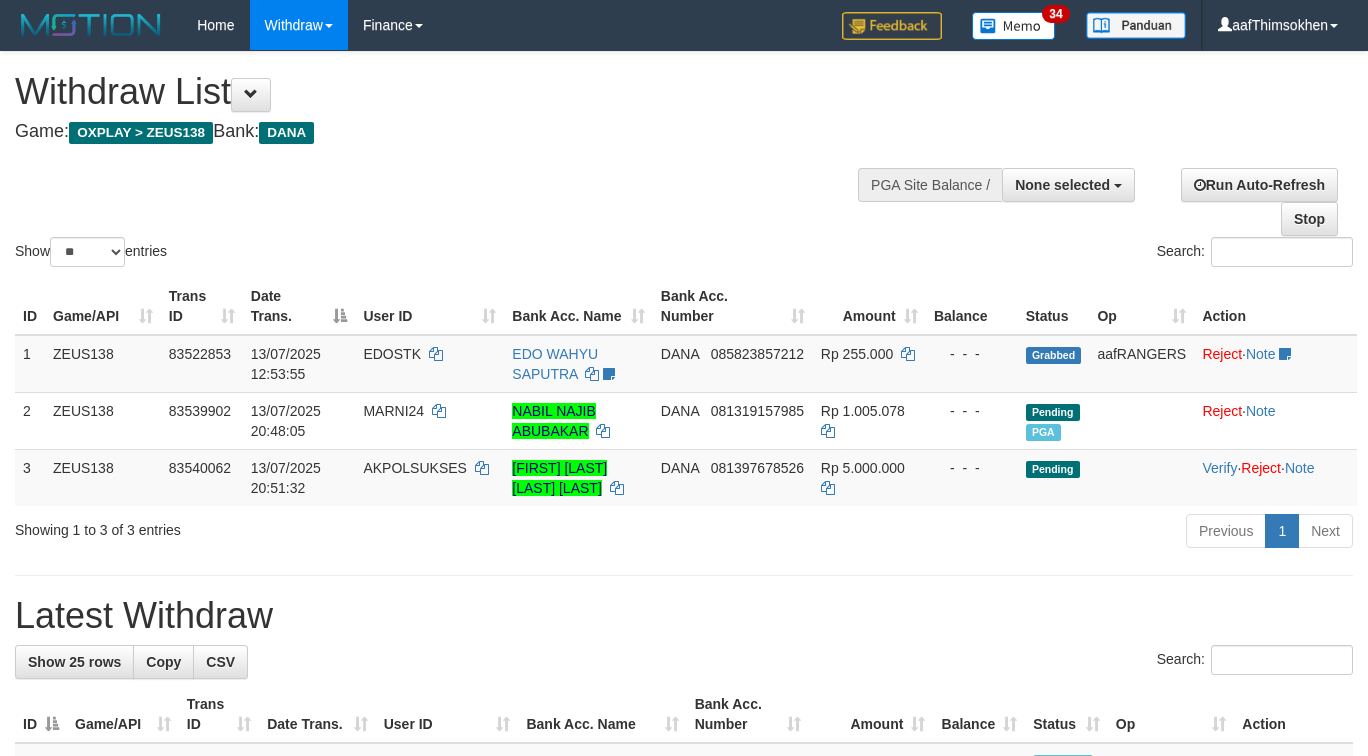 select 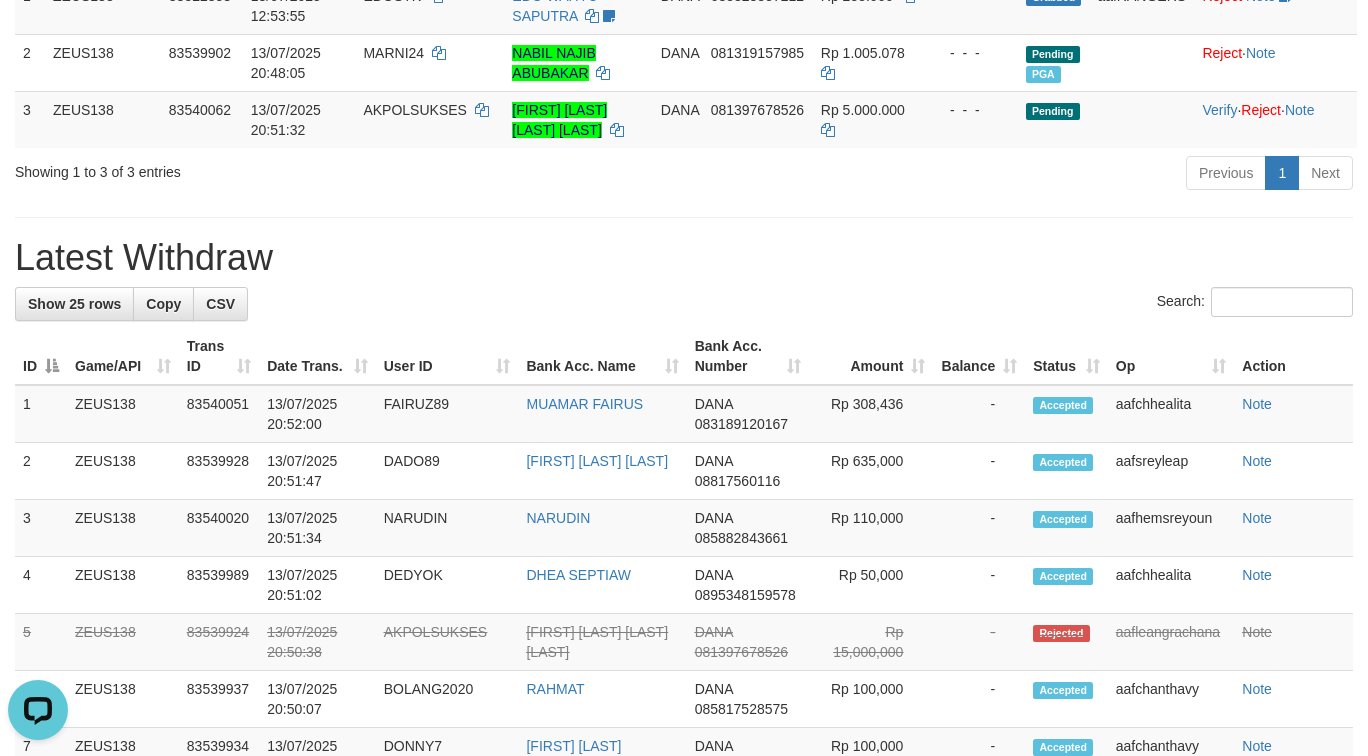 scroll, scrollTop: 0, scrollLeft: 0, axis: both 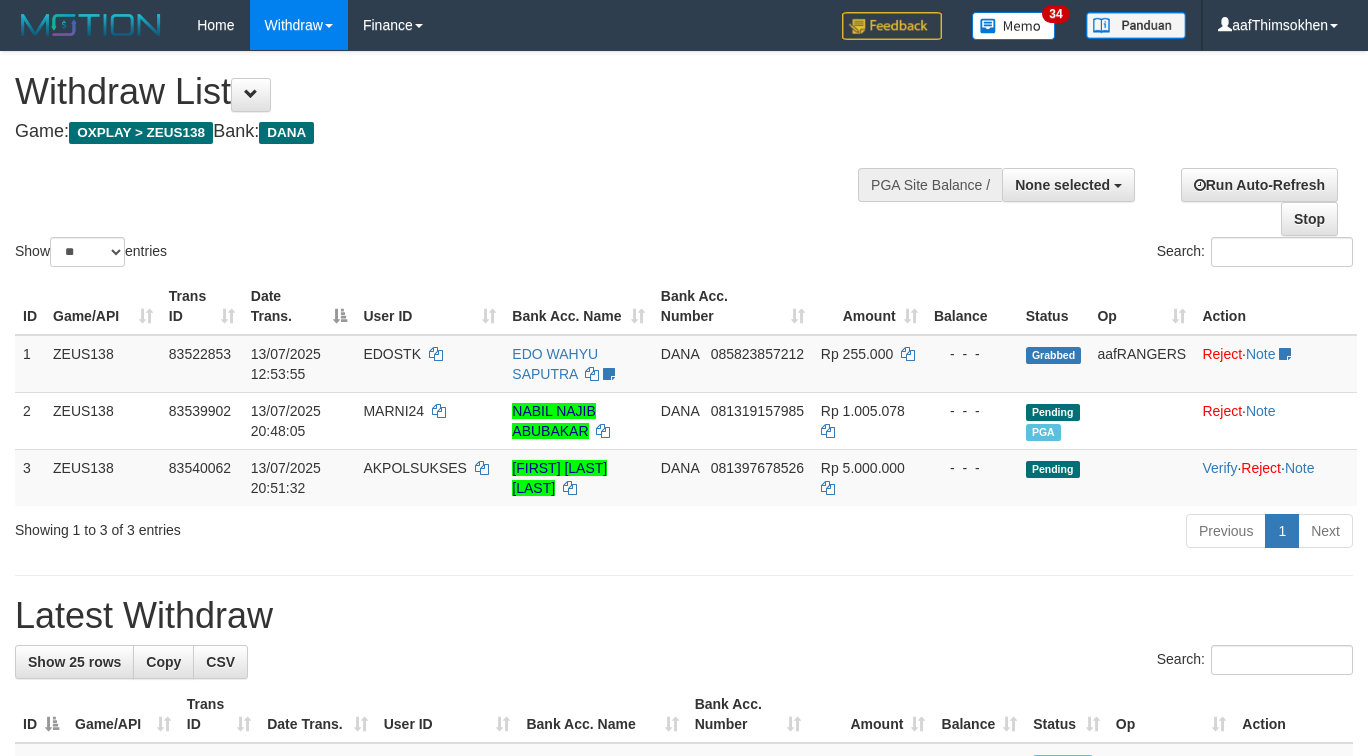 select 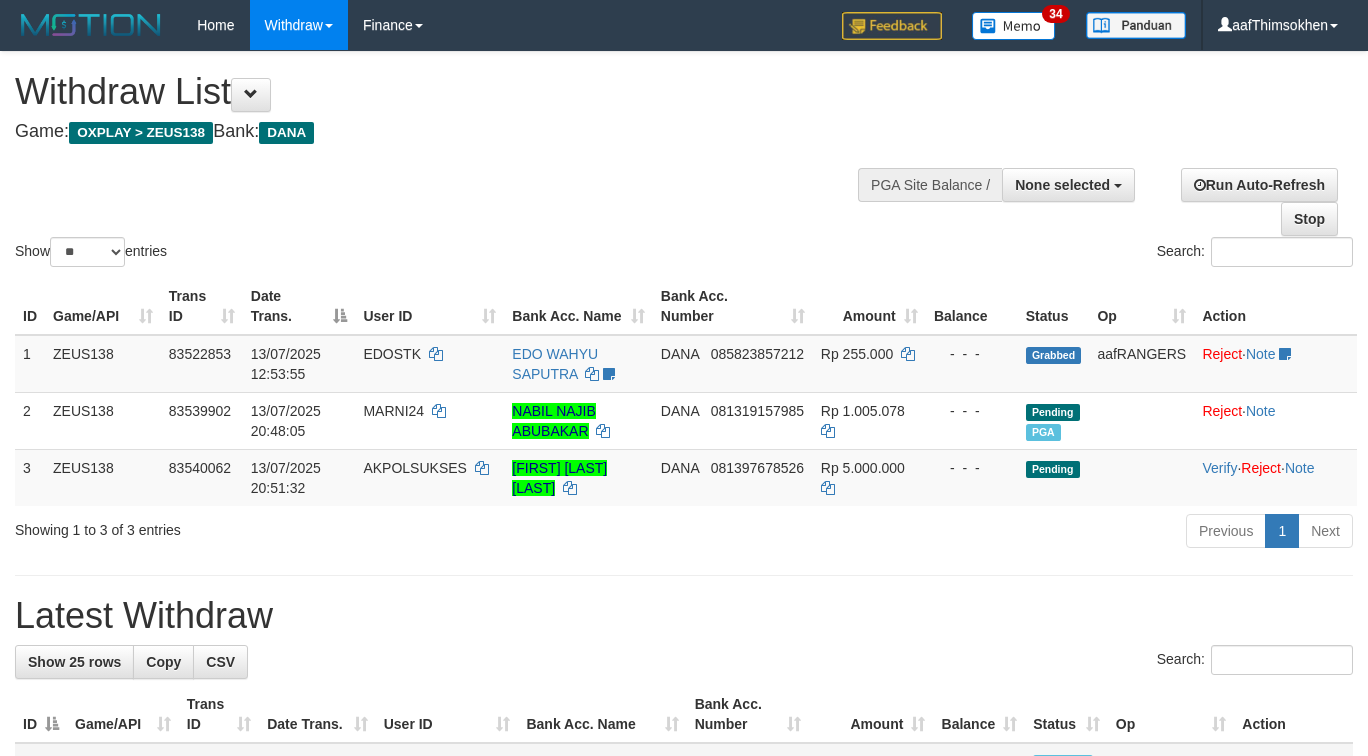scroll, scrollTop: 358, scrollLeft: 0, axis: vertical 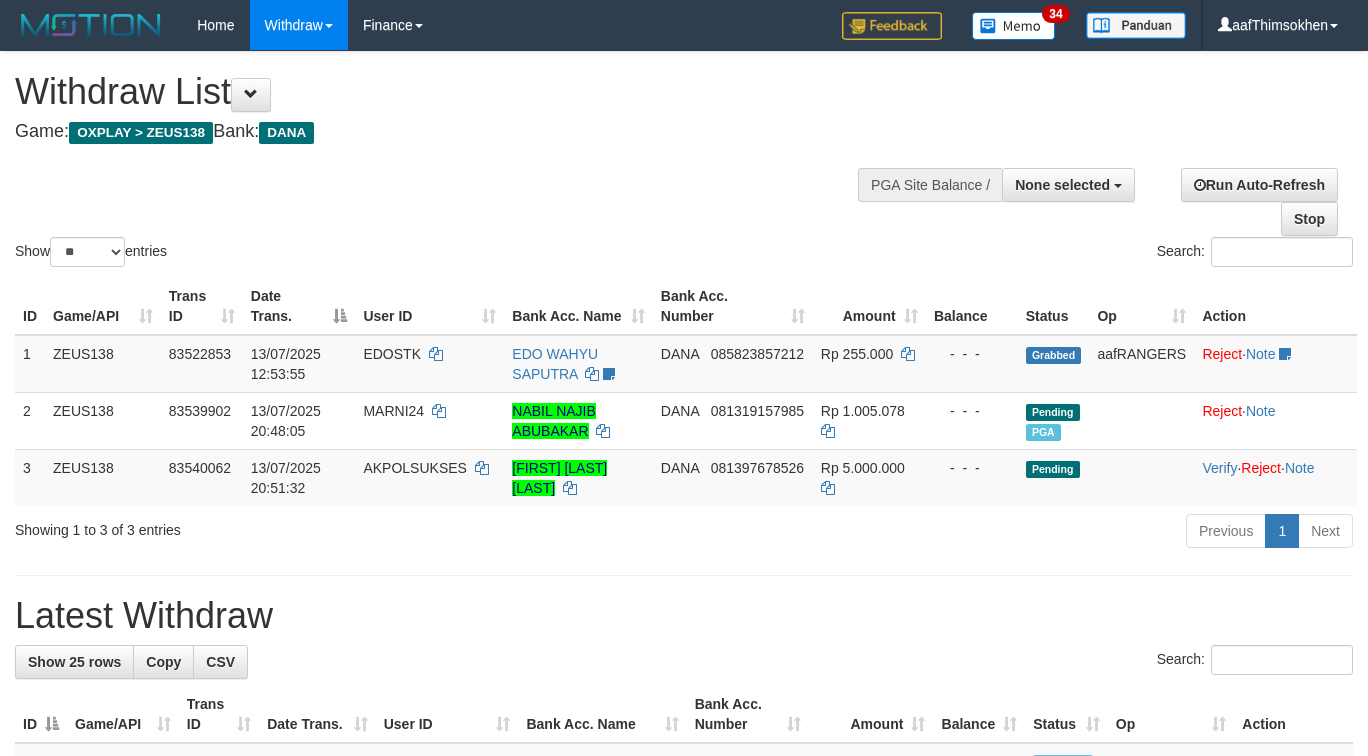 select 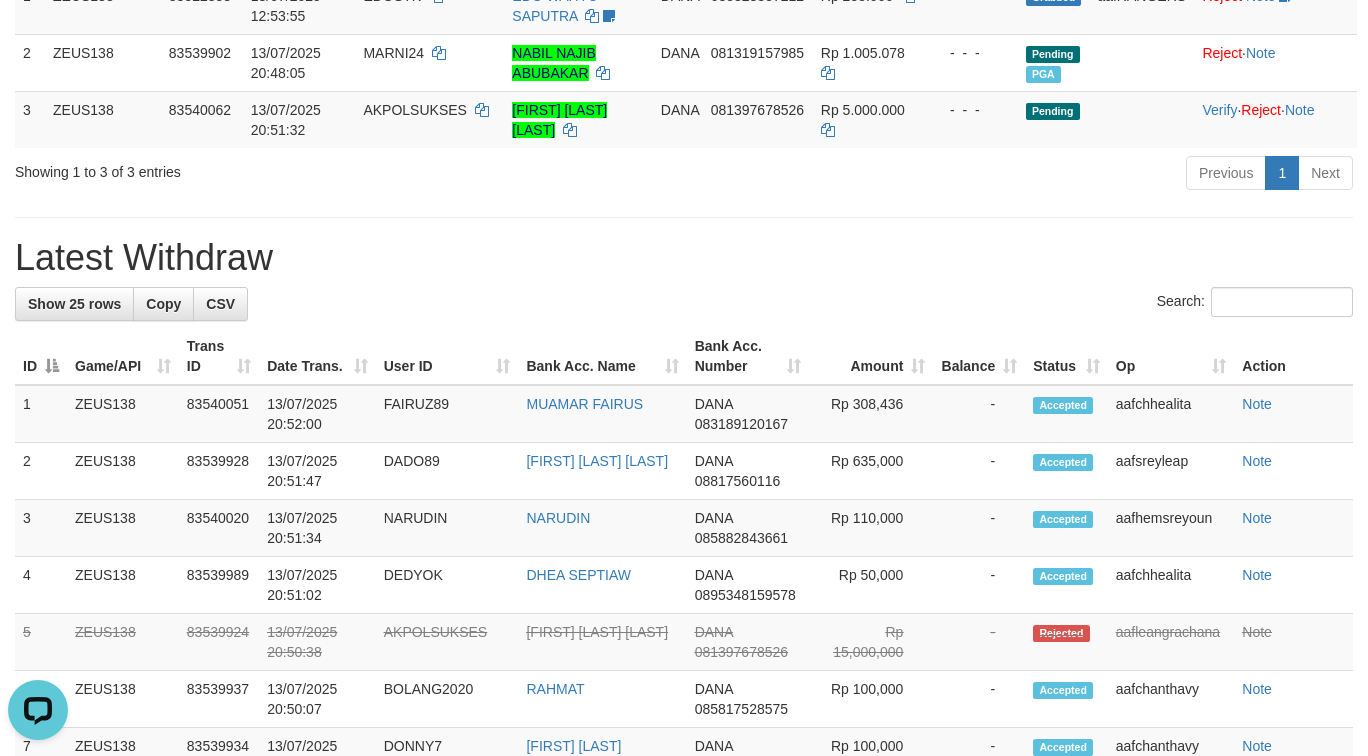 scroll, scrollTop: 0, scrollLeft: 0, axis: both 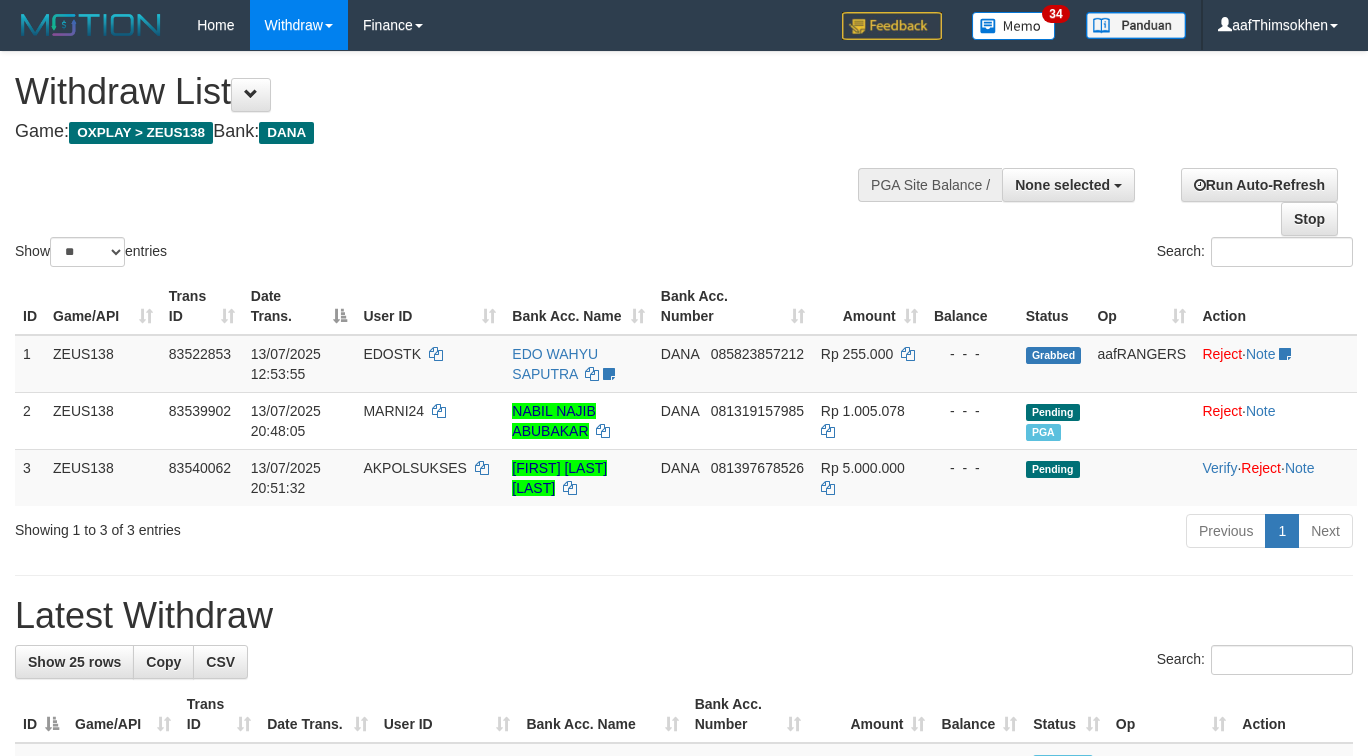 select 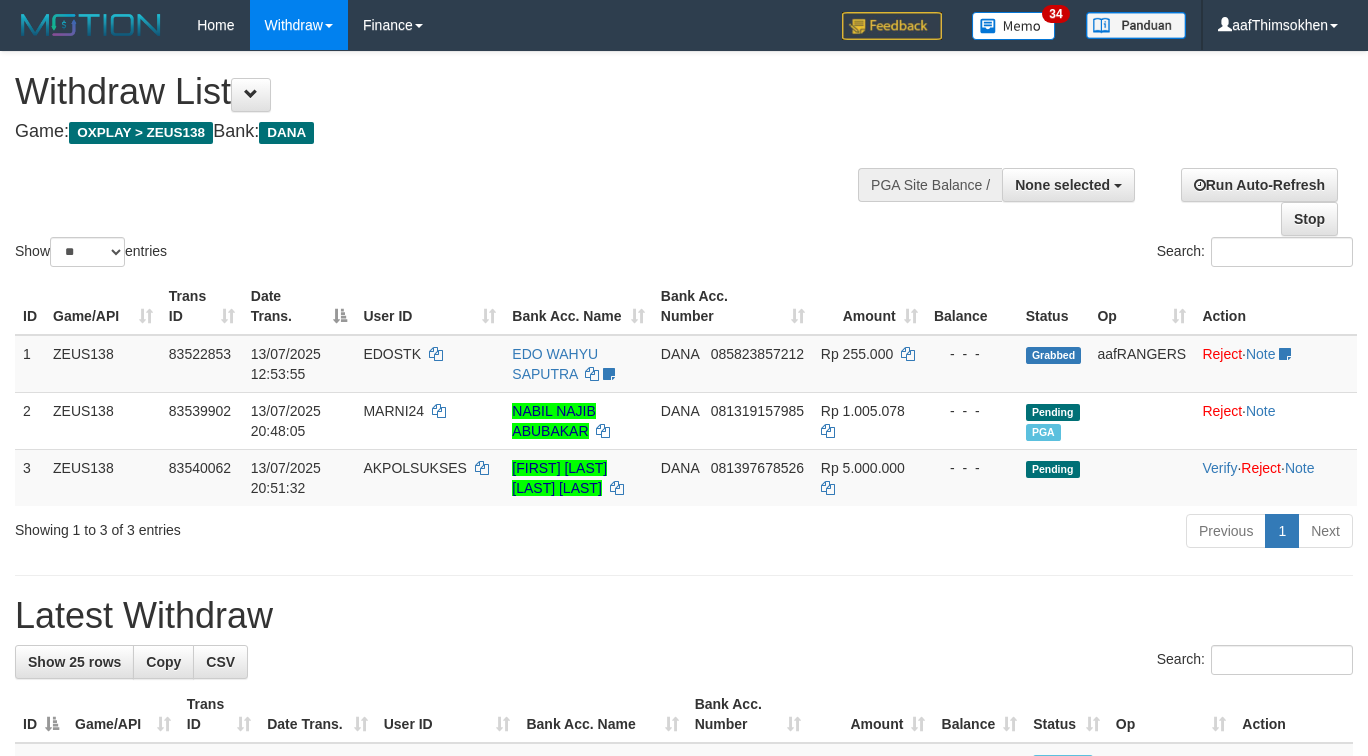 select 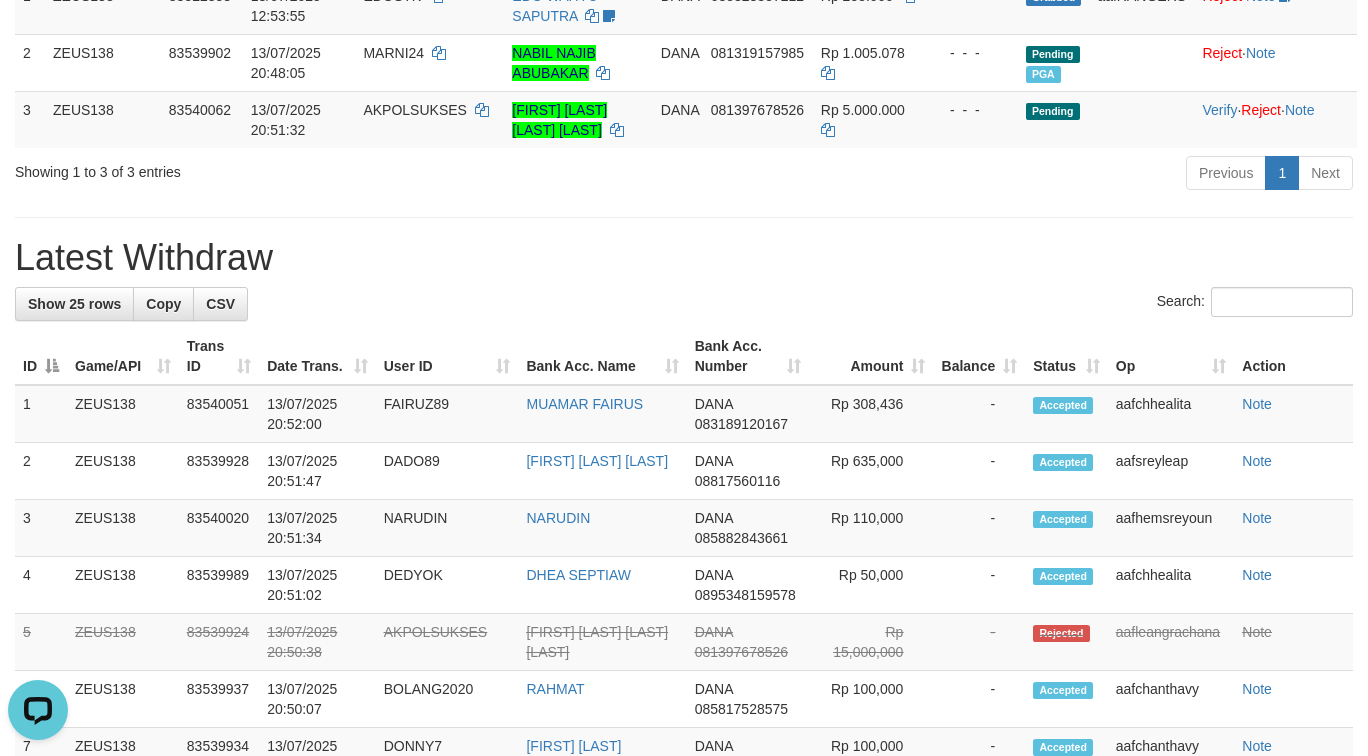 scroll, scrollTop: 0, scrollLeft: 0, axis: both 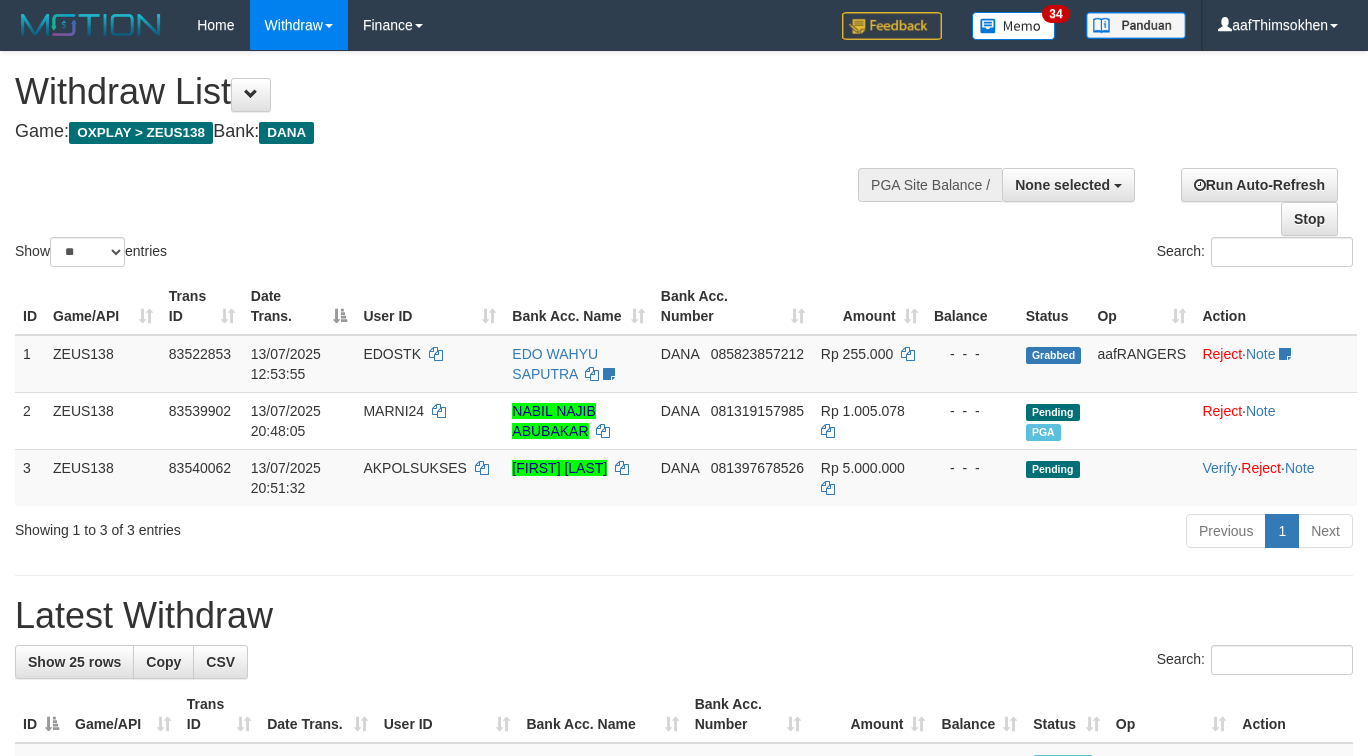 select 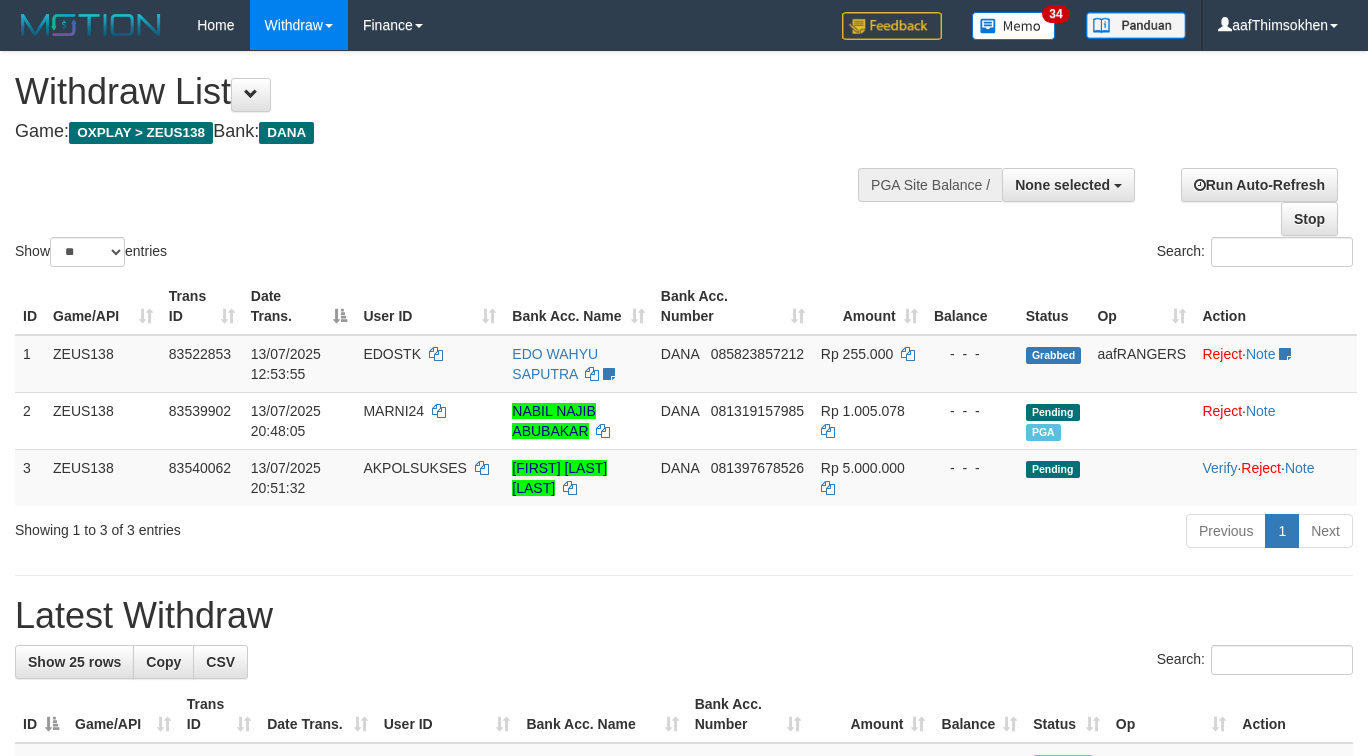 select 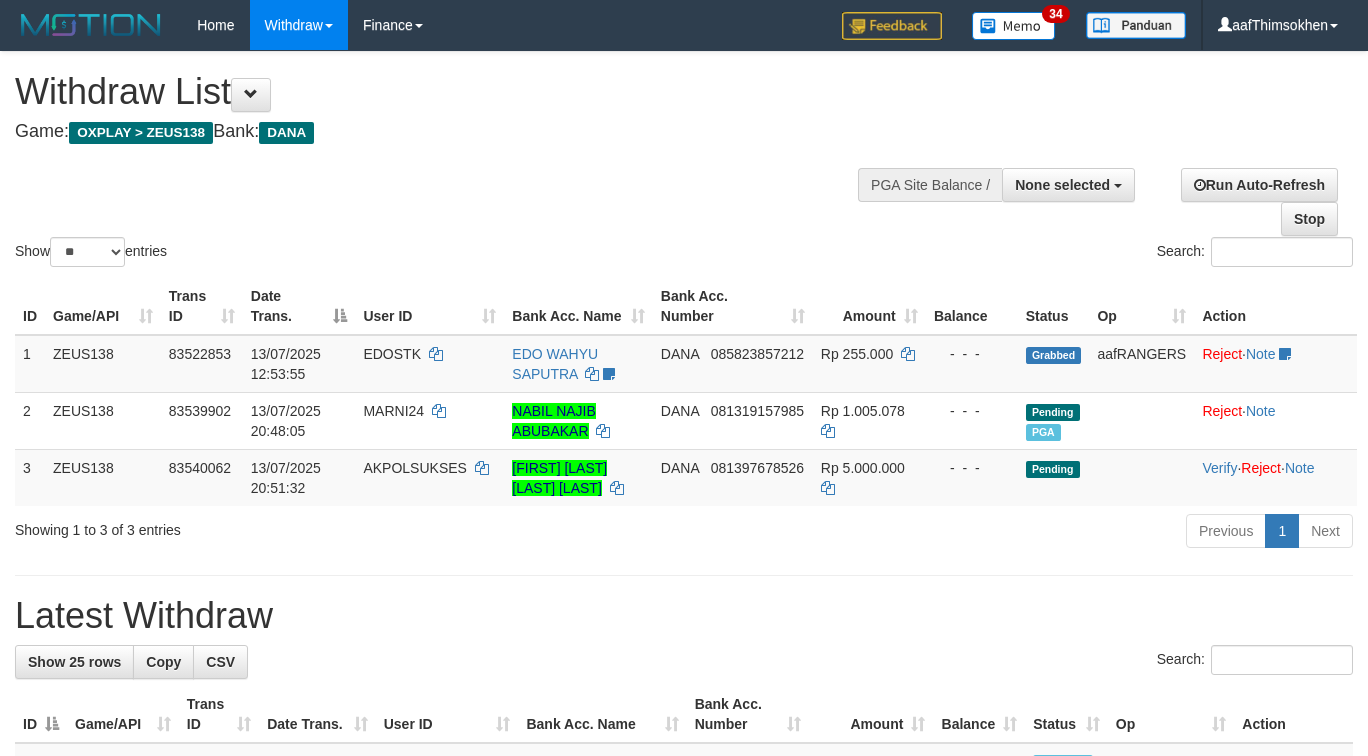 select 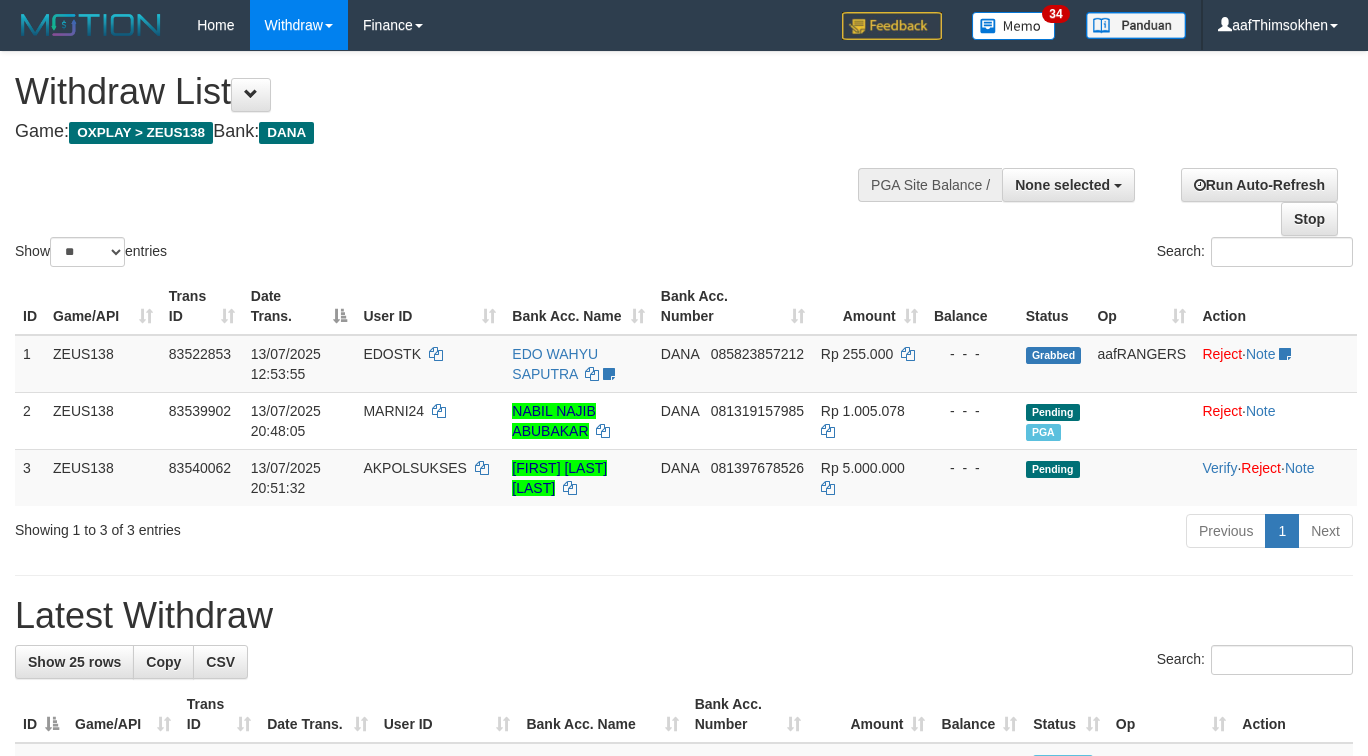 select 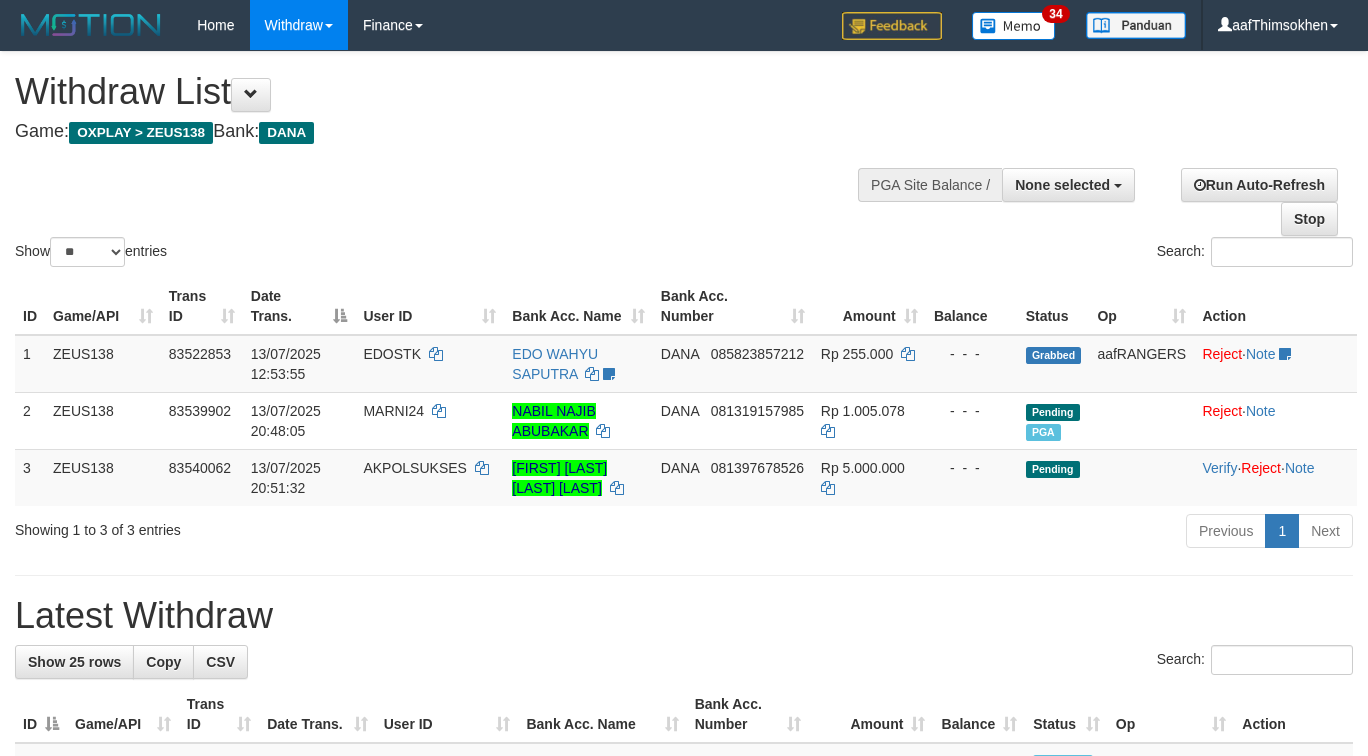 select 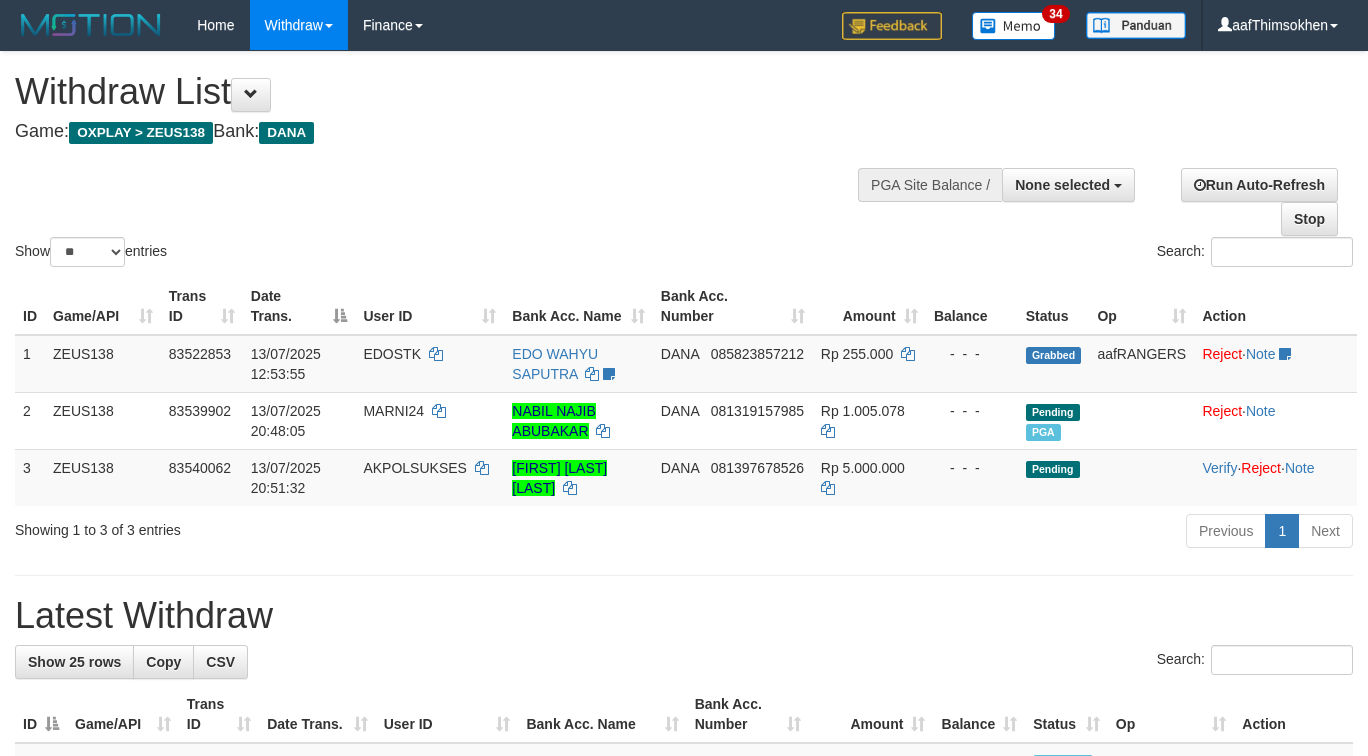 select 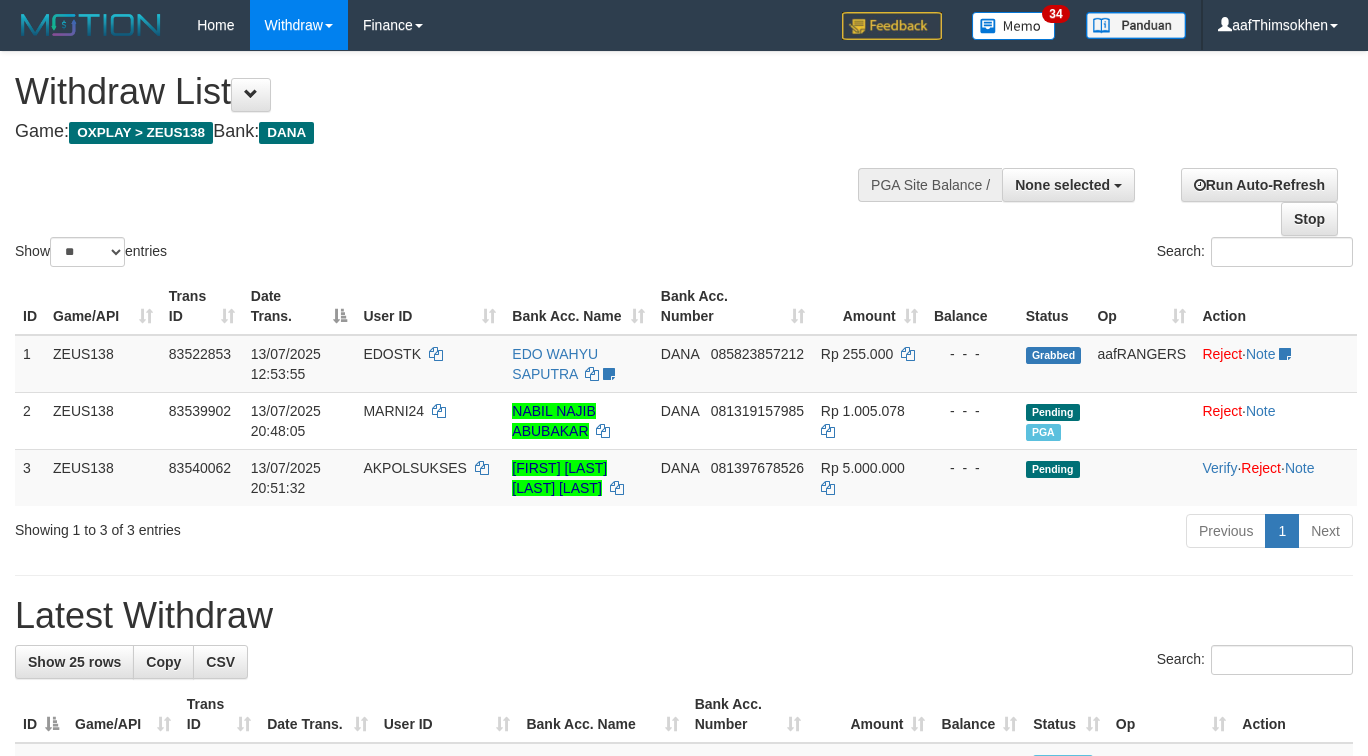 select 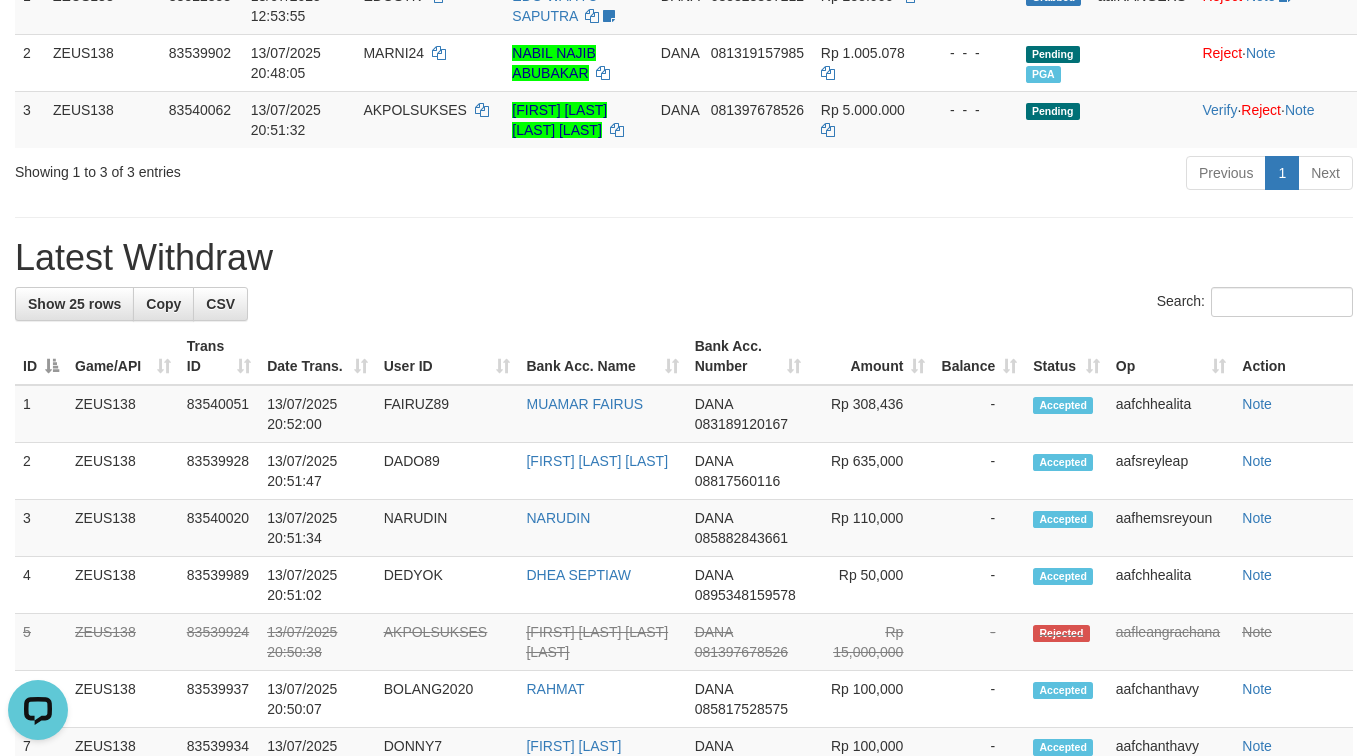 scroll, scrollTop: 0, scrollLeft: 0, axis: both 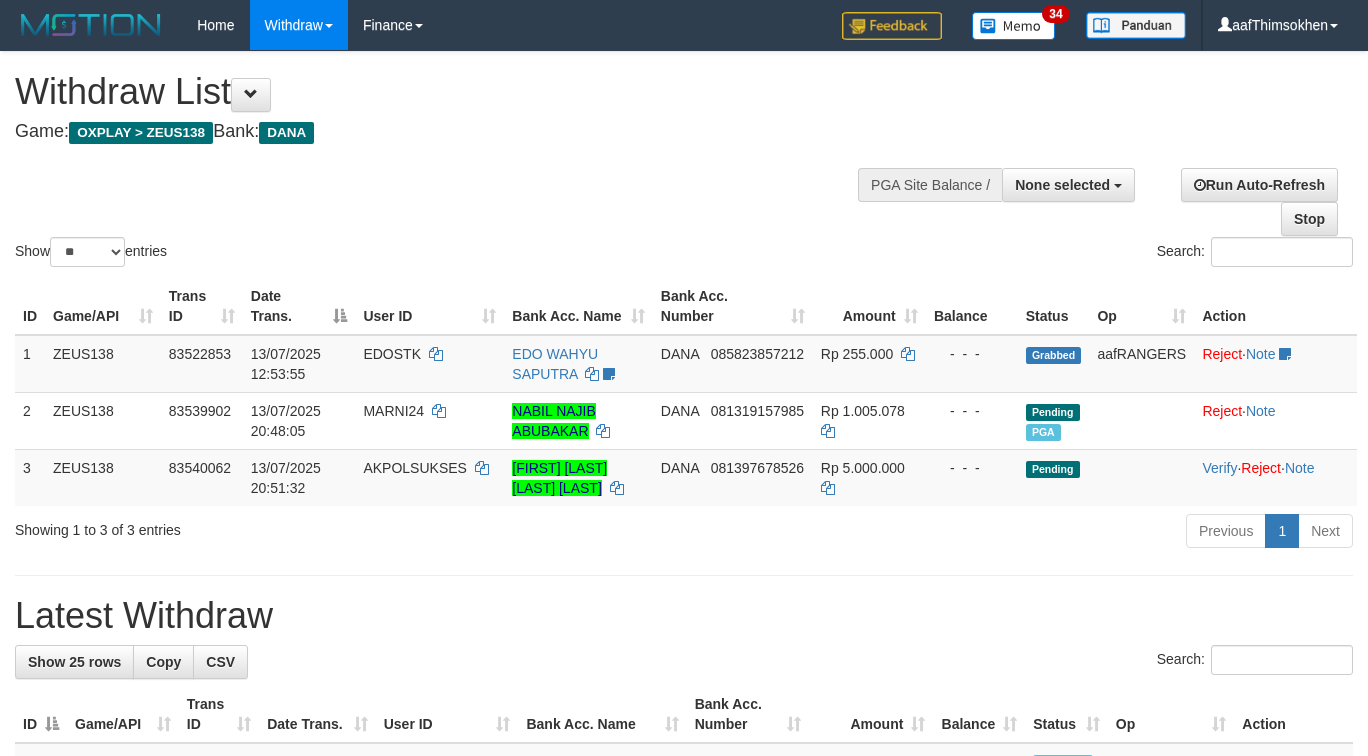 select 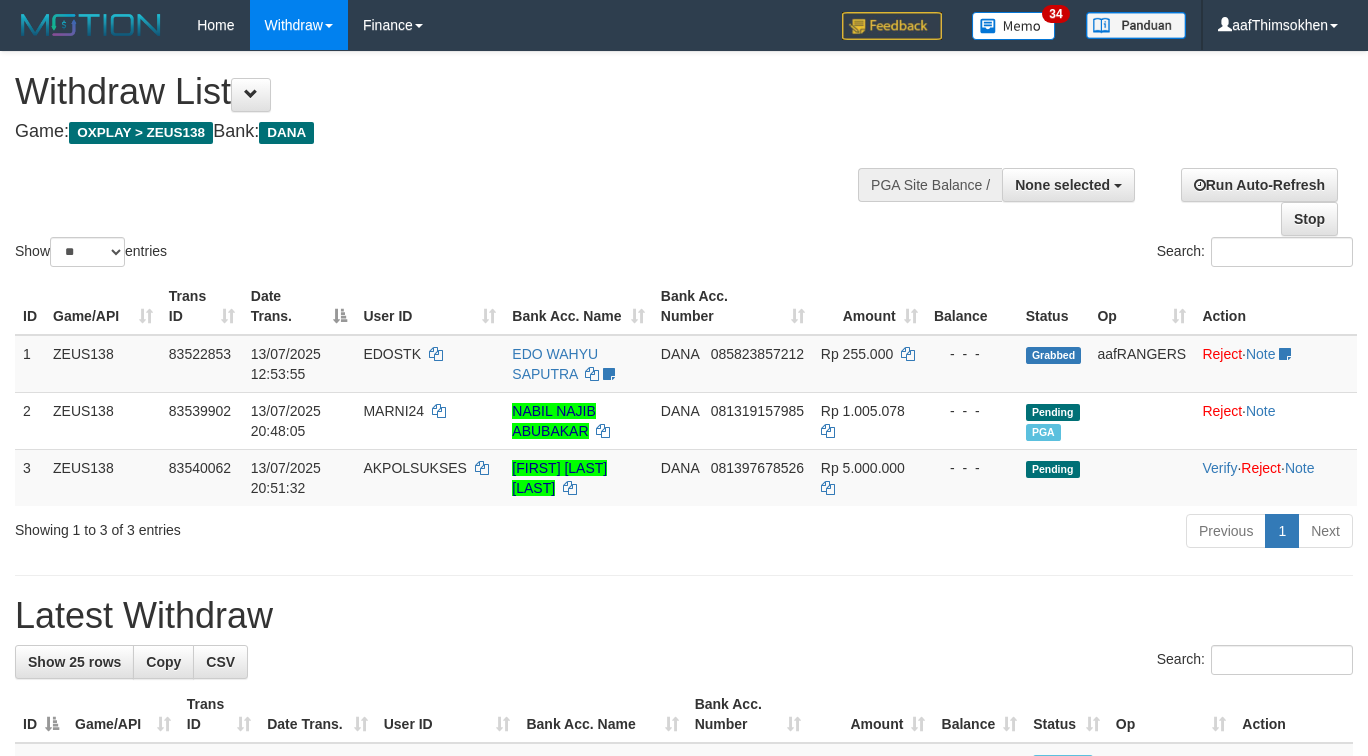 select 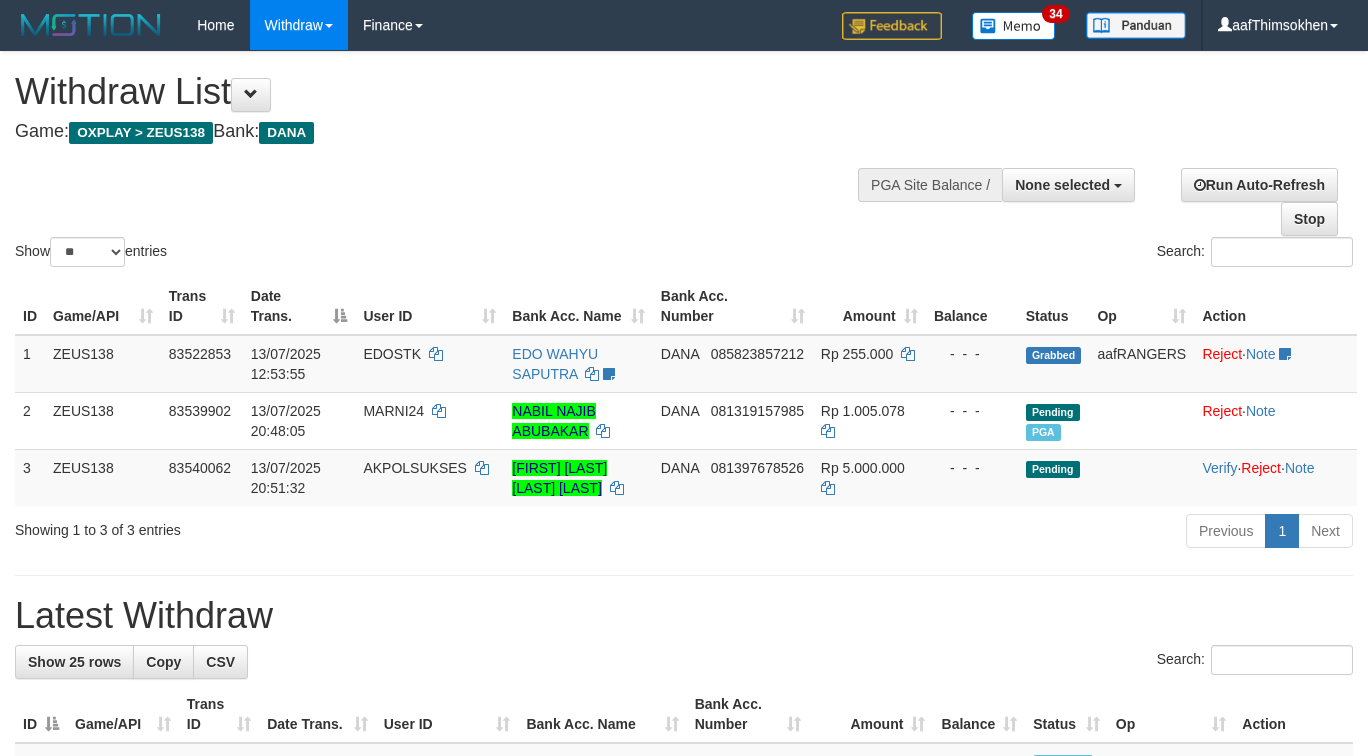 select 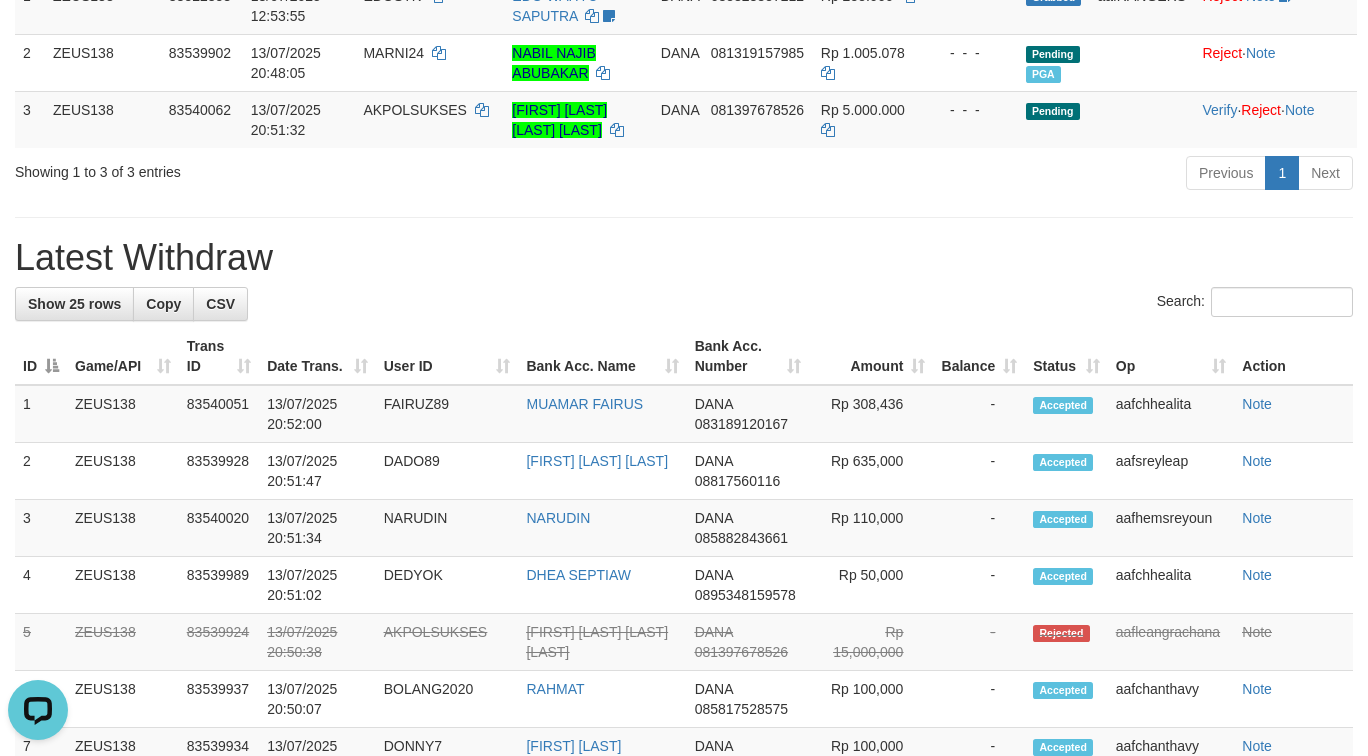 scroll, scrollTop: 0, scrollLeft: 0, axis: both 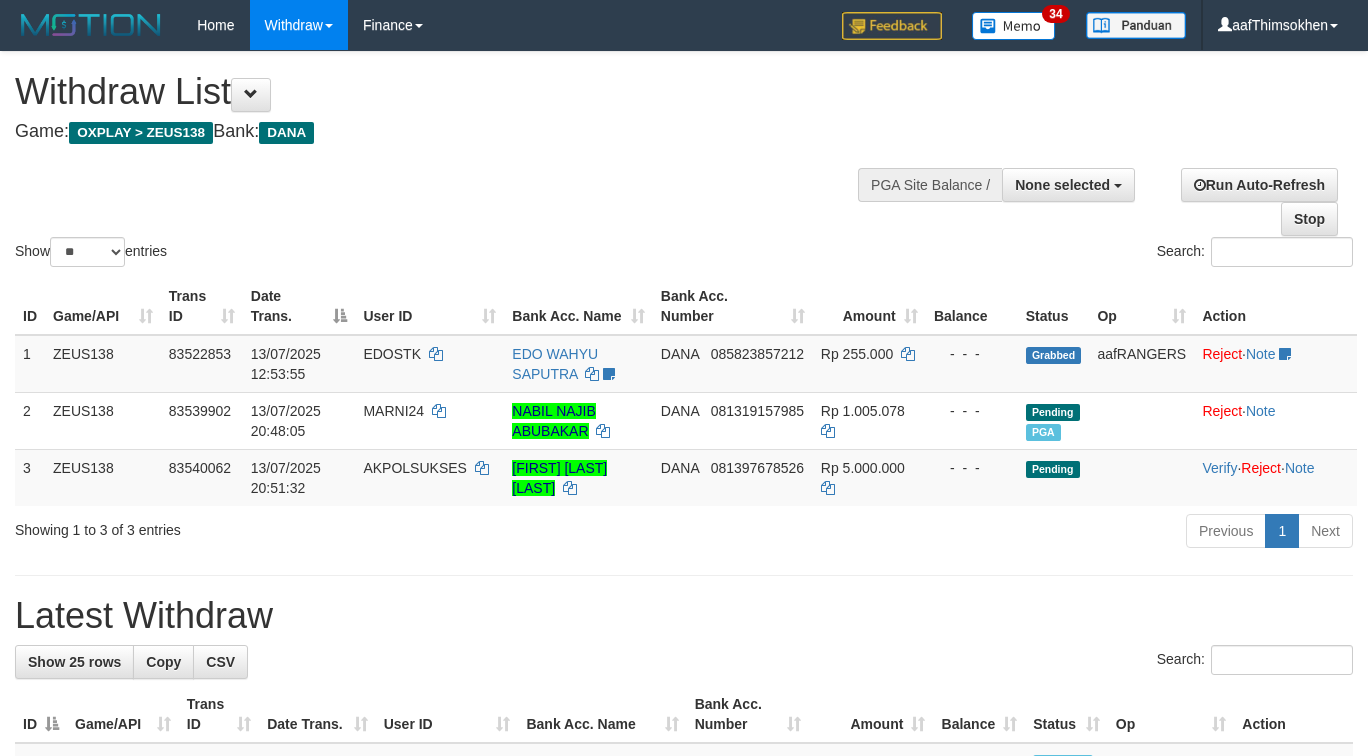 select 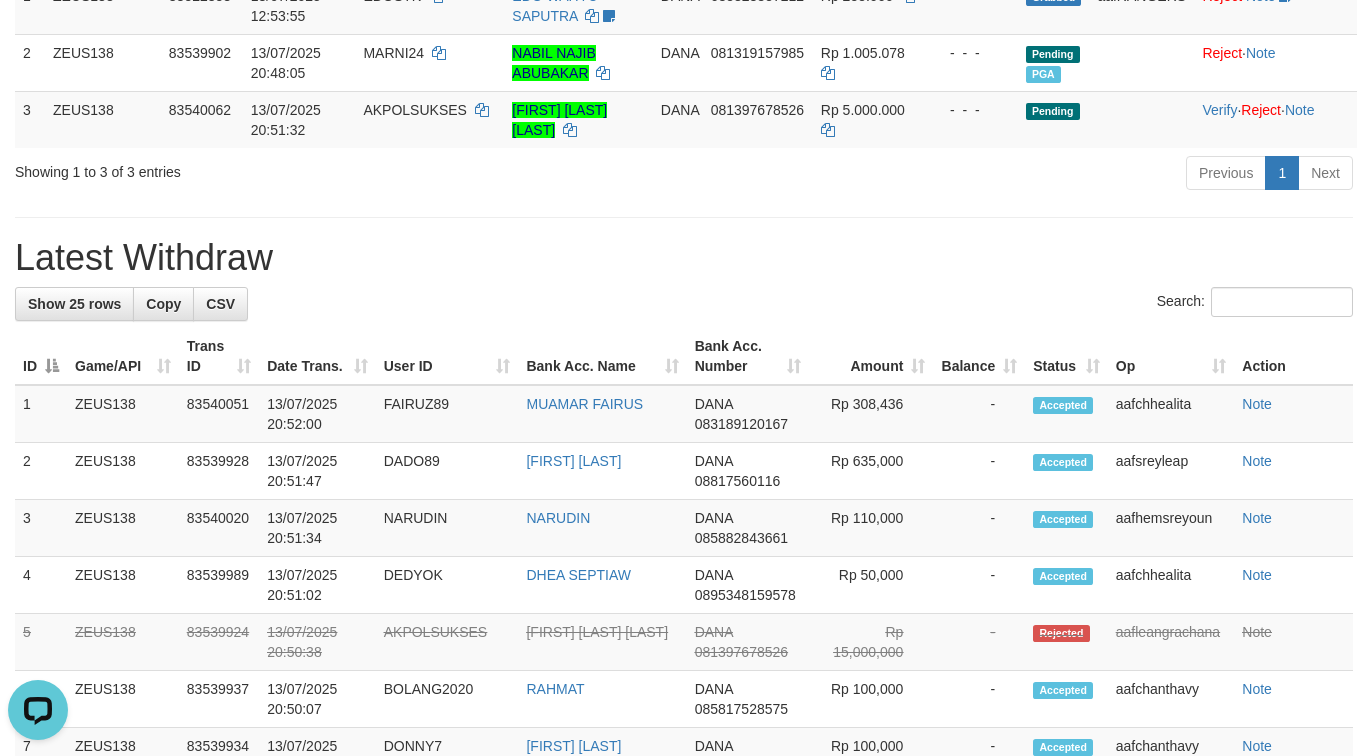 scroll, scrollTop: 0, scrollLeft: 0, axis: both 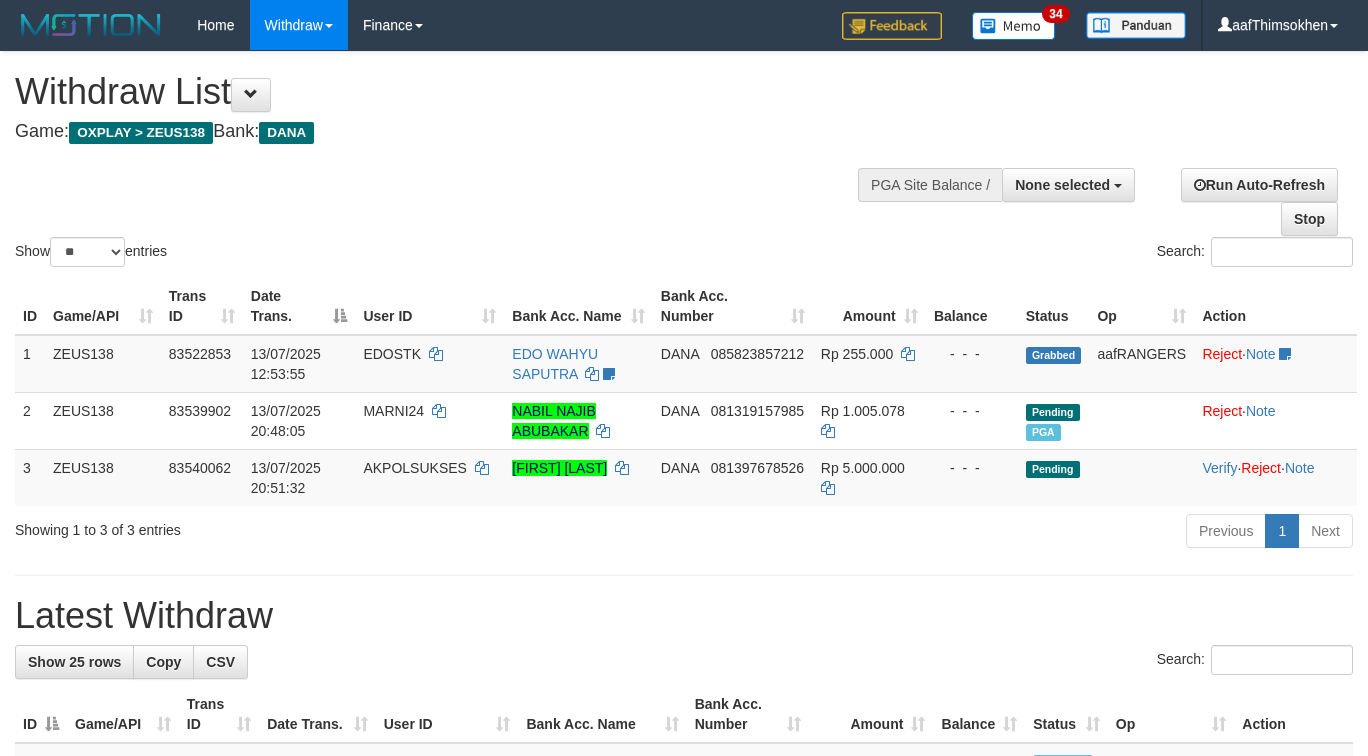 select 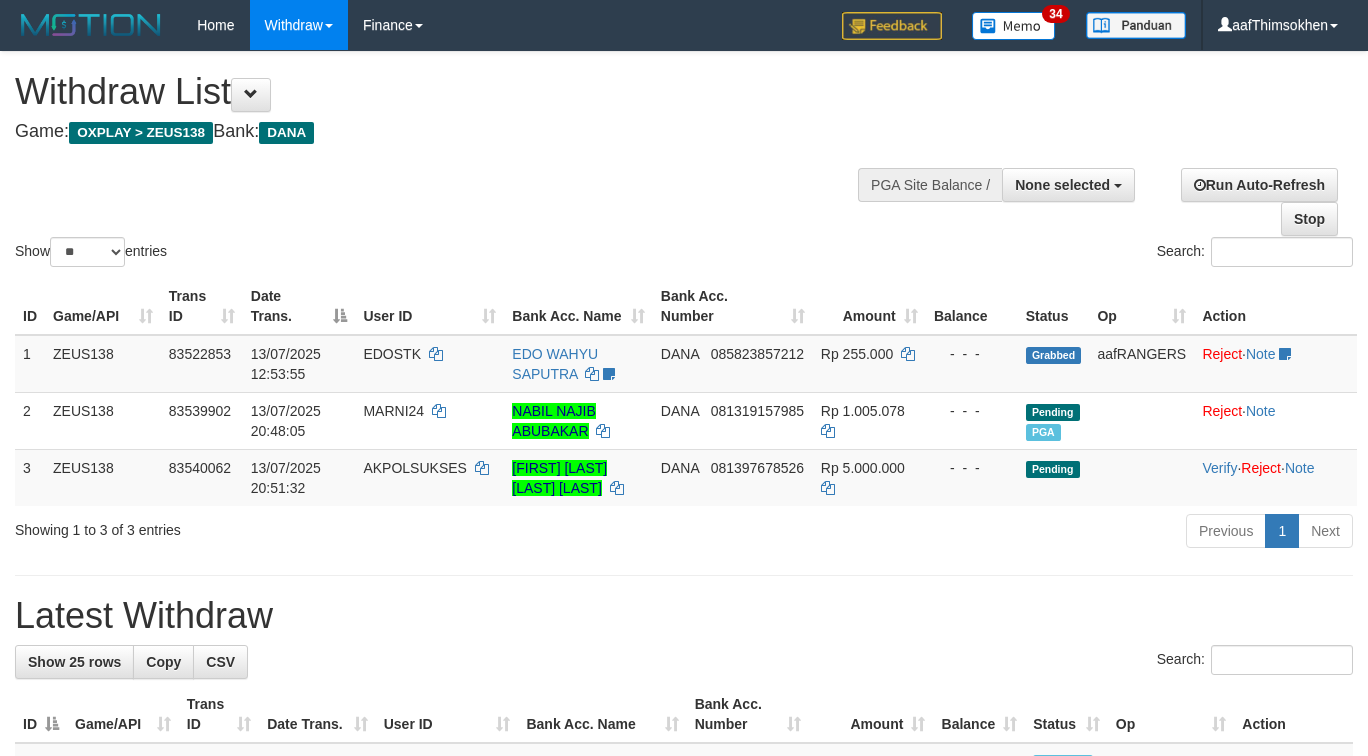 select 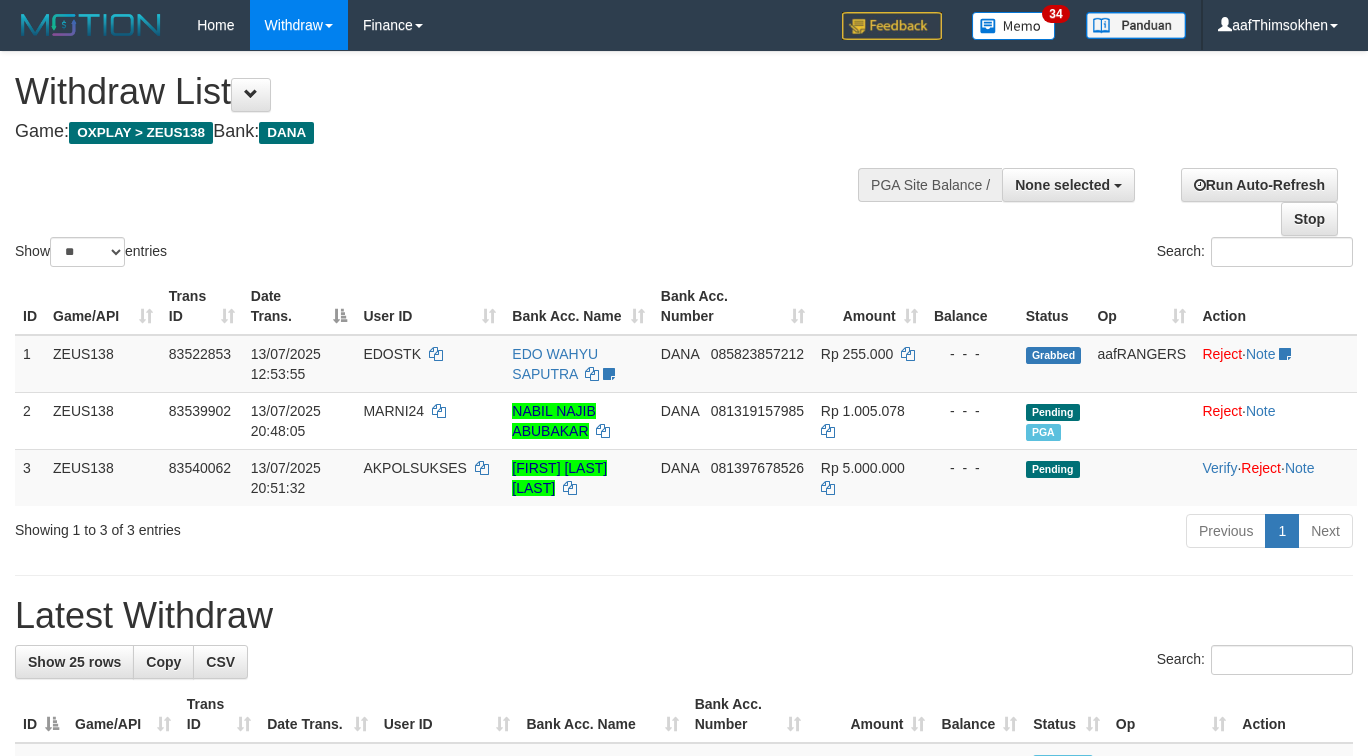 select 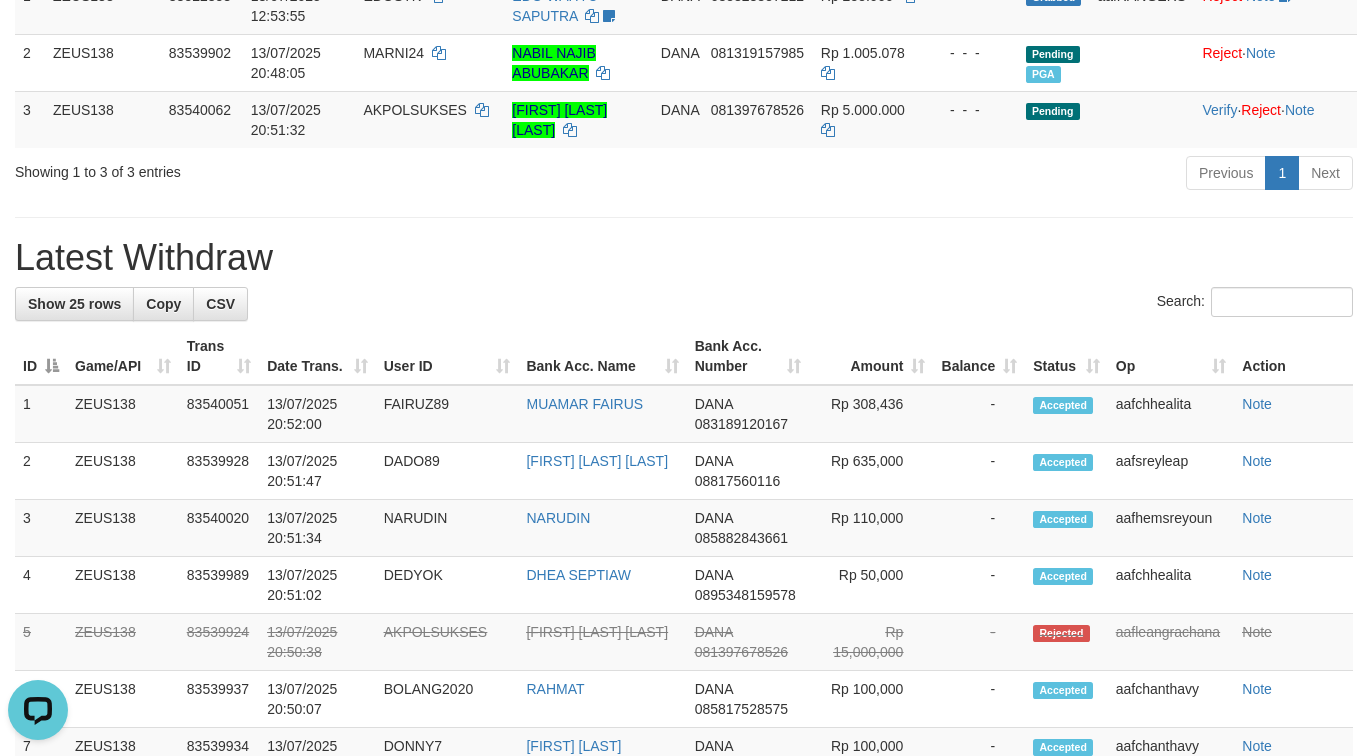 scroll, scrollTop: 0, scrollLeft: 0, axis: both 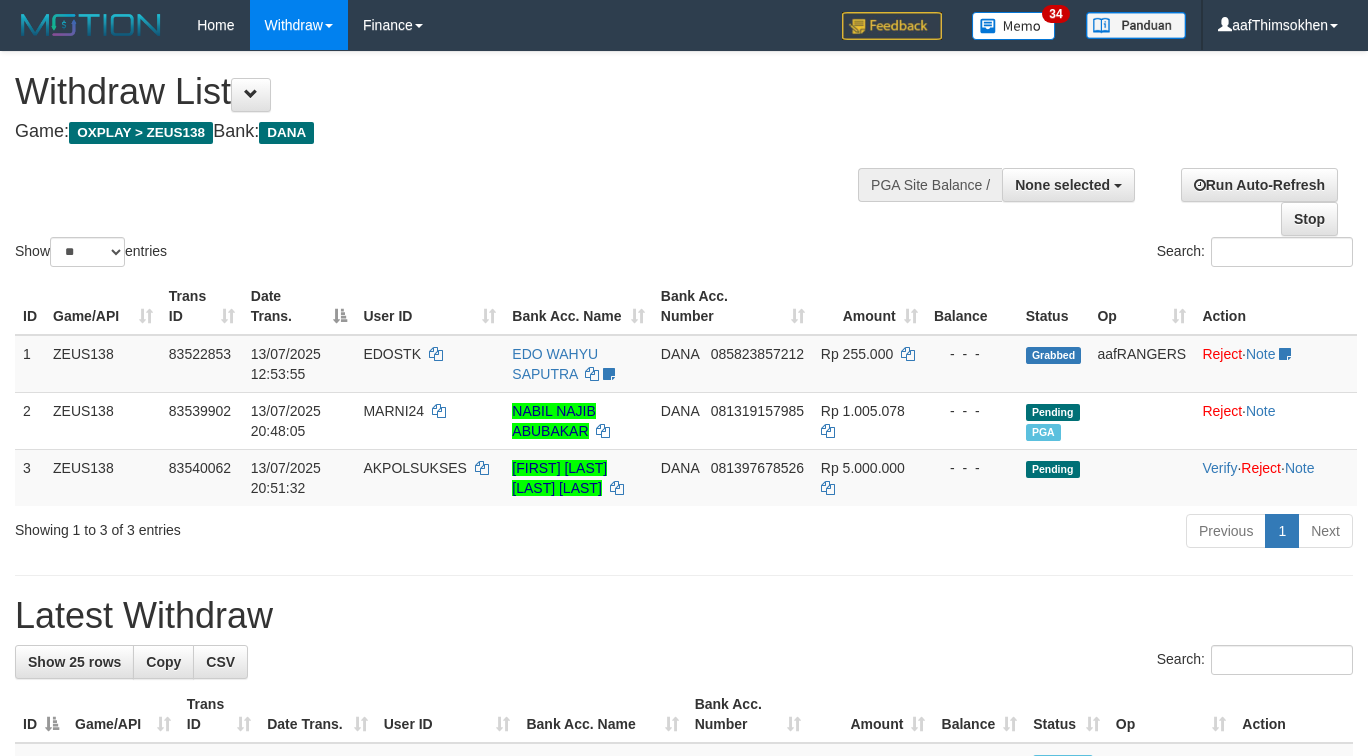 select 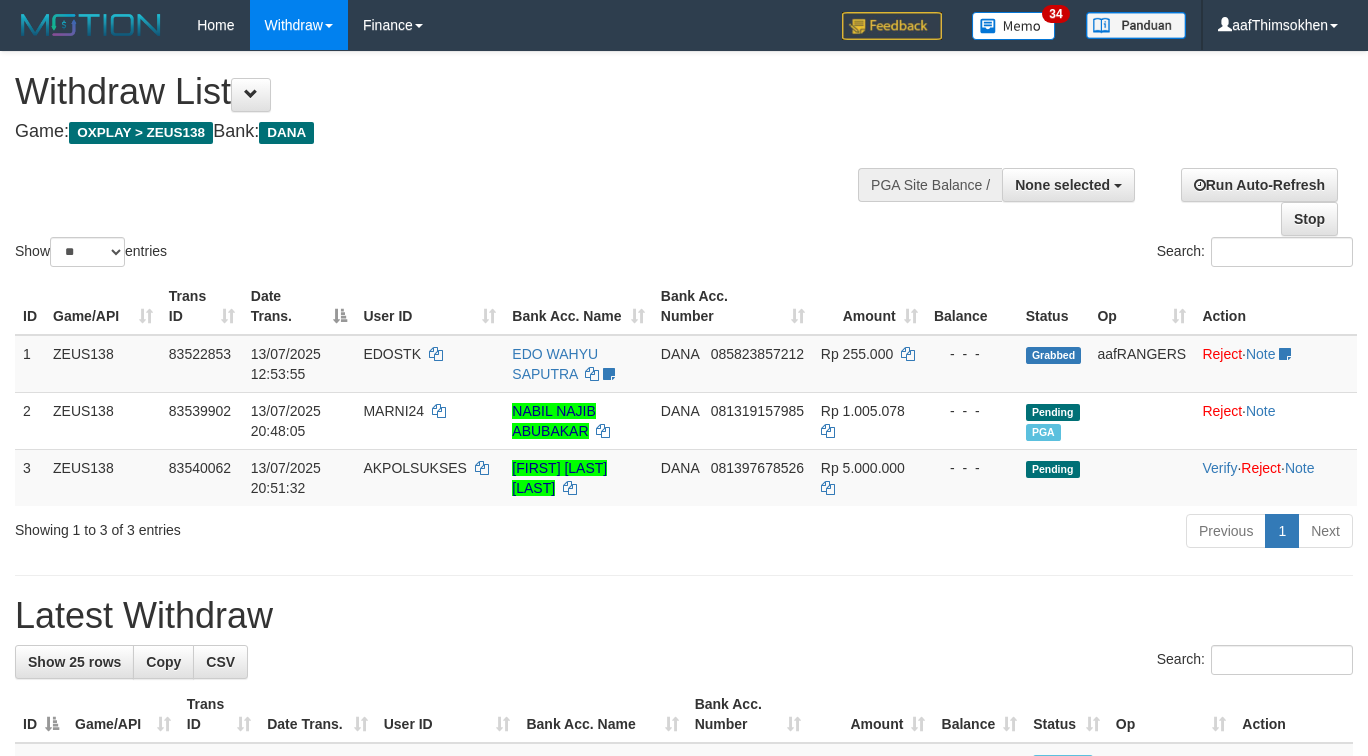 select 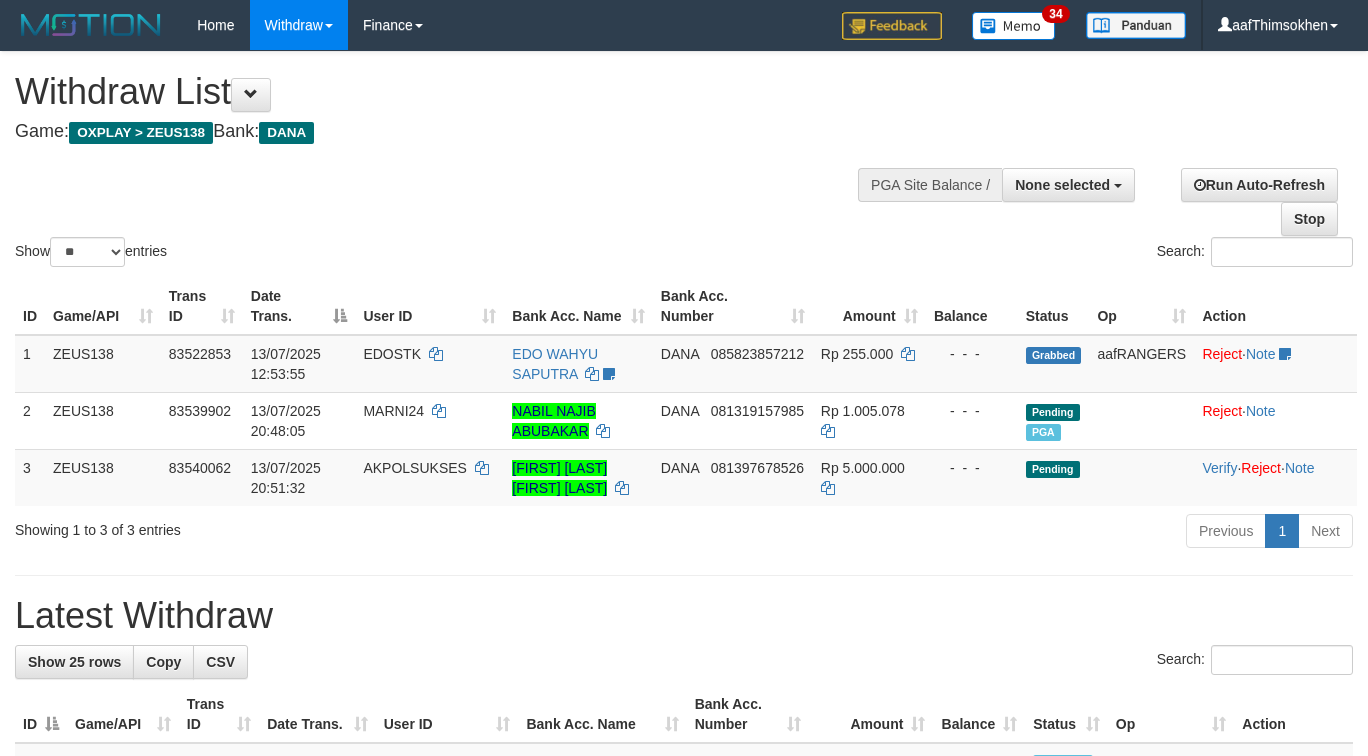 select 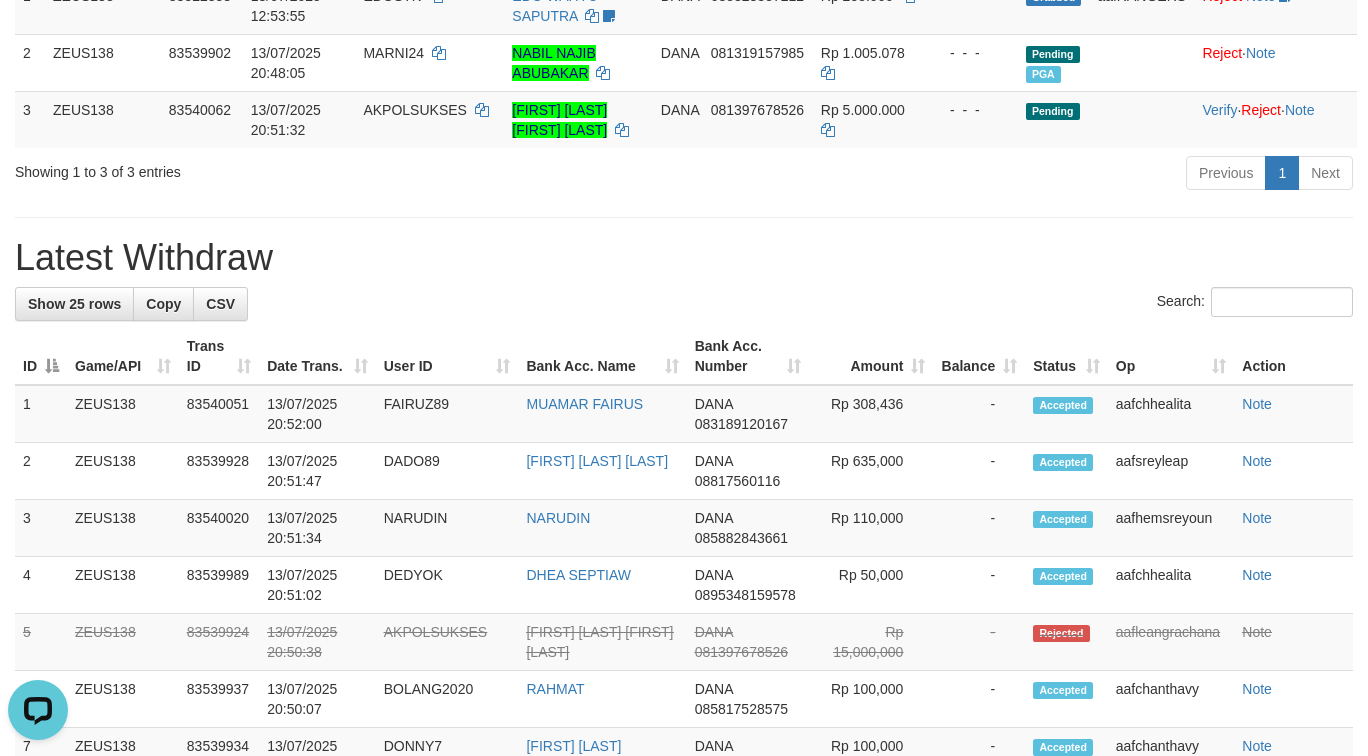 scroll, scrollTop: 0, scrollLeft: 0, axis: both 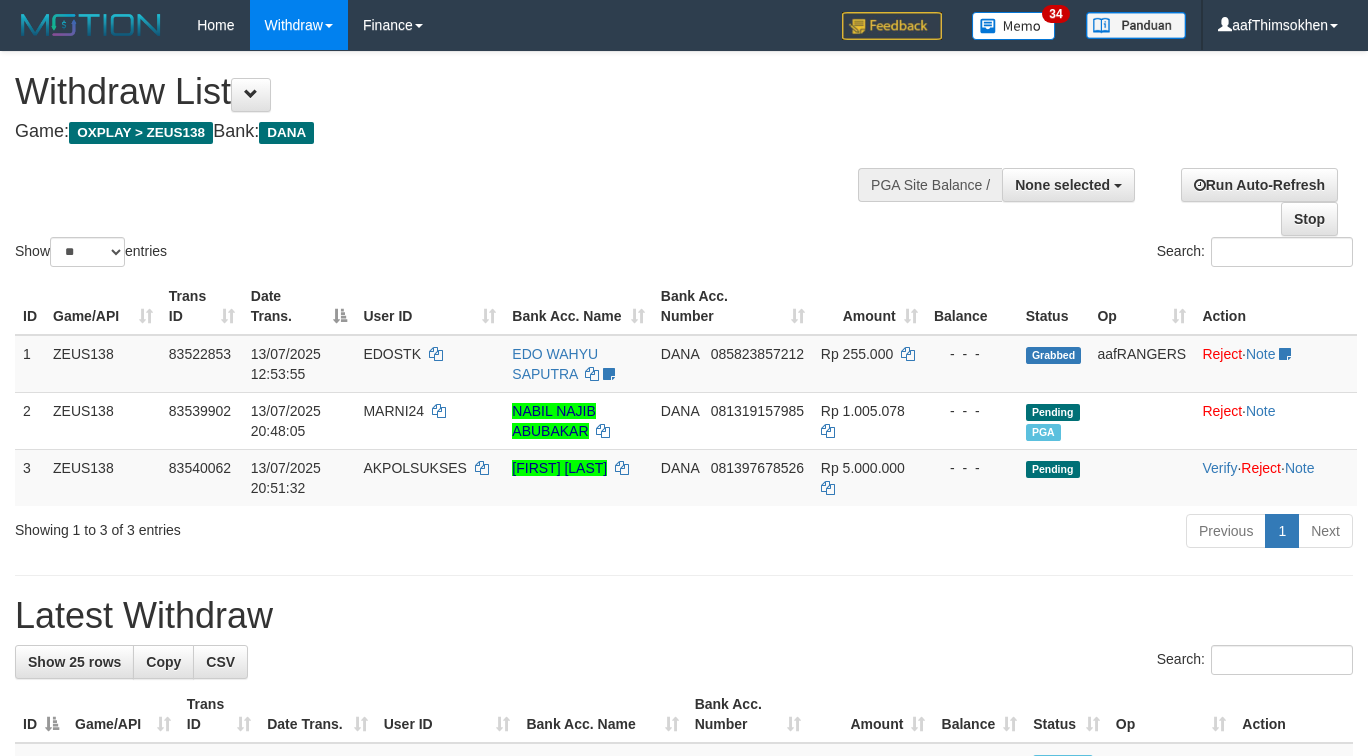 select 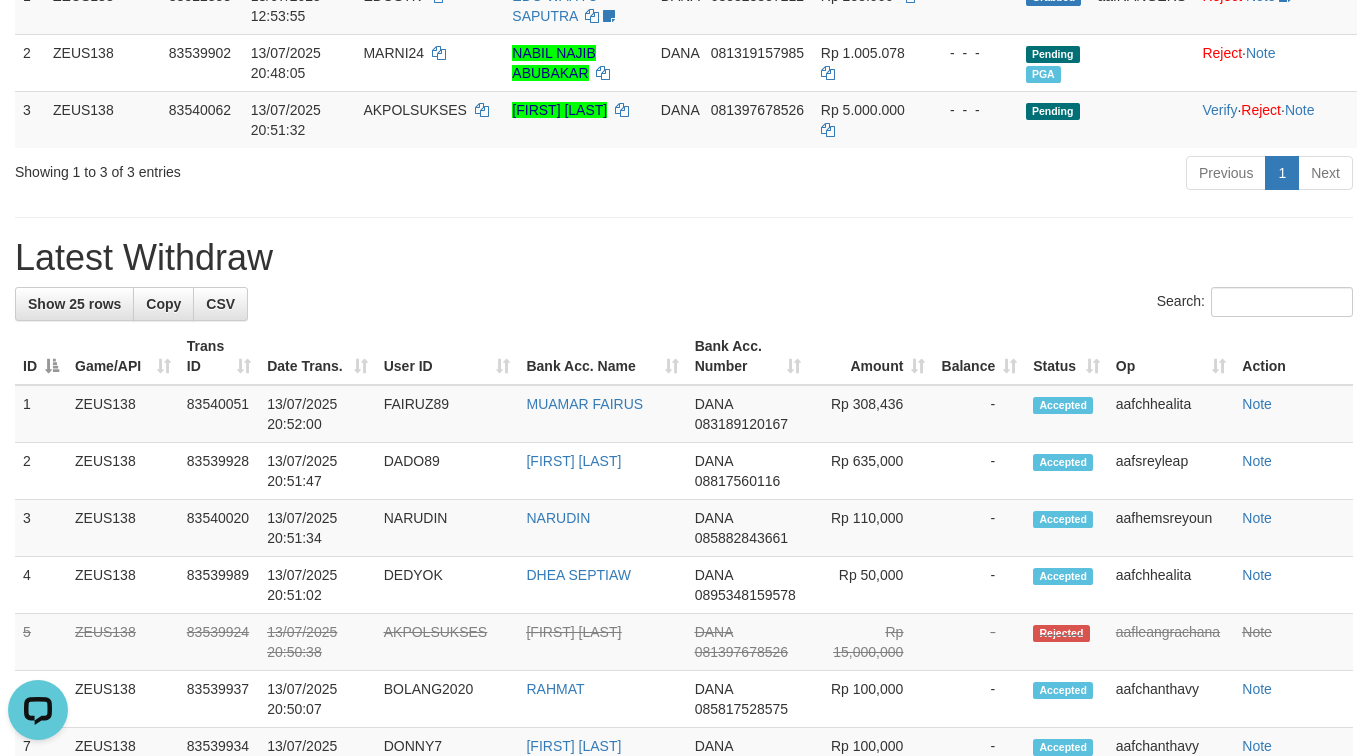scroll, scrollTop: 0, scrollLeft: 0, axis: both 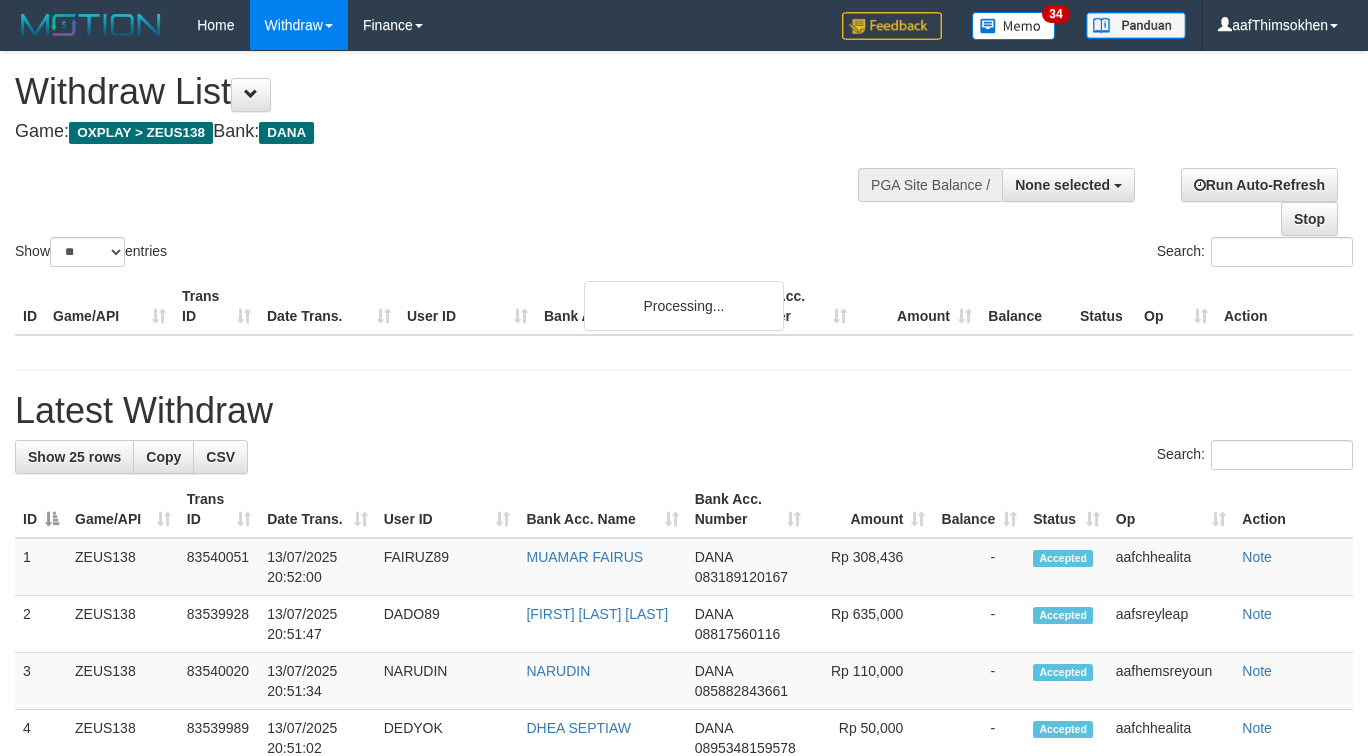 select 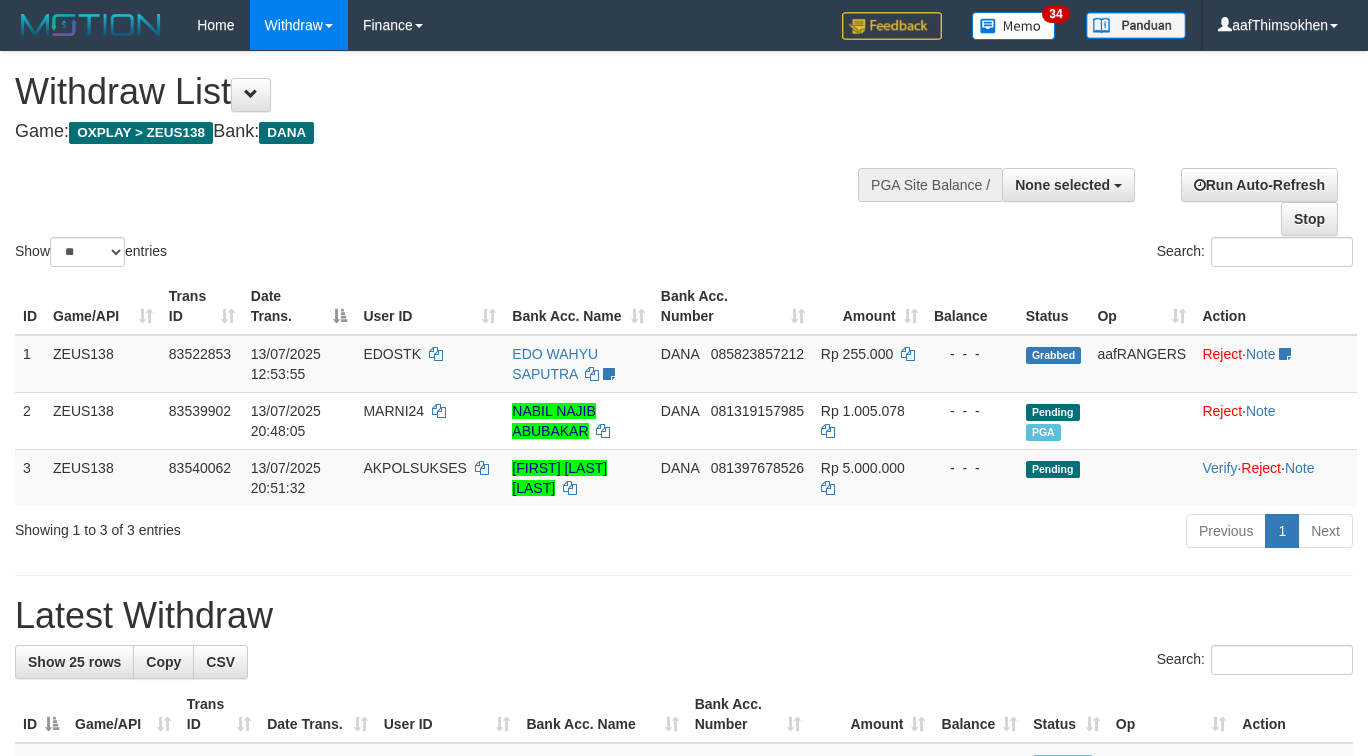 select 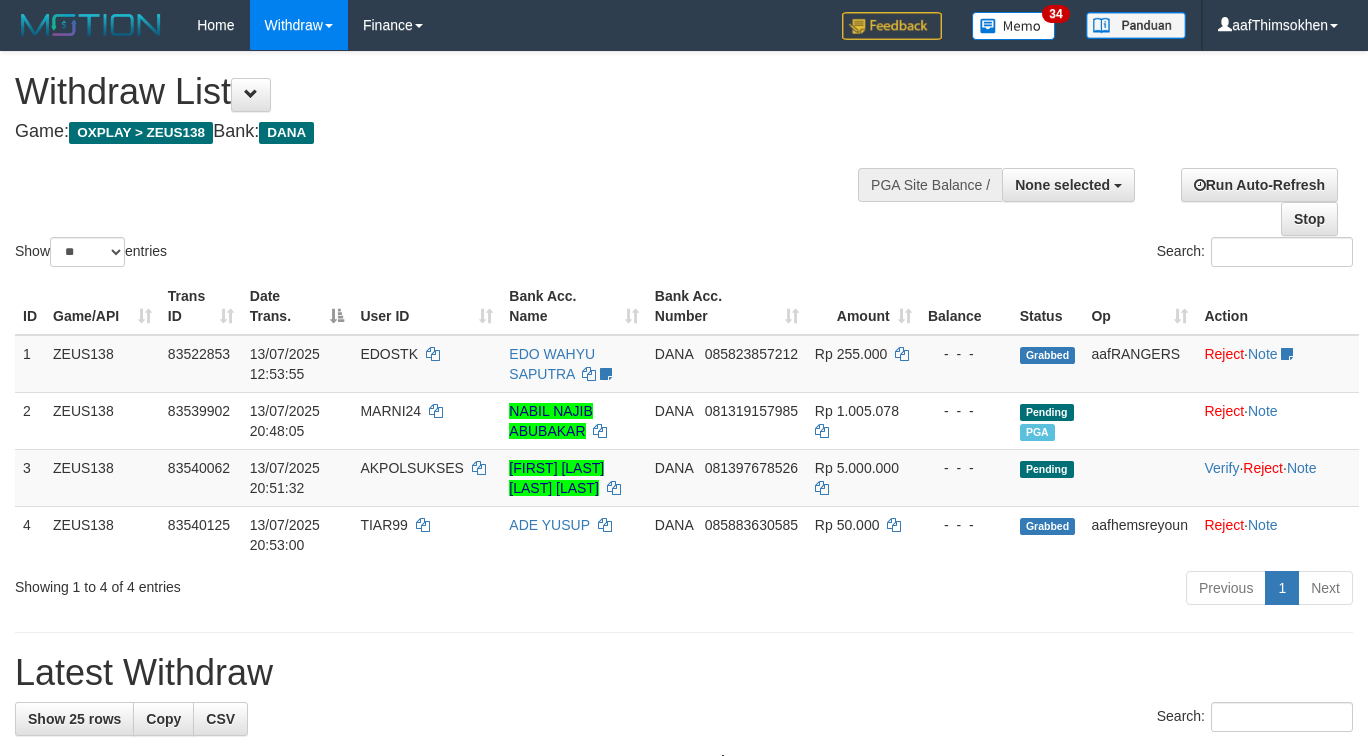select 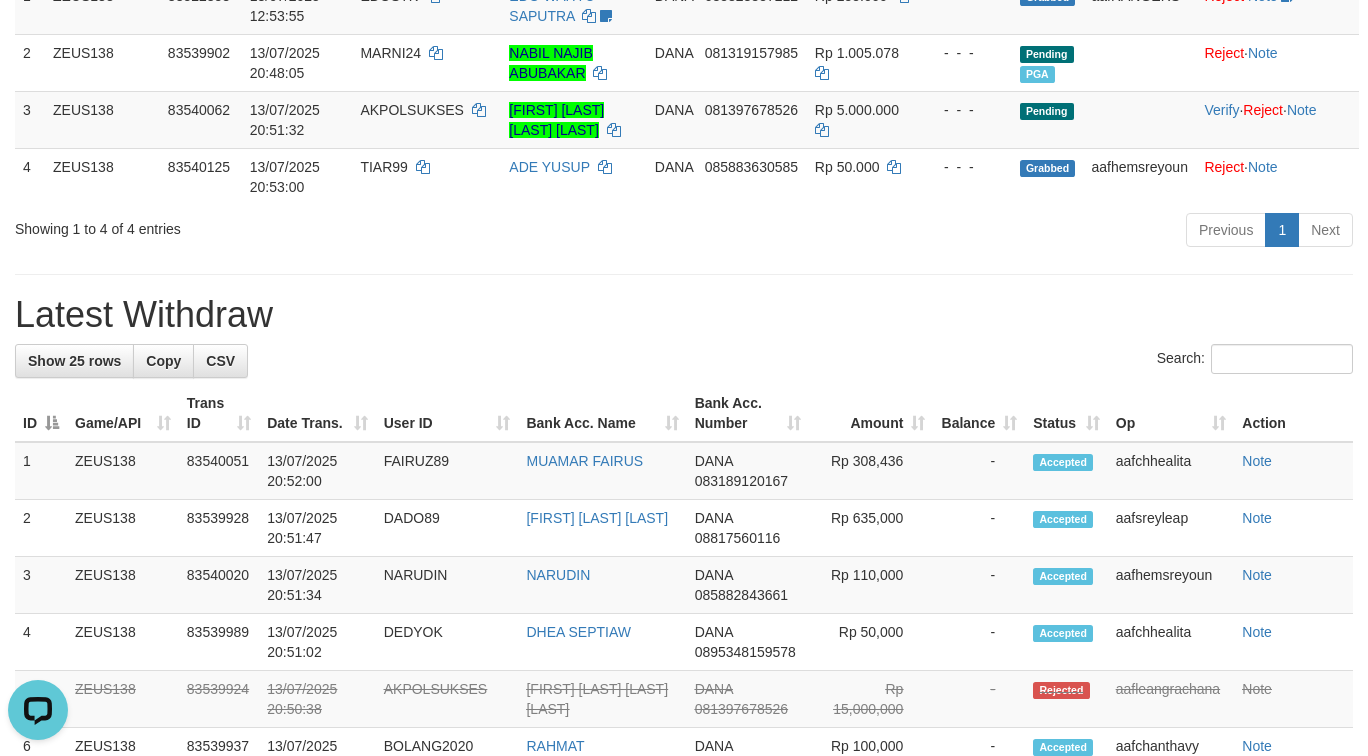 scroll, scrollTop: 0, scrollLeft: 0, axis: both 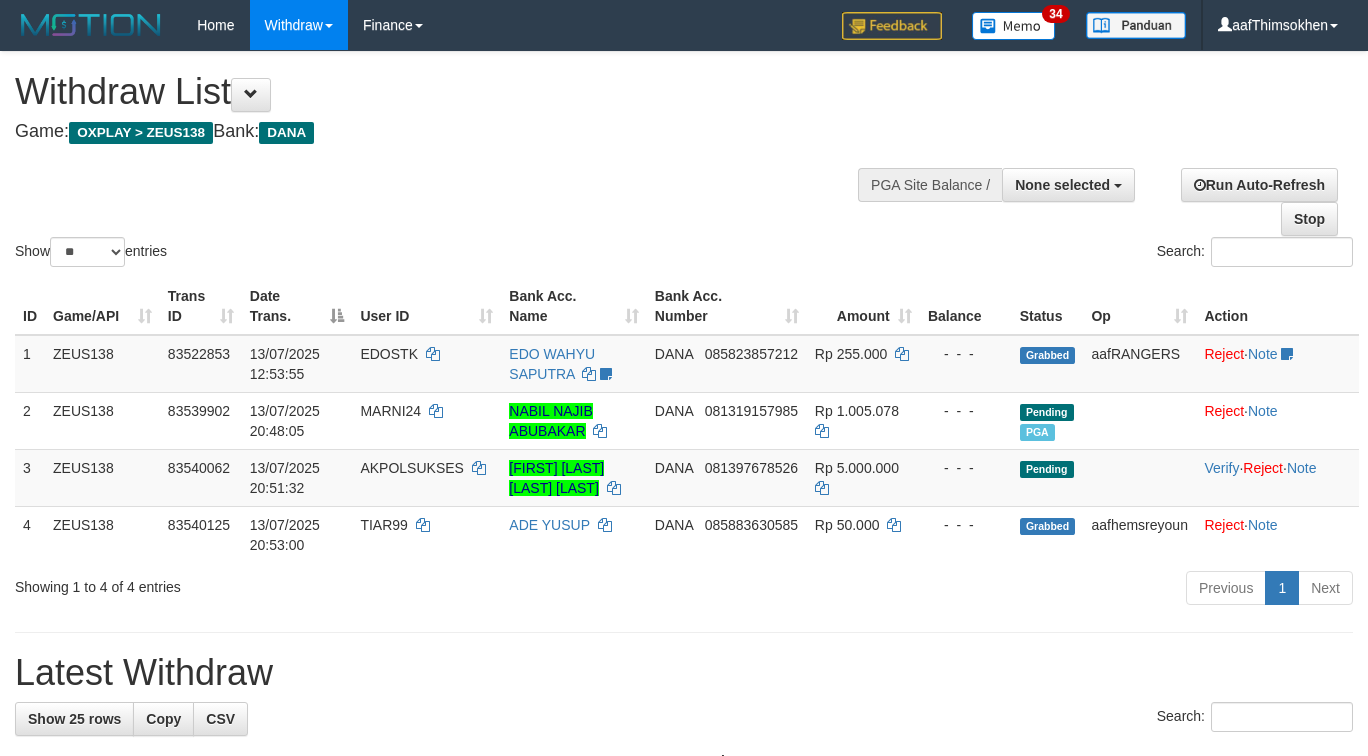 select 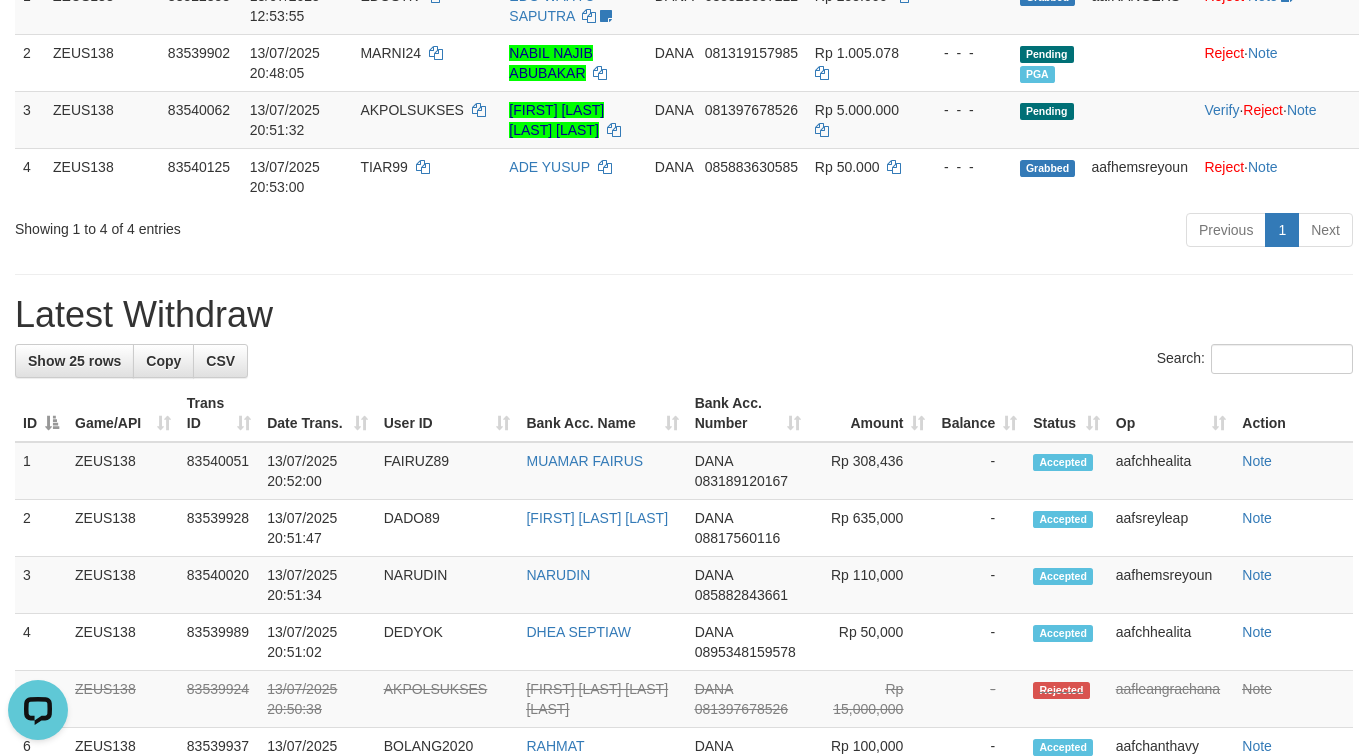scroll, scrollTop: 0, scrollLeft: 0, axis: both 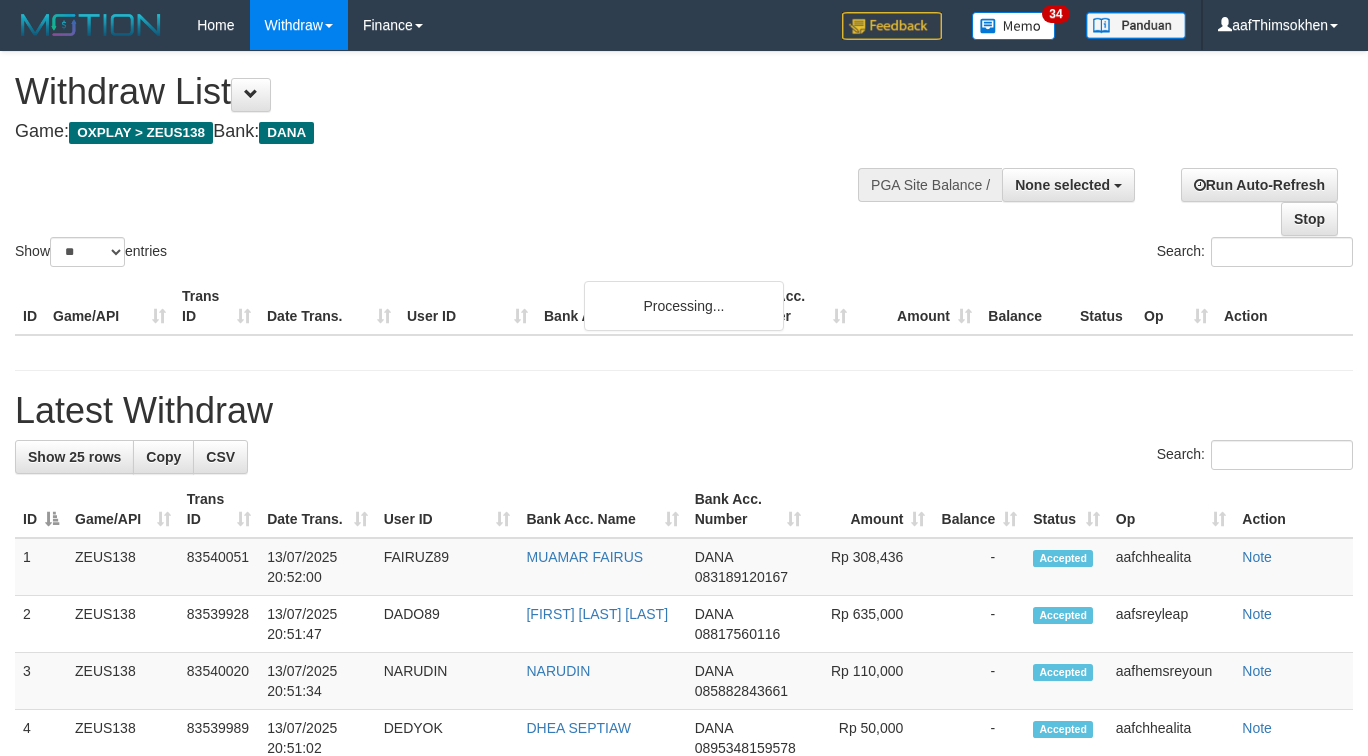select 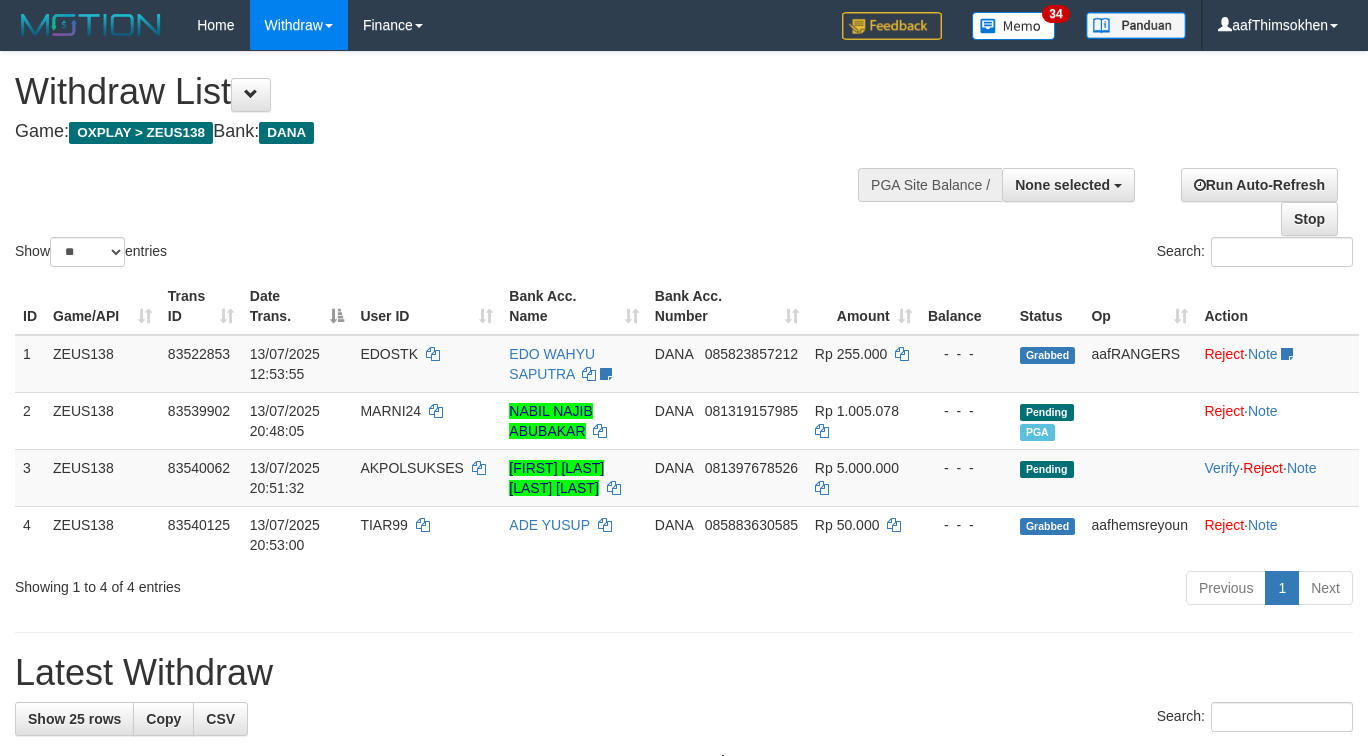 select 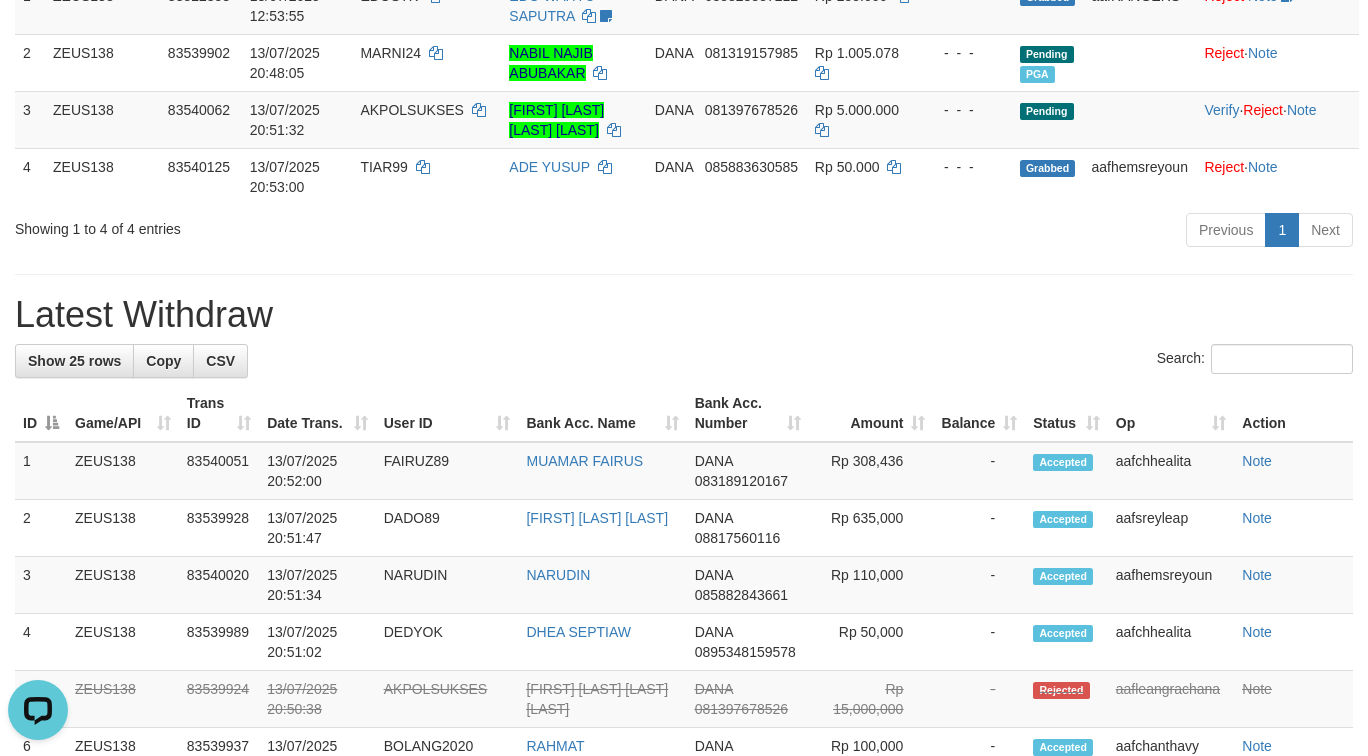scroll, scrollTop: 0, scrollLeft: 0, axis: both 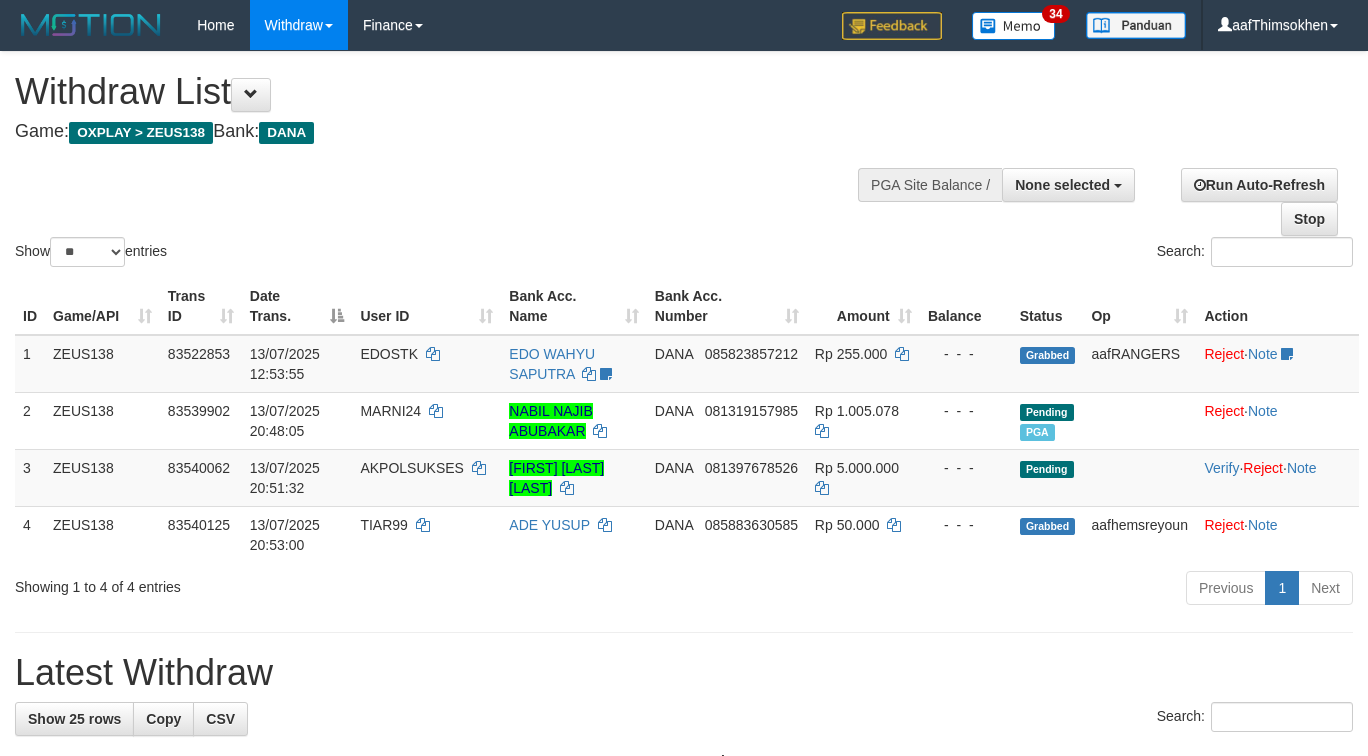 select 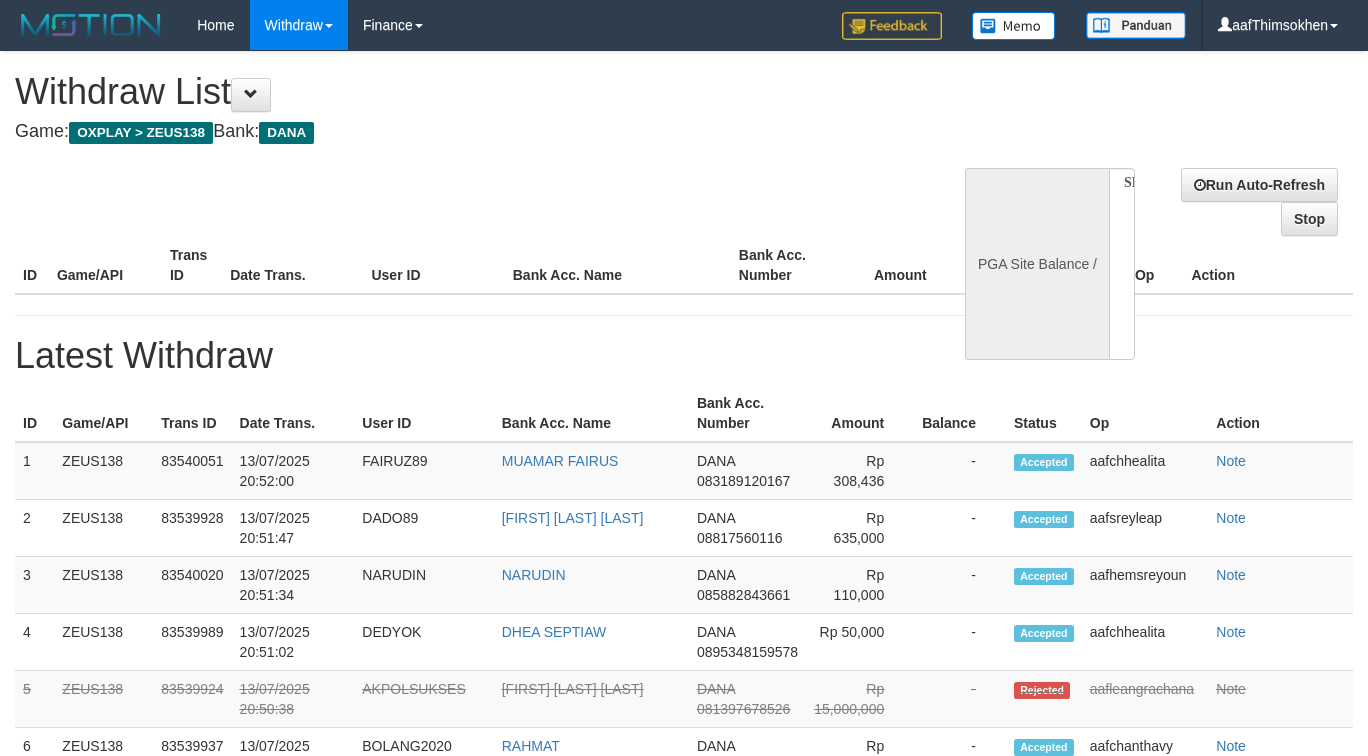 select 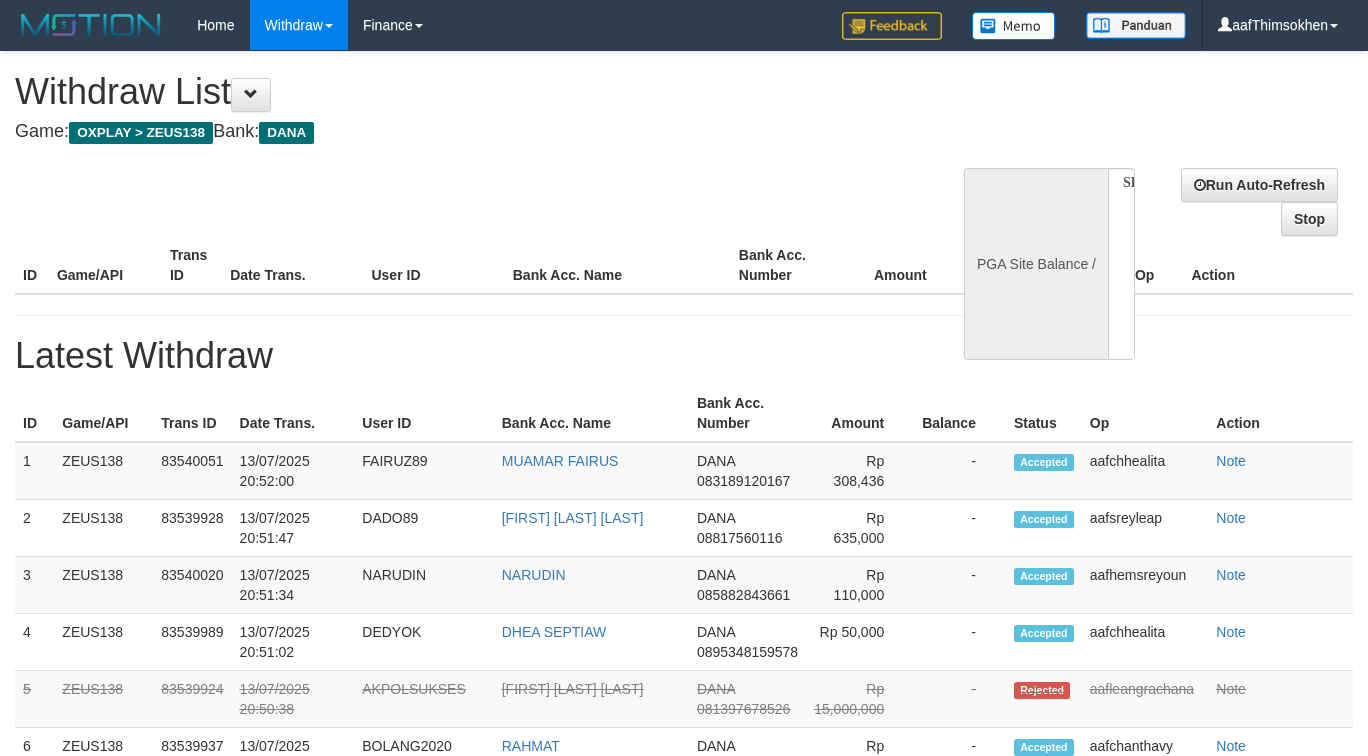 scroll, scrollTop: 358, scrollLeft: 0, axis: vertical 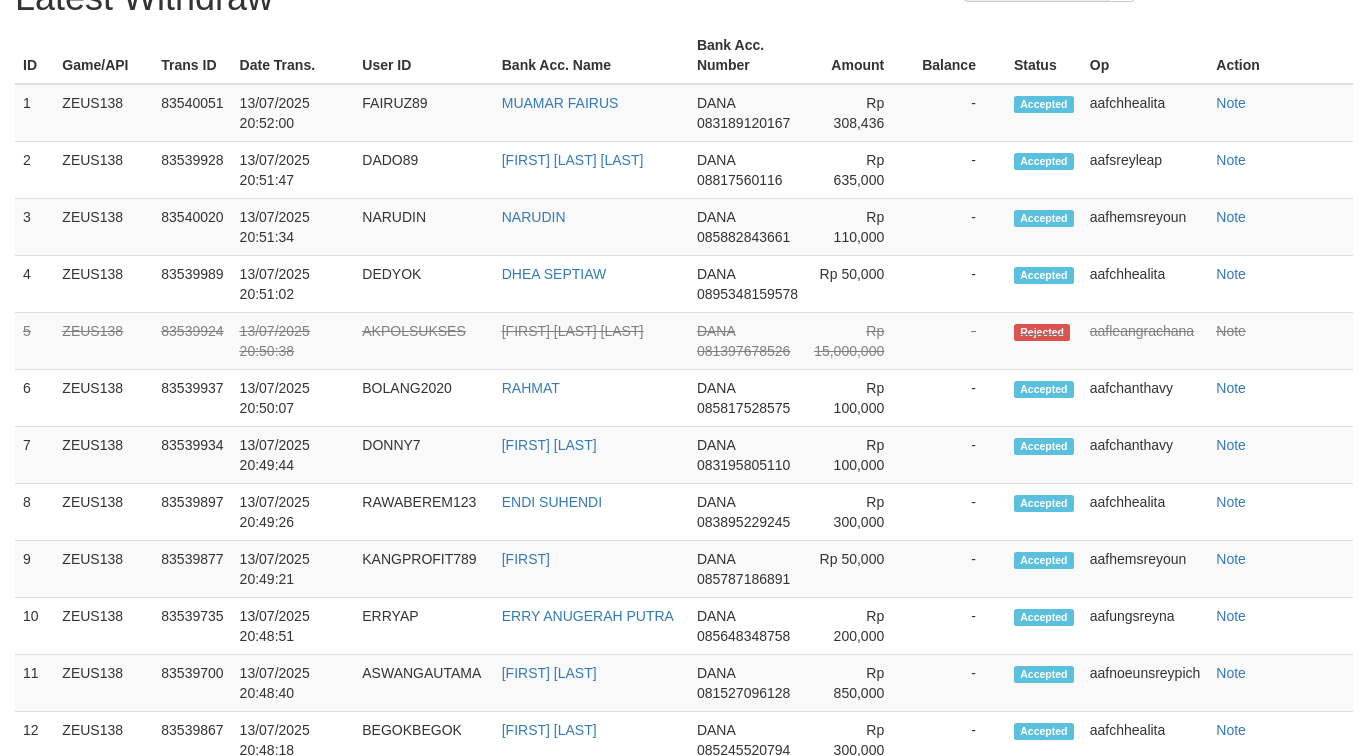 select on "**" 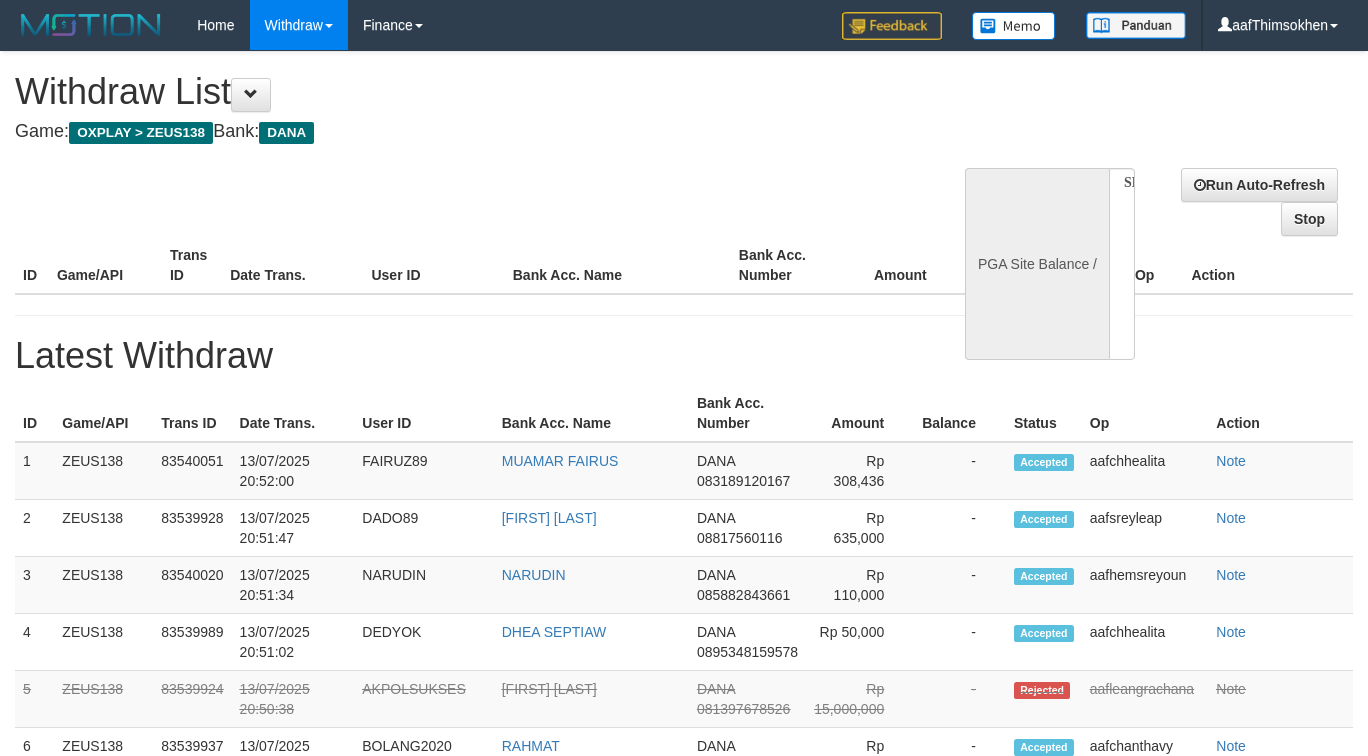 select 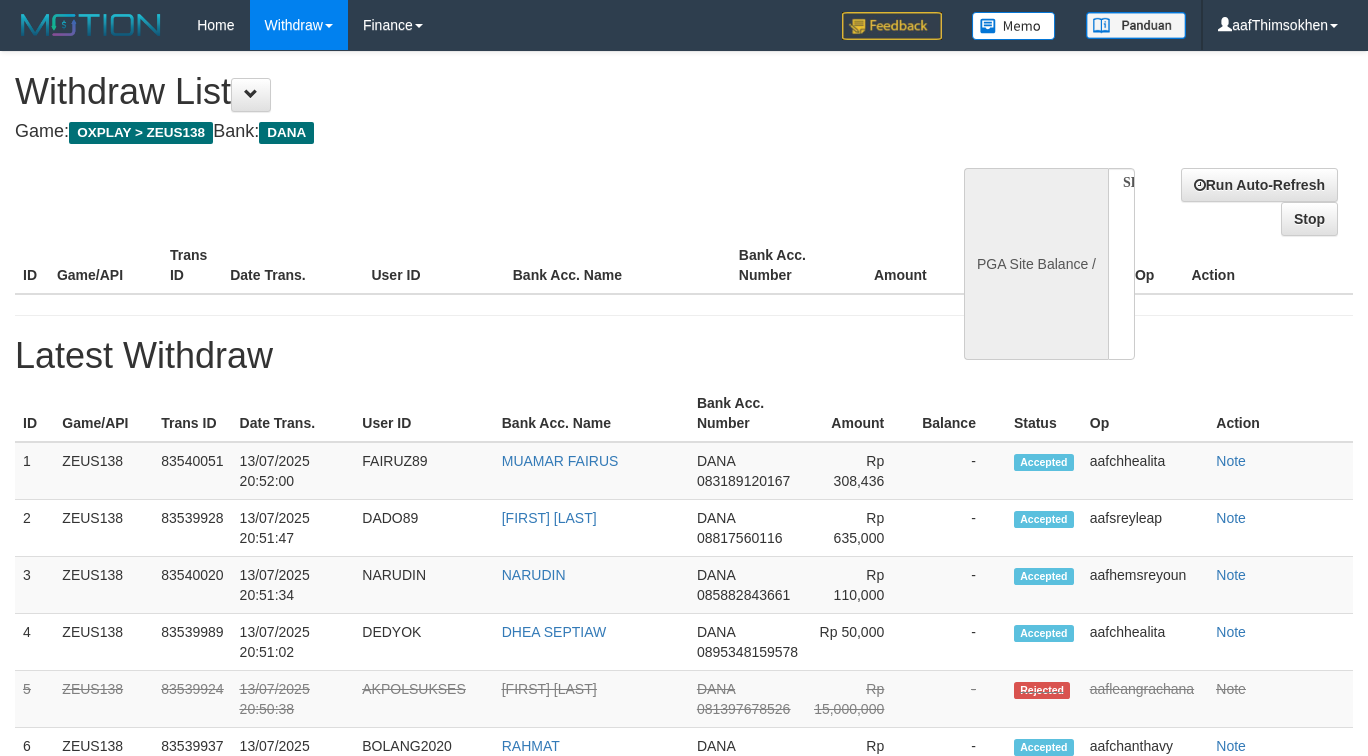 scroll, scrollTop: 358, scrollLeft: 0, axis: vertical 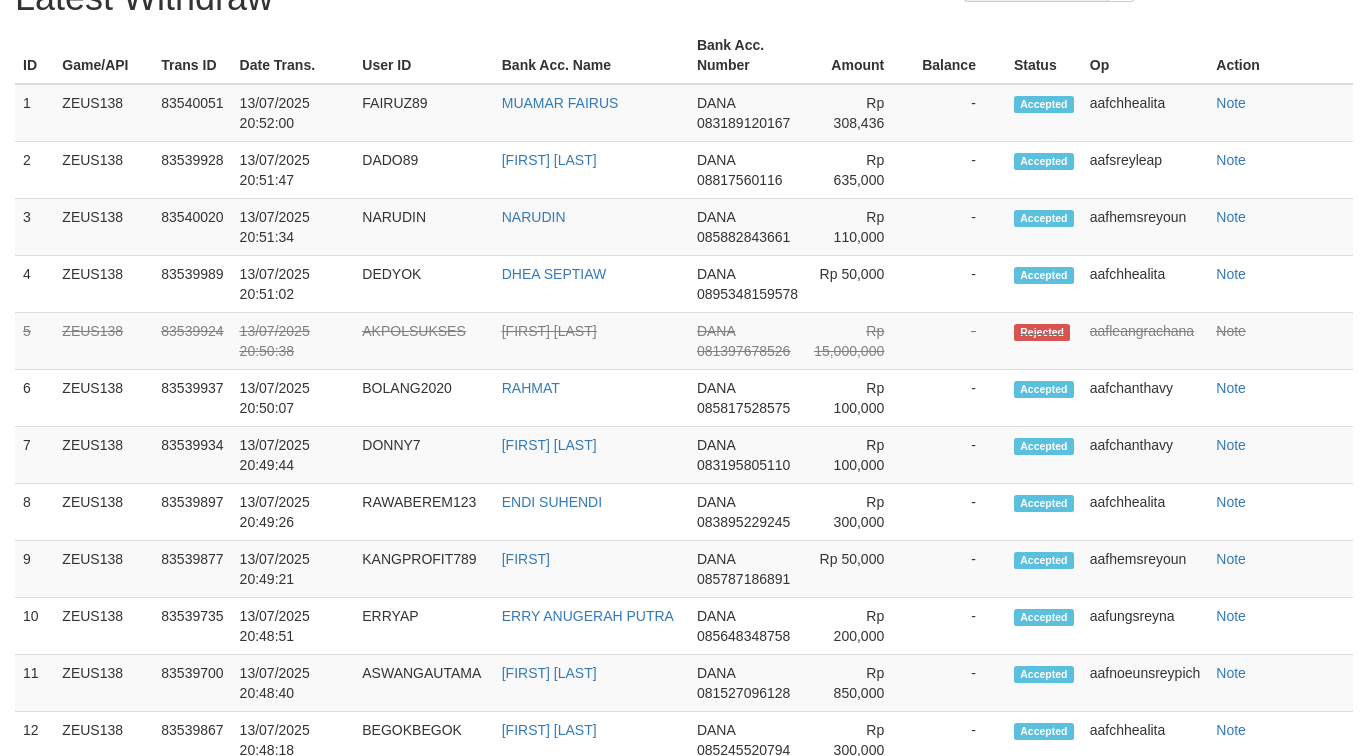 select on "**" 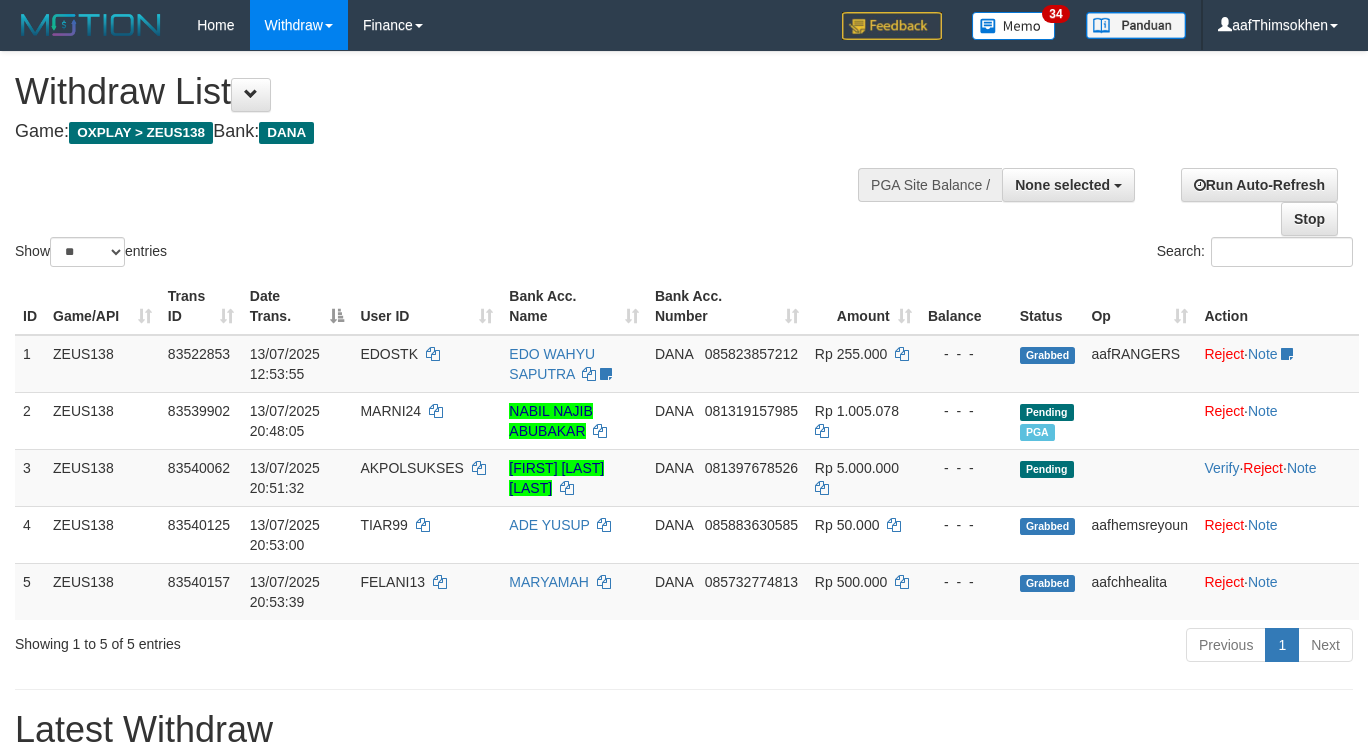 select 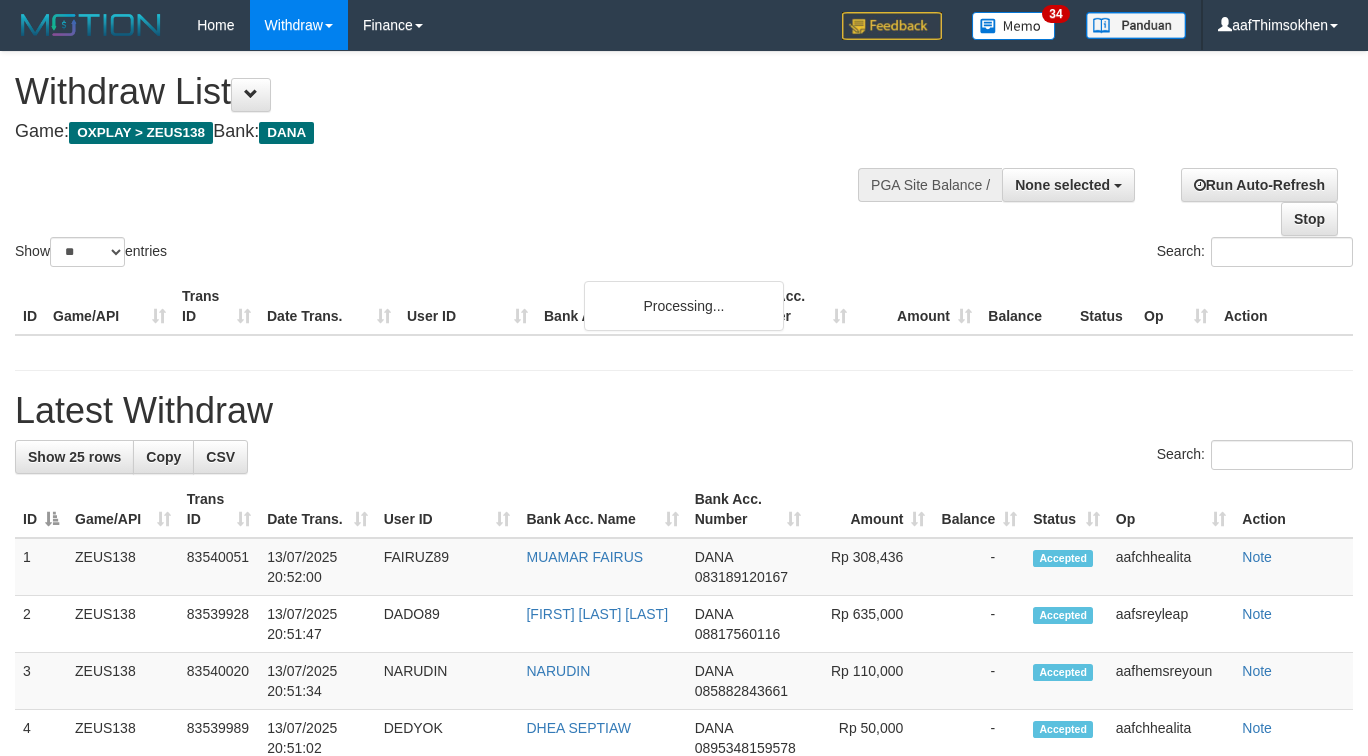 select 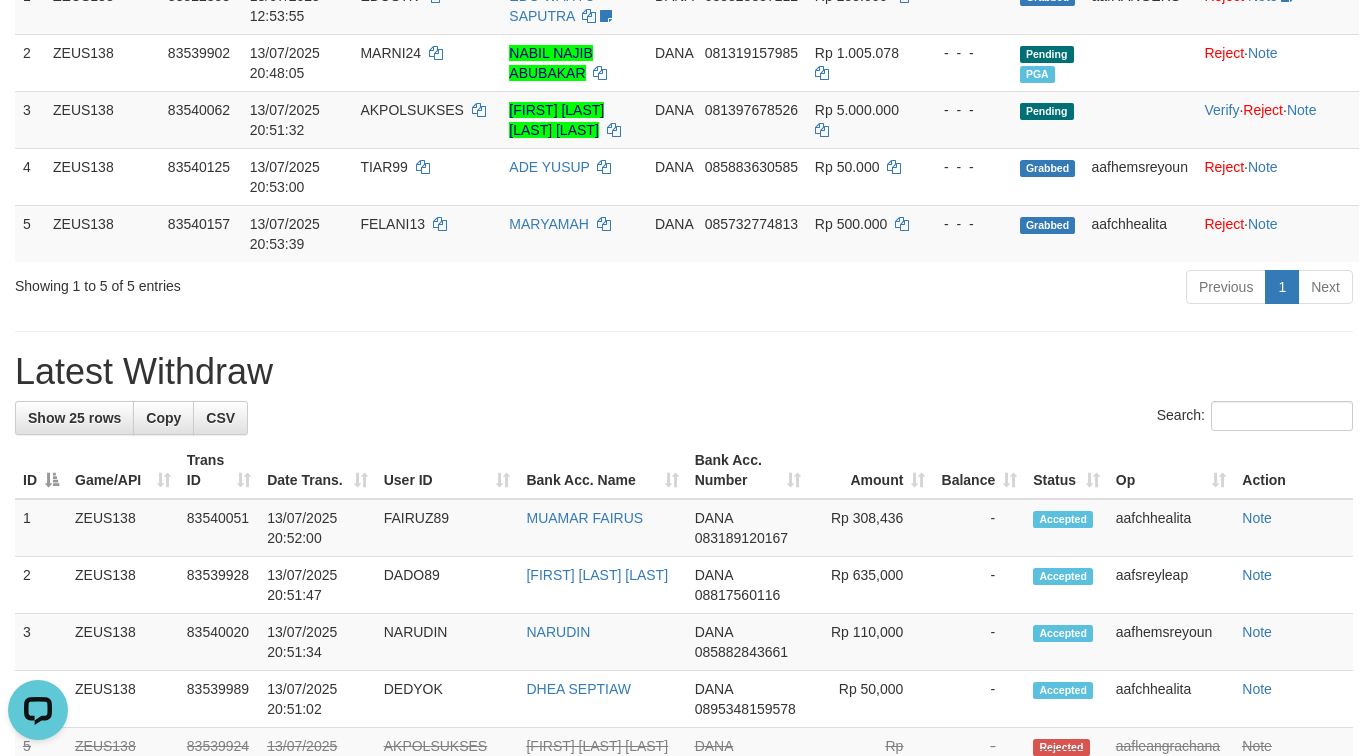 scroll, scrollTop: 0, scrollLeft: 0, axis: both 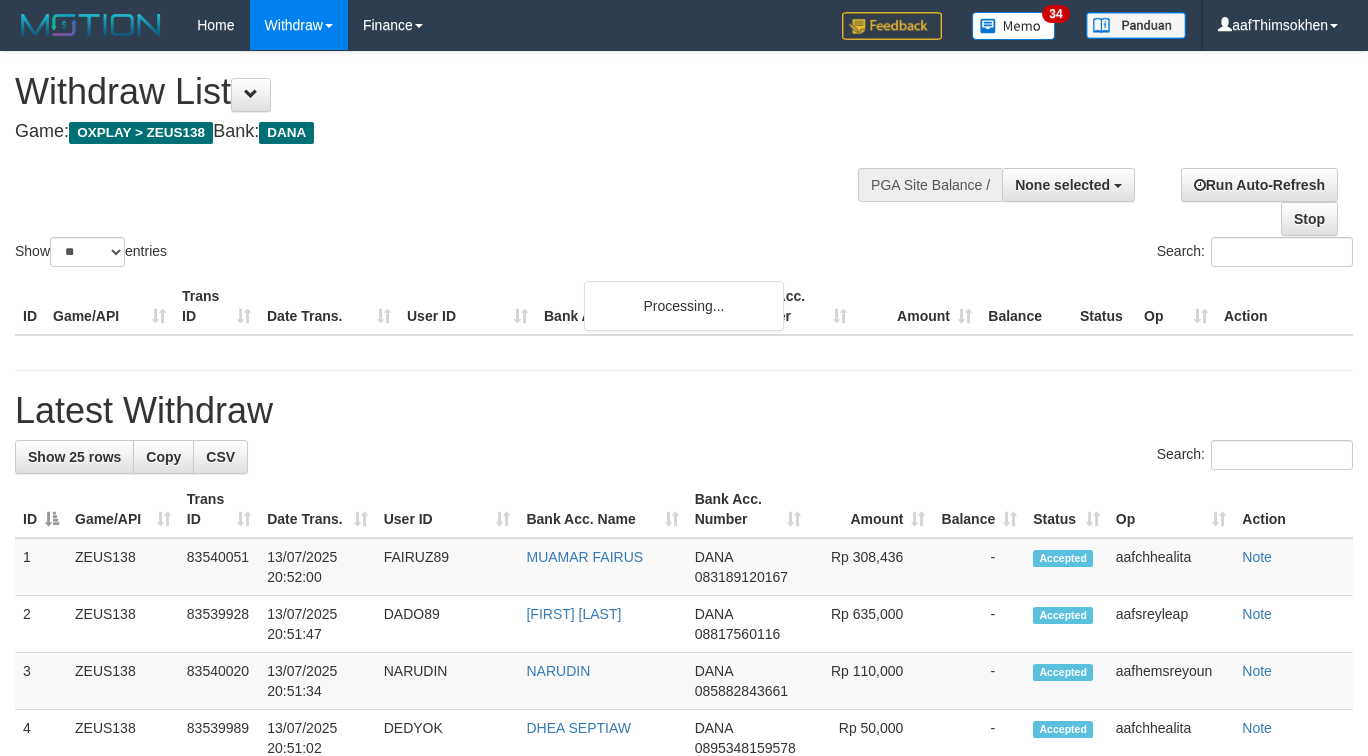 select 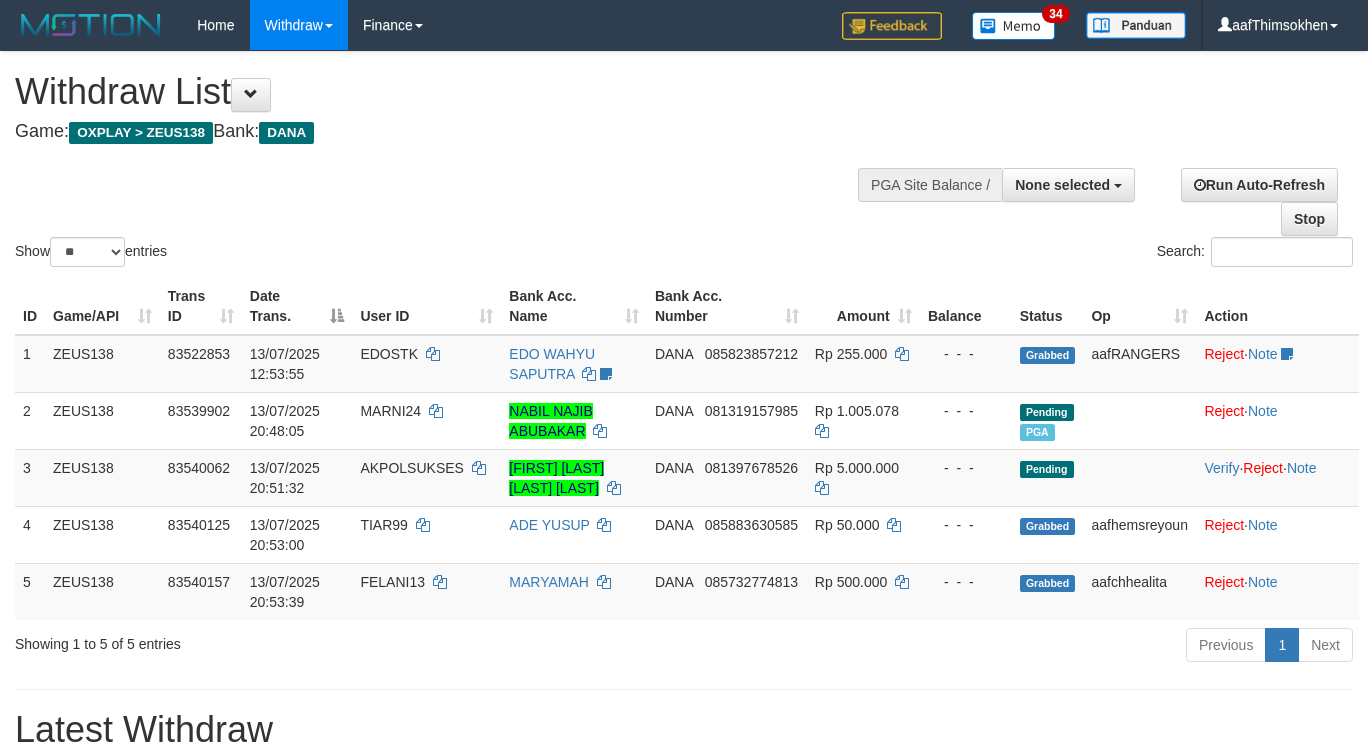 select 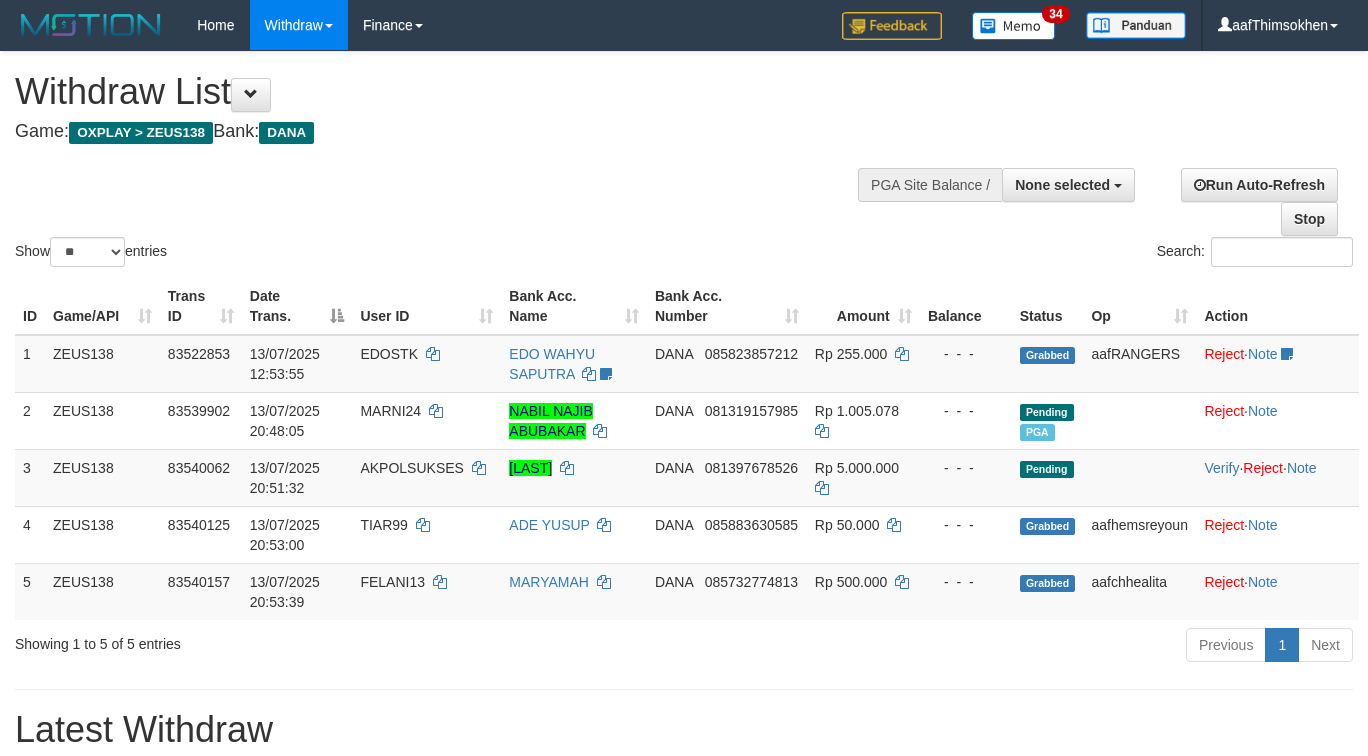 select 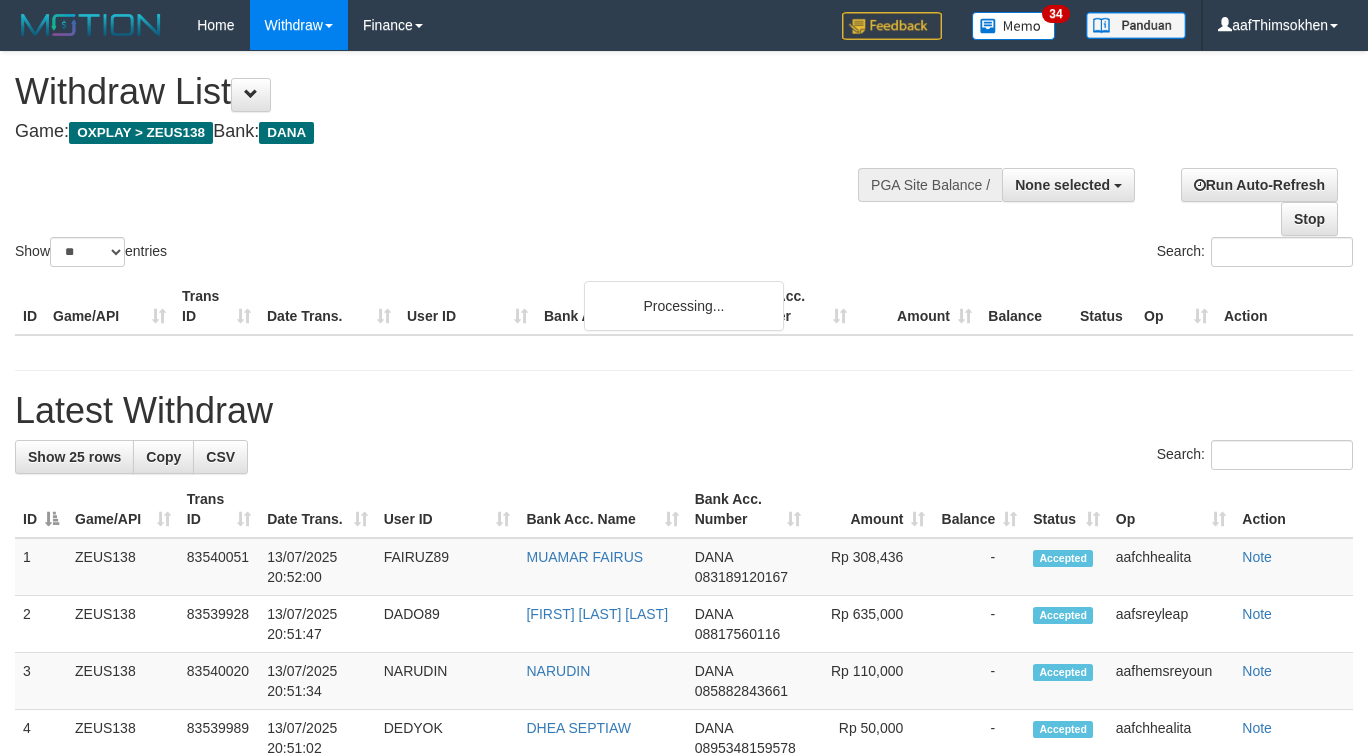 select 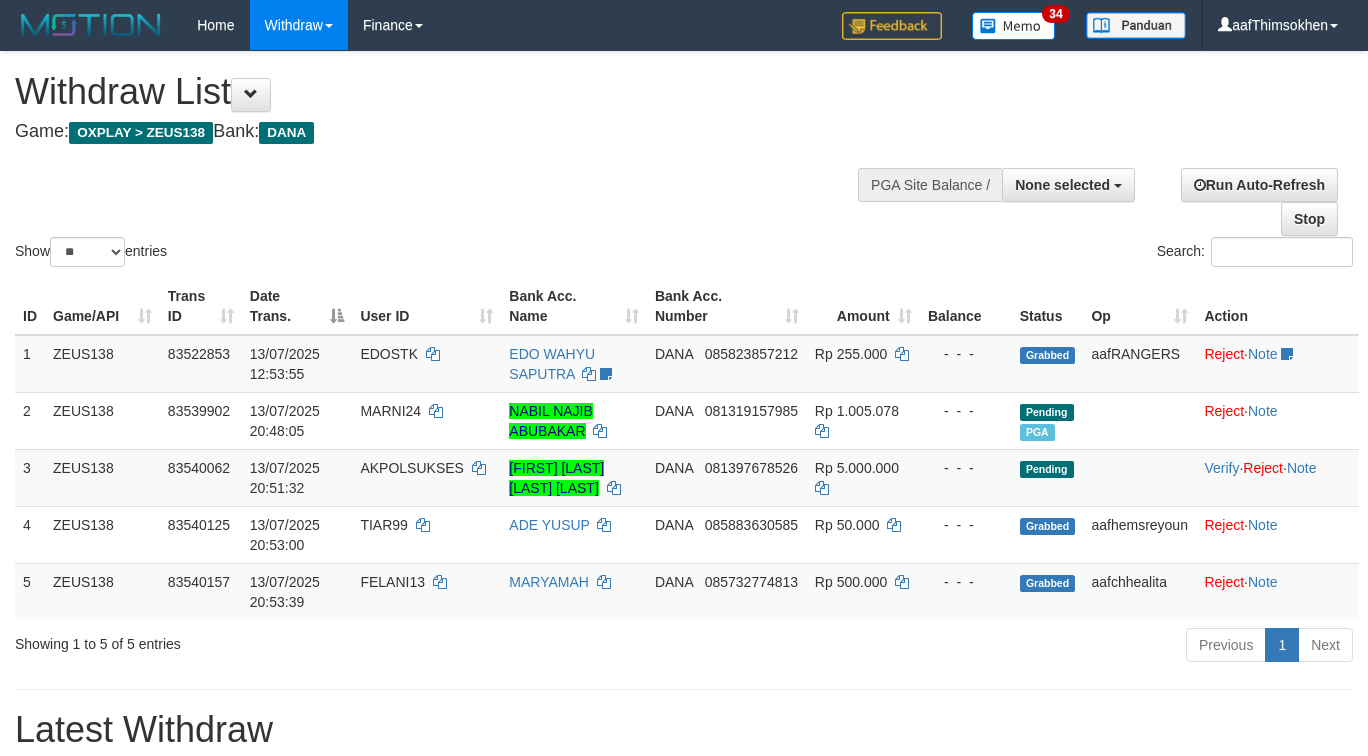 select 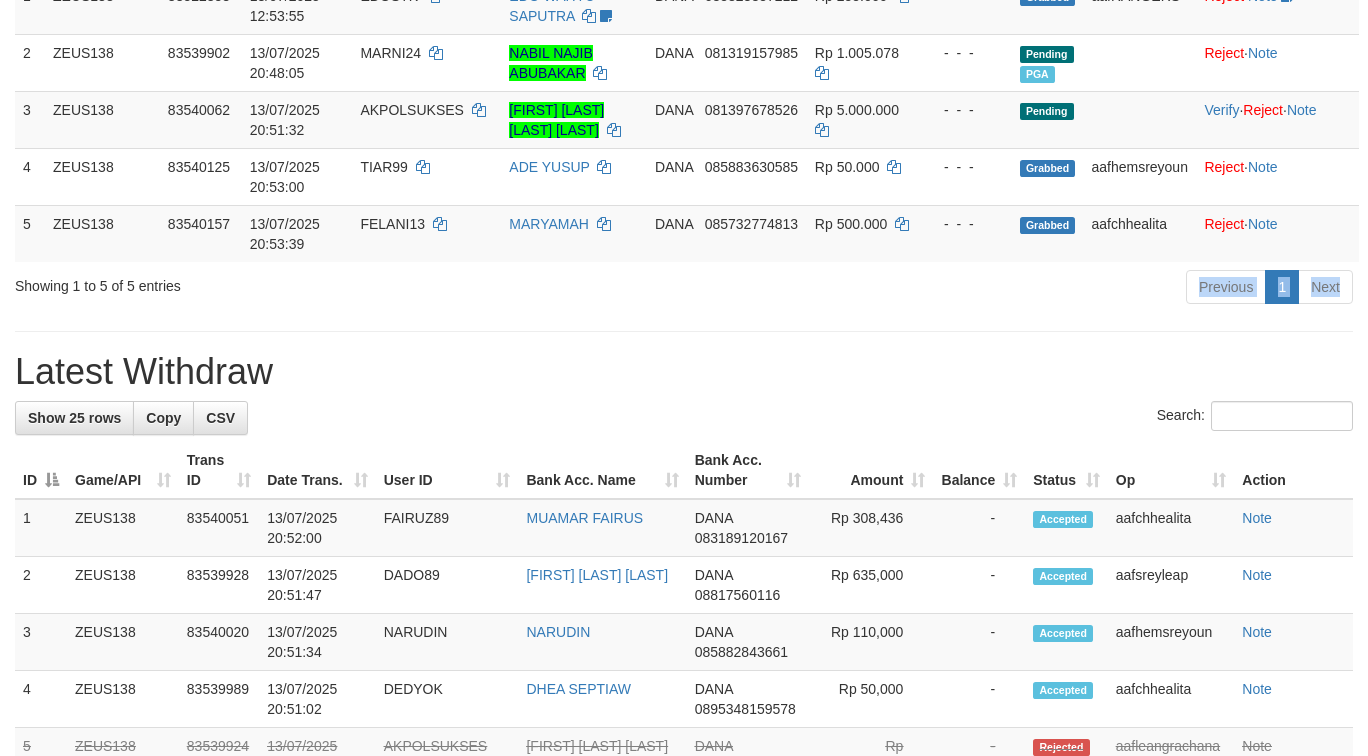 click on "**********" at bounding box center [684, 876] 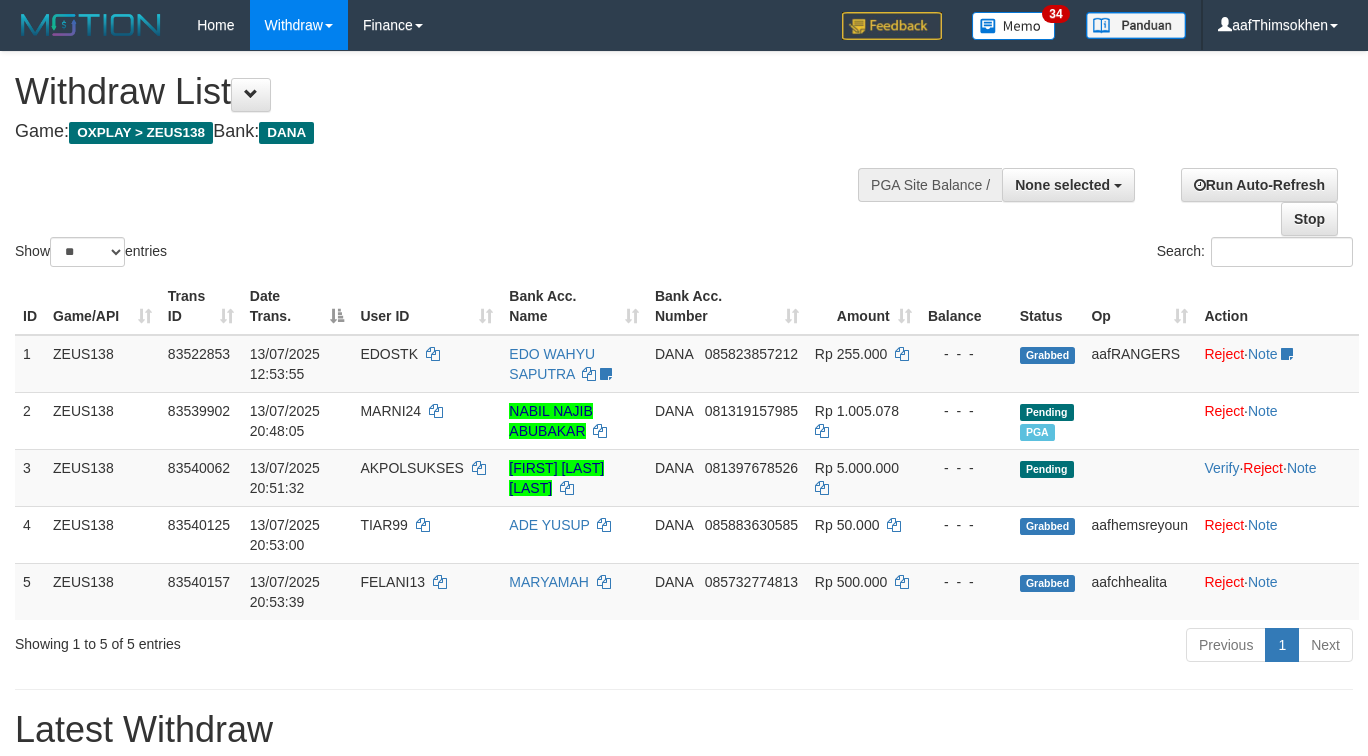 select 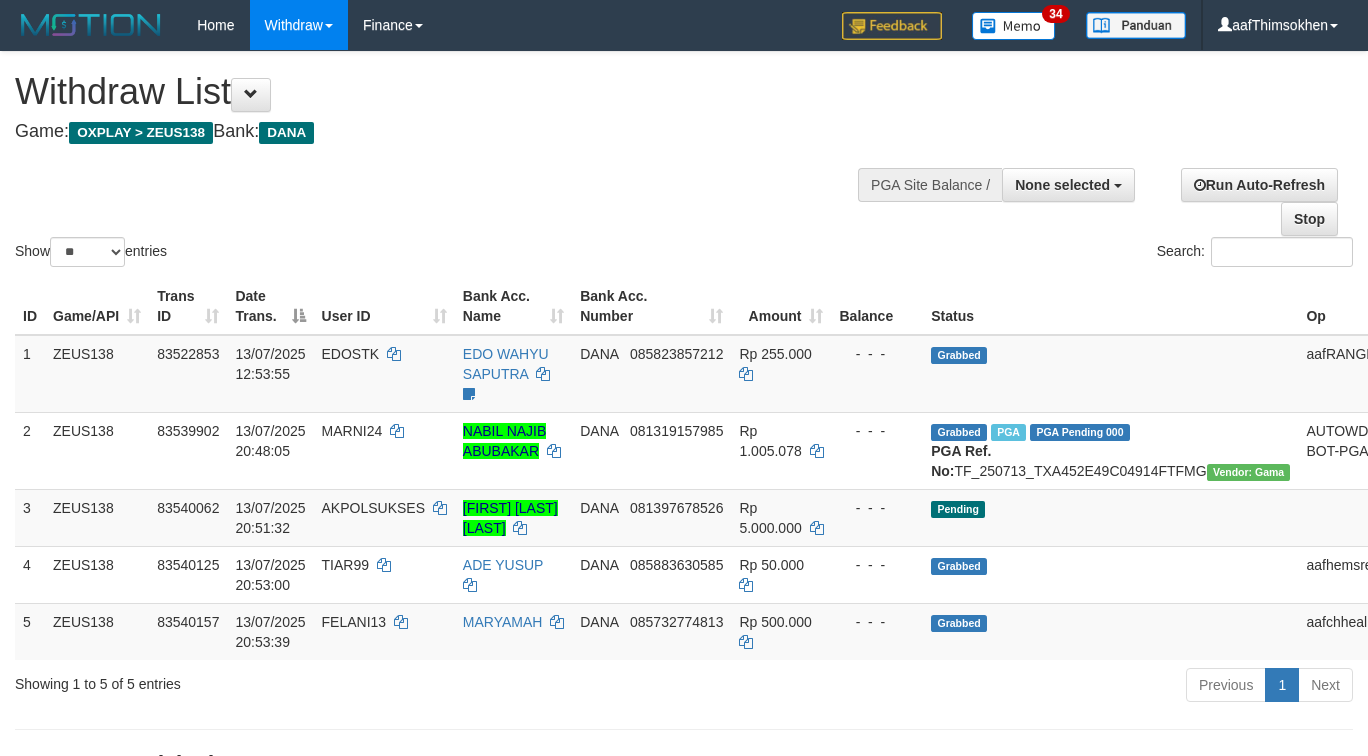 select 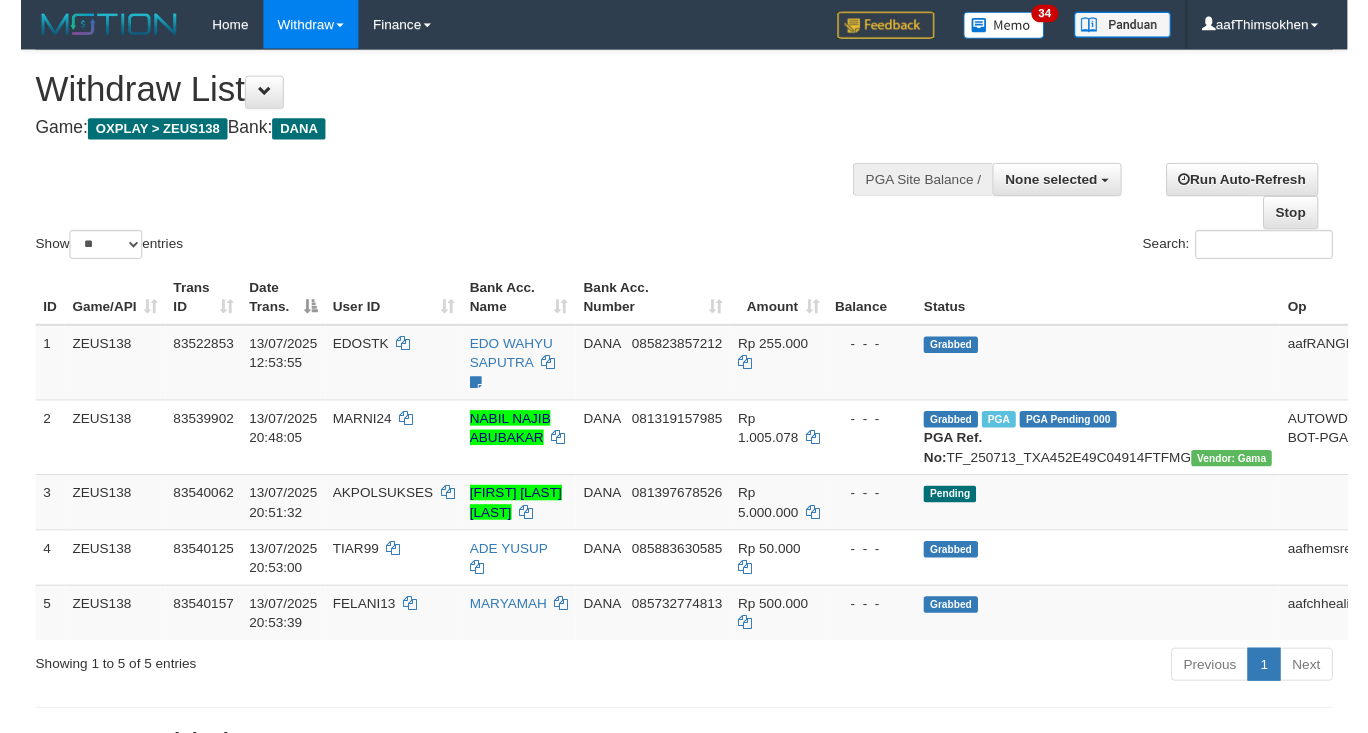 scroll, scrollTop: 358, scrollLeft: 0, axis: vertical 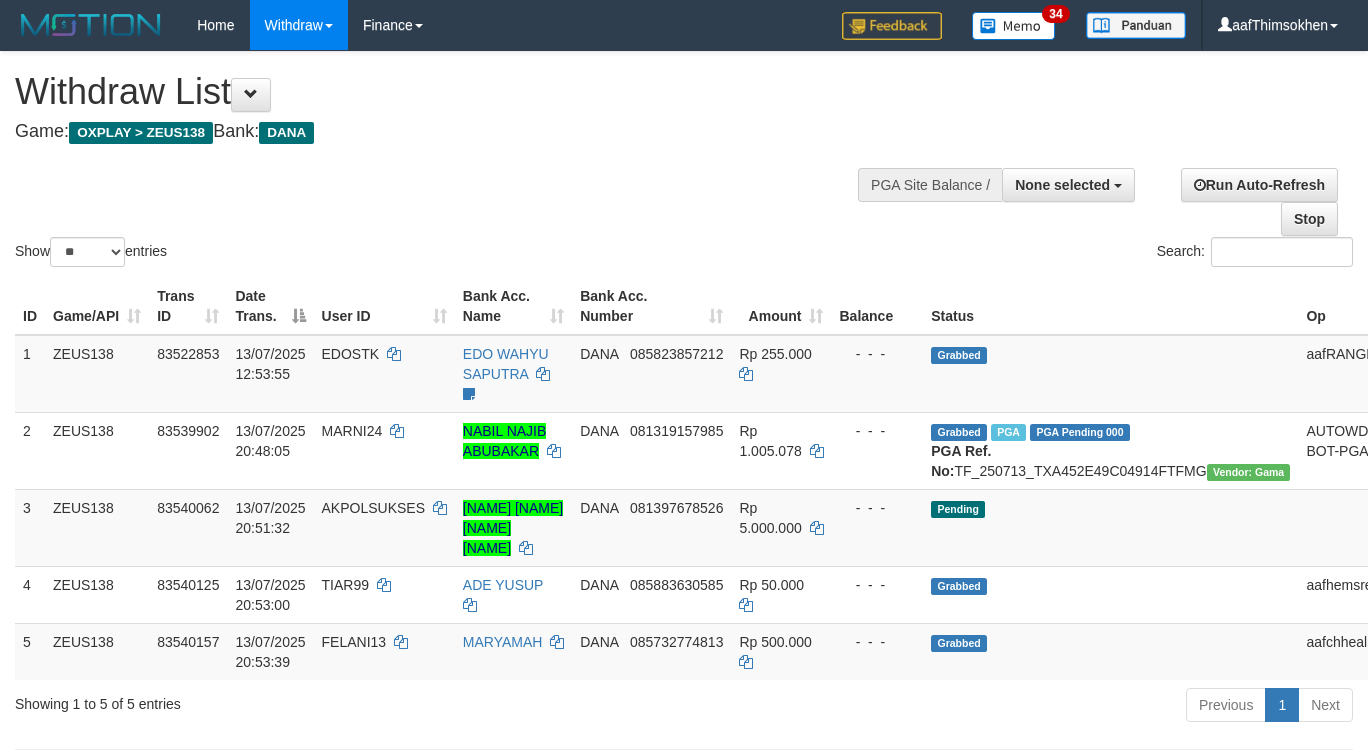 select 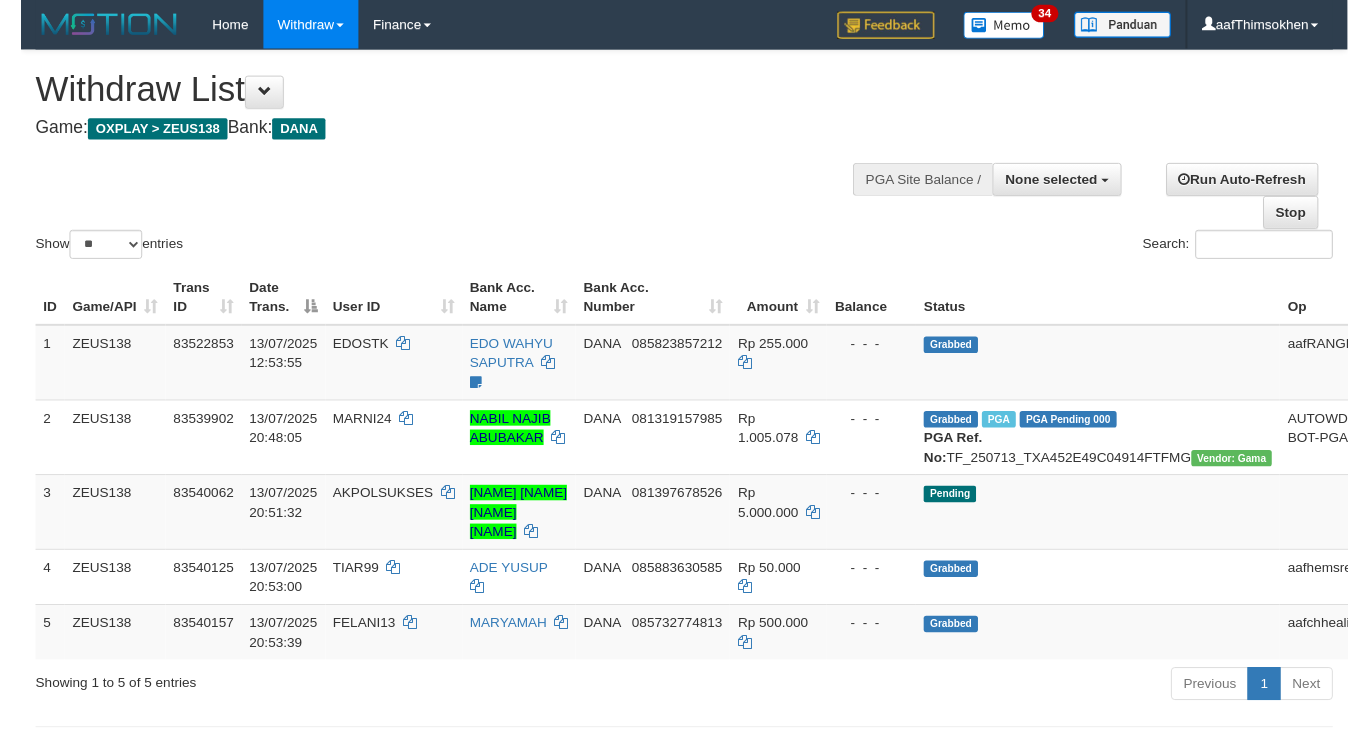 scroll, scrollTop: 358, scrollLeft: 0, axis: vertical 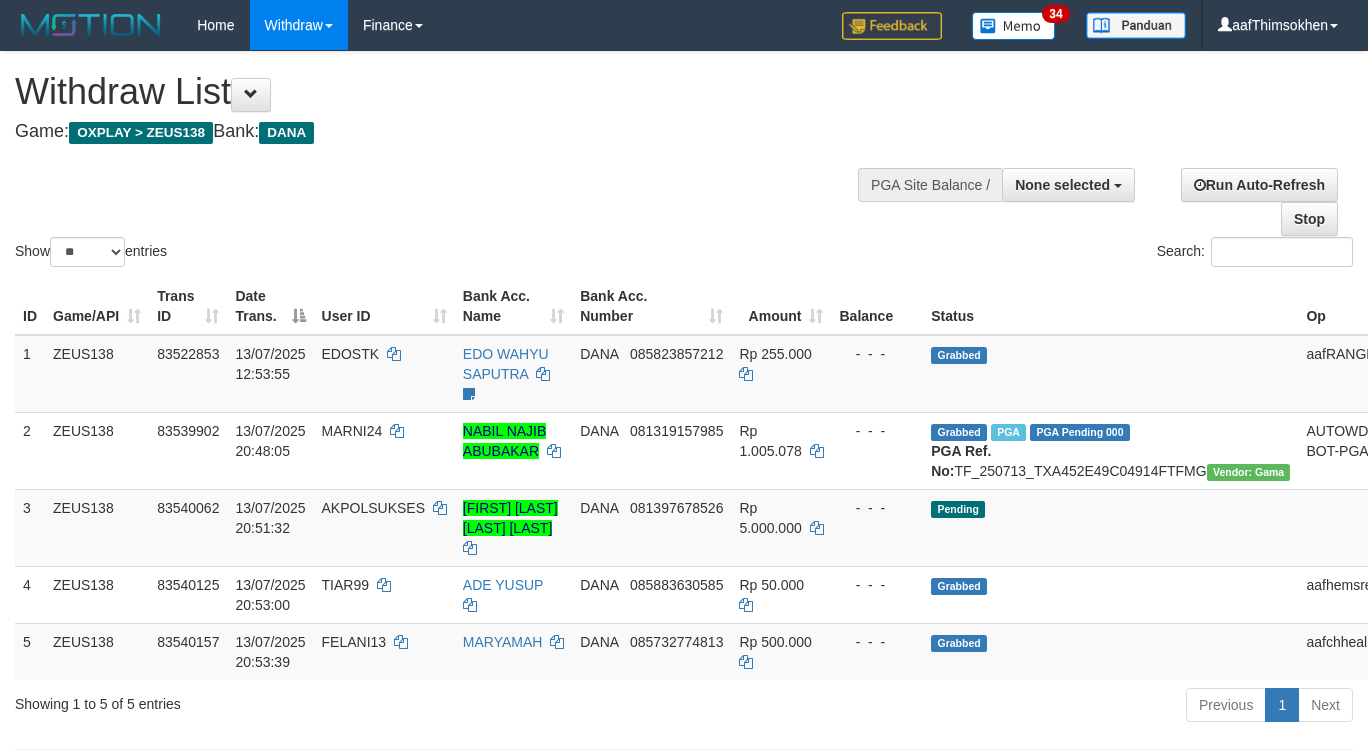 select 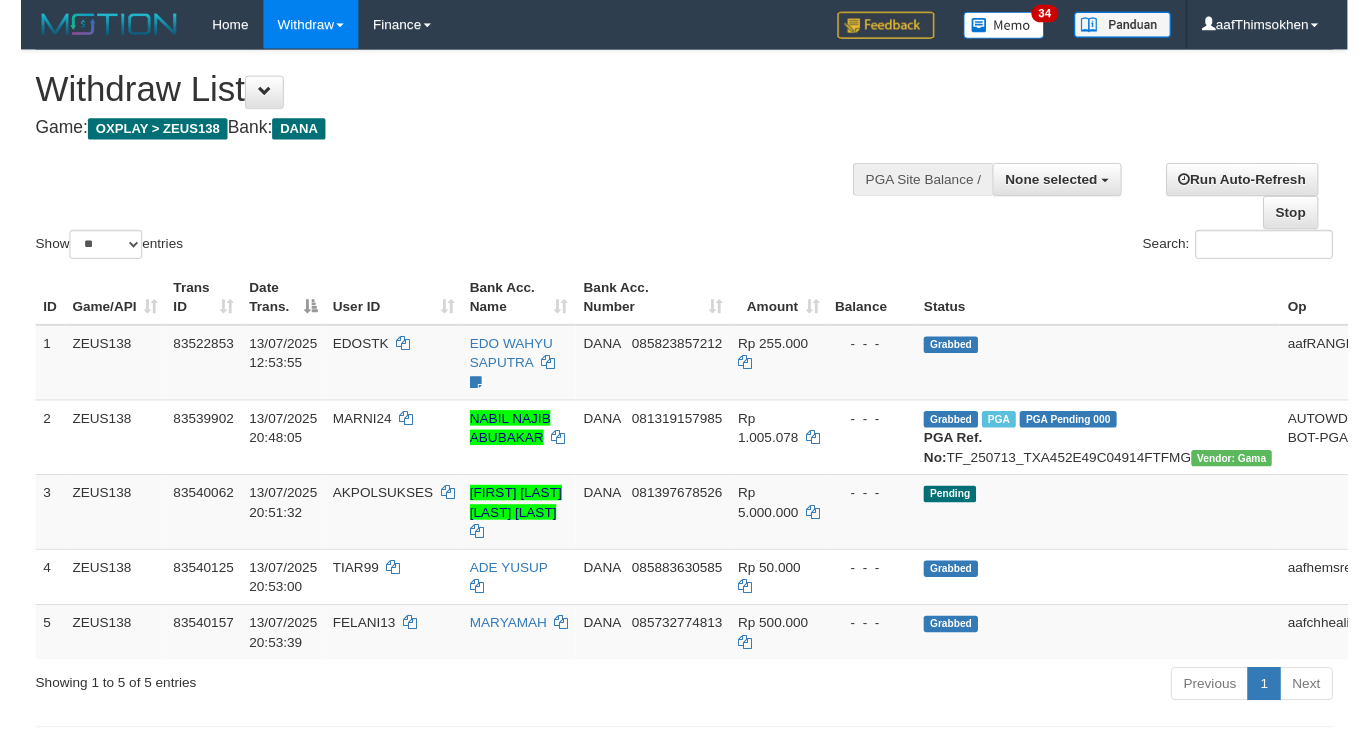 scroll, scrollTop: 358, scrollLeft: 0, axis: vertical 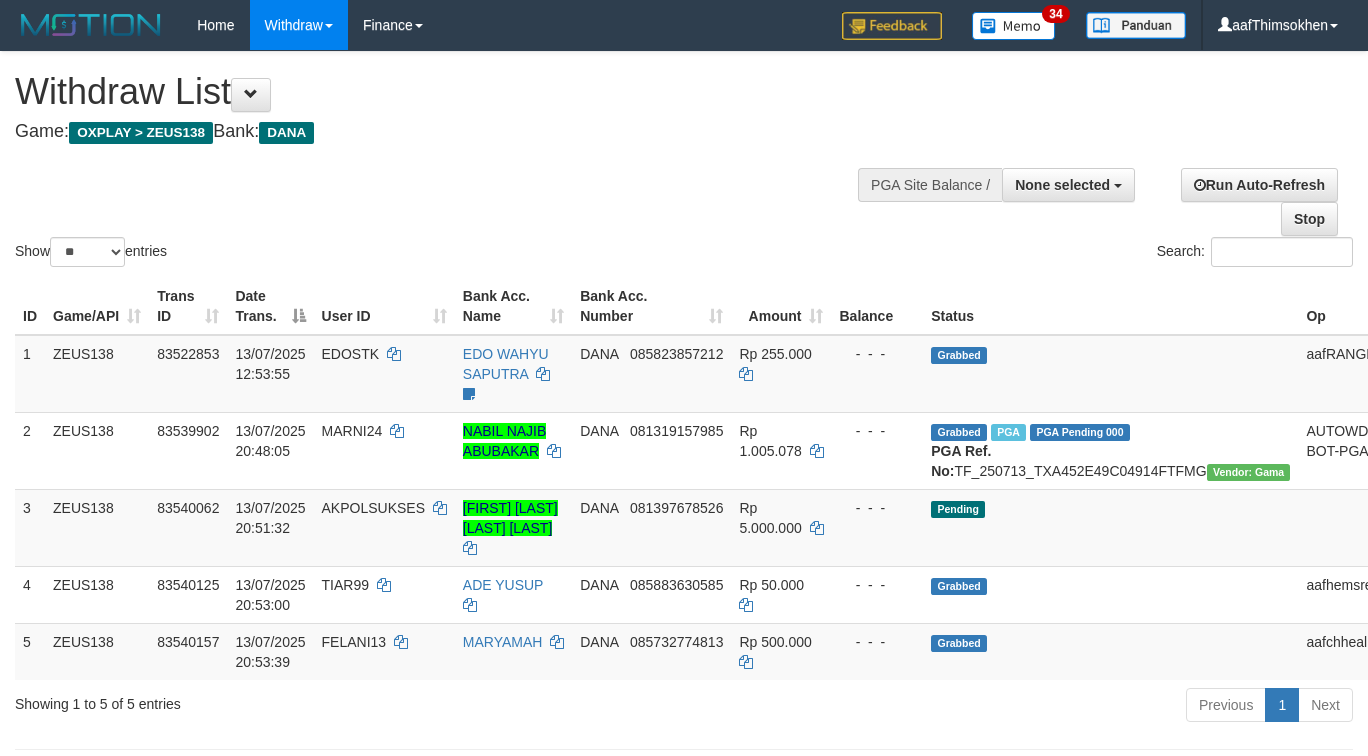 select 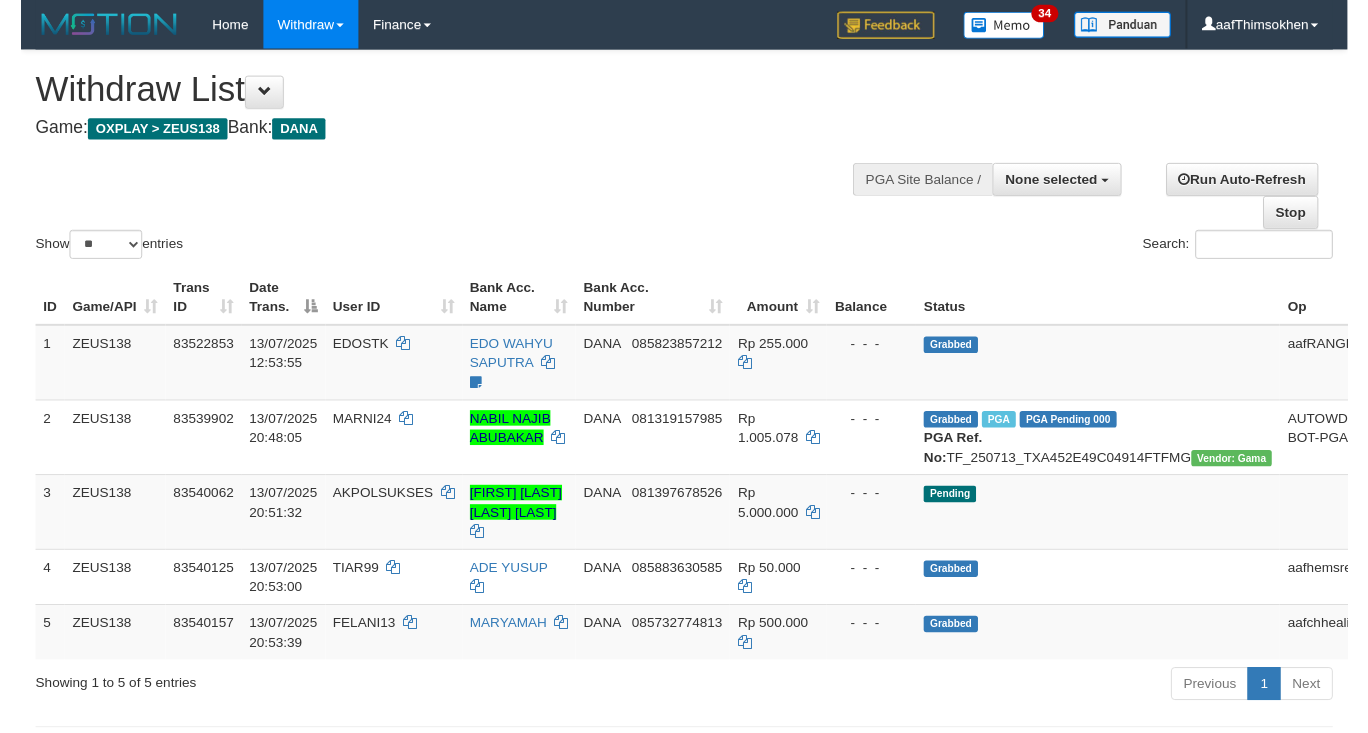 scroll, scrollTop: 358, scrollLeft: 0, axis: vertical 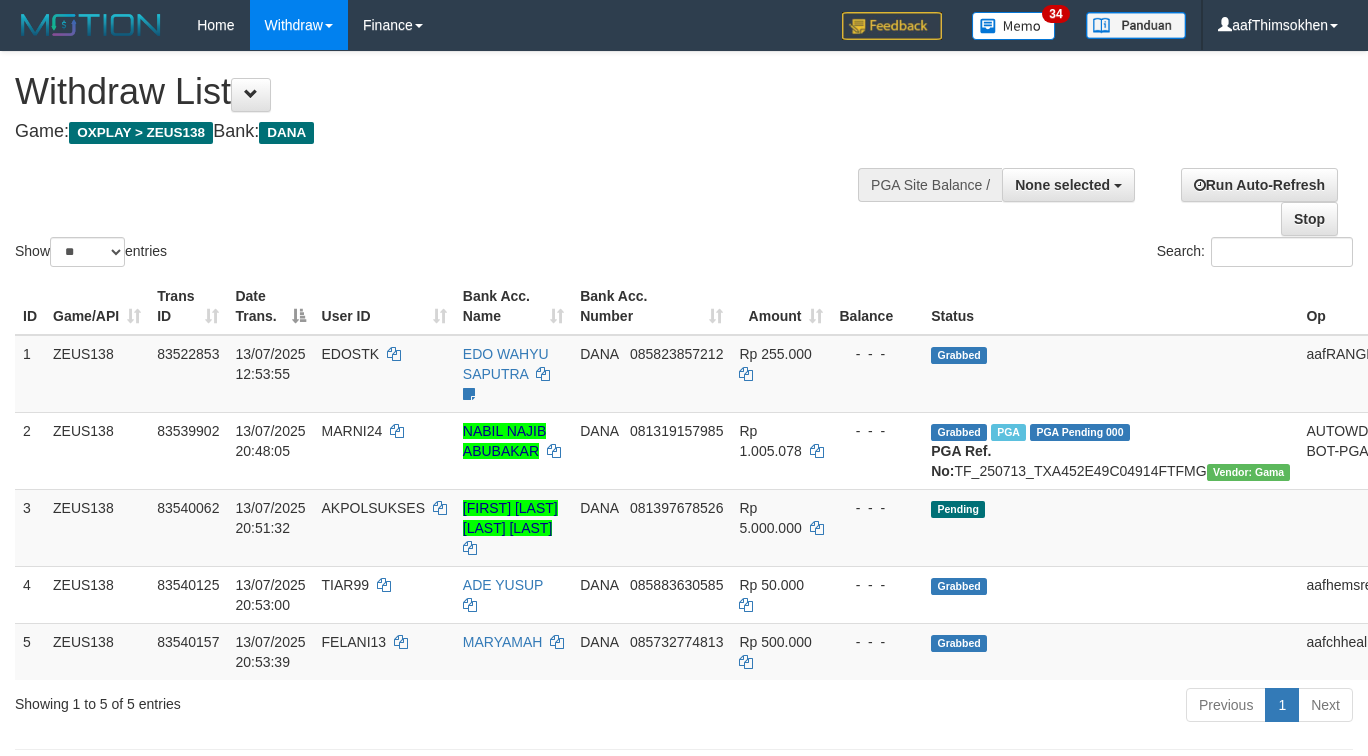 select 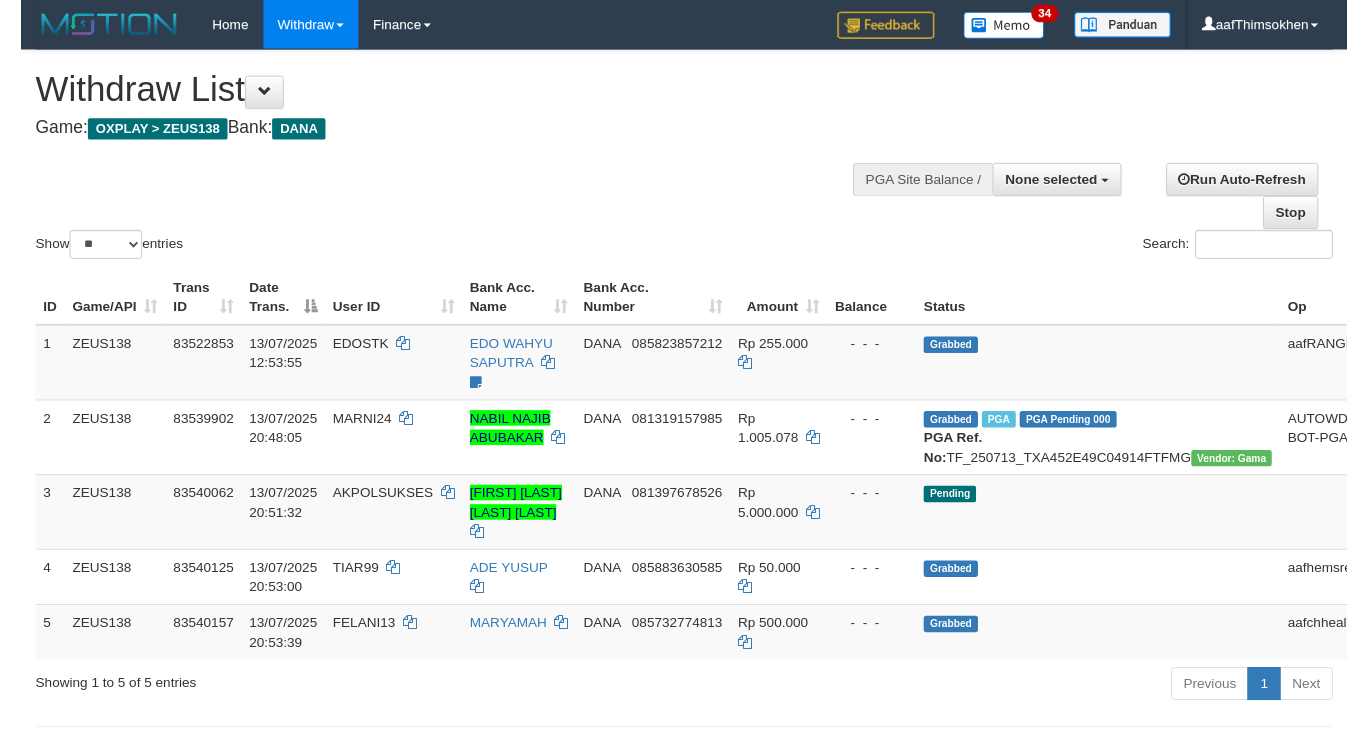 scroll, scrollTop: 358, scrollLeft: 0, axis: vertical 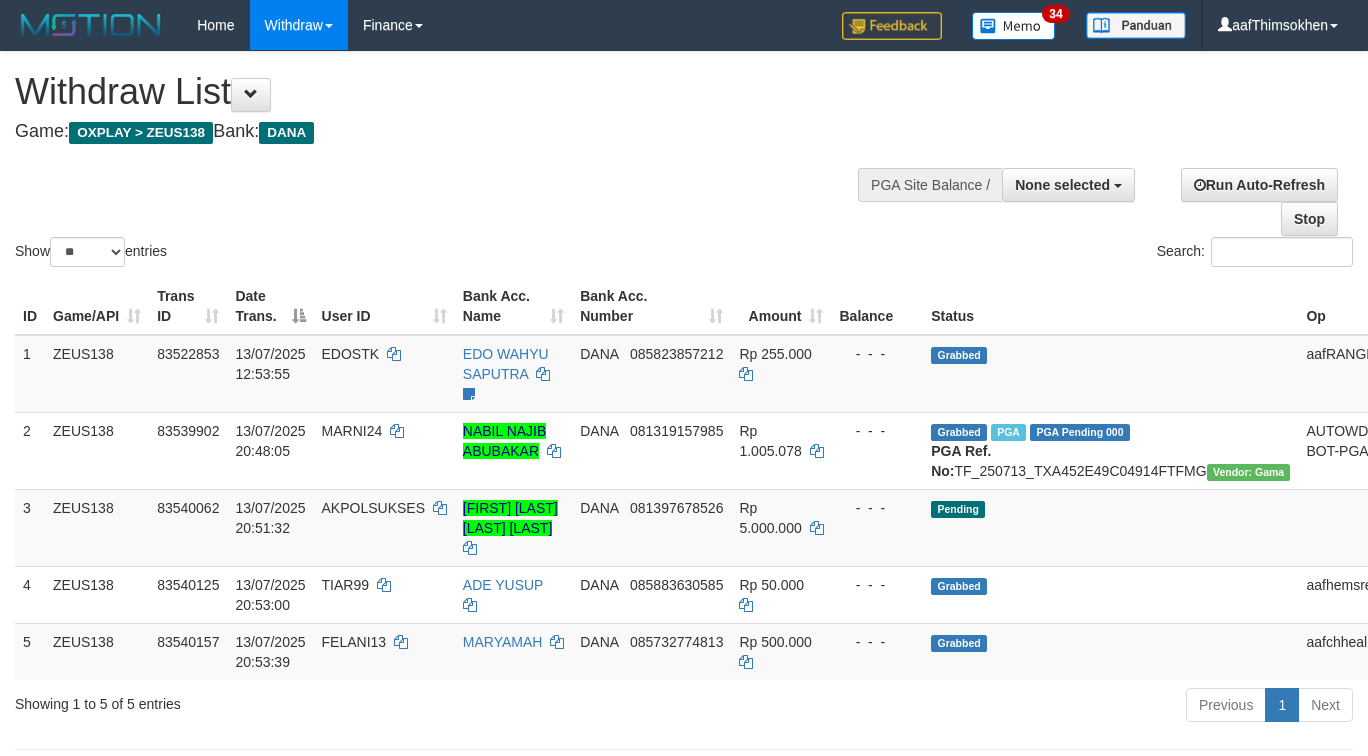 select 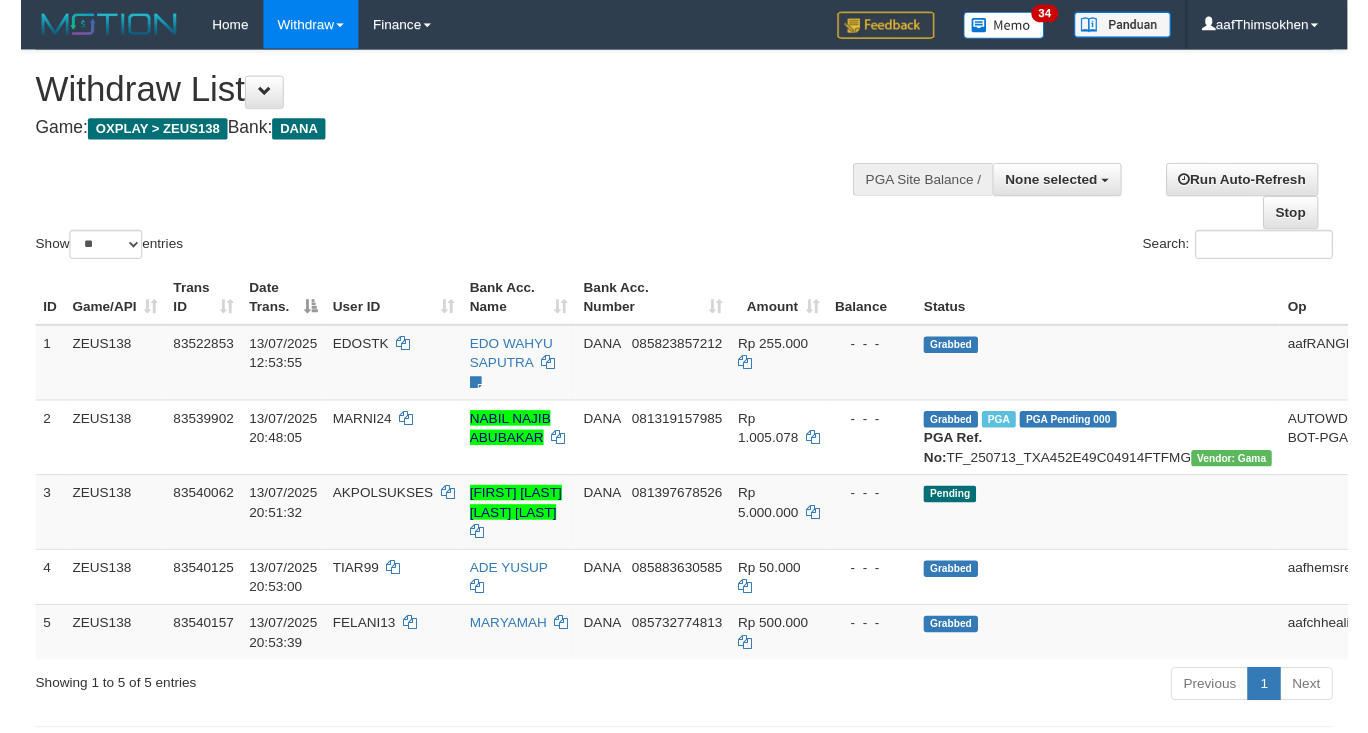 scroll, scrollTop: 358, scrollLeft: 0, axis: vertical 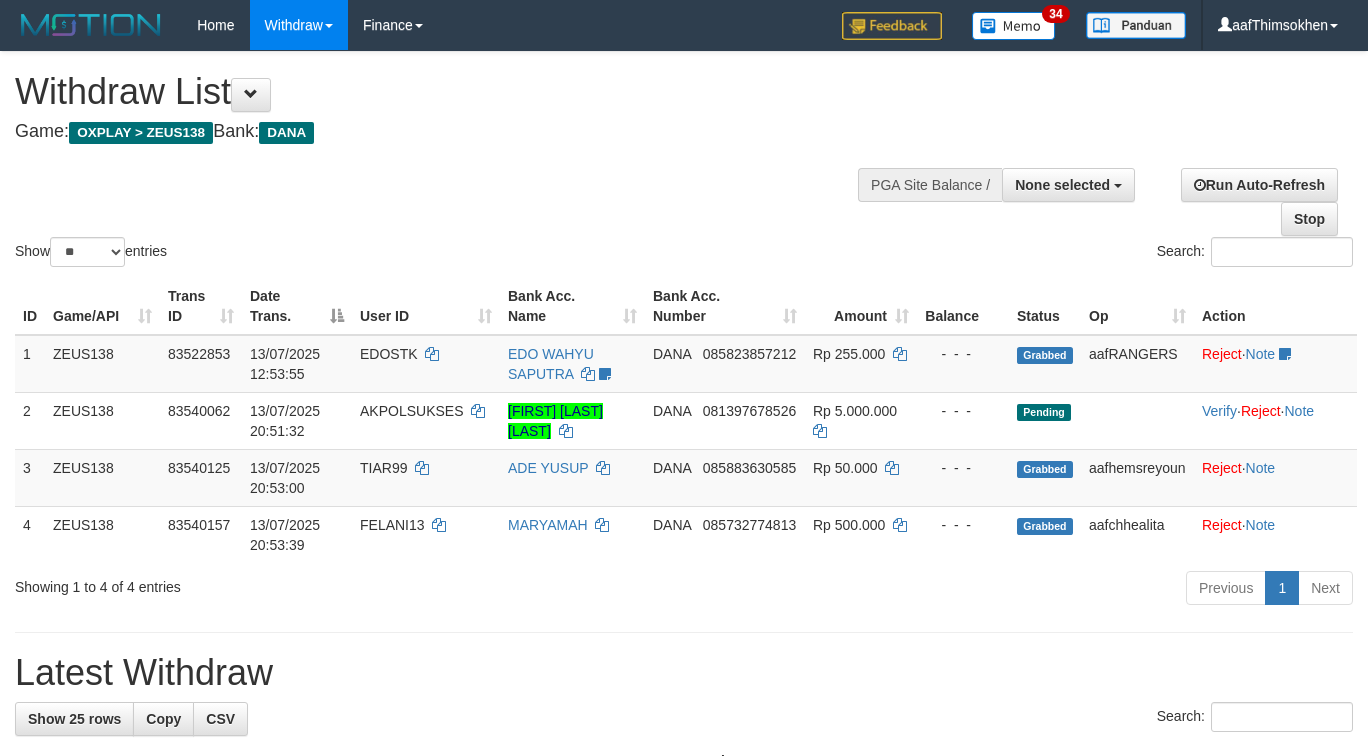 select 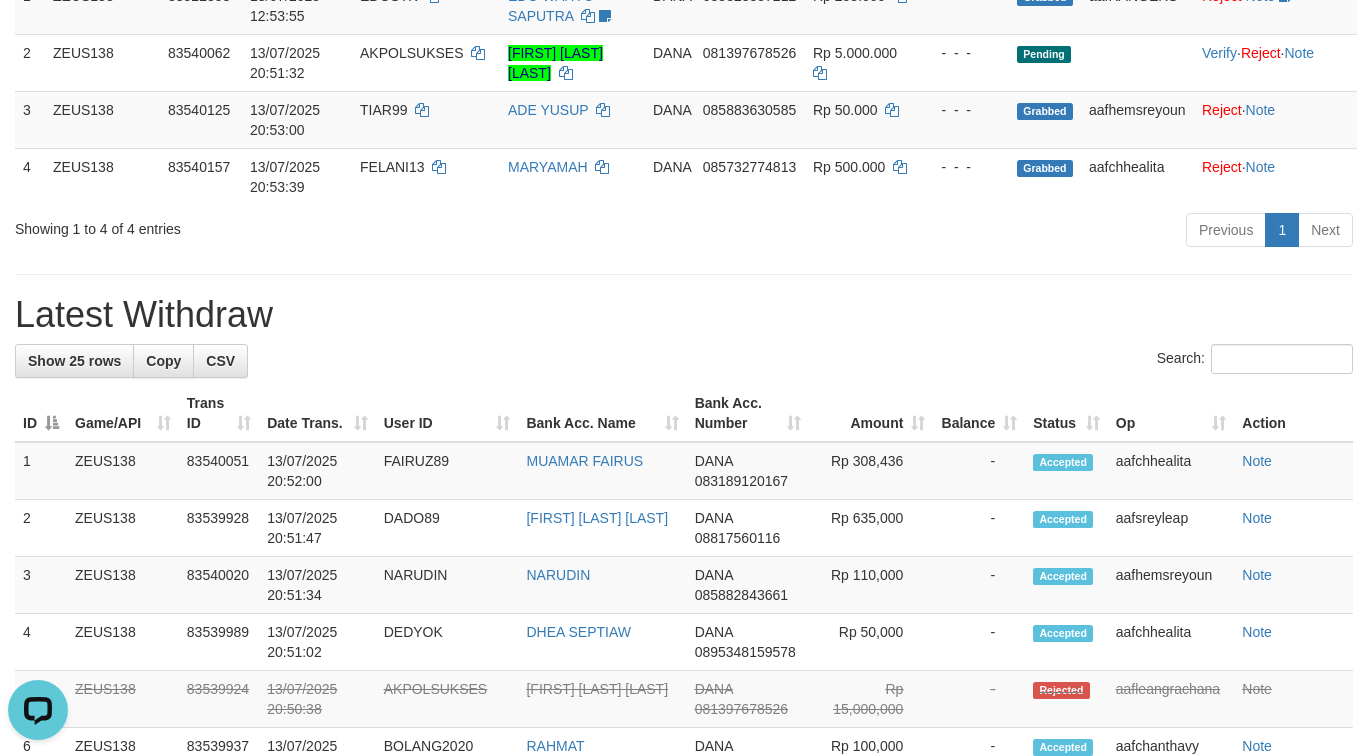 scroll, scrollTop: 0, scrollLeft: 0, axis: both 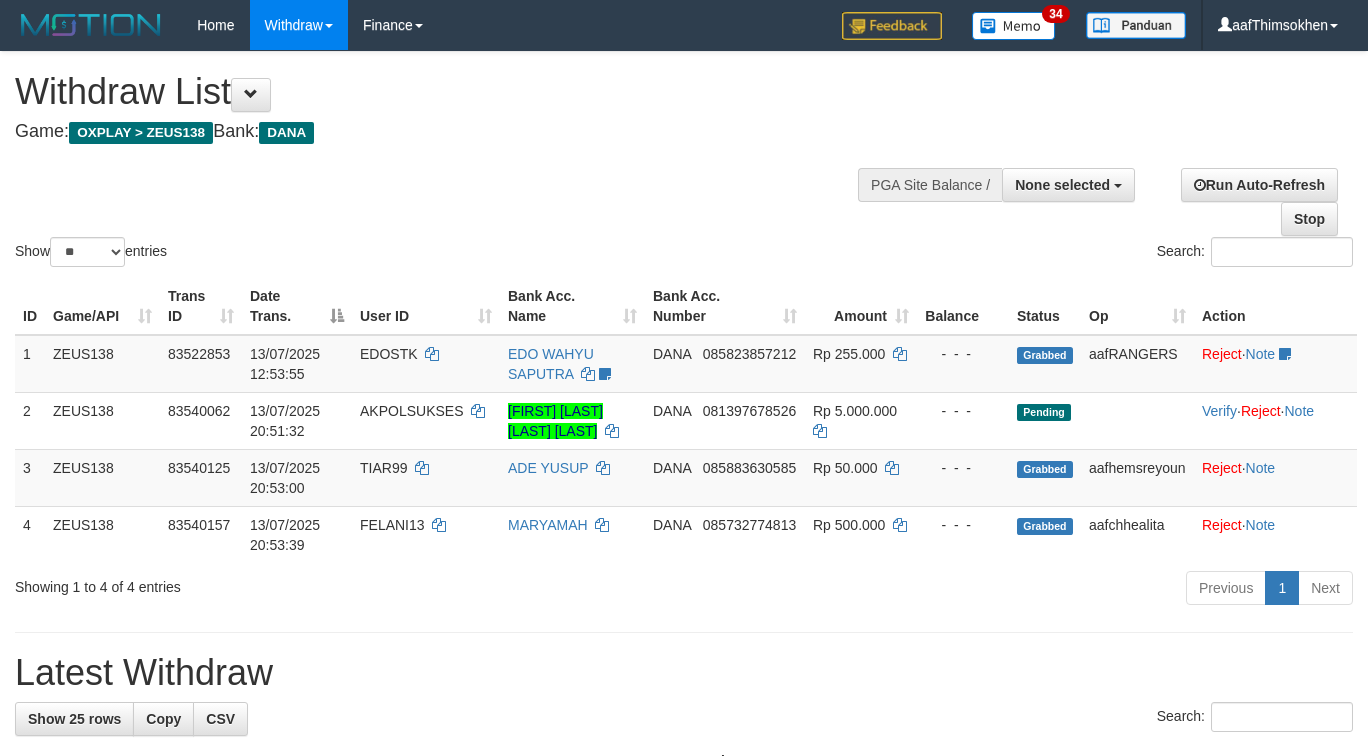 select 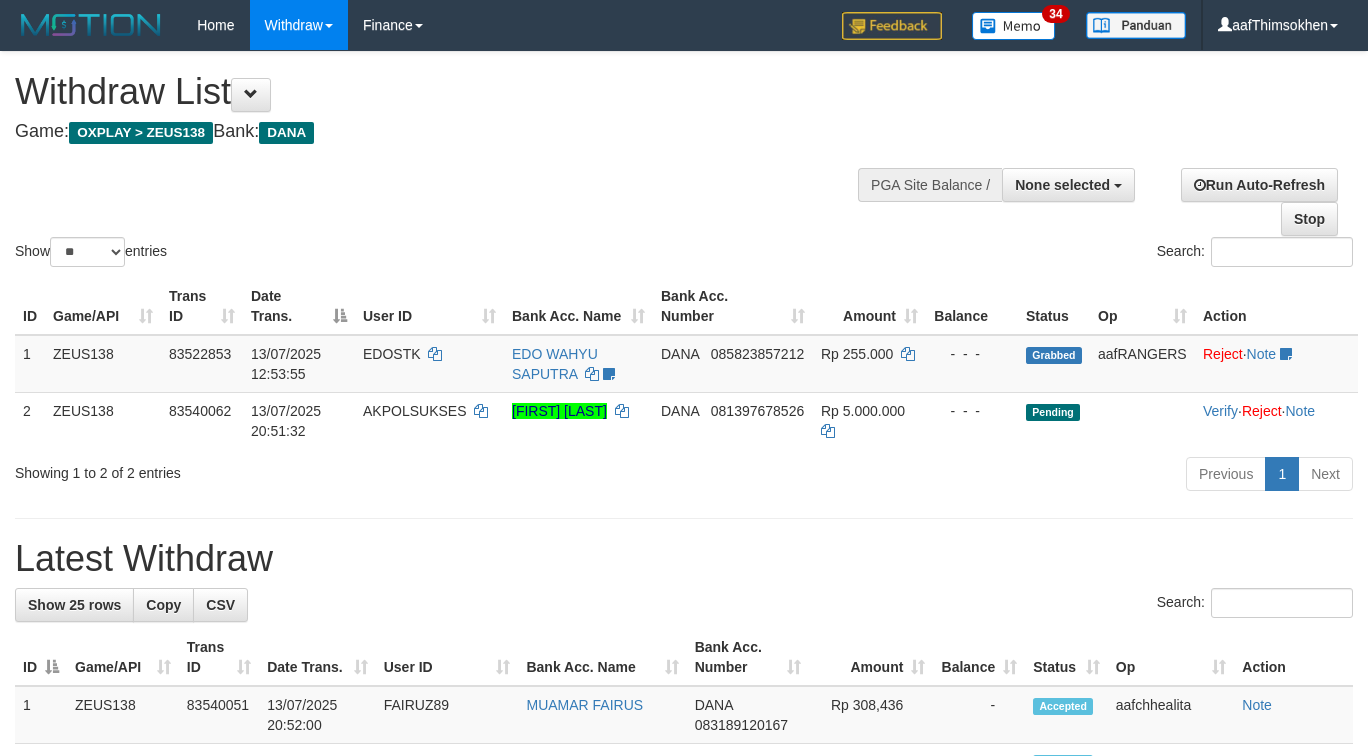 select 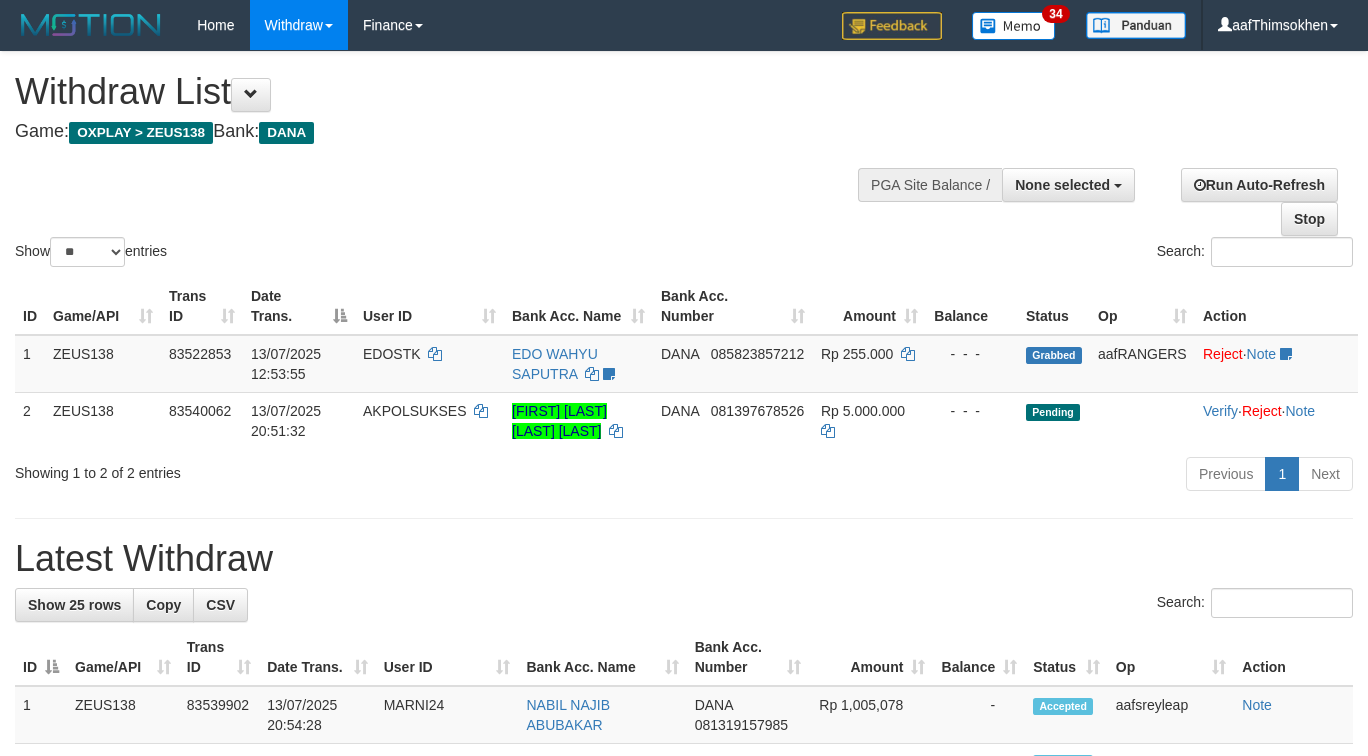 select 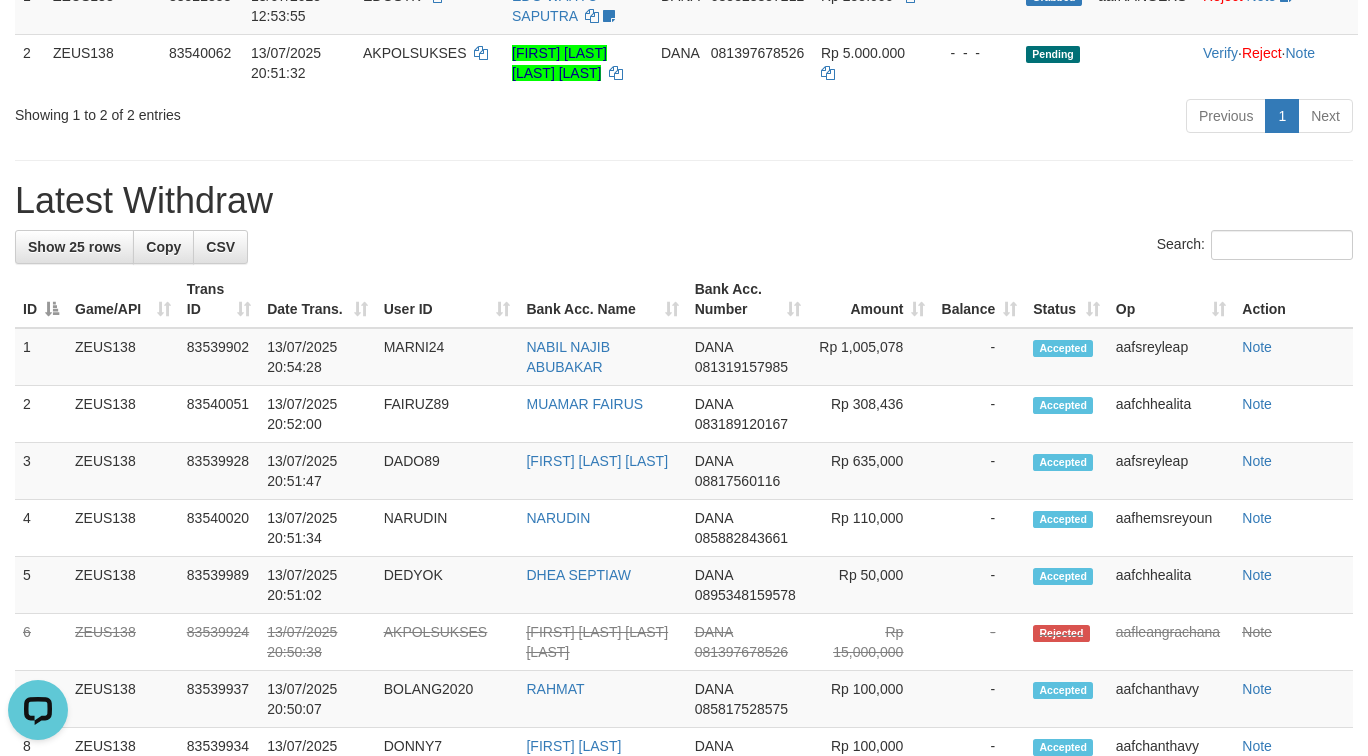 scroll, scrollTop: 0, scrollLeft: 0, axis: both 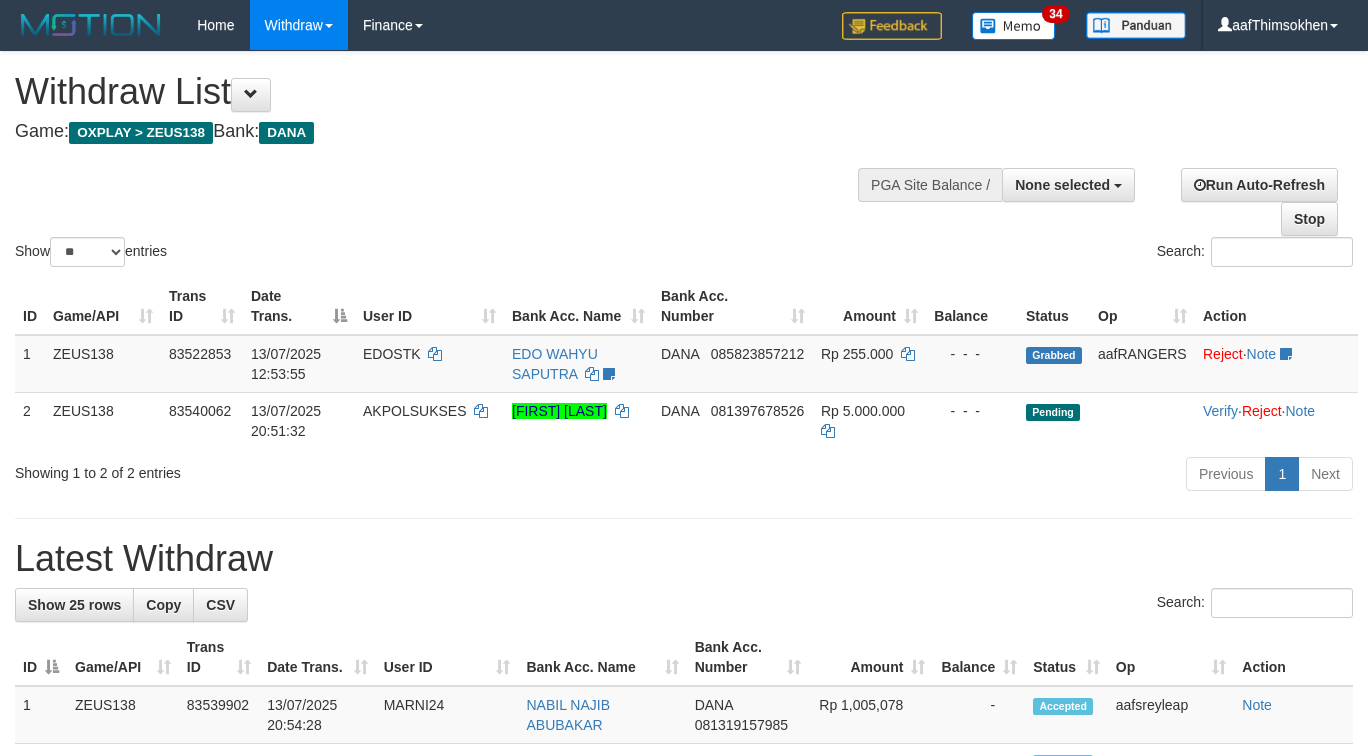 select 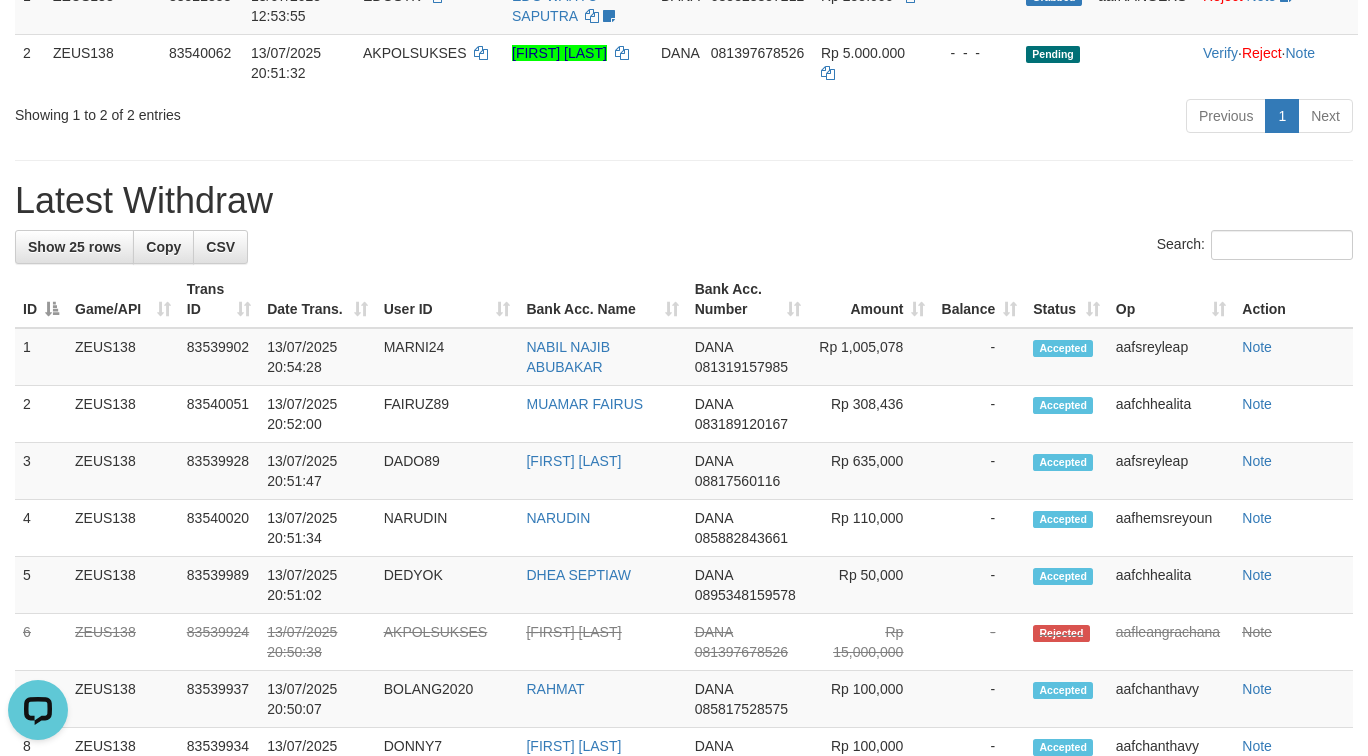 scroll, scrollTop: 0, scrollLeft: 0, axis: both 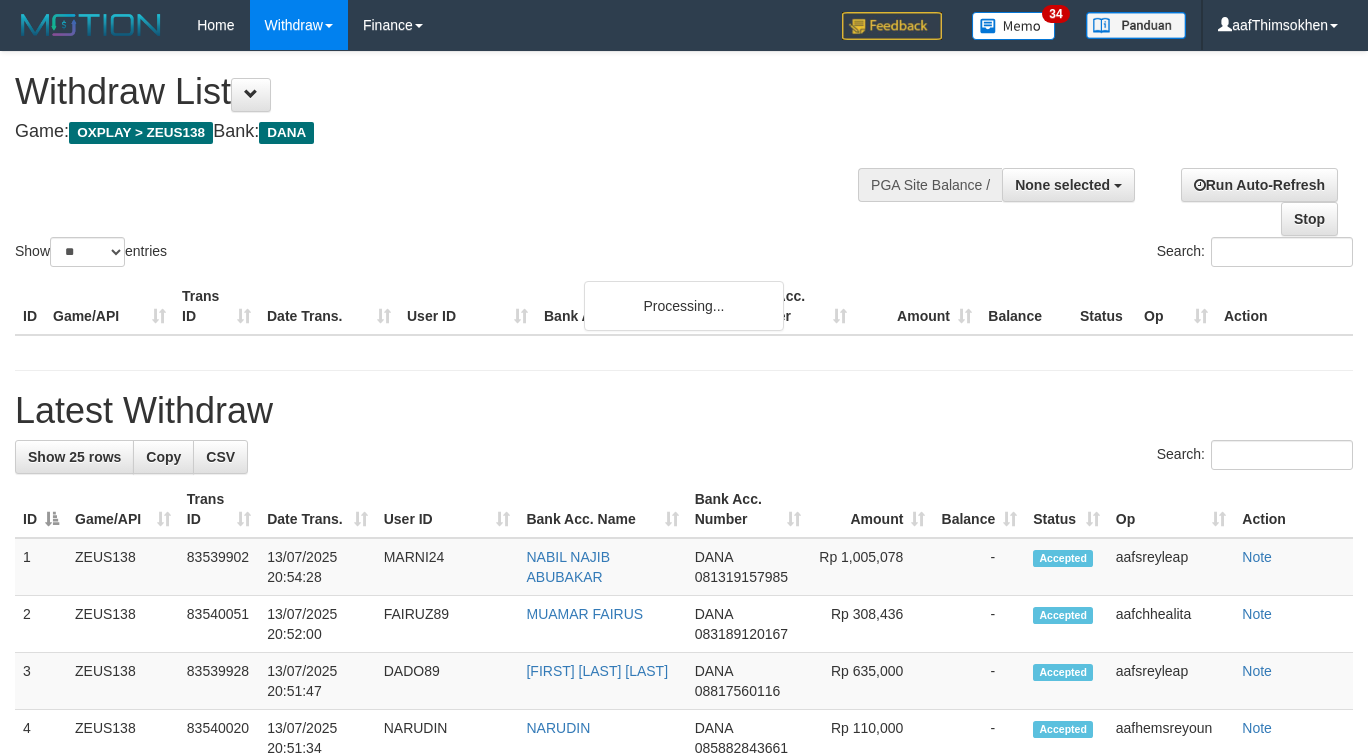 select 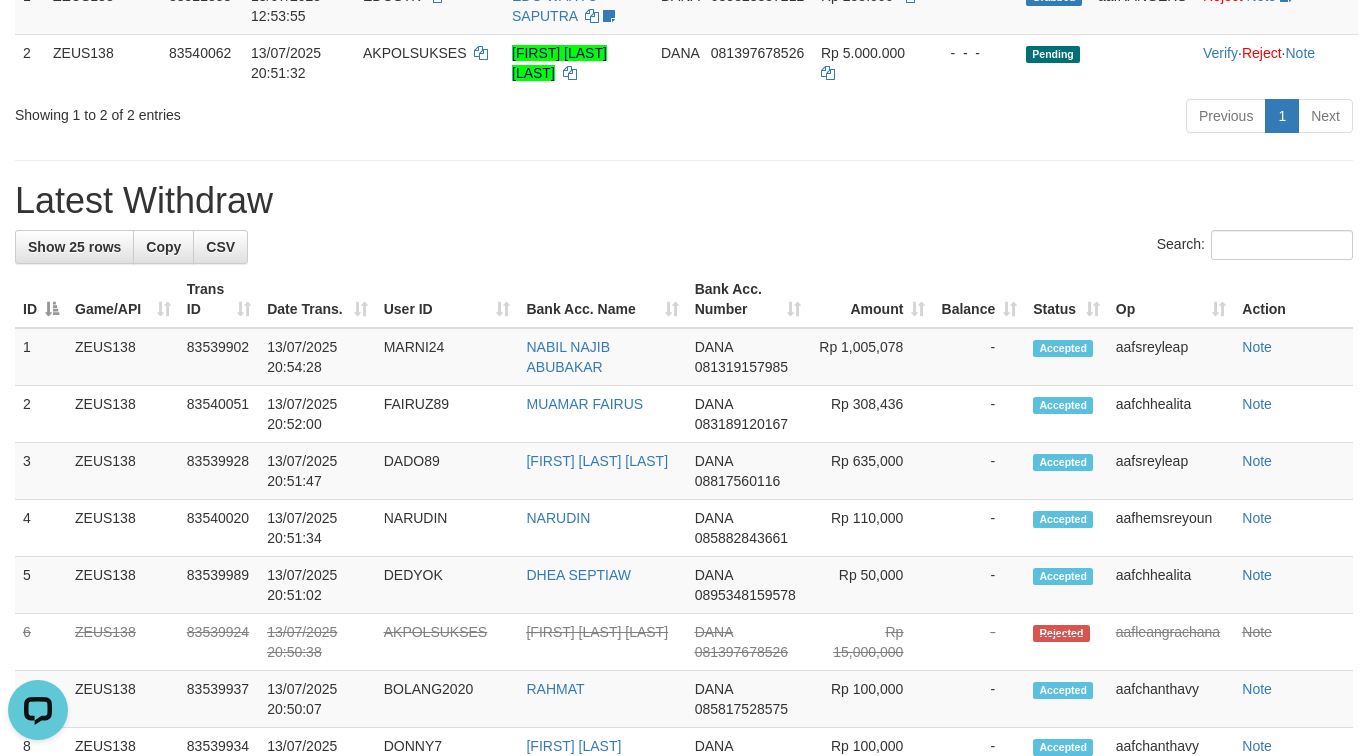 scroll, scrollTop: 0, scrollLeft: 0, axis: both 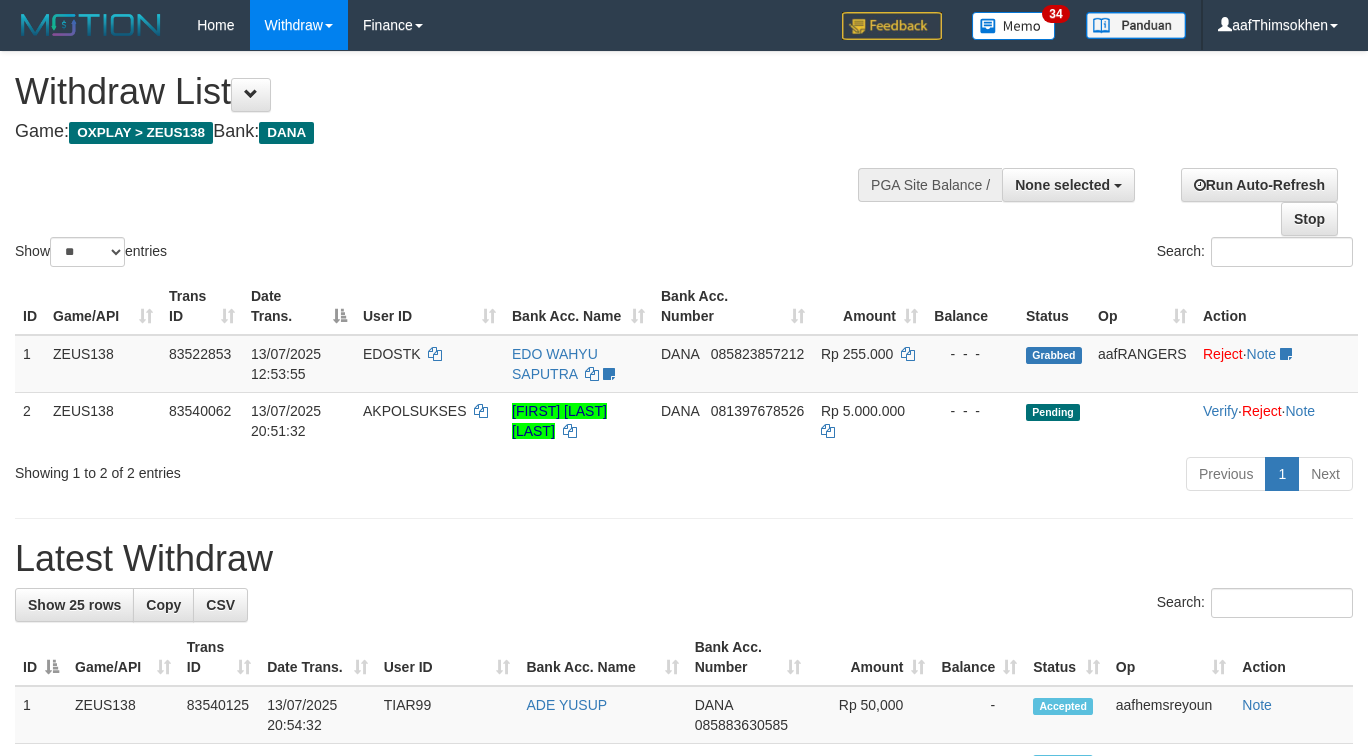 select 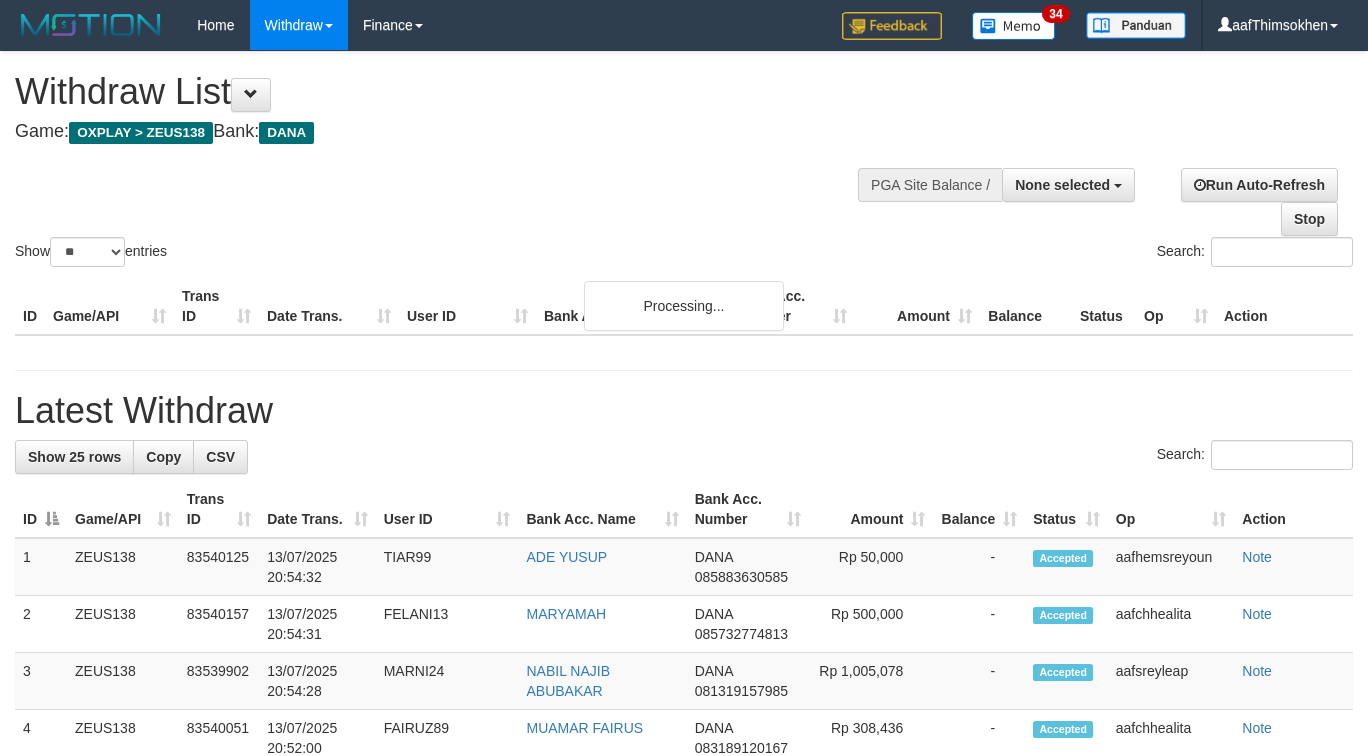 select 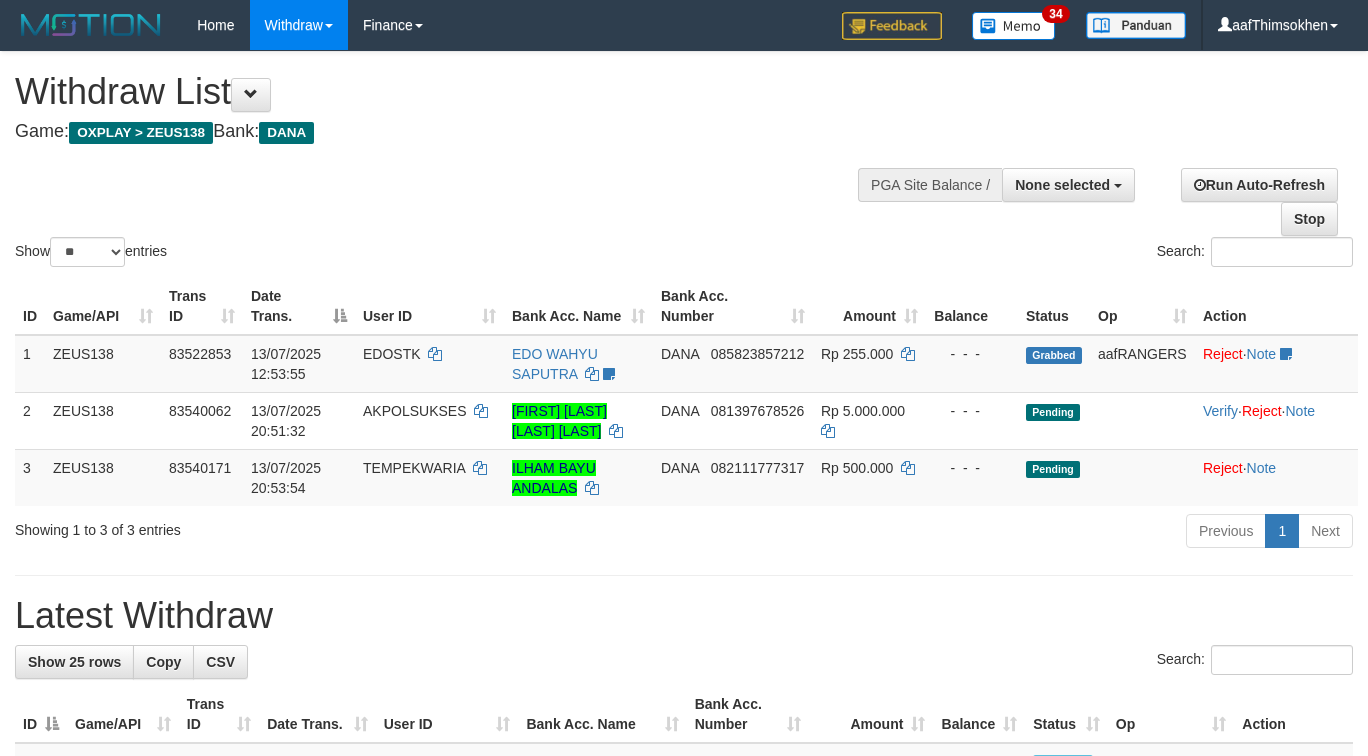select 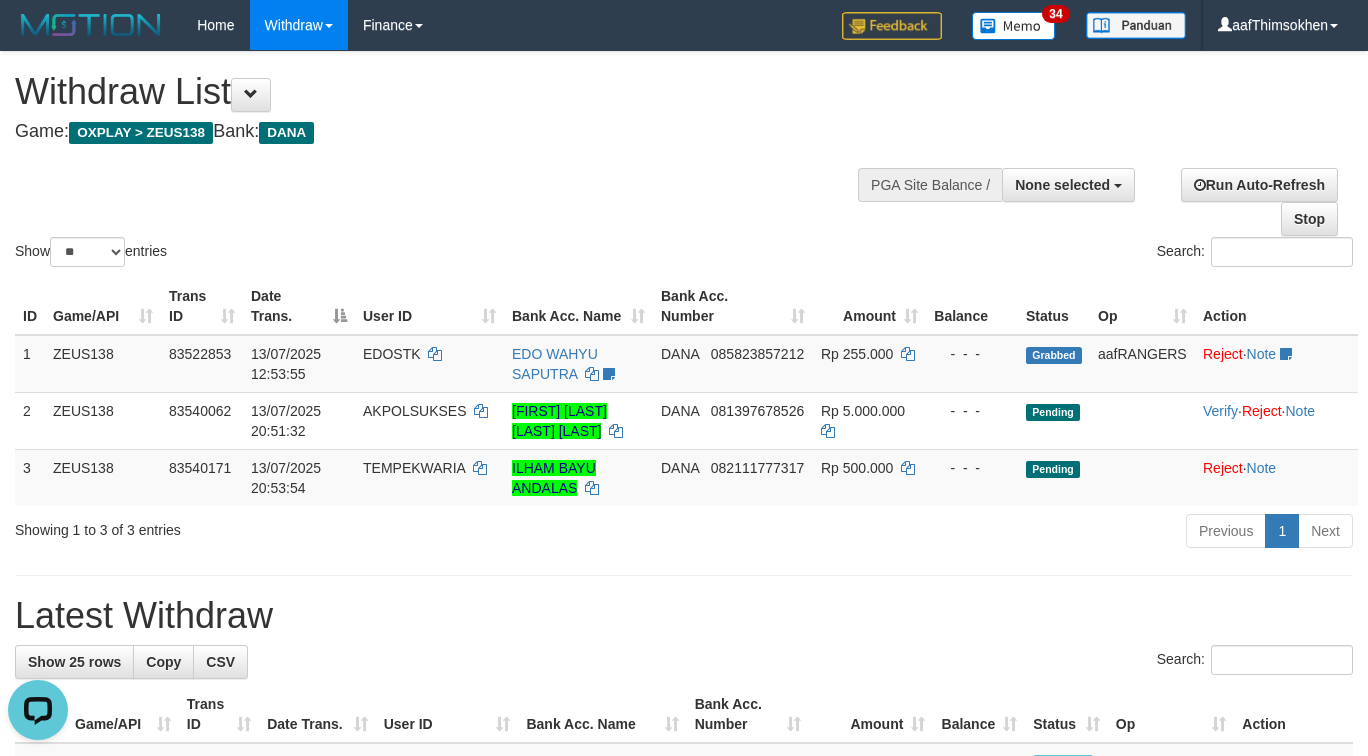 scroll, scrollTop: 0, scrollLeft: 0, axis: both 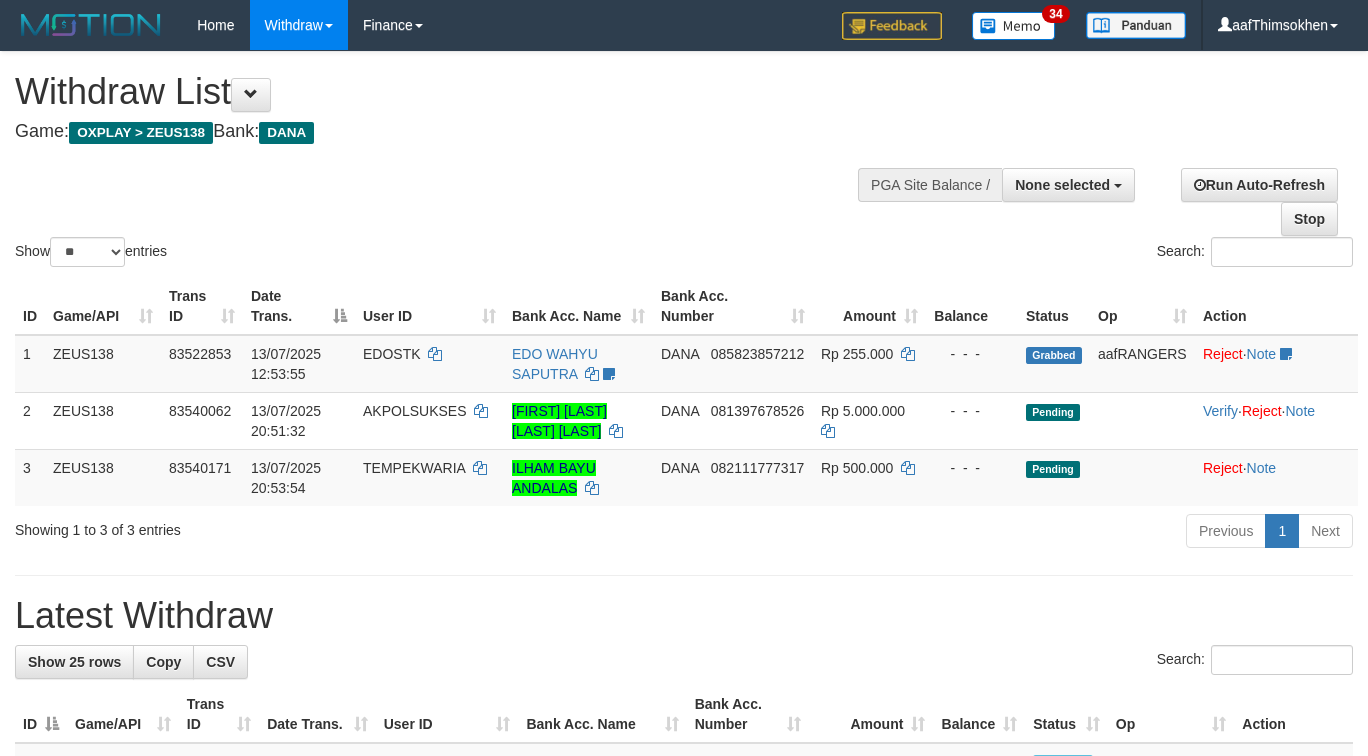 select 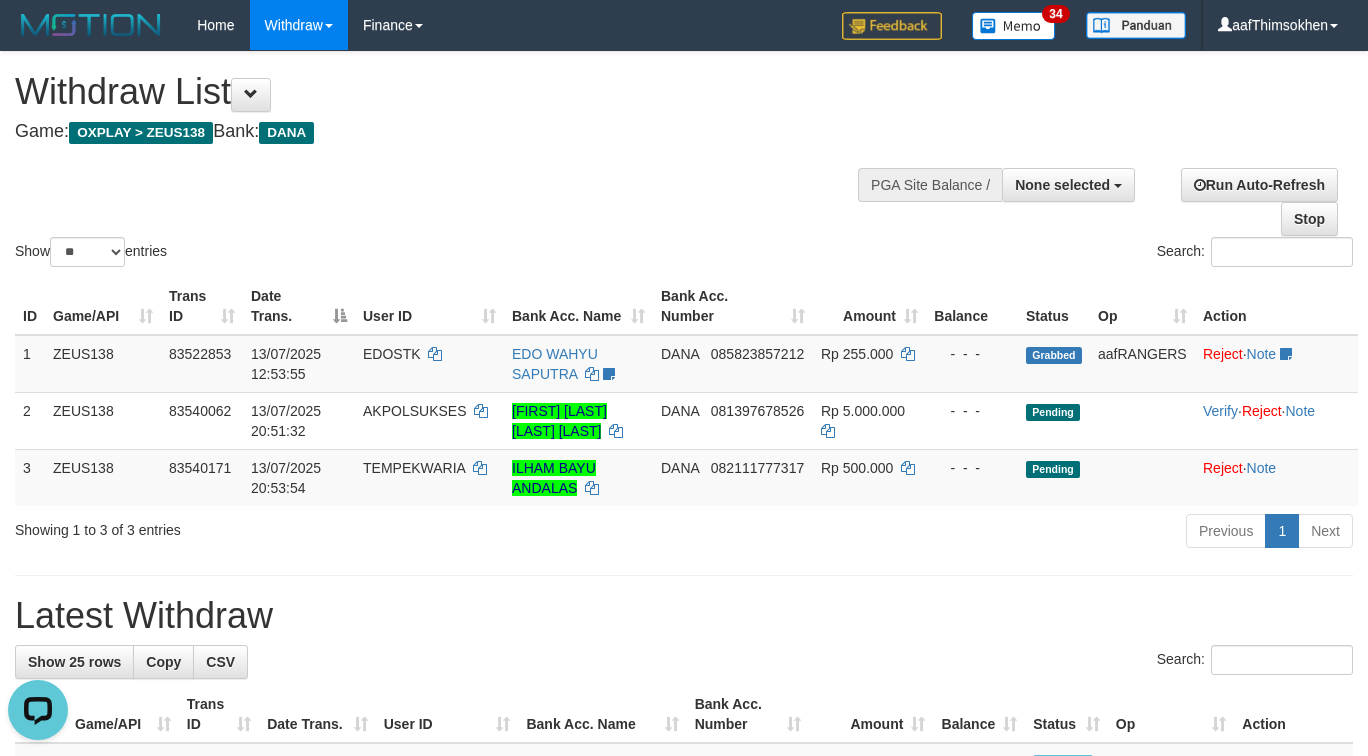 scroll, scrollTop: 0, scrollLeft: 0, axis: both 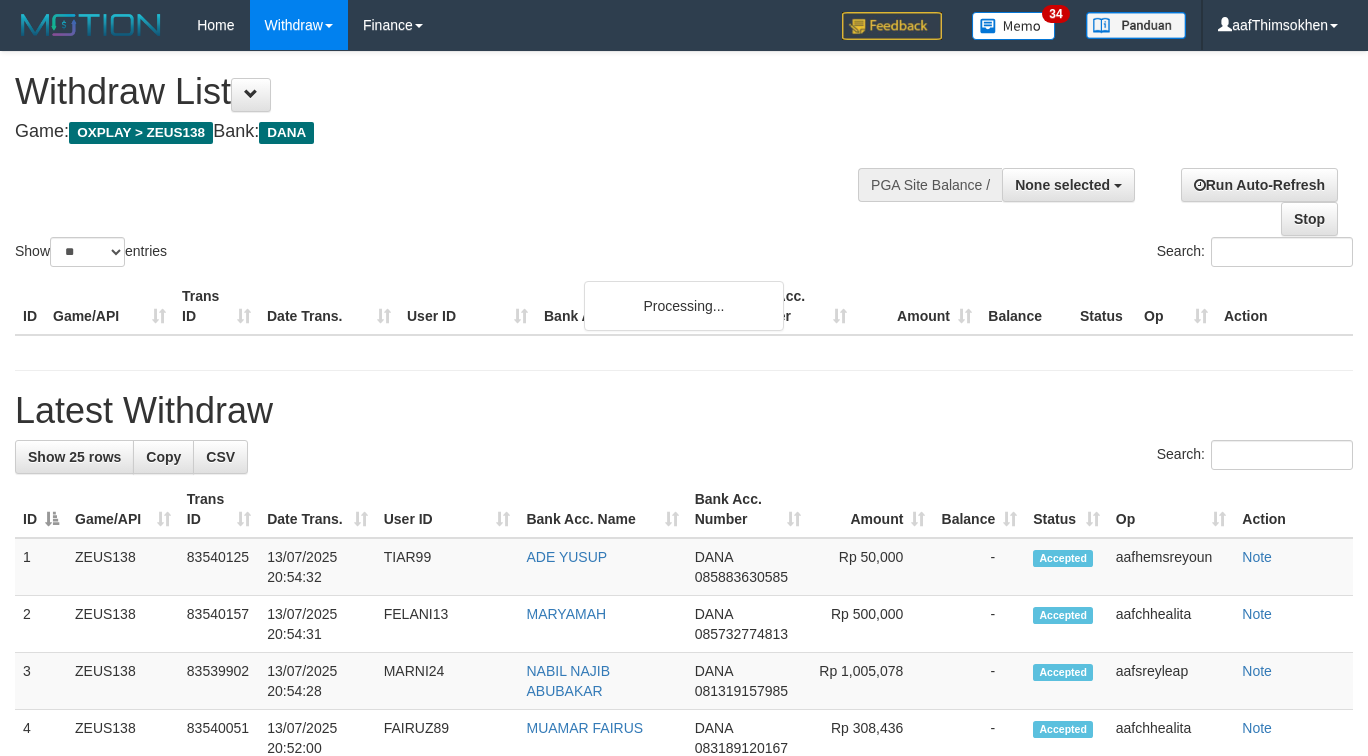 select 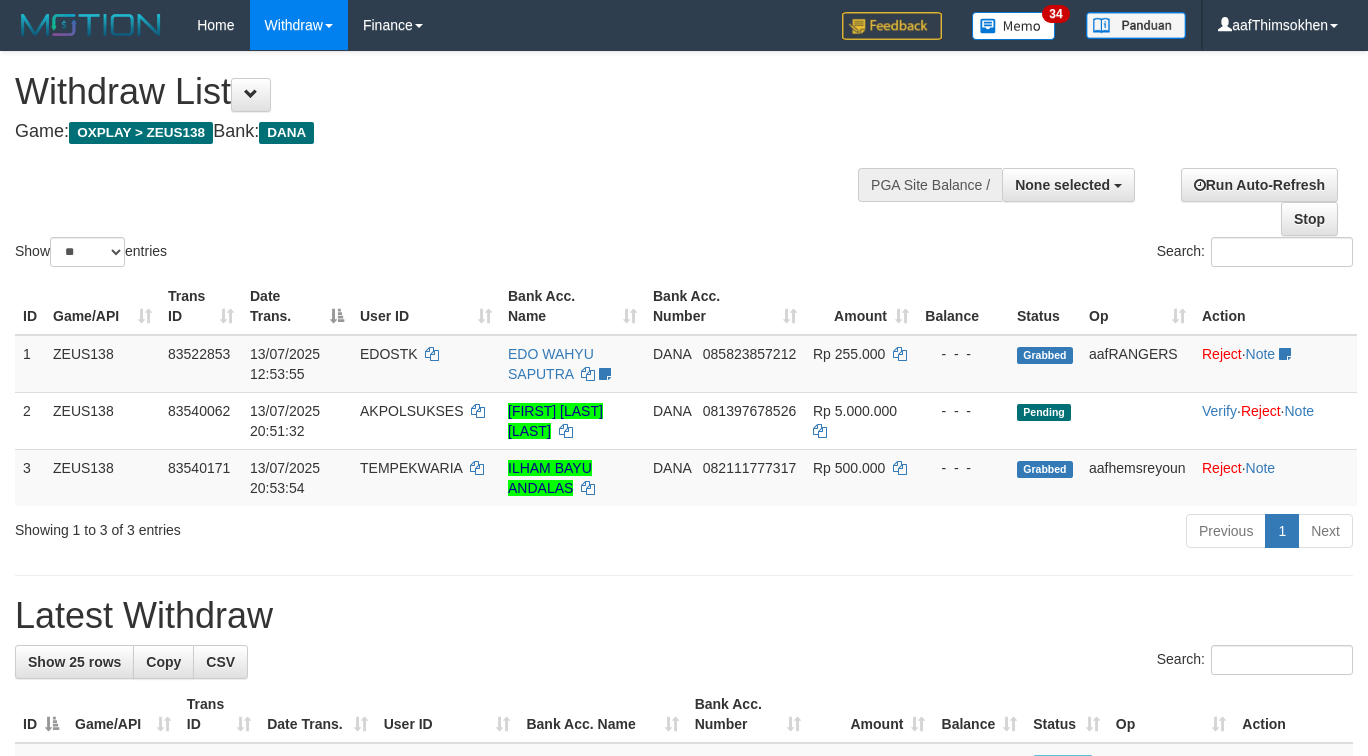 select 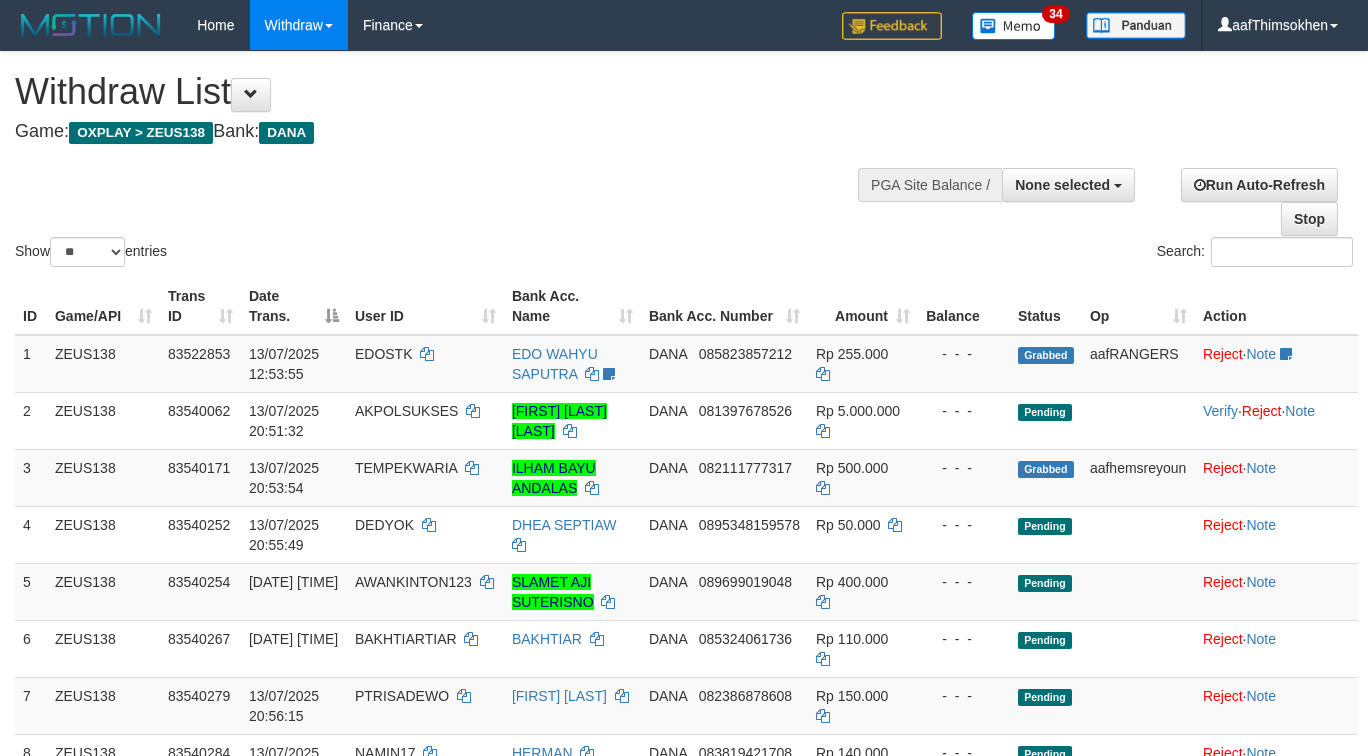 select 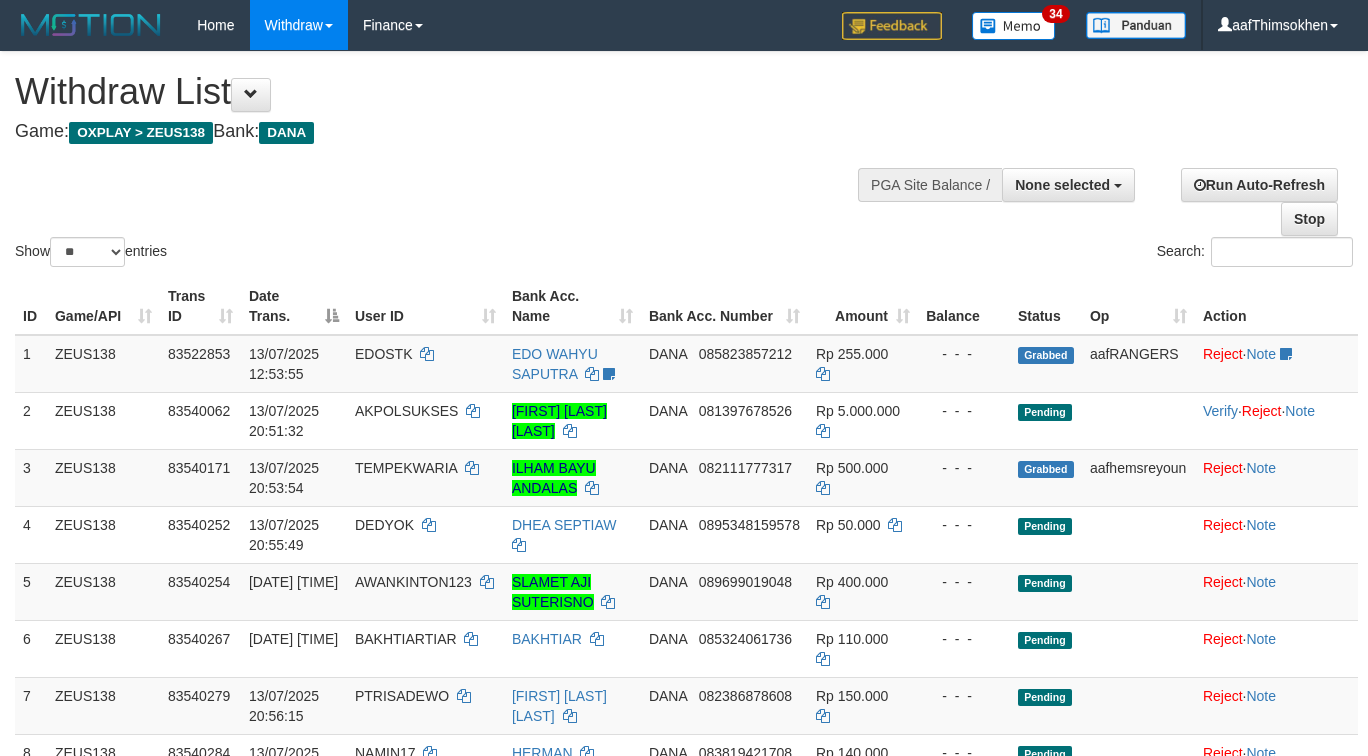 select 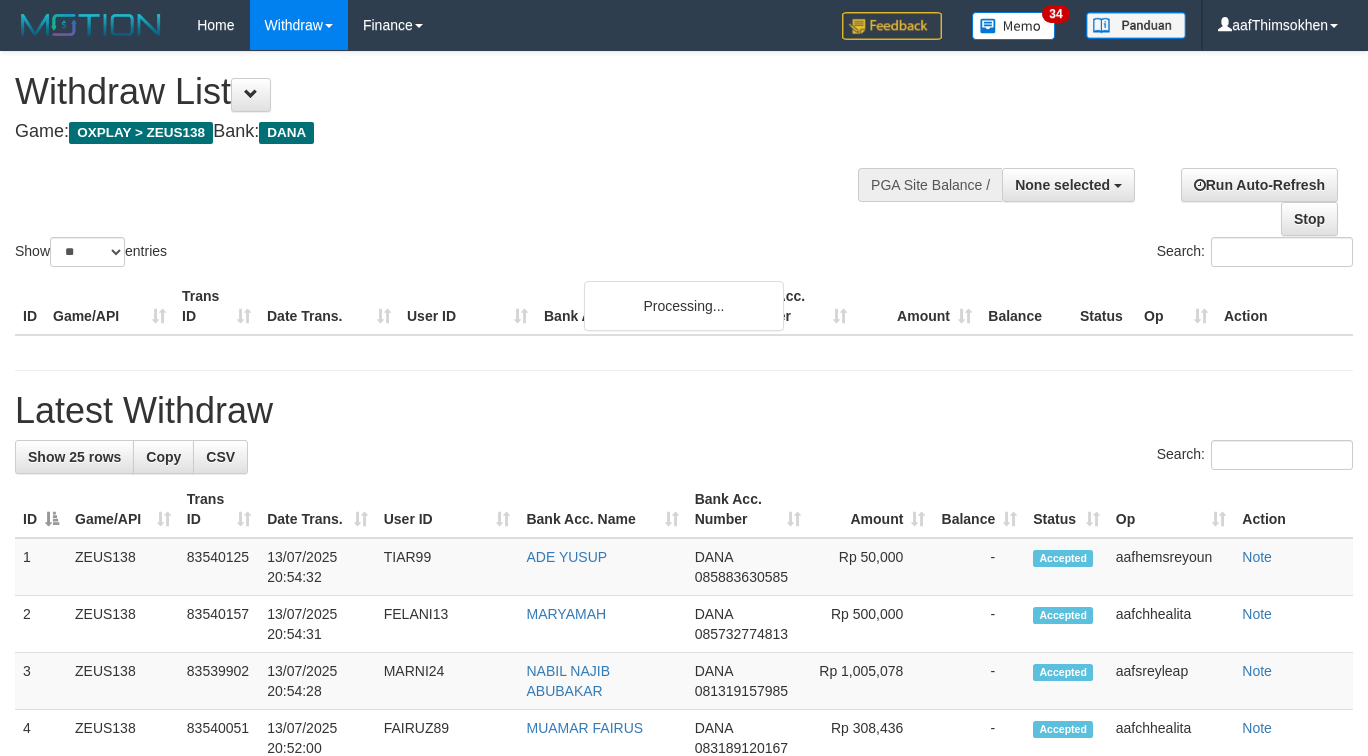select 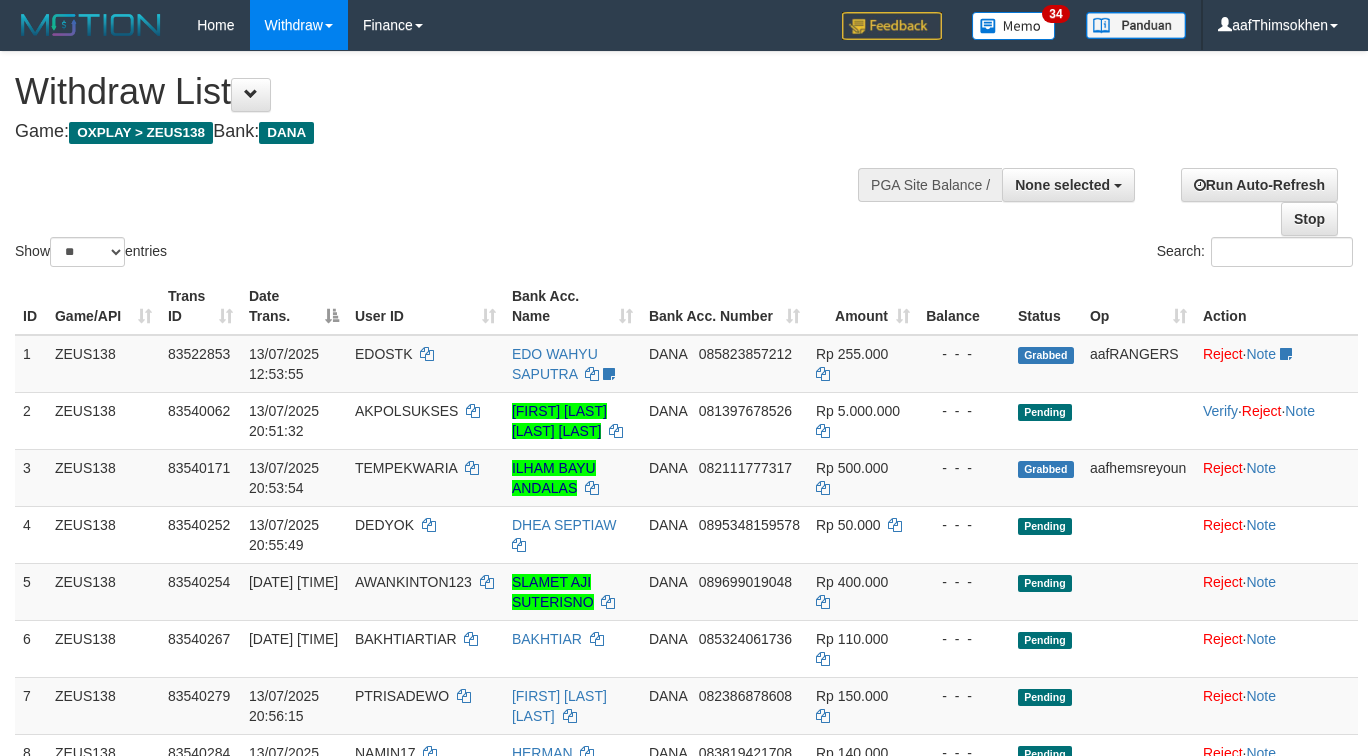 select 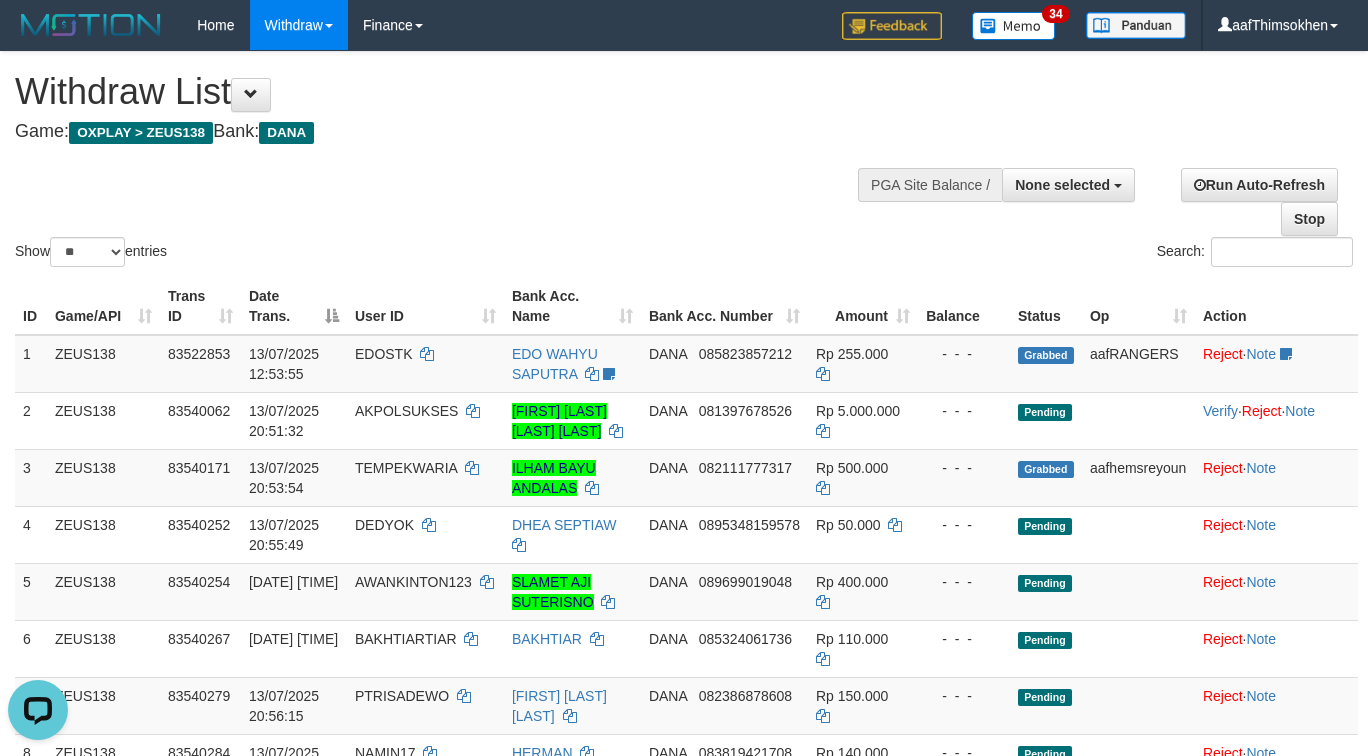 scroll, scrollTop: 0, scrollLeft: 0, axis: both 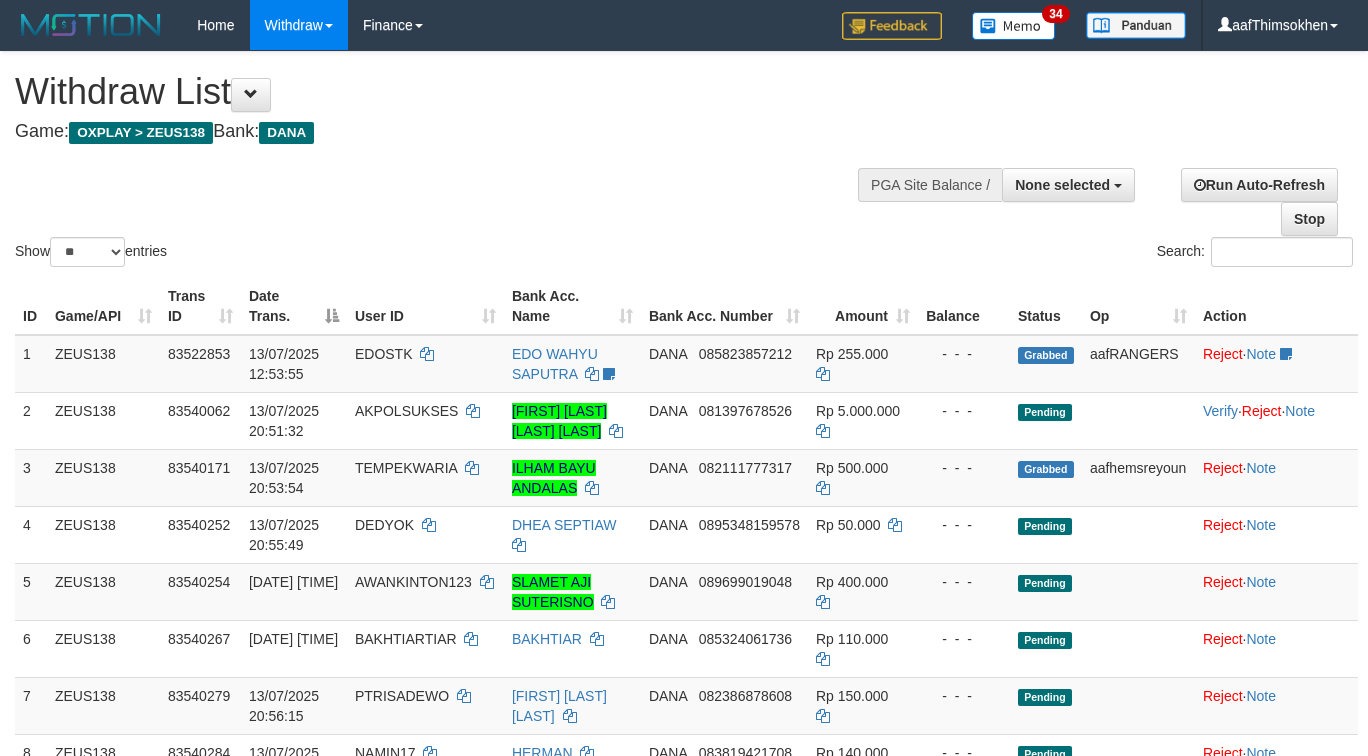 select 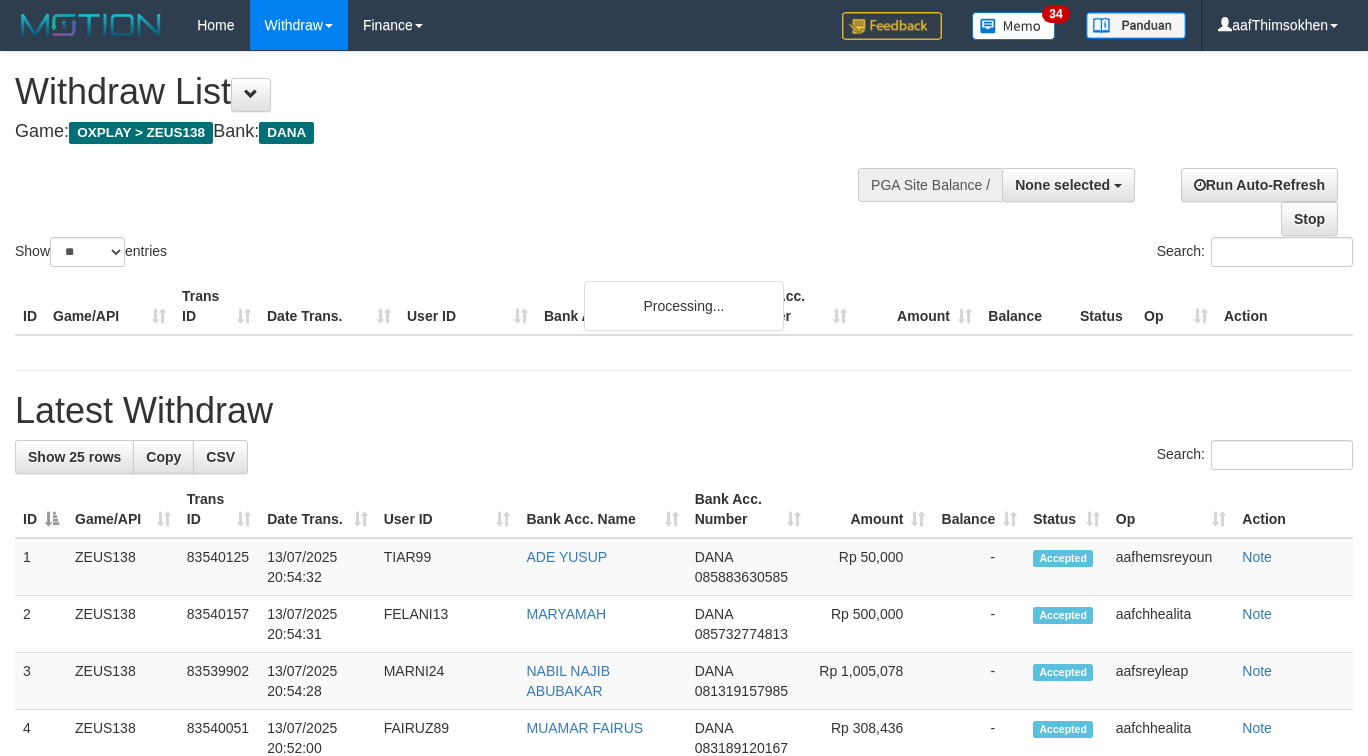 select 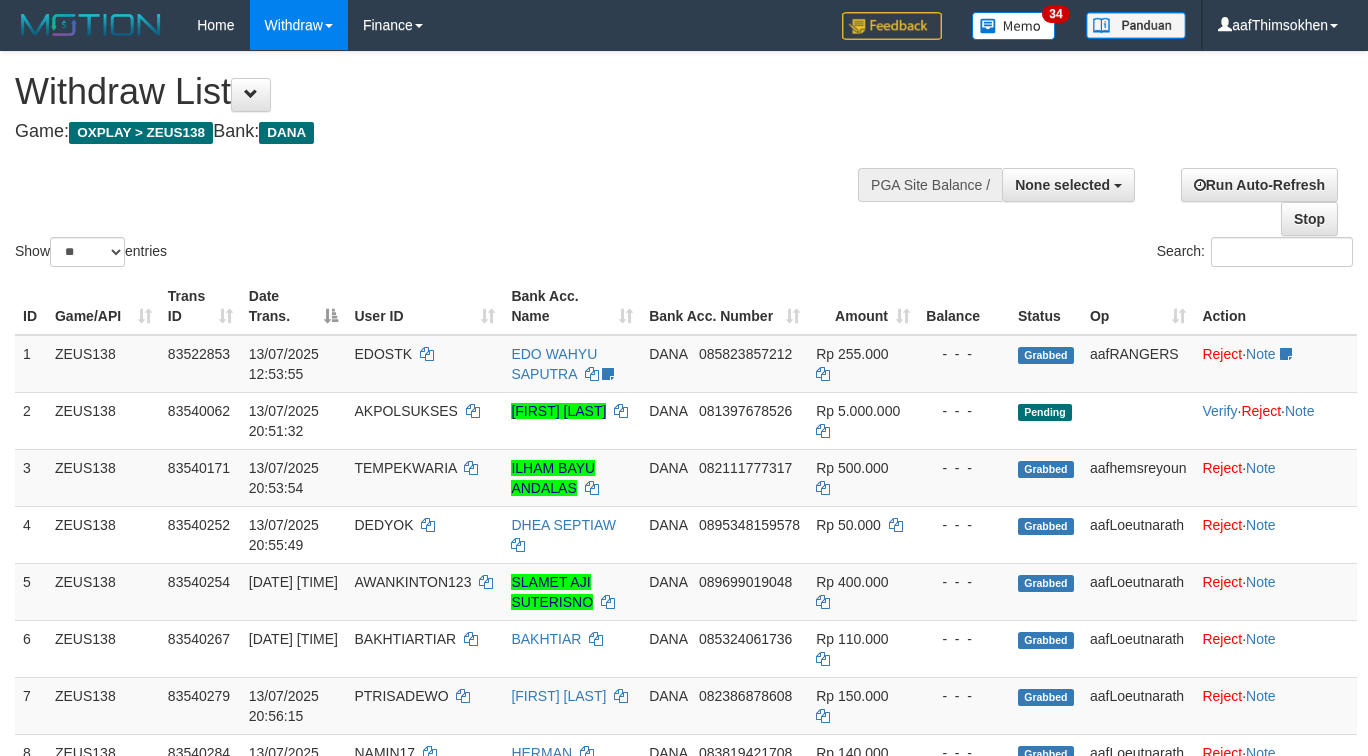 select 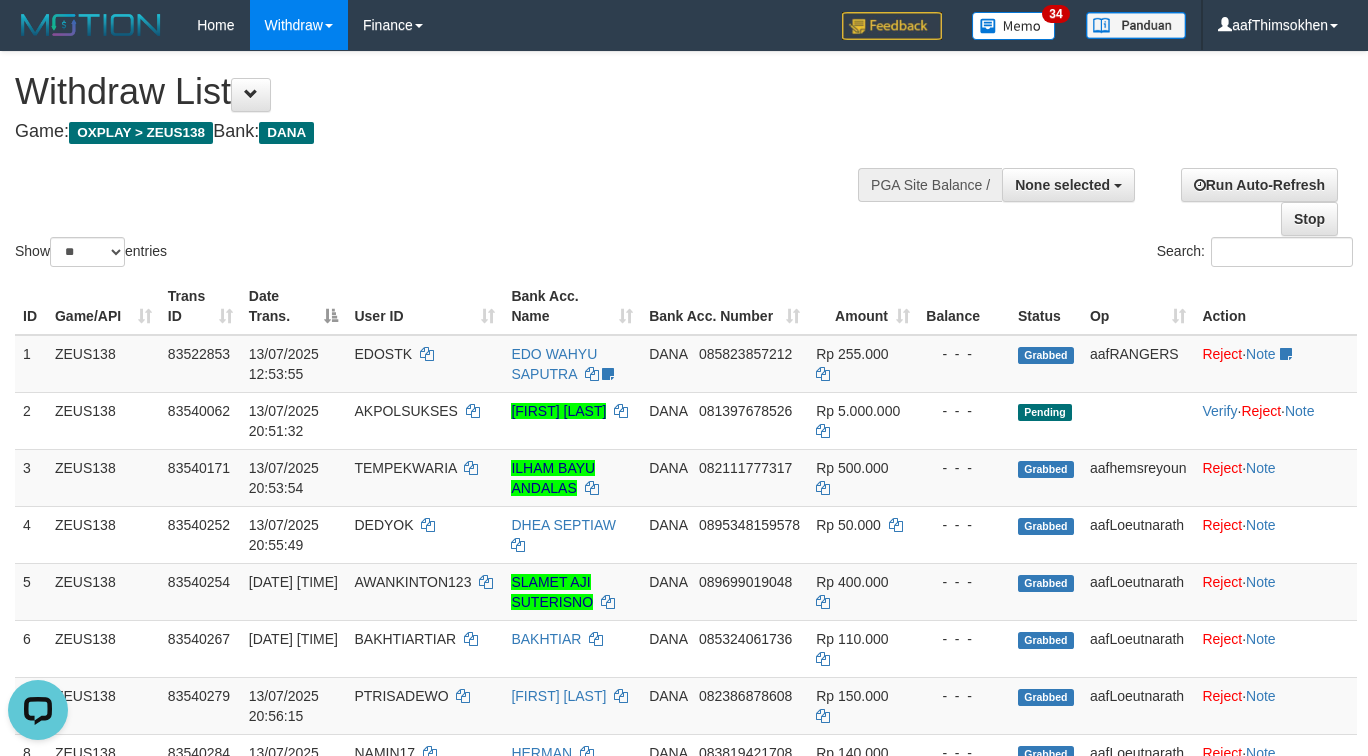 scroll, scrollTop: 0, scrollLeft: 0, axis: both 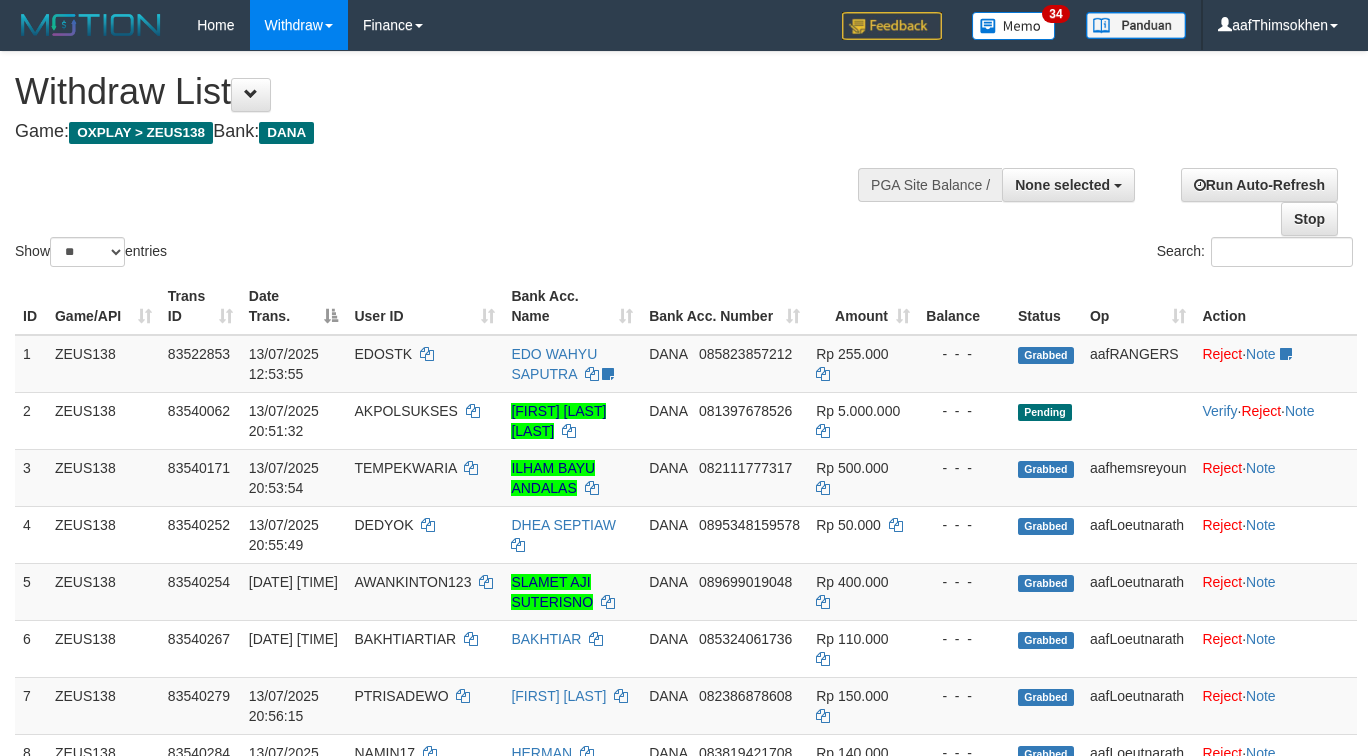 select 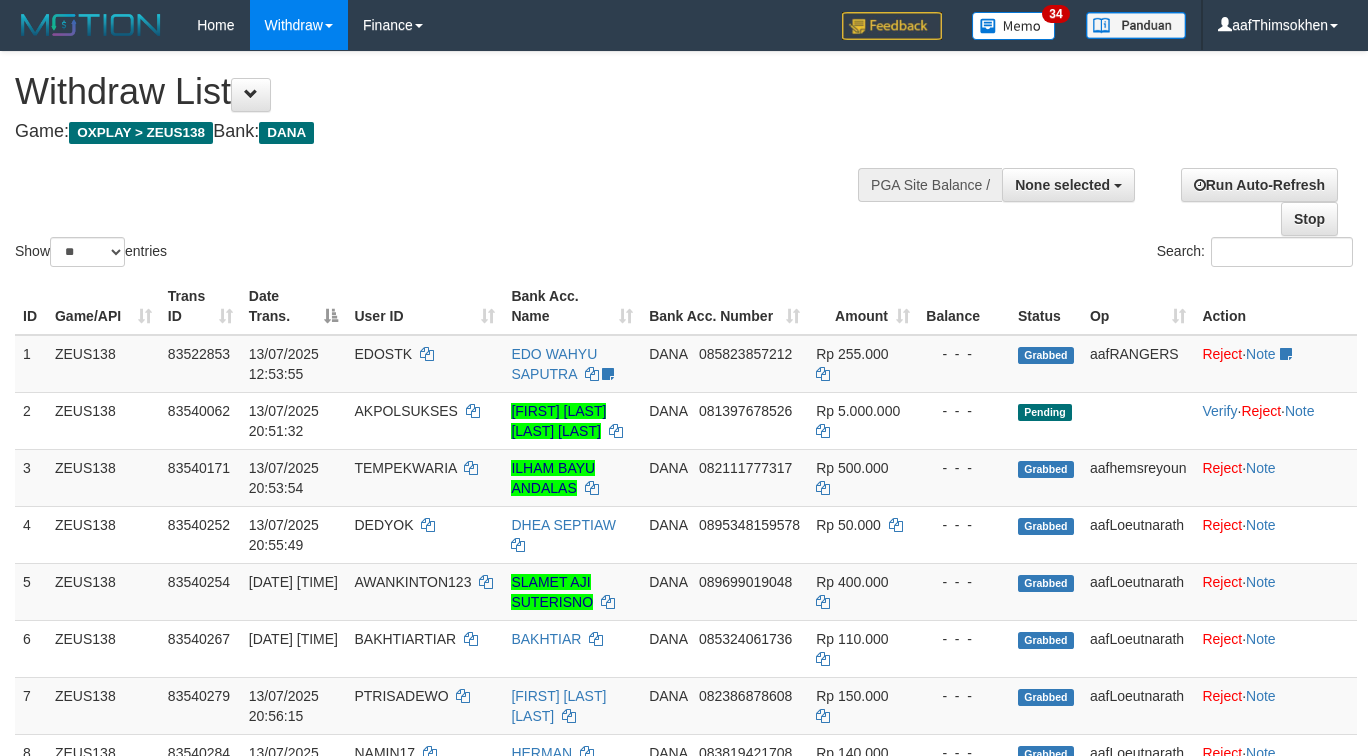 select 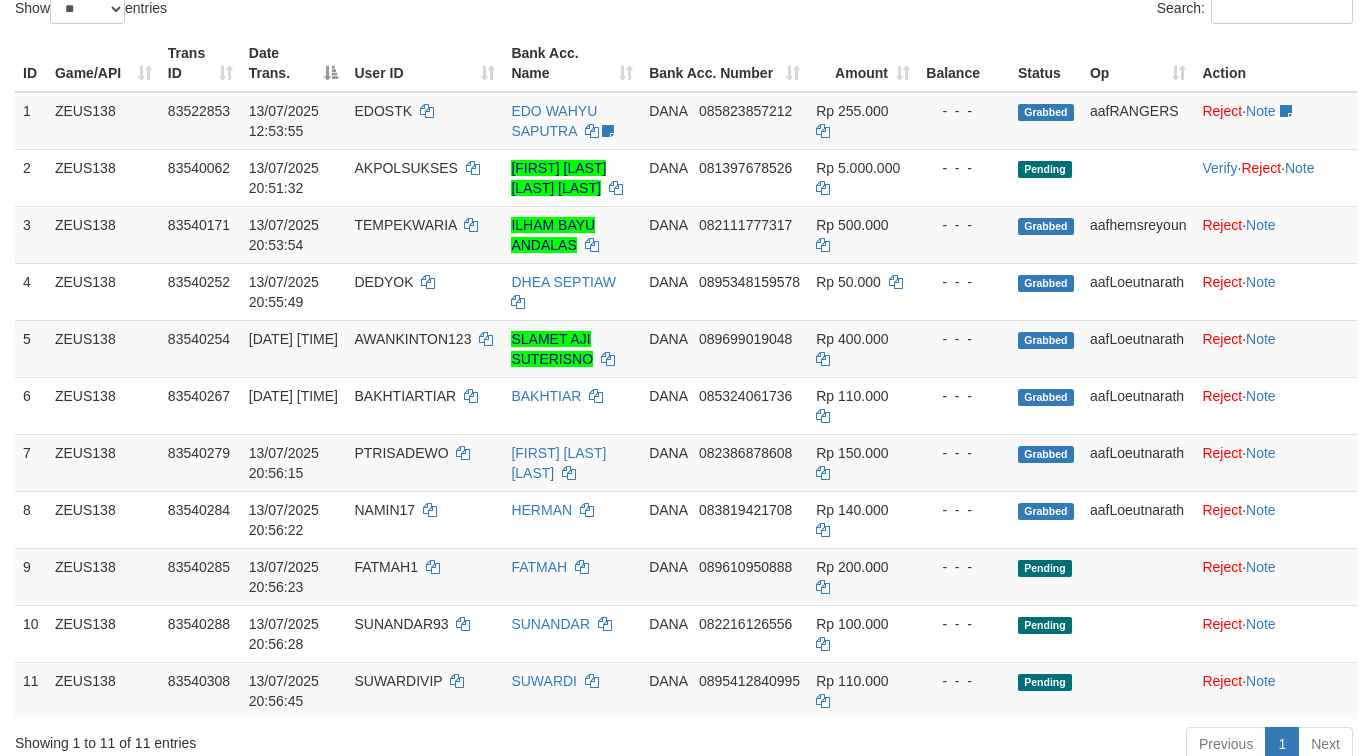 scroll, scrollTop: 300, scrollLeft: 0, axis: vertical 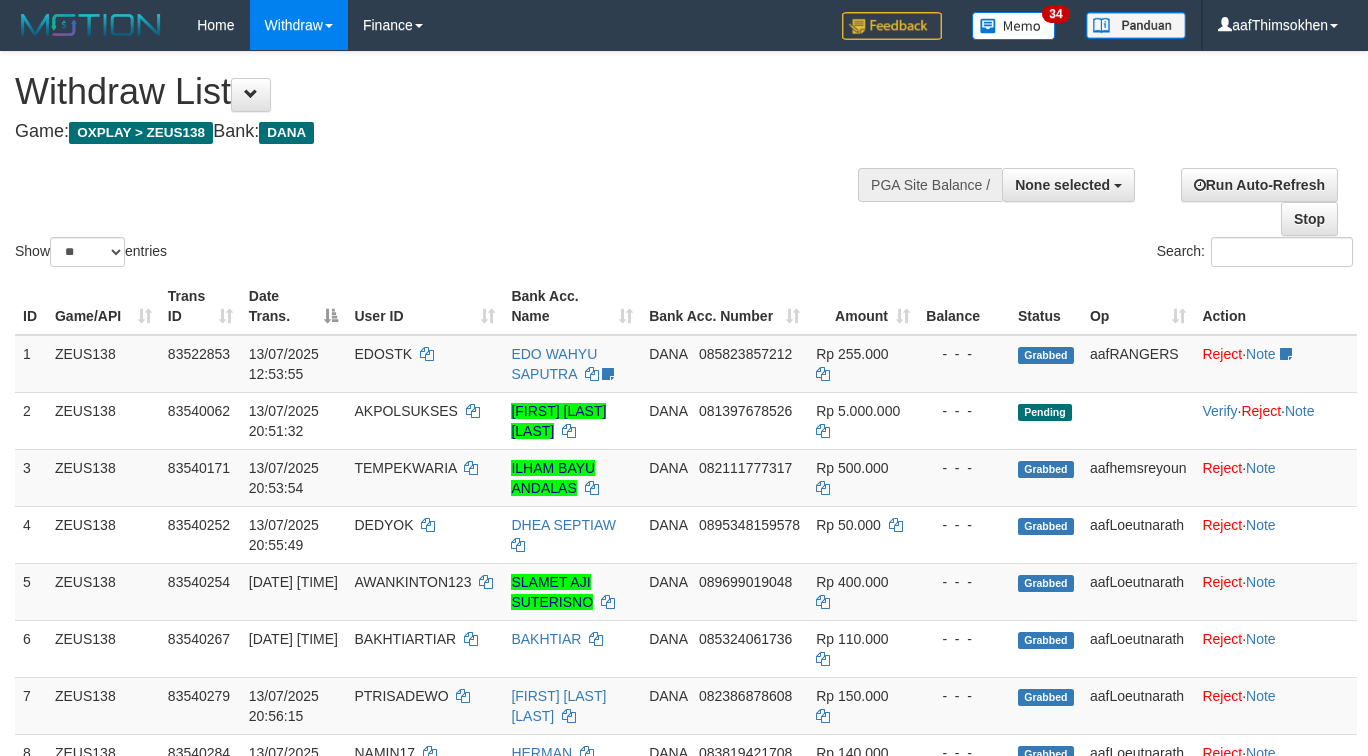 select 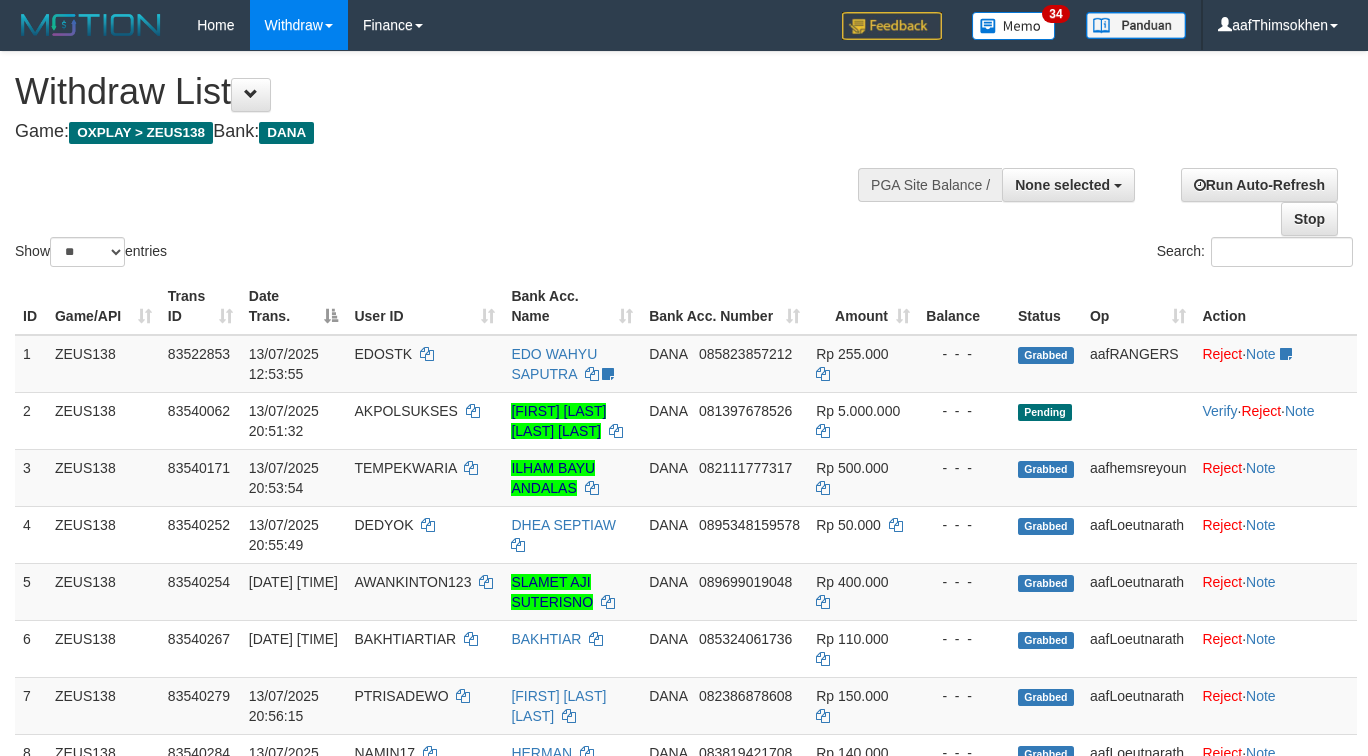 select 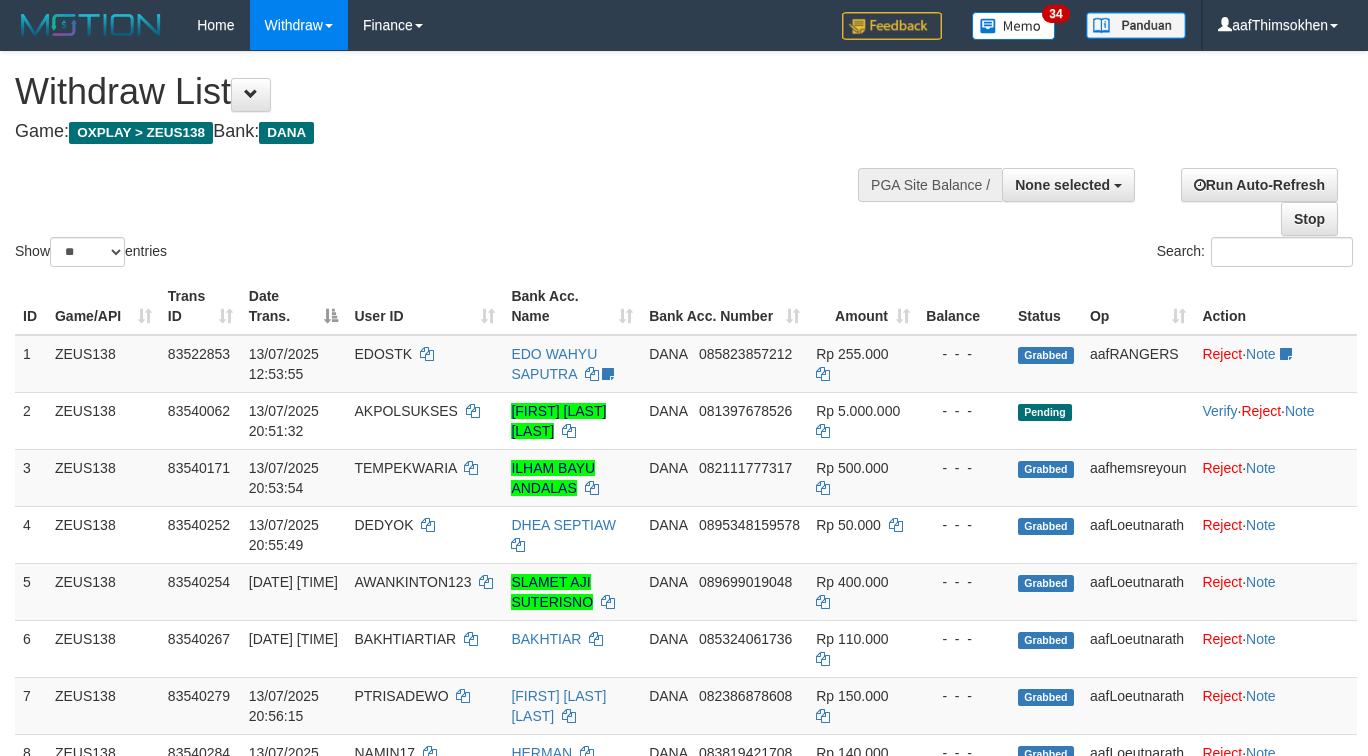 select 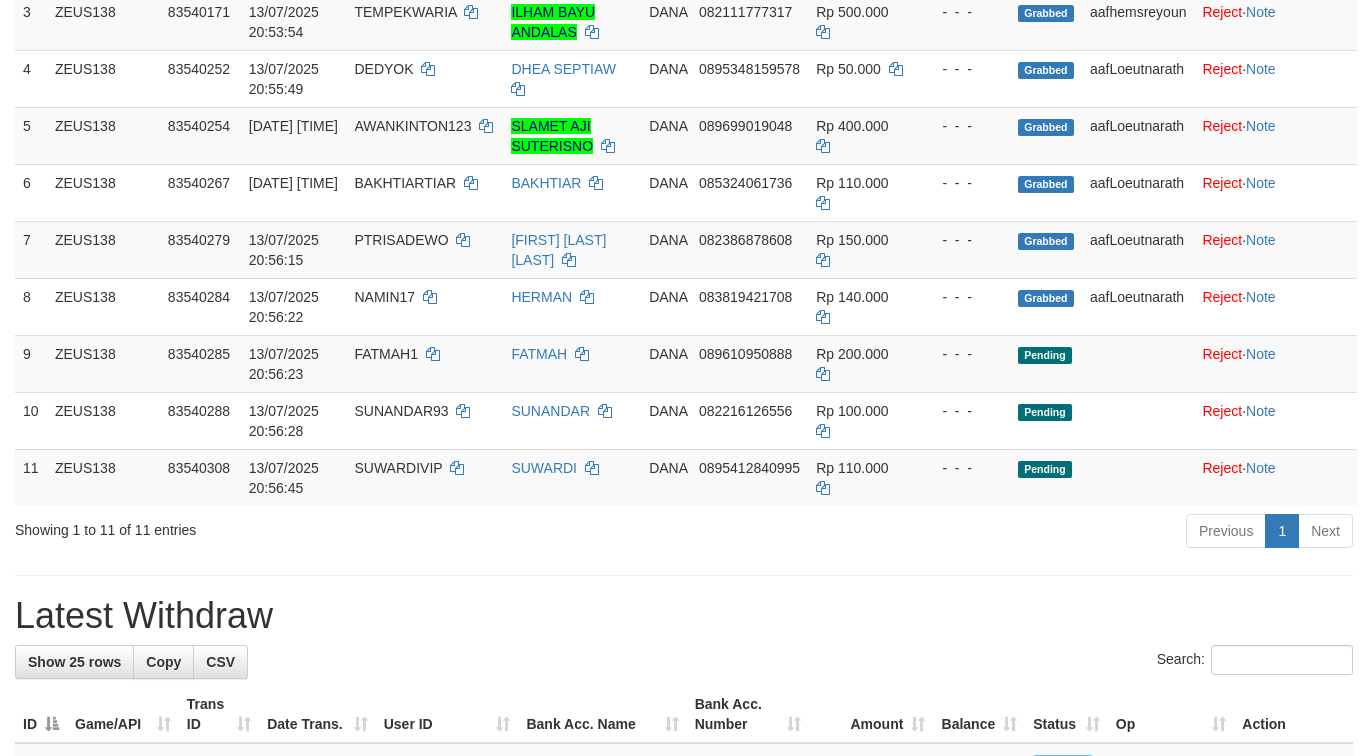 scroll, scrollTop: 315, scrollLeft: 0, axis: vertical 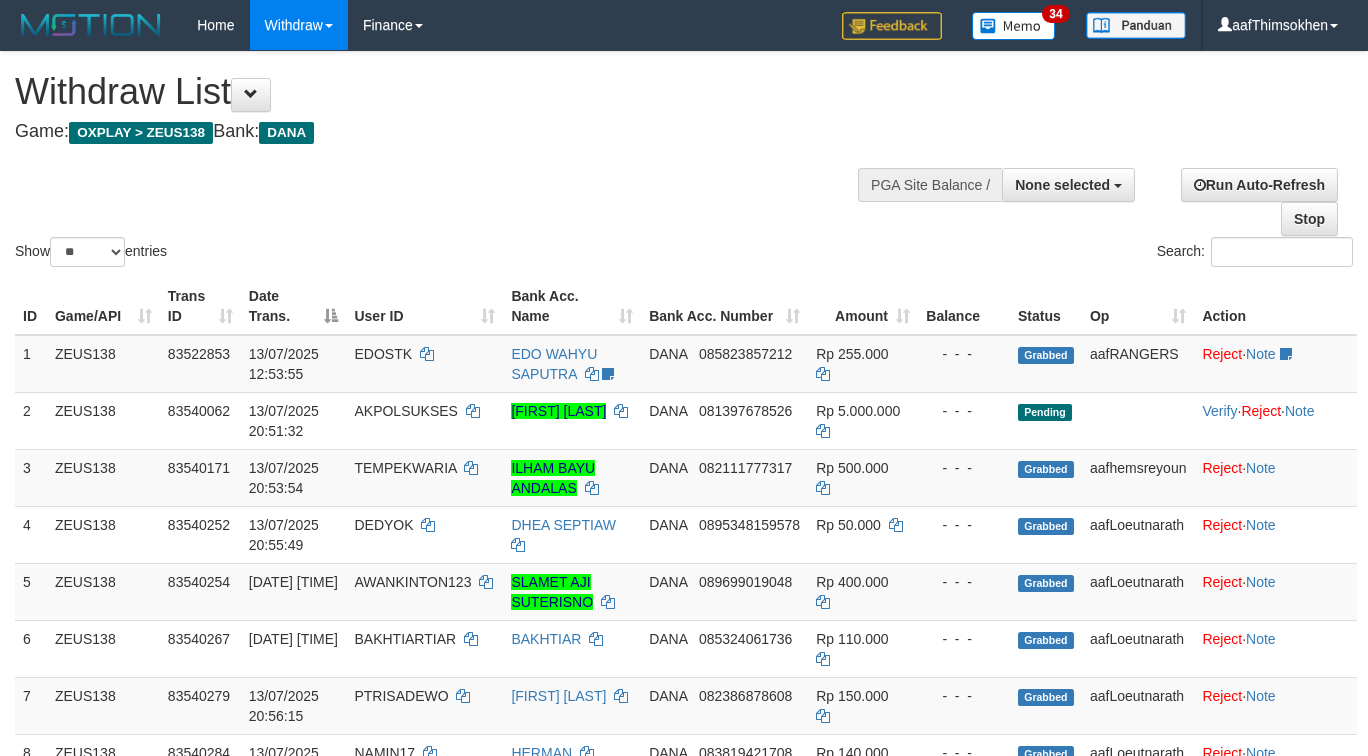 select 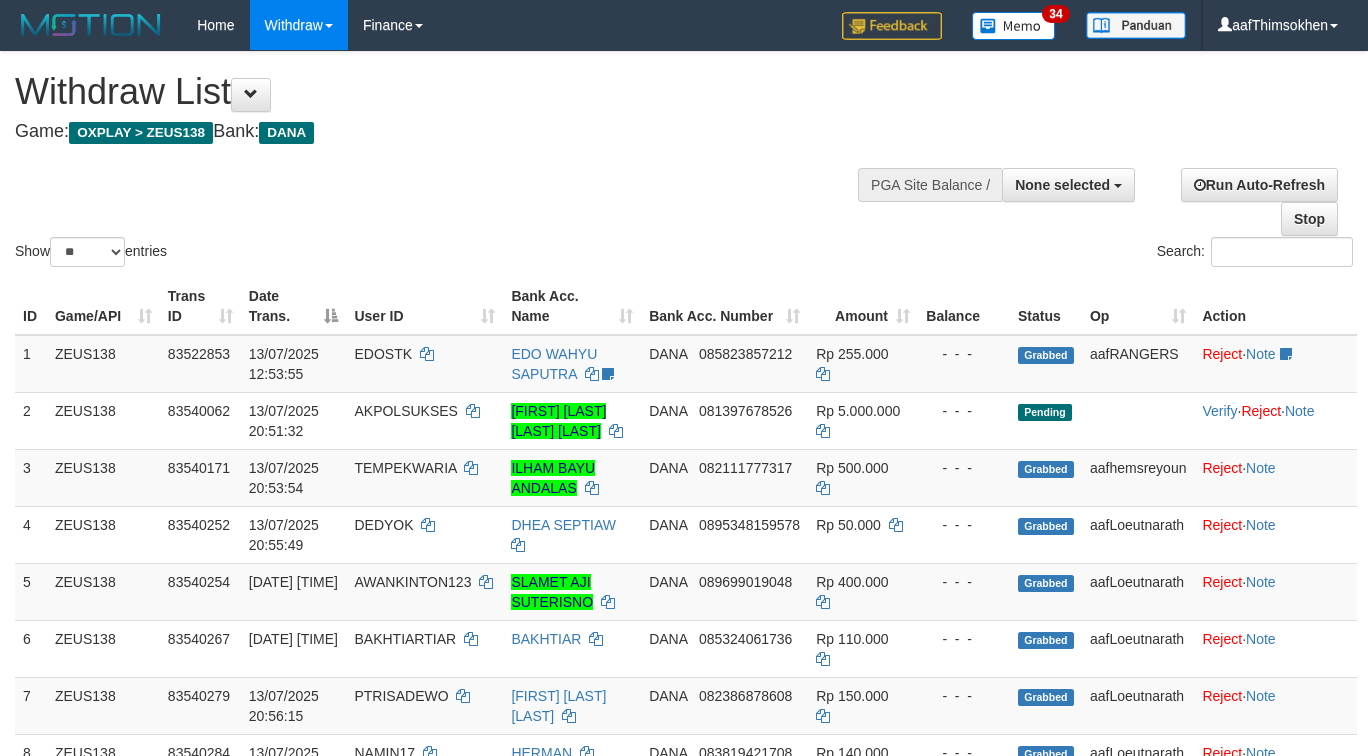 select 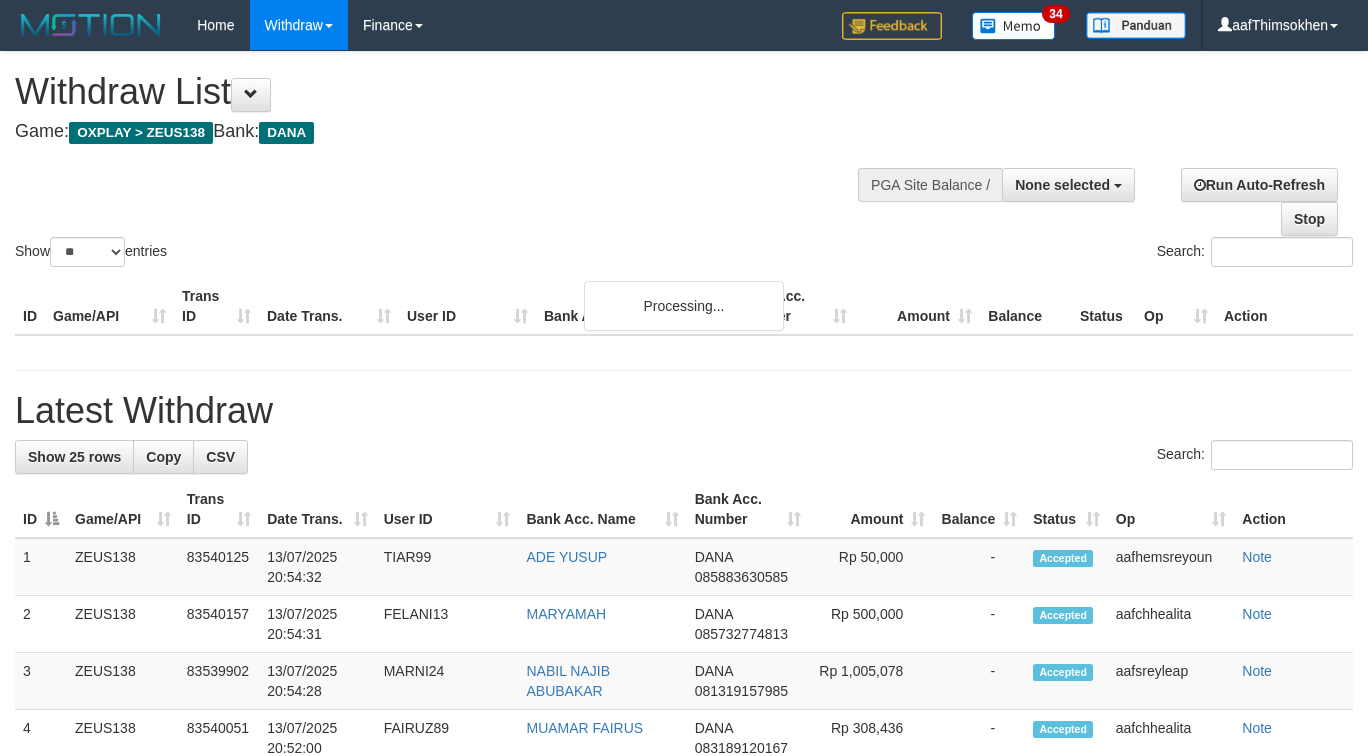 select 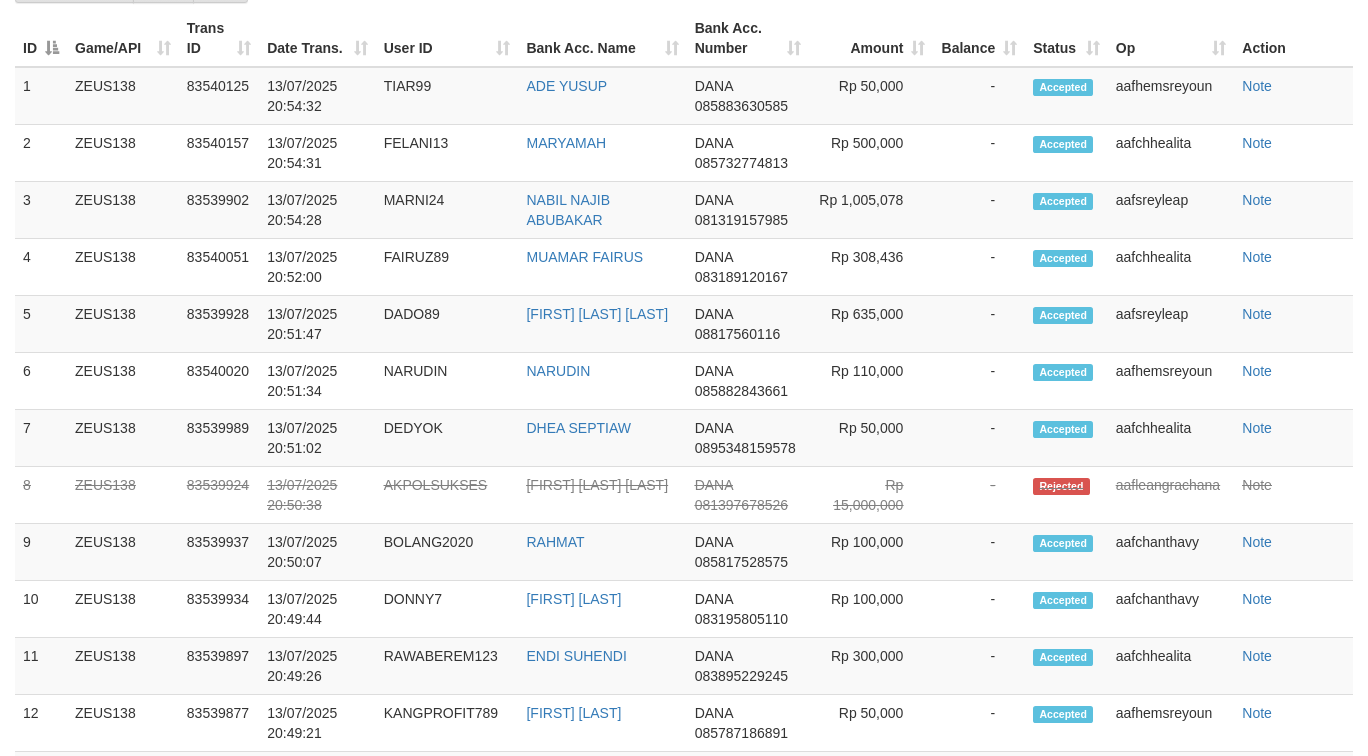 scroll, scrollTop: 330, scrollLeft: 0, axis: vertical 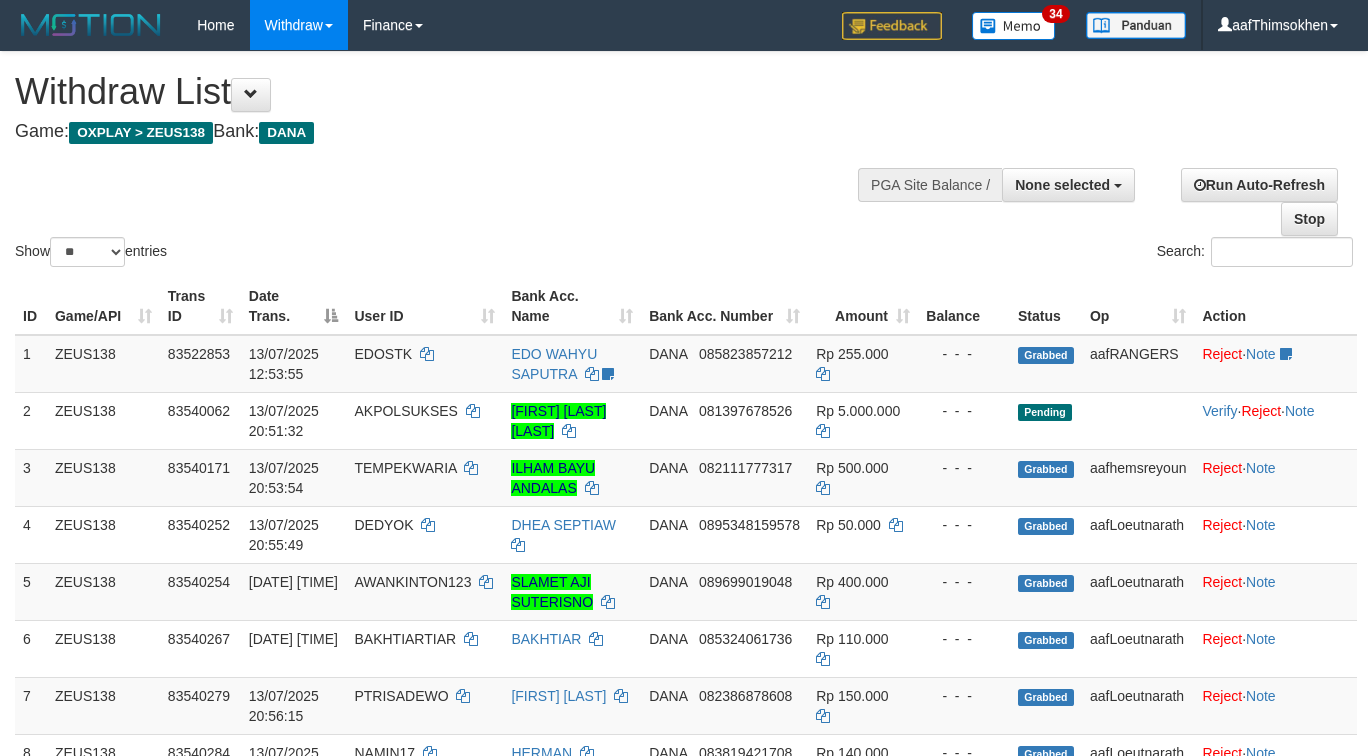 select 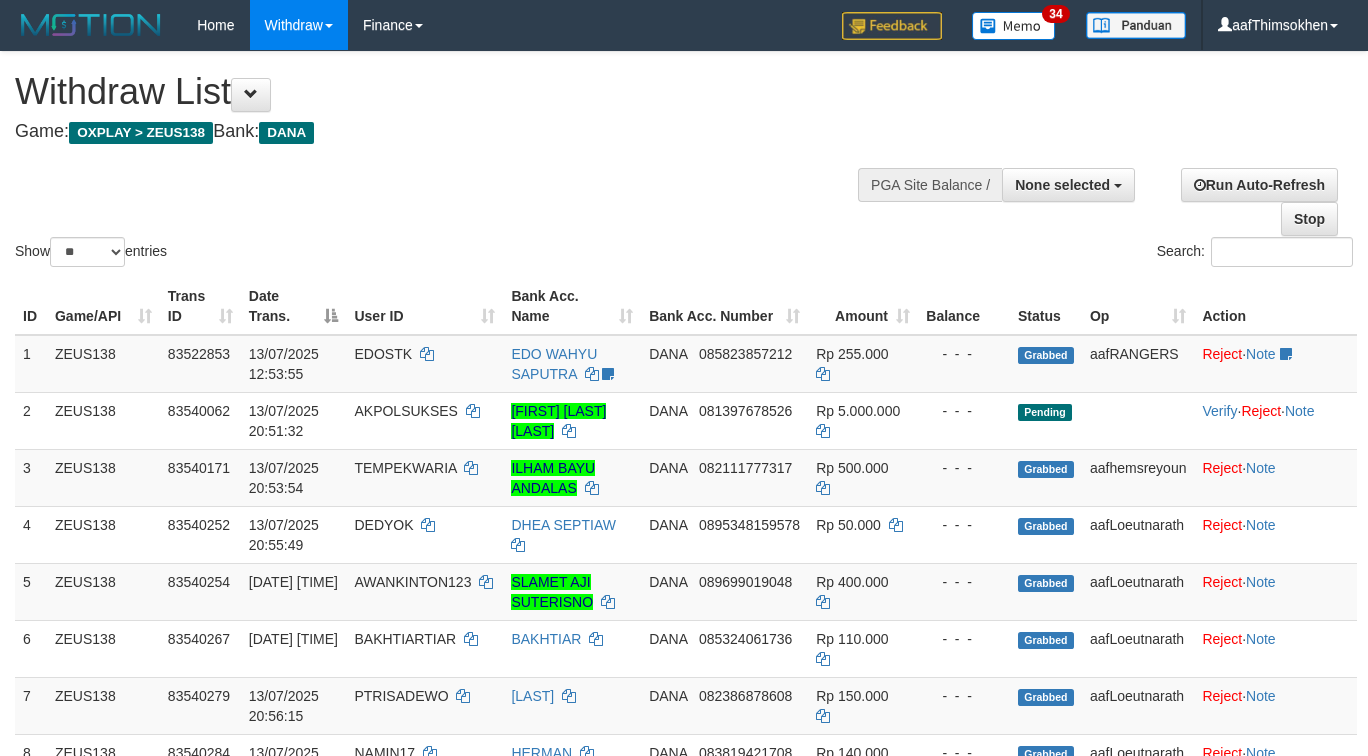 select 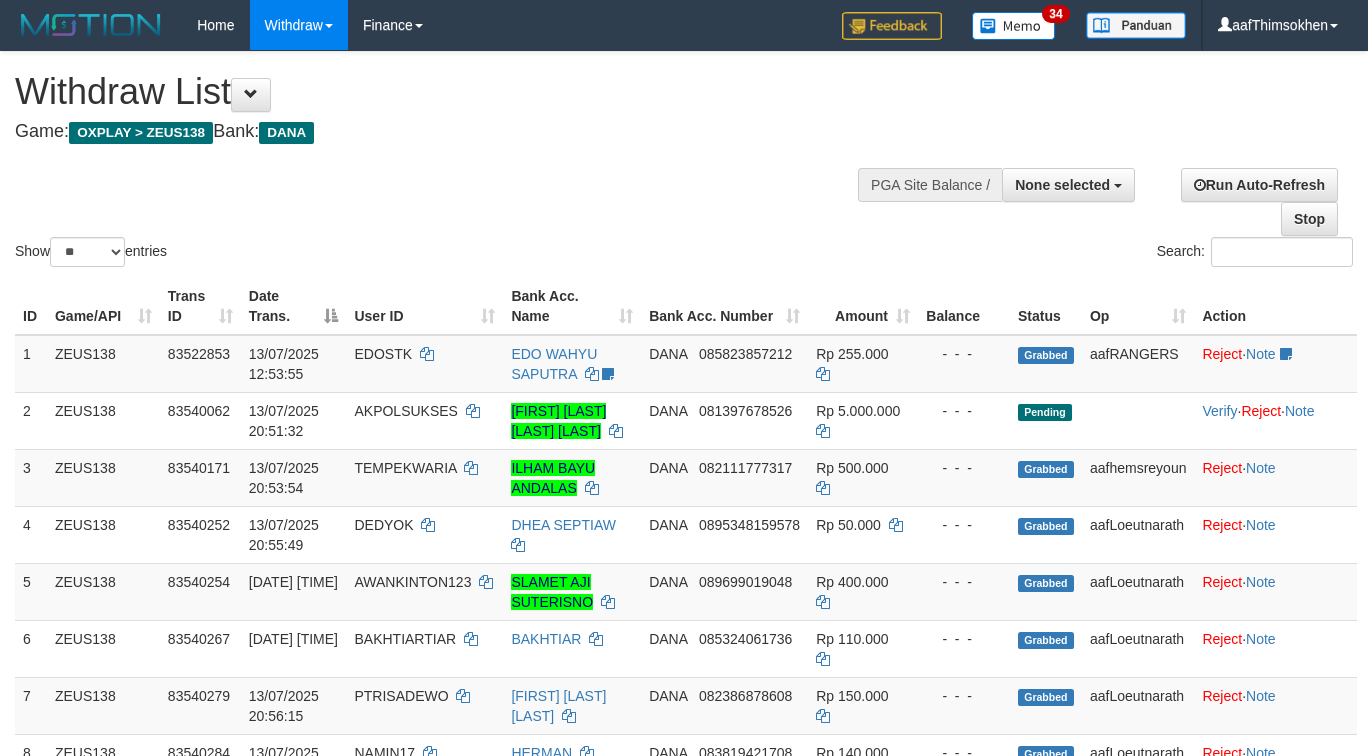 select 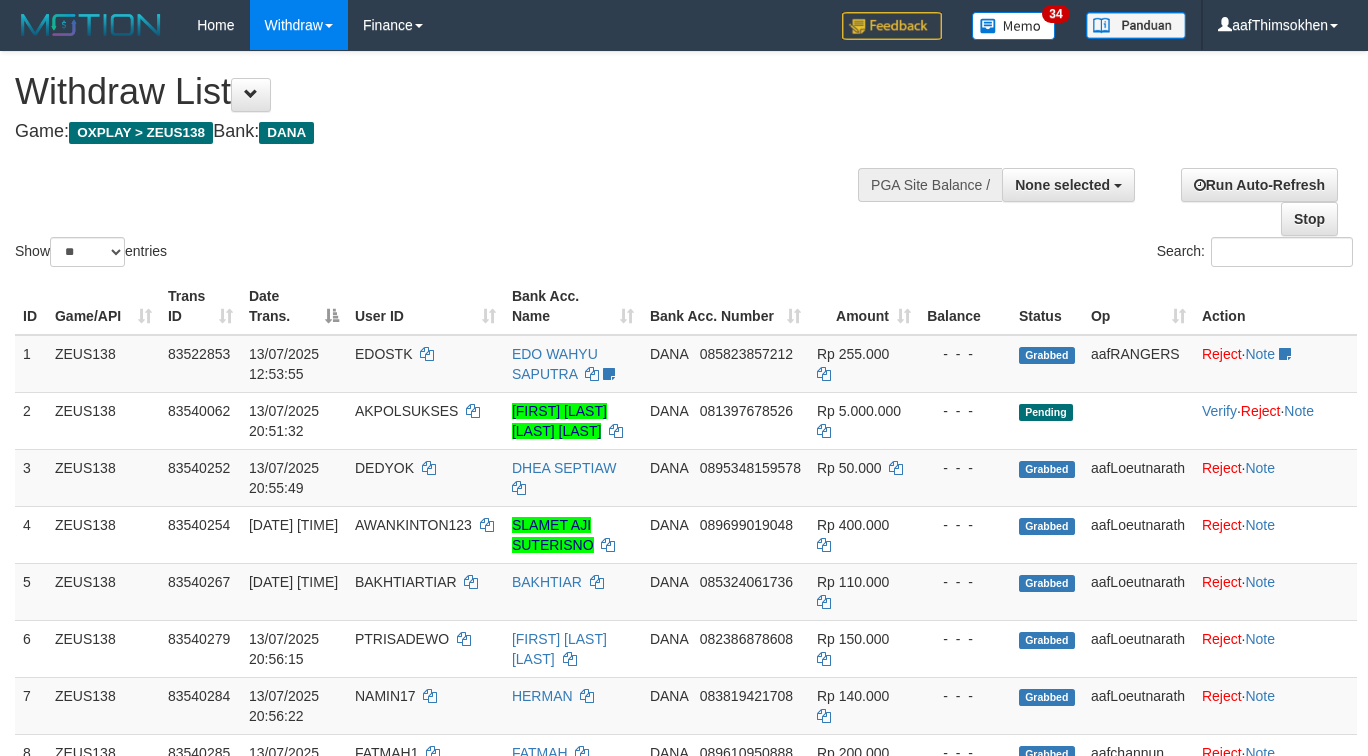 select 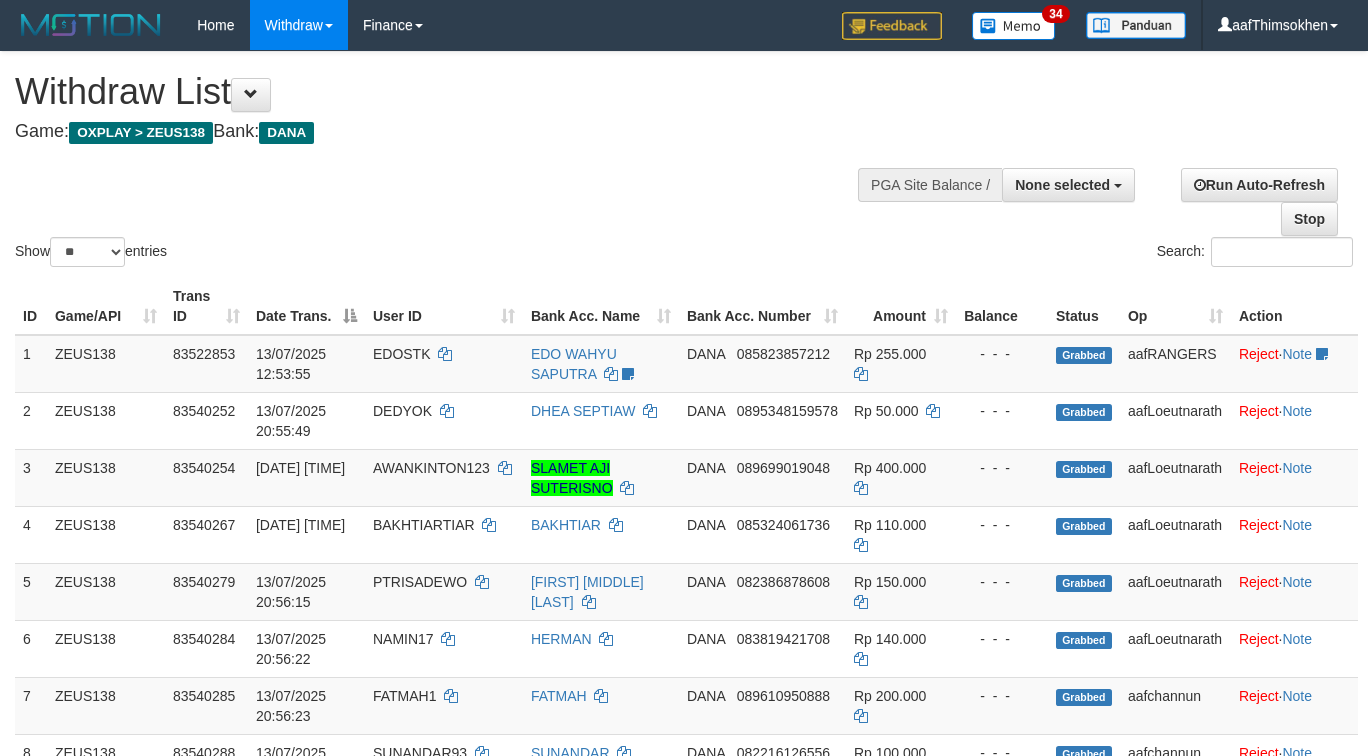 select 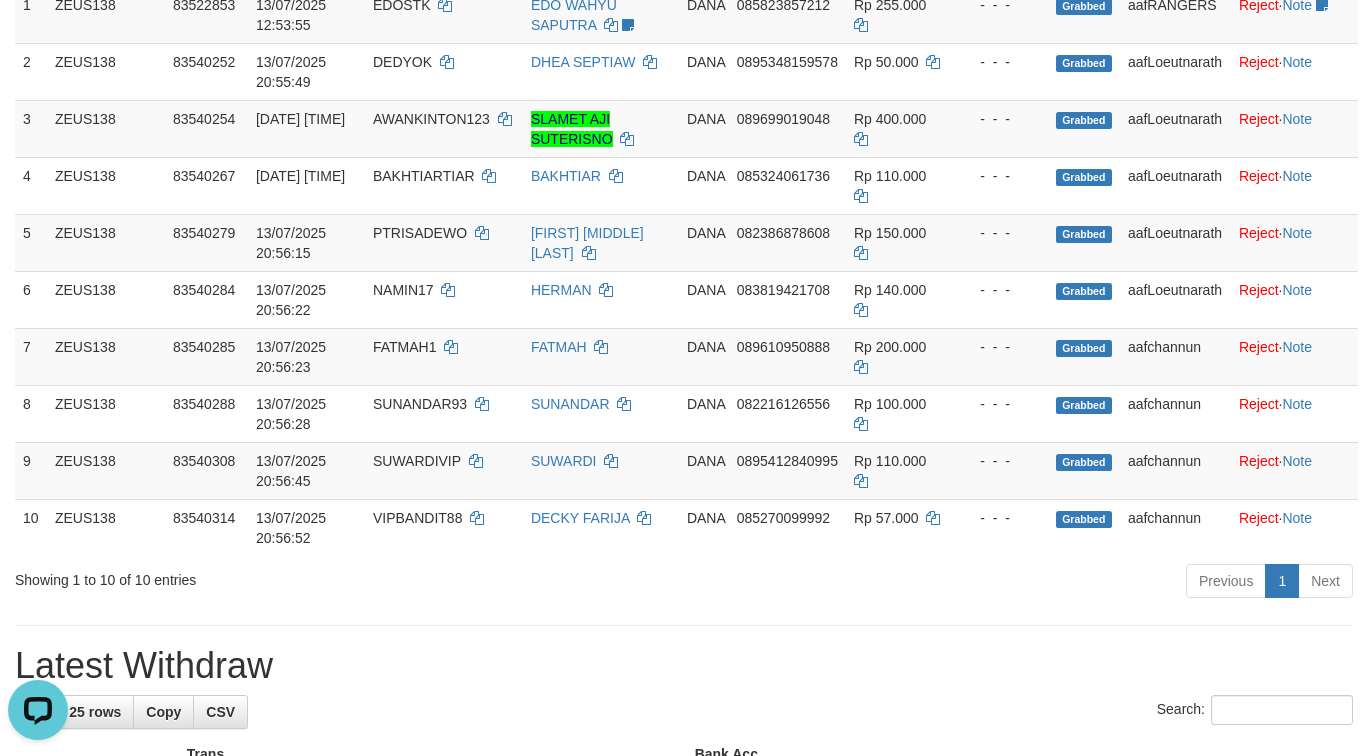 scroll, scrollTop: 0, scrollLeft: 0, axis: both 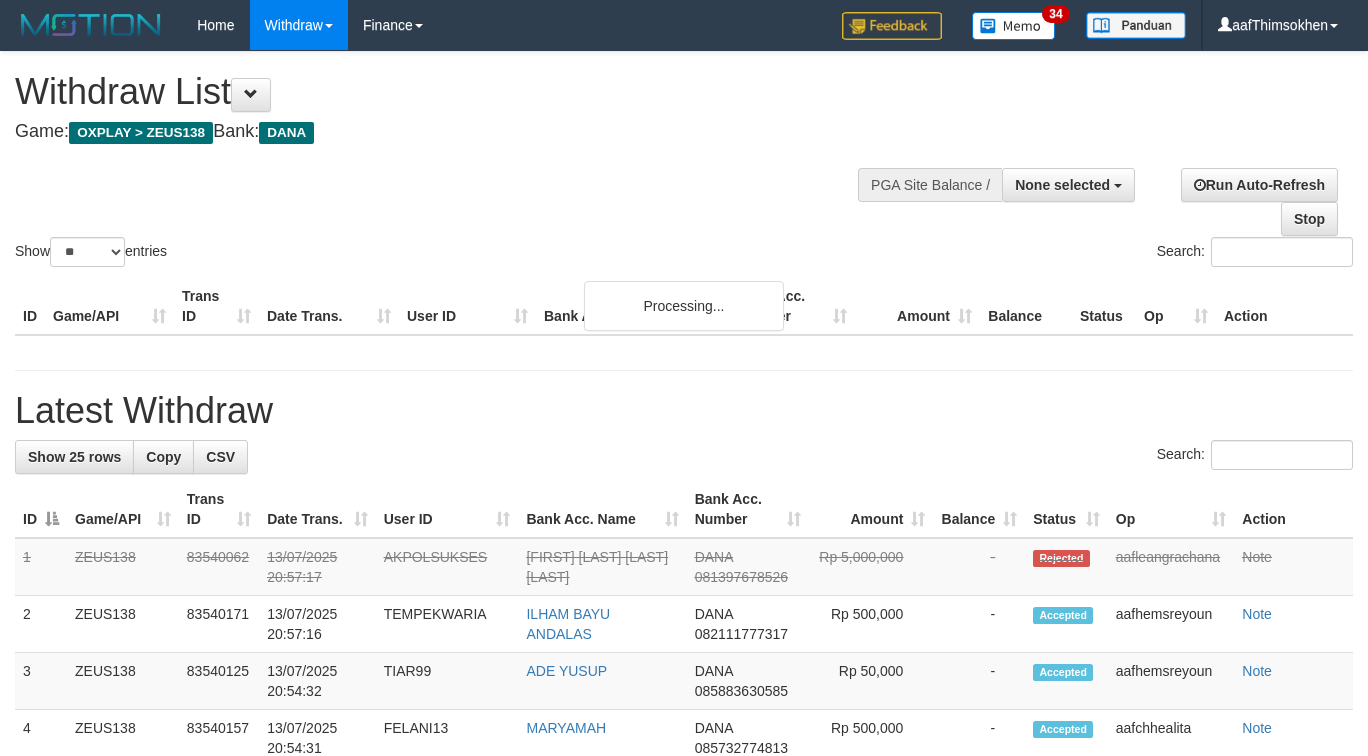 select 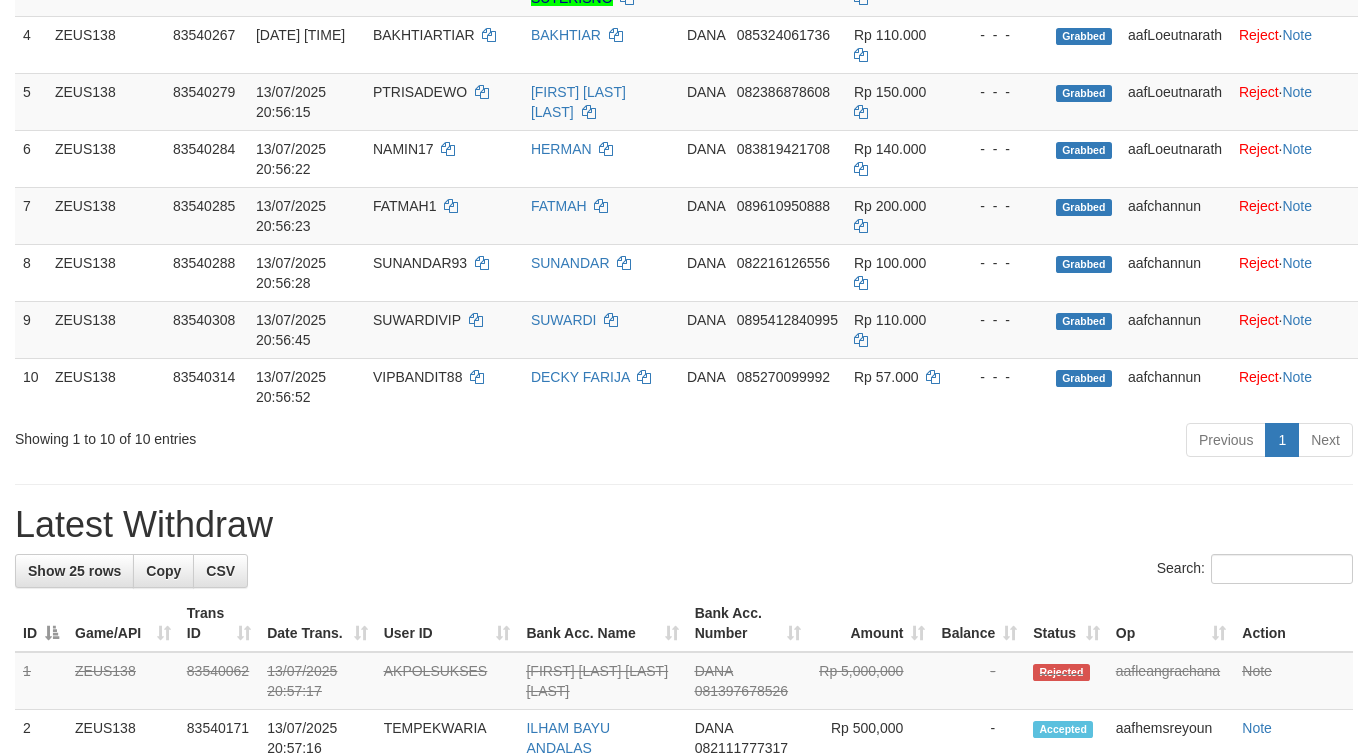 scroll, scrollTop: 349, scrollLeft: 0, axis: vertical 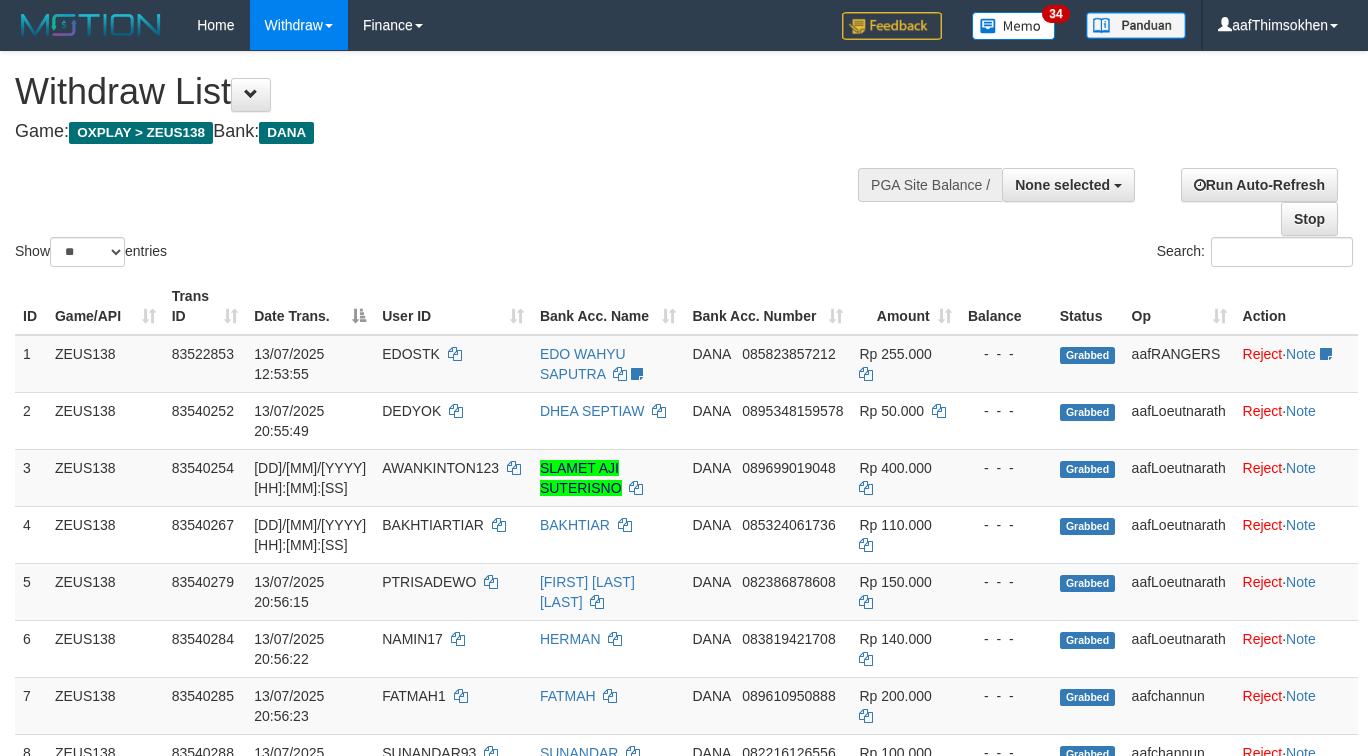 select 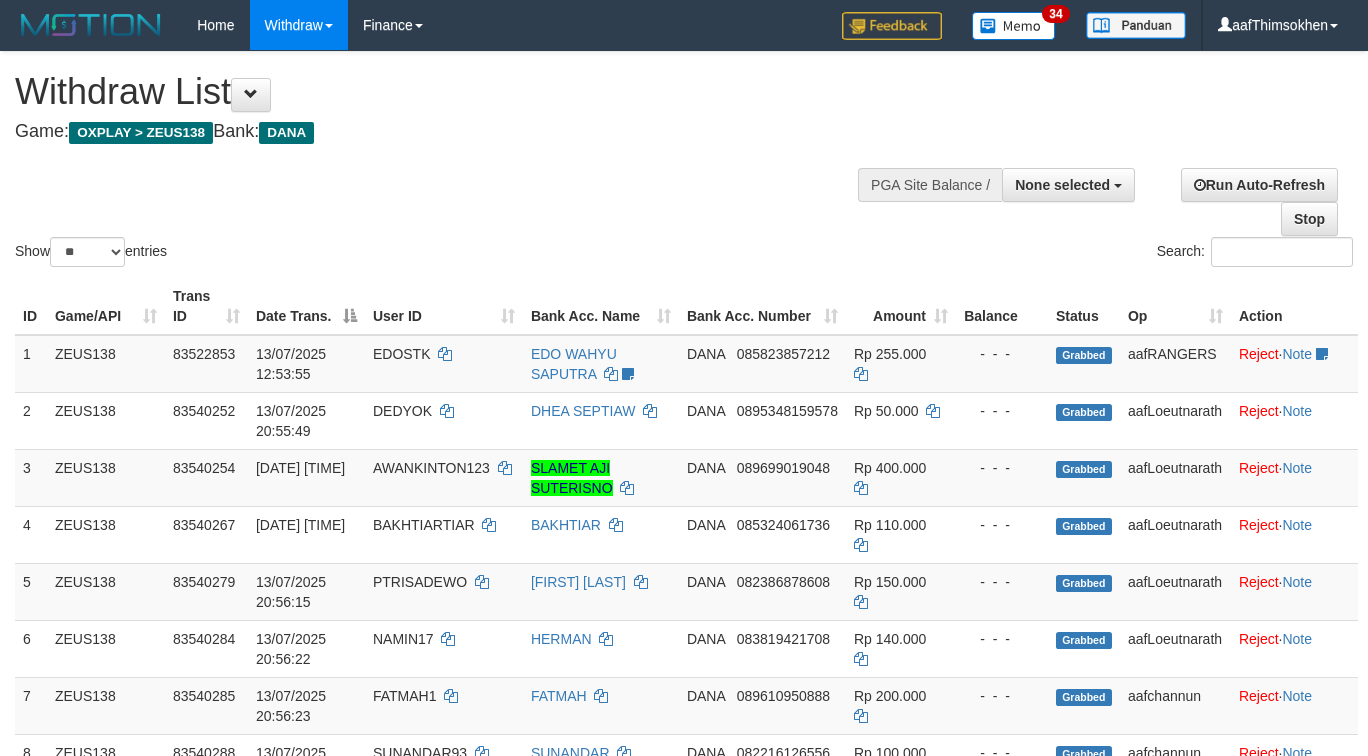 select 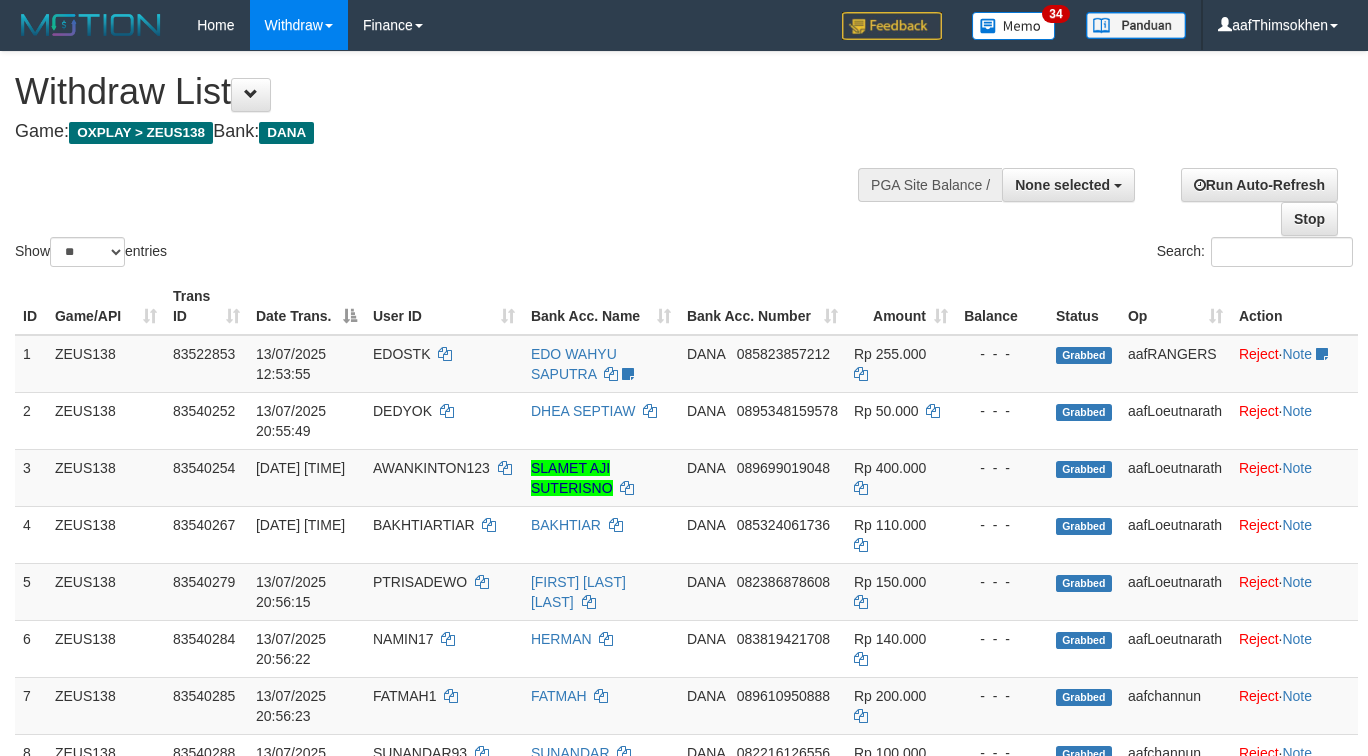 select 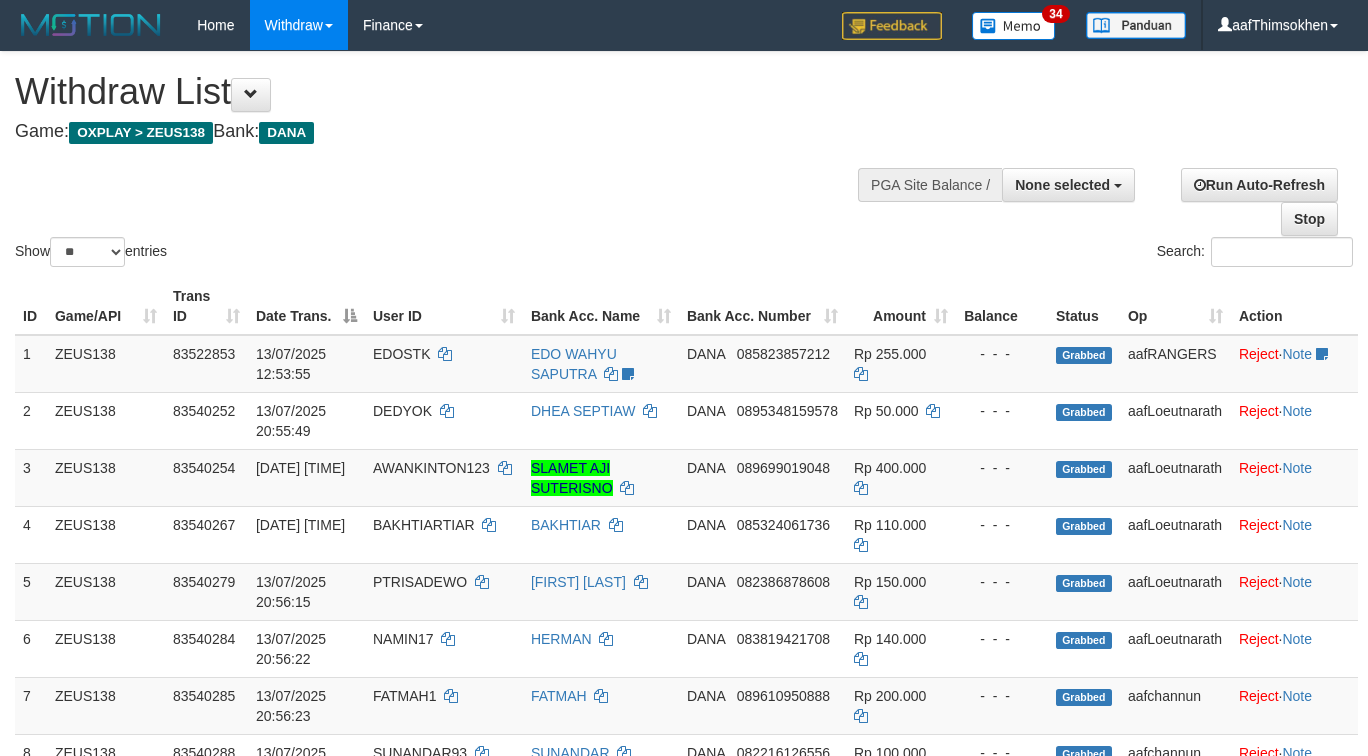 select 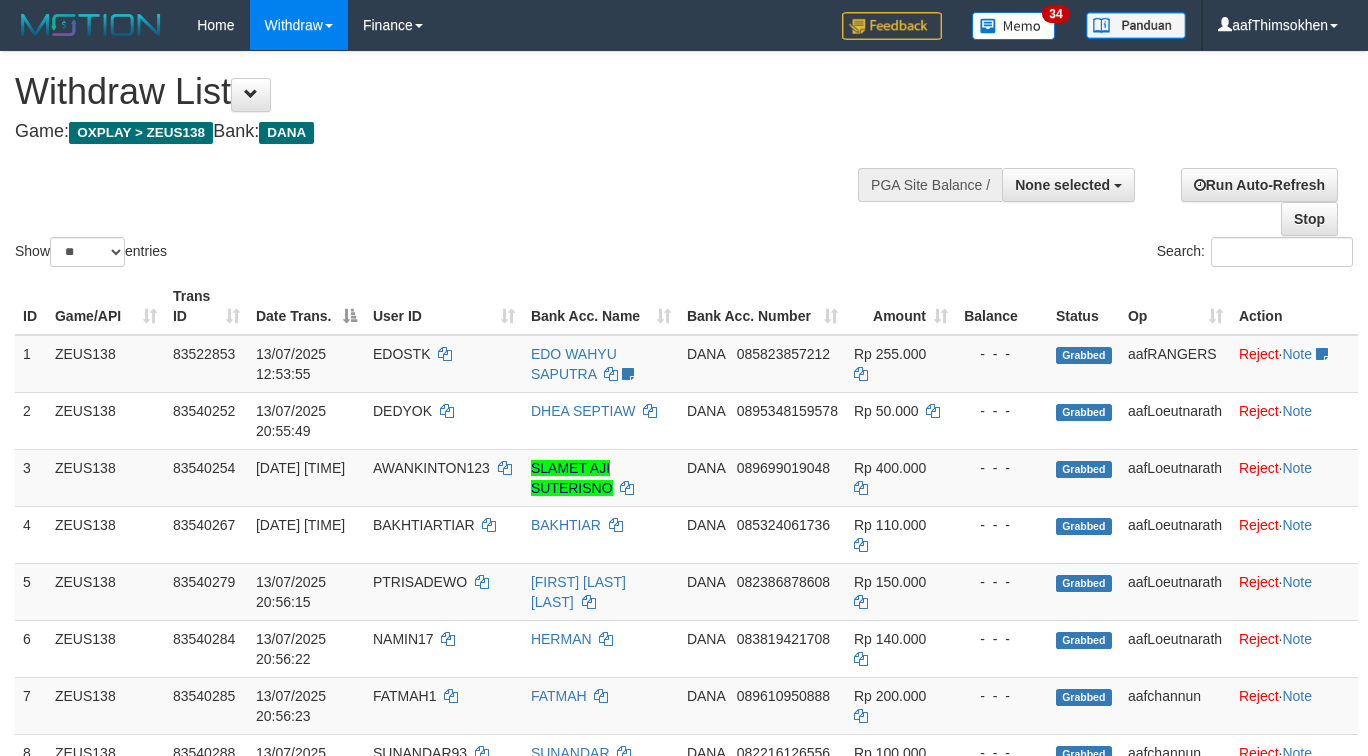 select 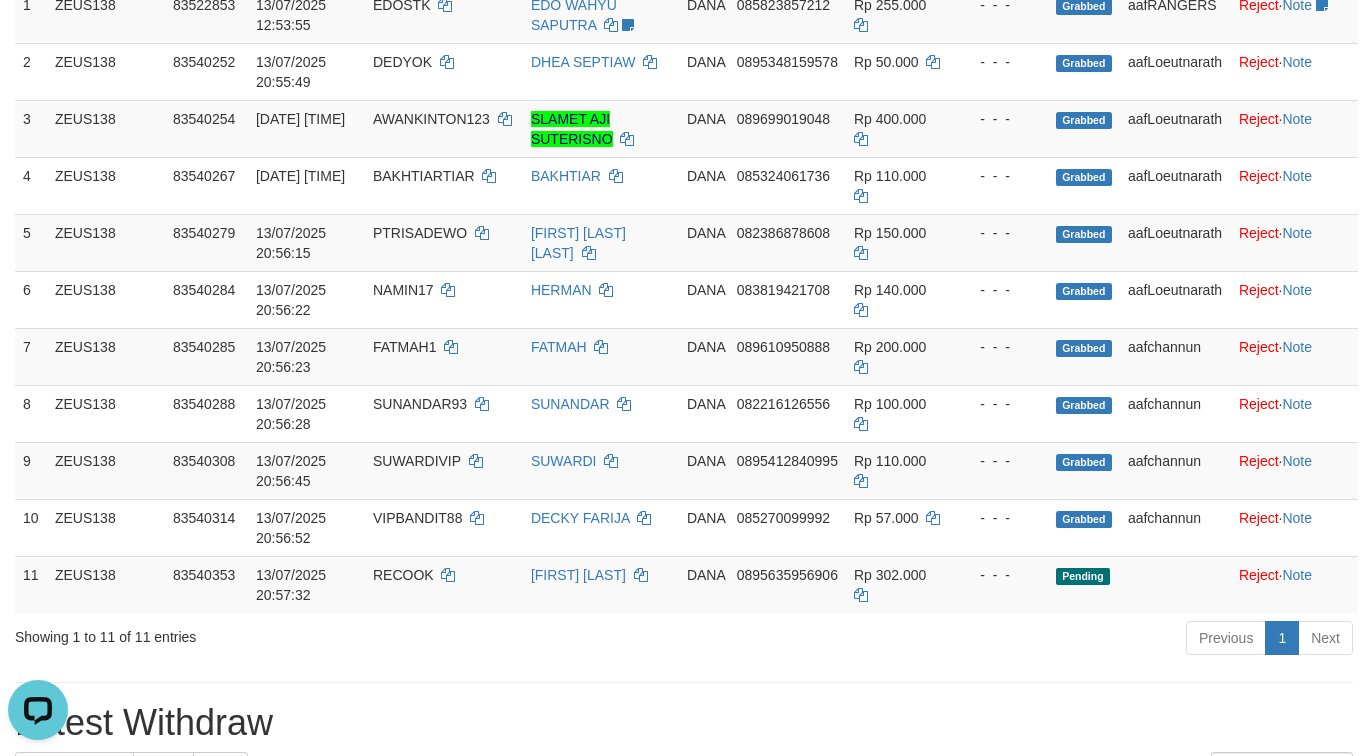 scroll, scrollTop: 0, scrollLeft: 0, axis: both 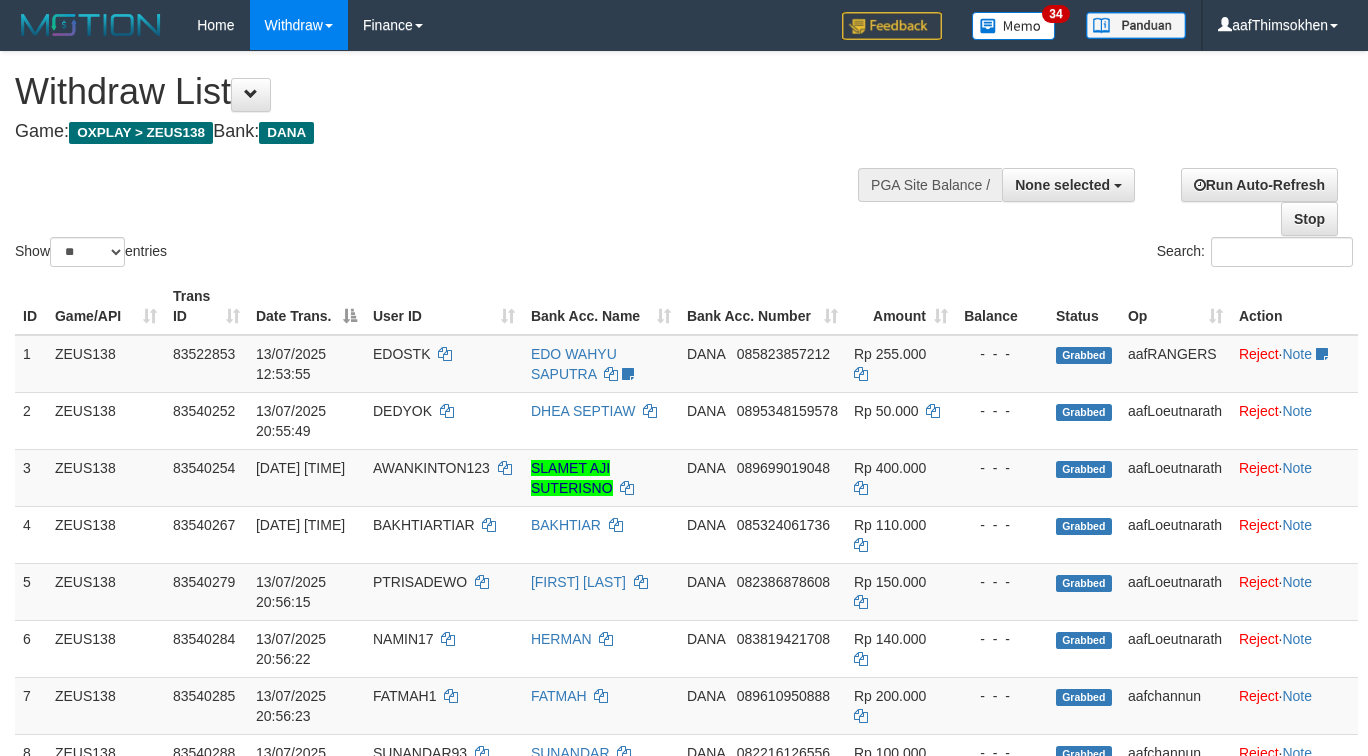 select 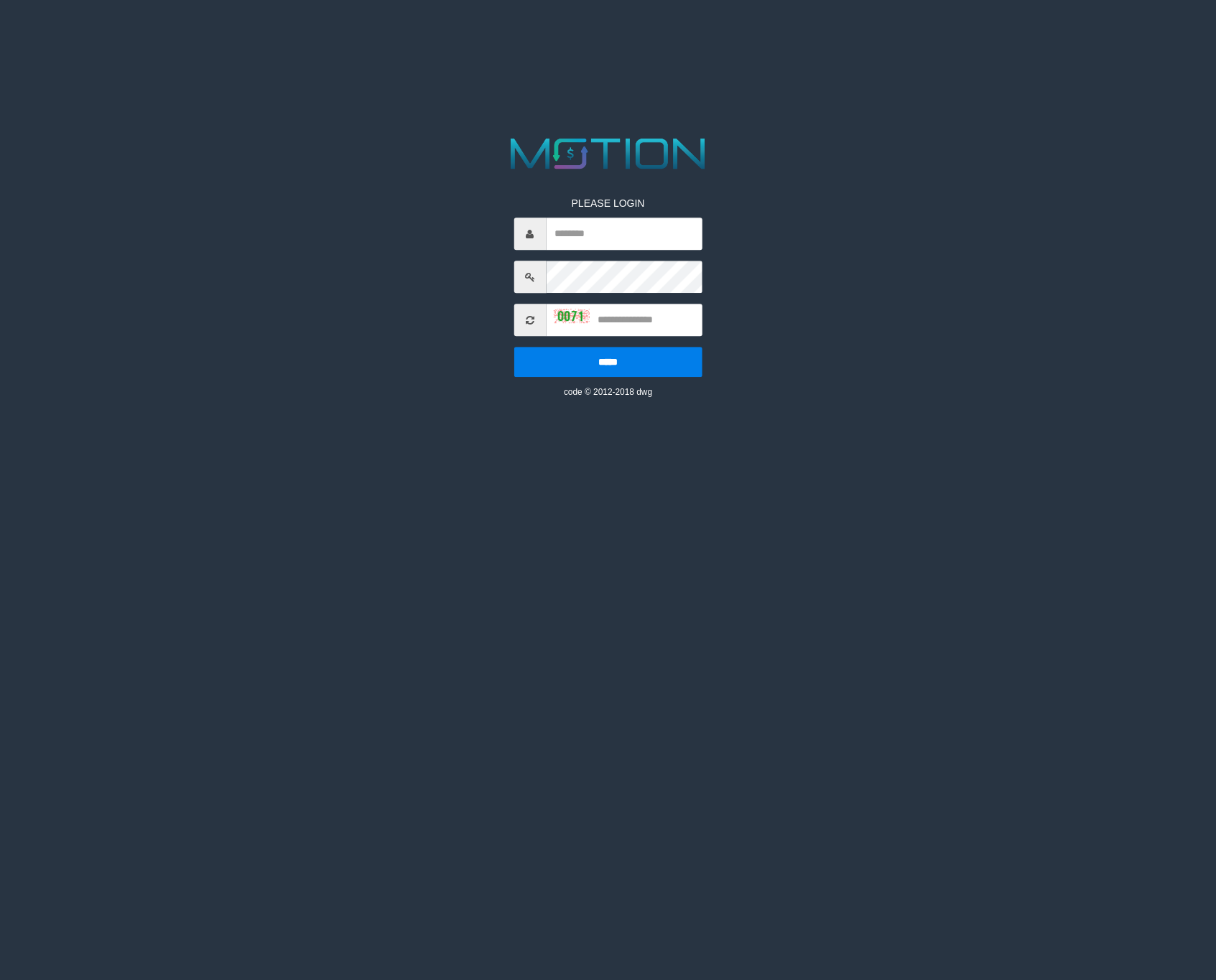 scroll, scrollTop: 0, scrollLeft: 0, axis: both 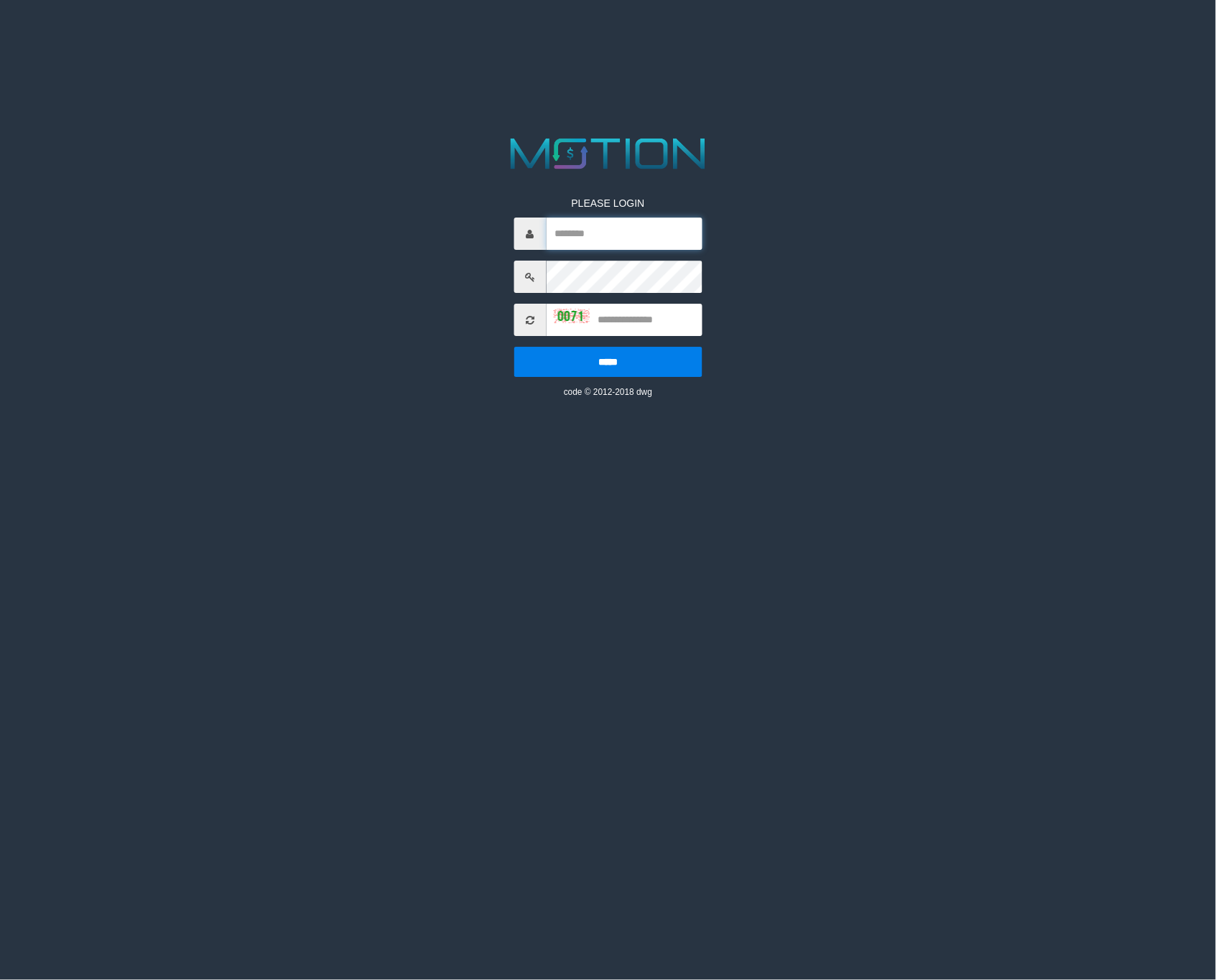 type on "**********" 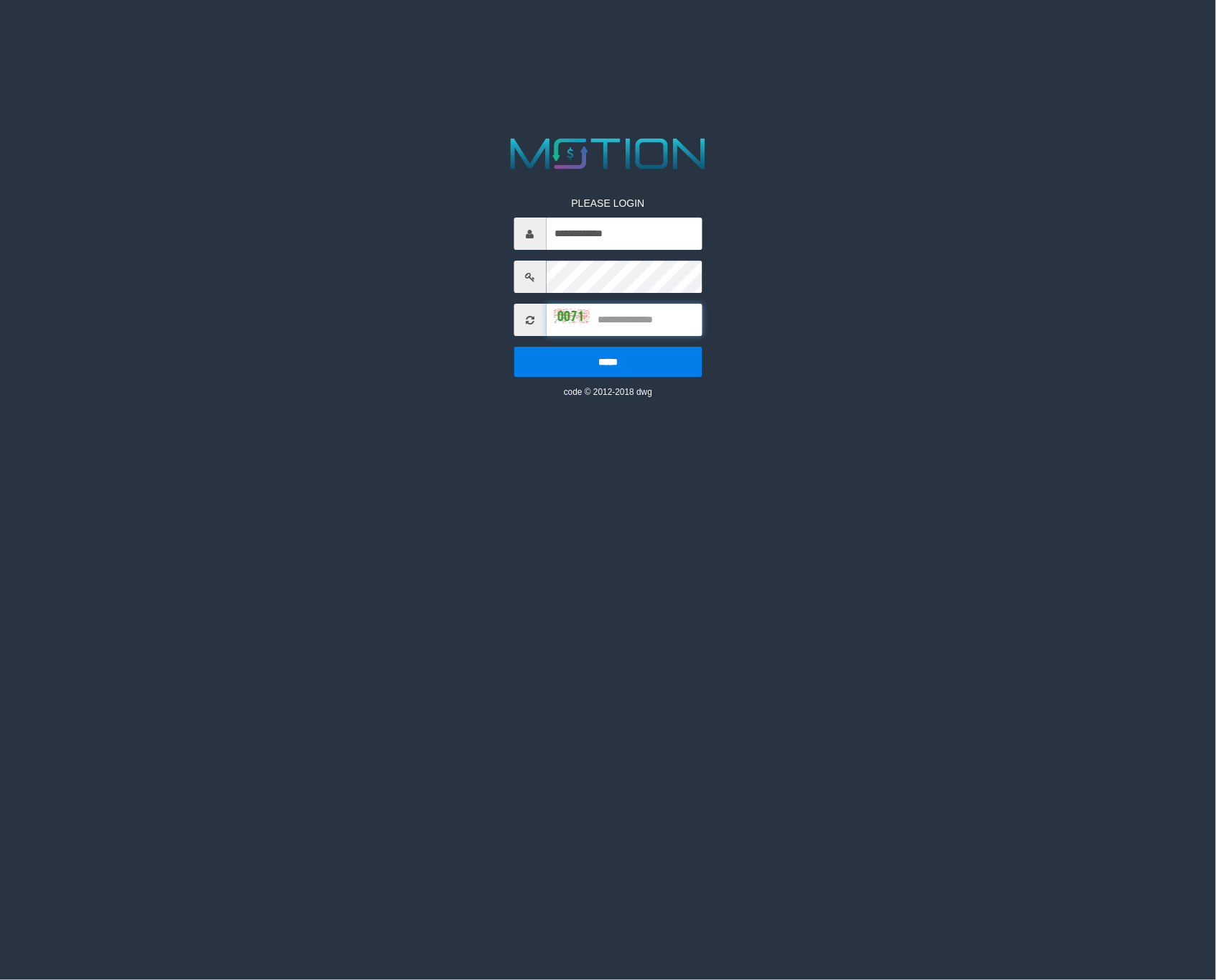 click at bounding box center (623, 320) 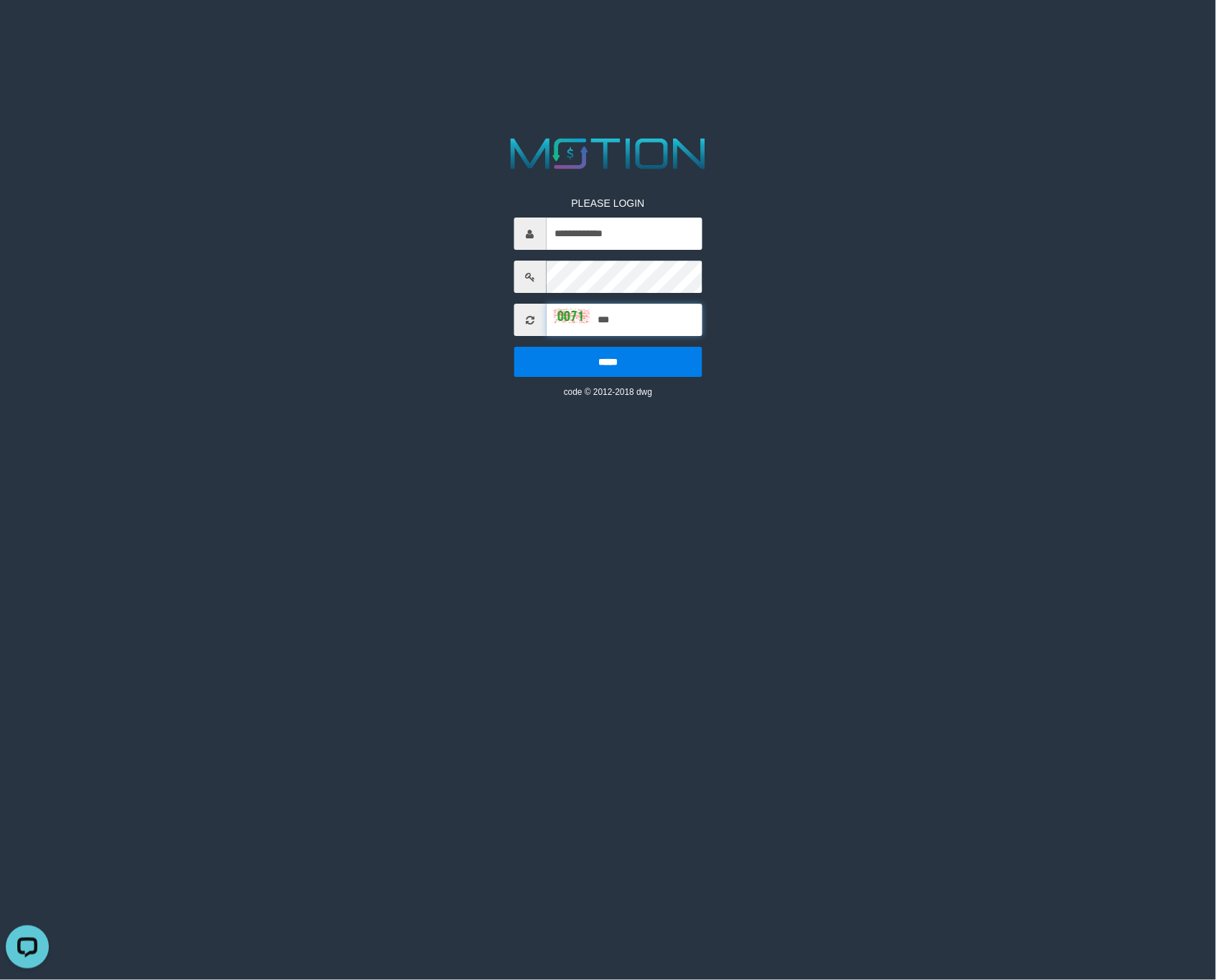 scroll, scrollTop: 0, scrollLeft: 0, axis: both 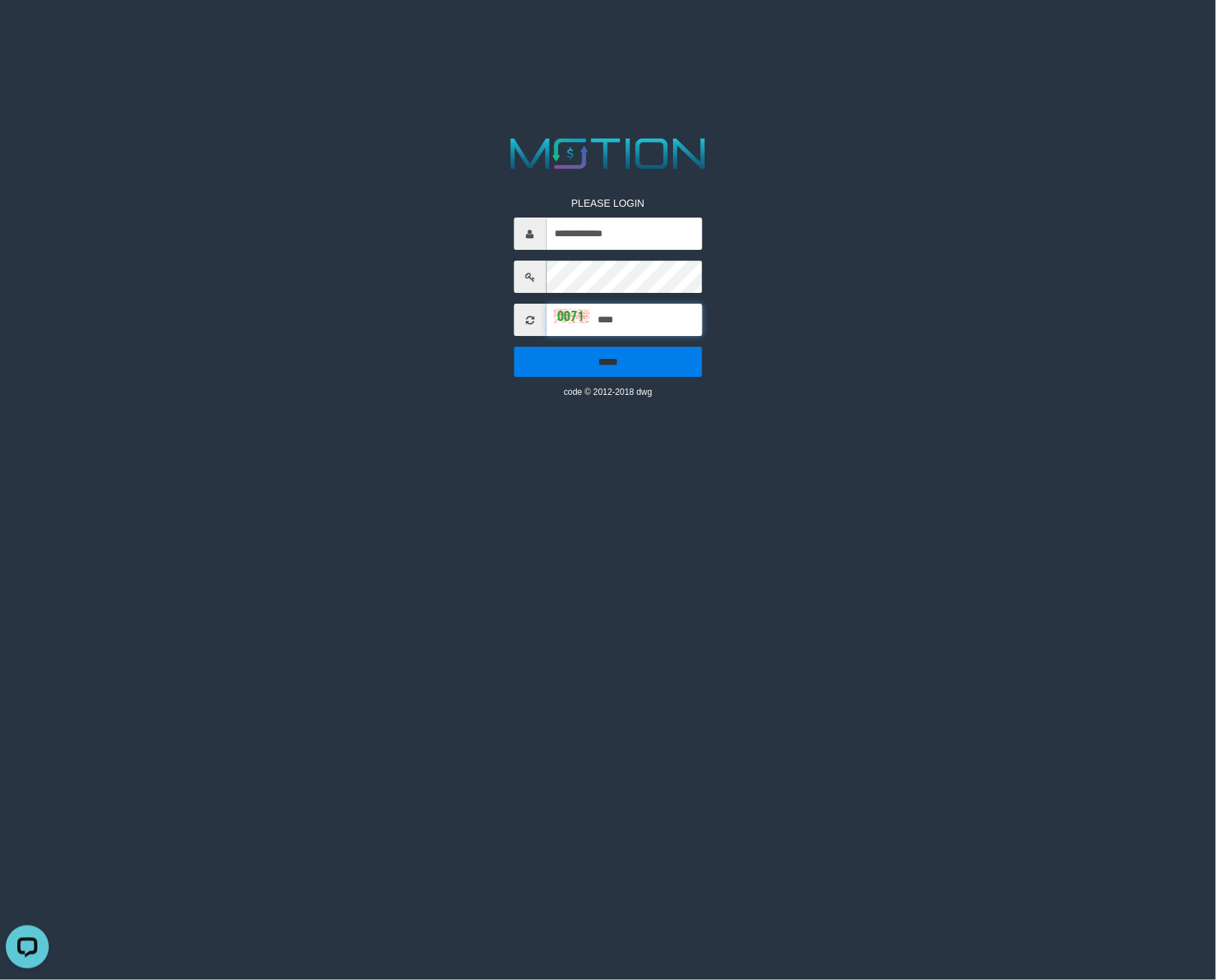 type on "****" 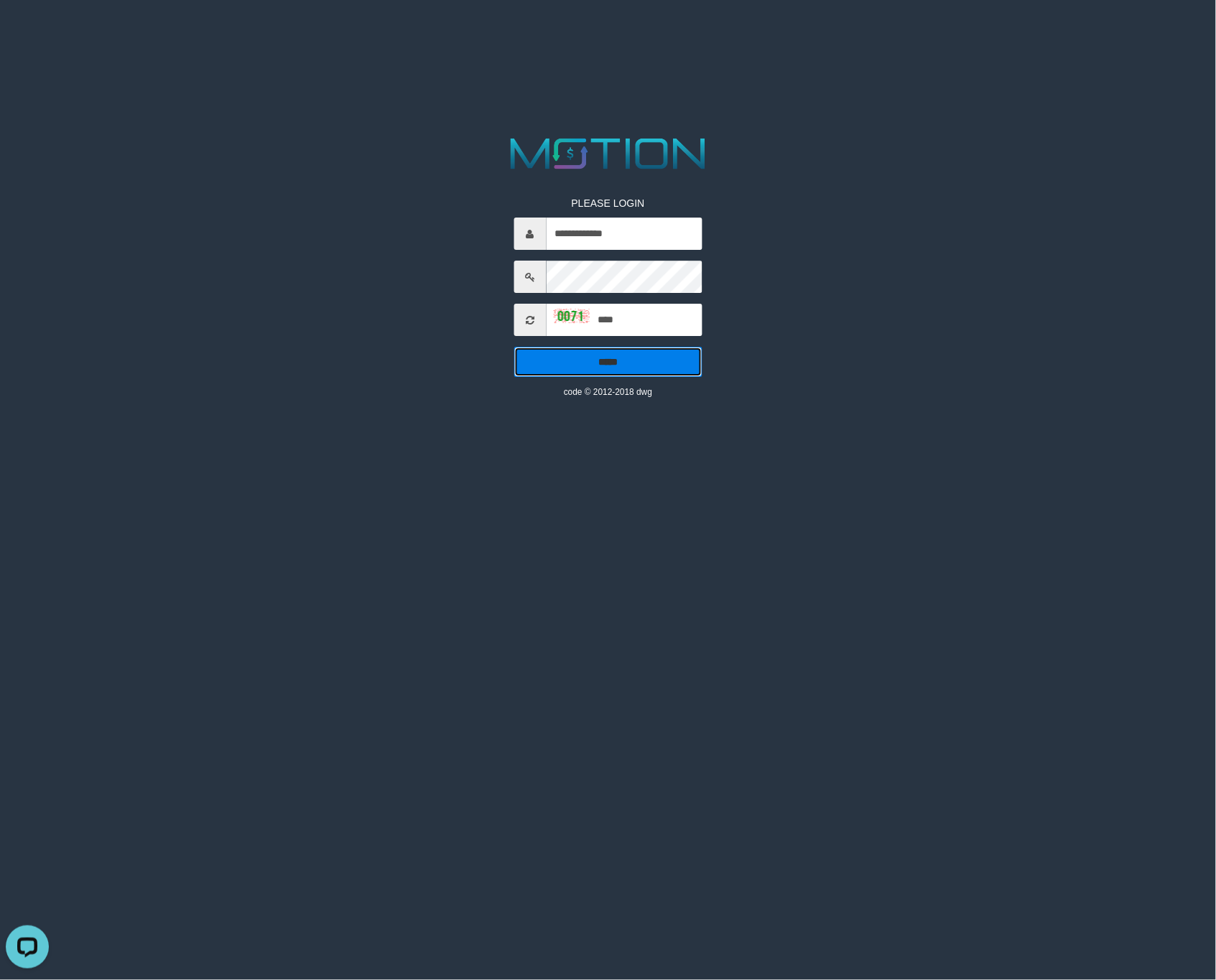 click on "*****" at bounding box center (608, 363) 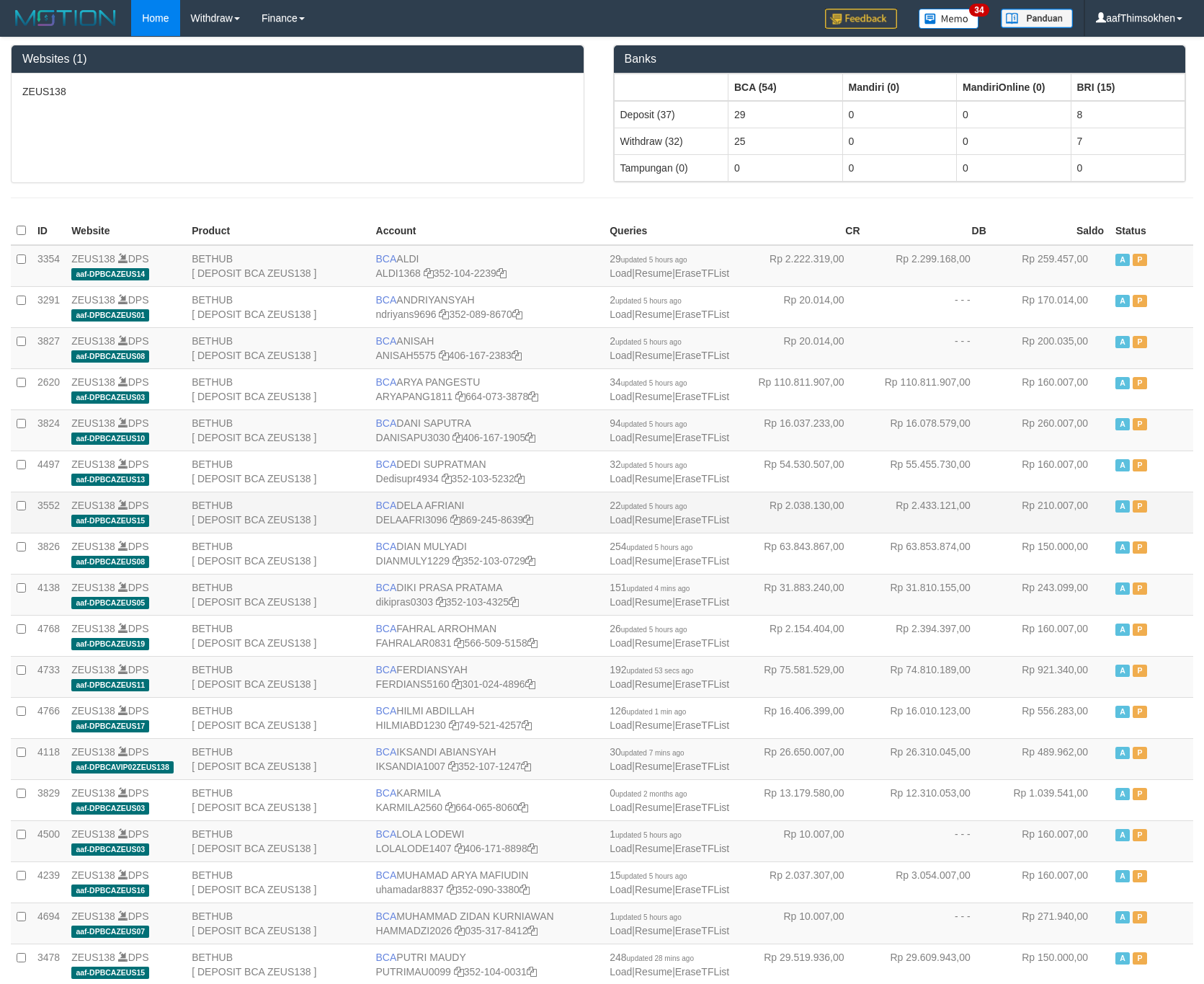 scroll, scrollTop: 0, scrollLeft: 0, axis: both 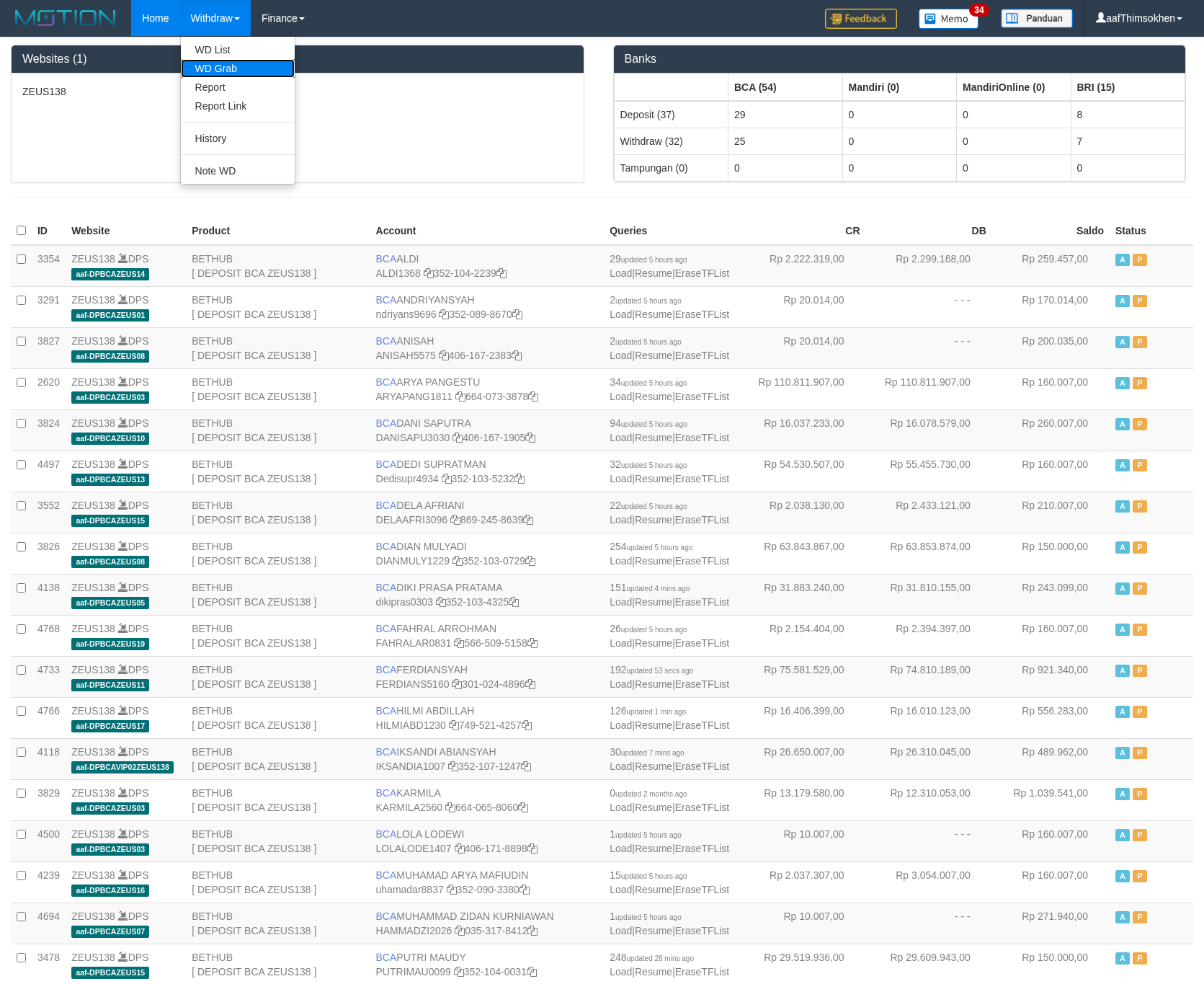 click on "WD Grab" at bounding box center (238, 68) 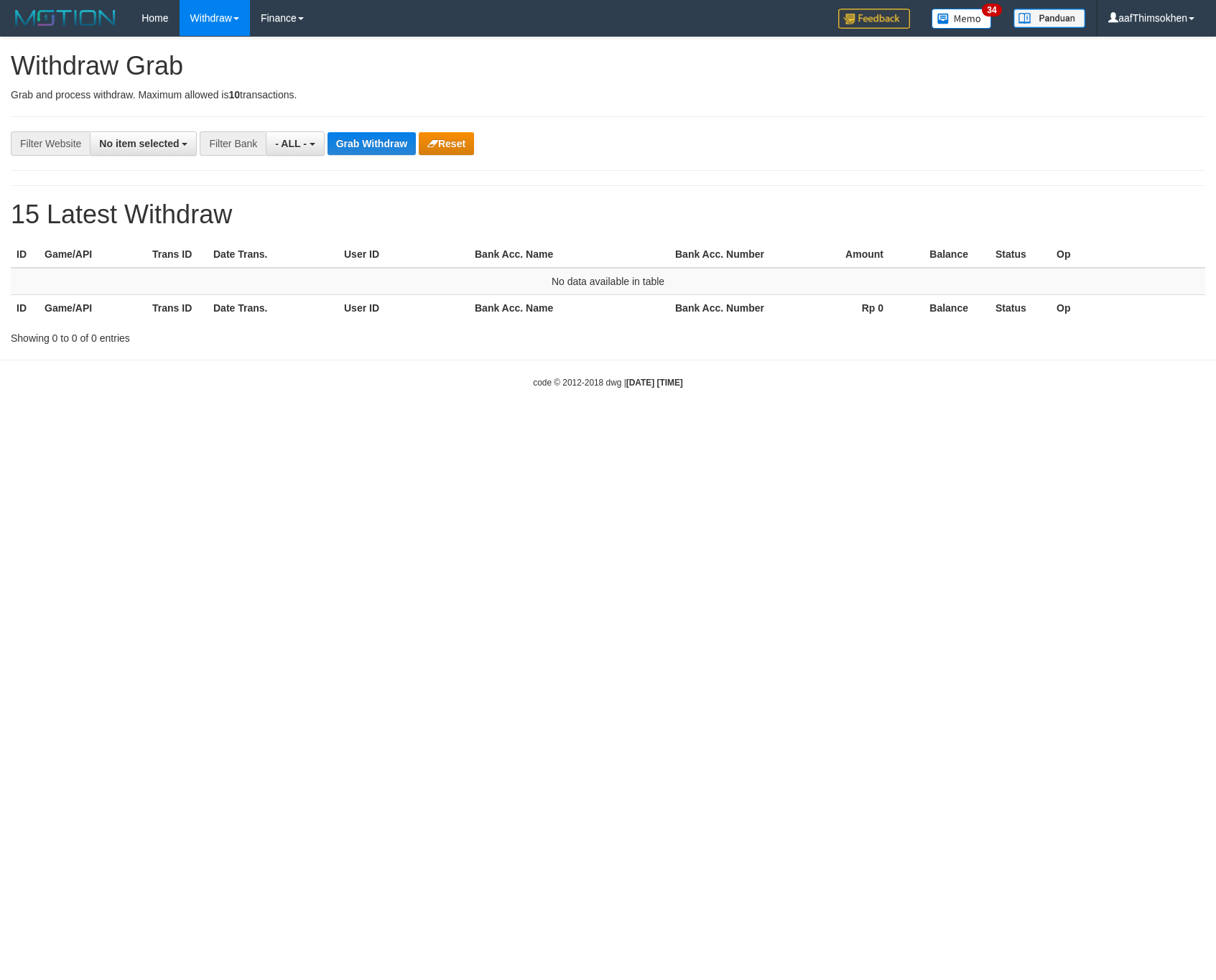 scroll, scrollTop: 0, scrollLeft: 0, axis: both 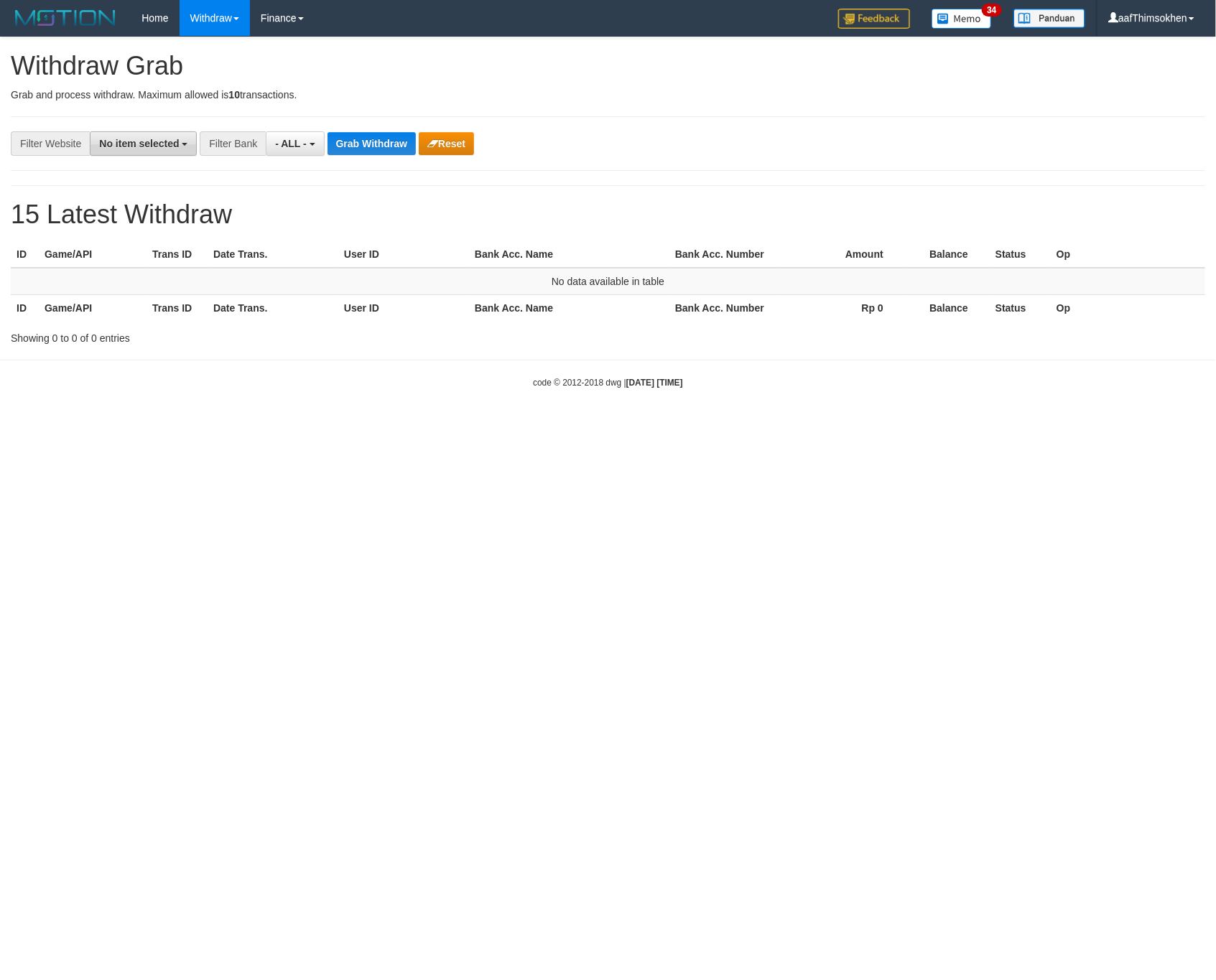 click on "No item selected" at bounding box center (139, 144) 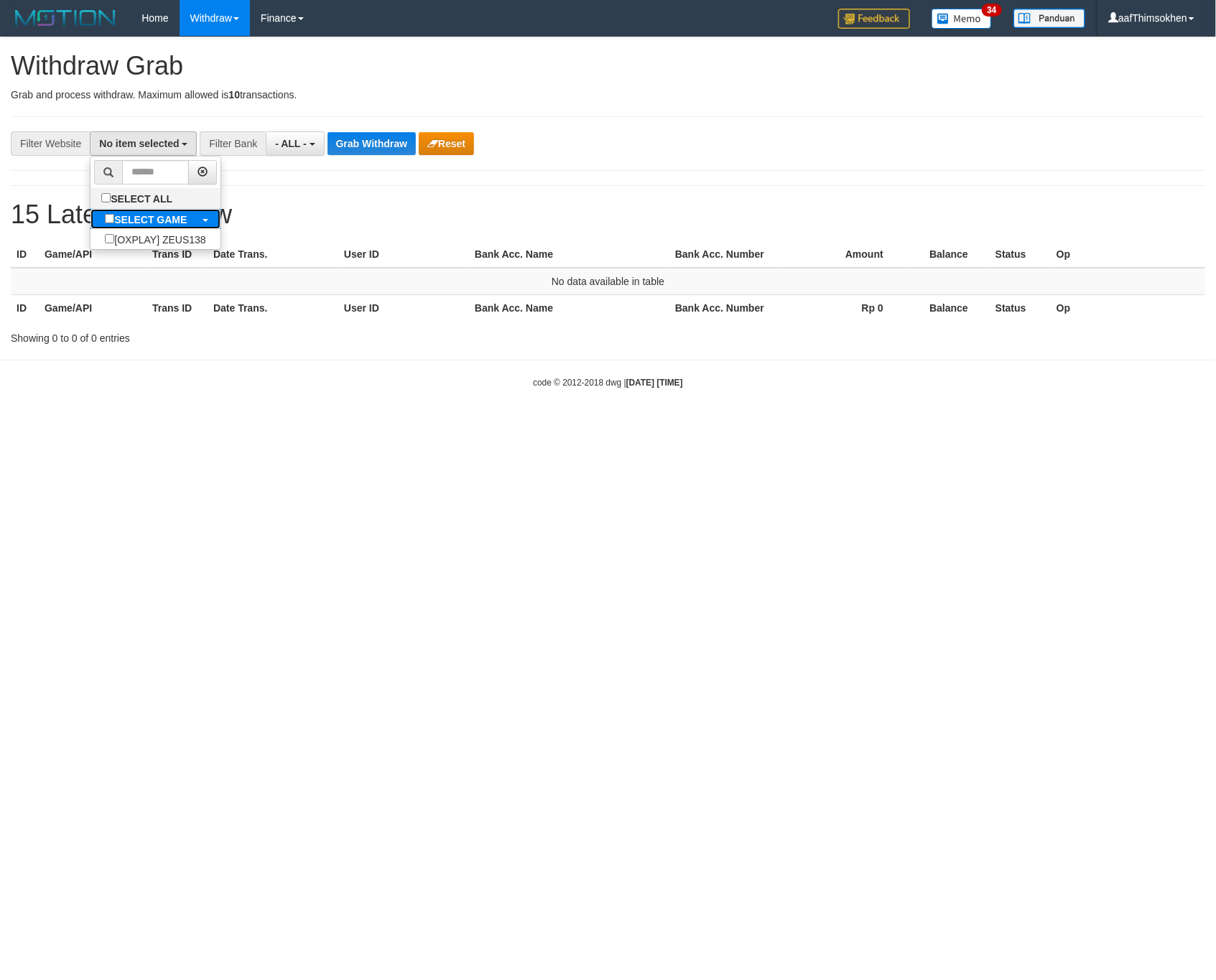 click on "SELECT GAME" at bounding box center (146, 219) 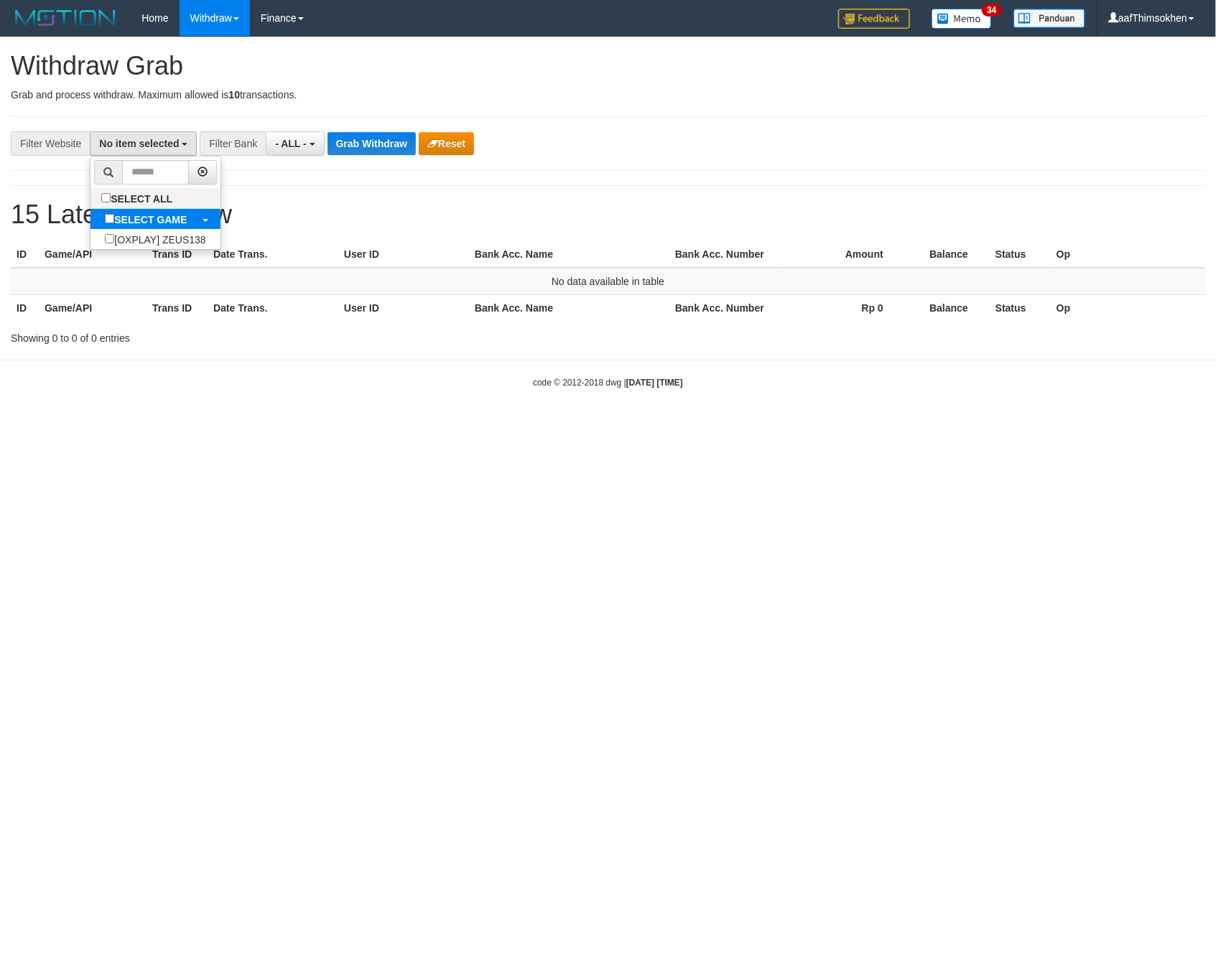 select on "***" 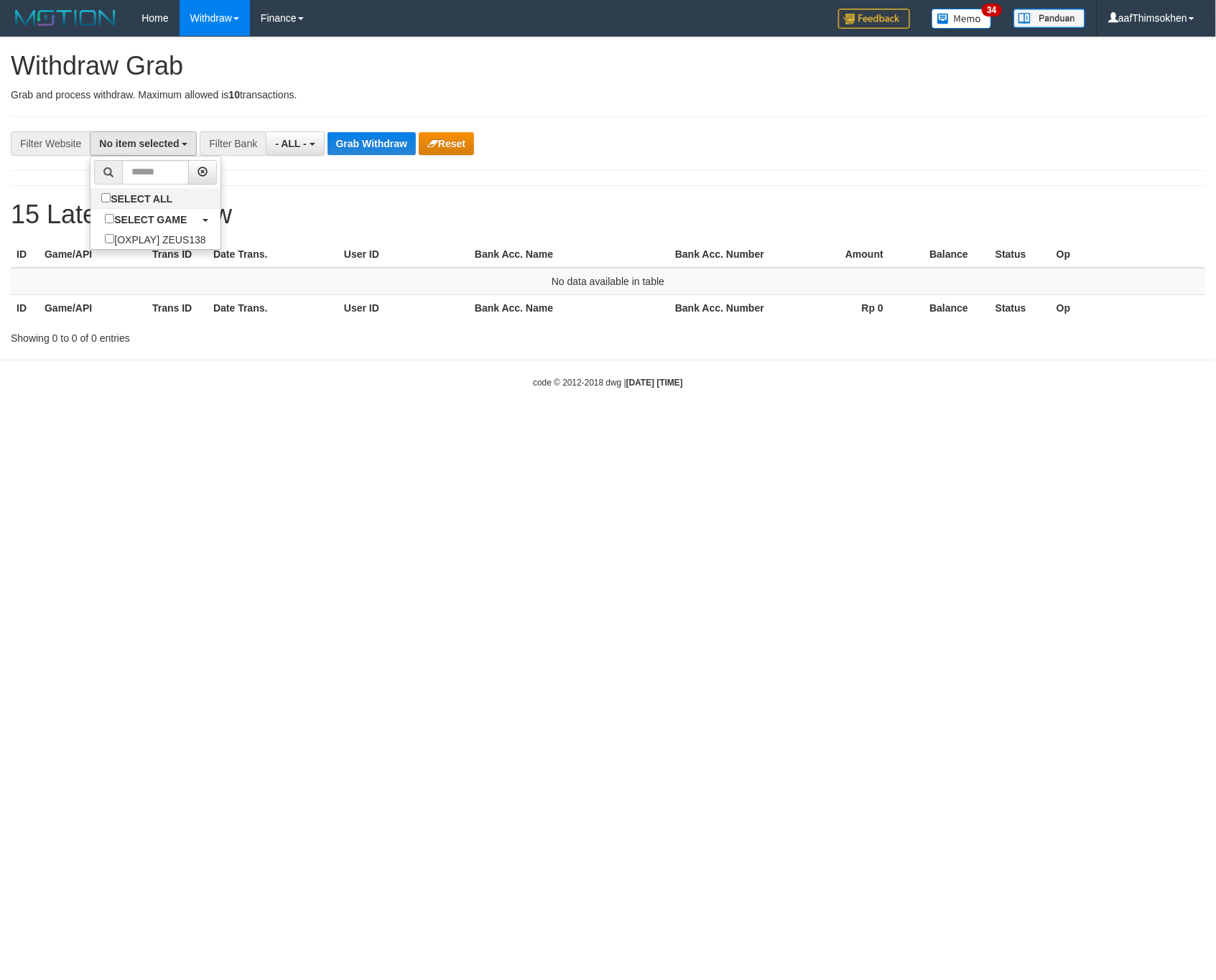 scroll, scrollTop: 13, scrollLeft: 0, axis: vertical 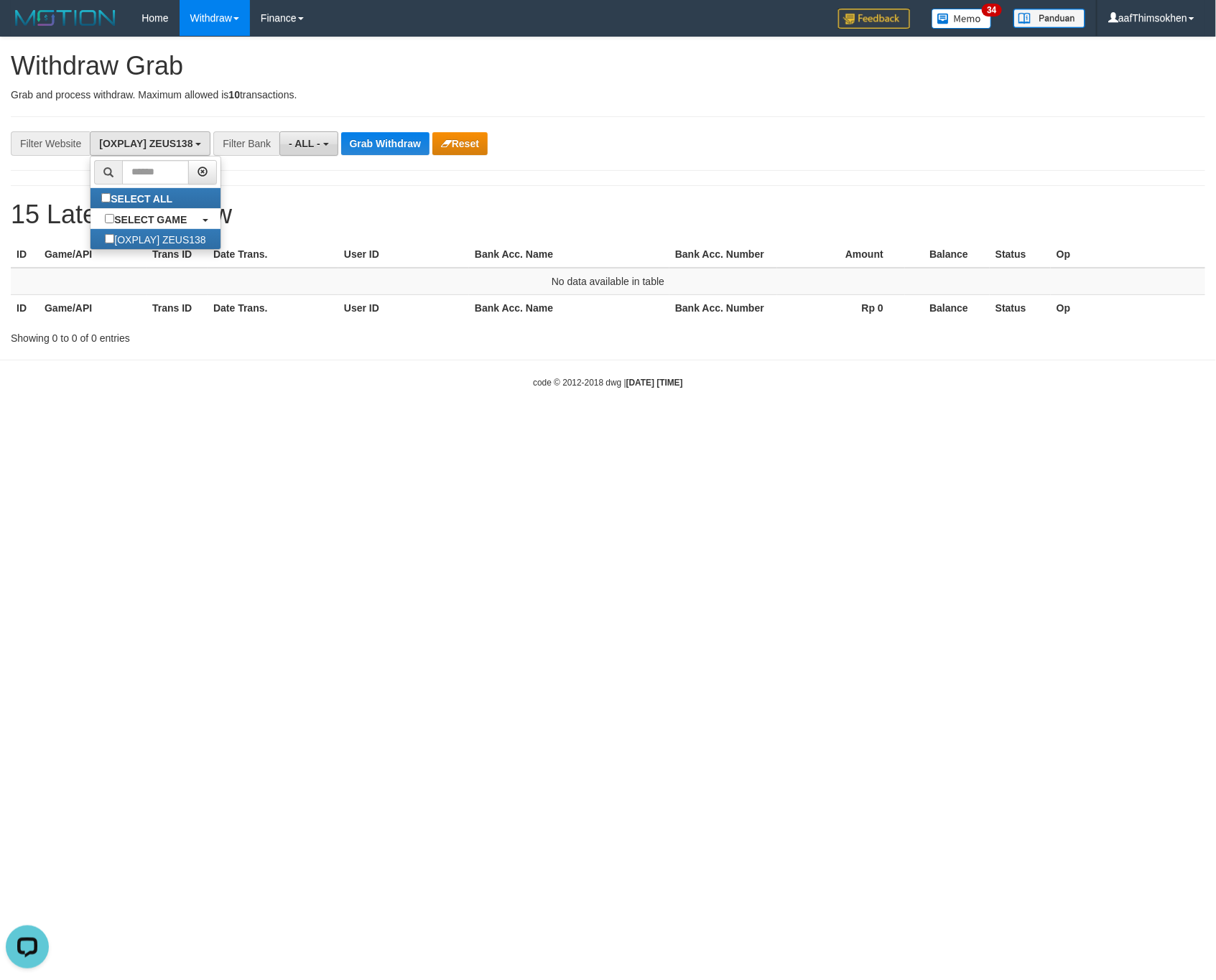 click on "- ALL -" at bounding box center (305, 144) 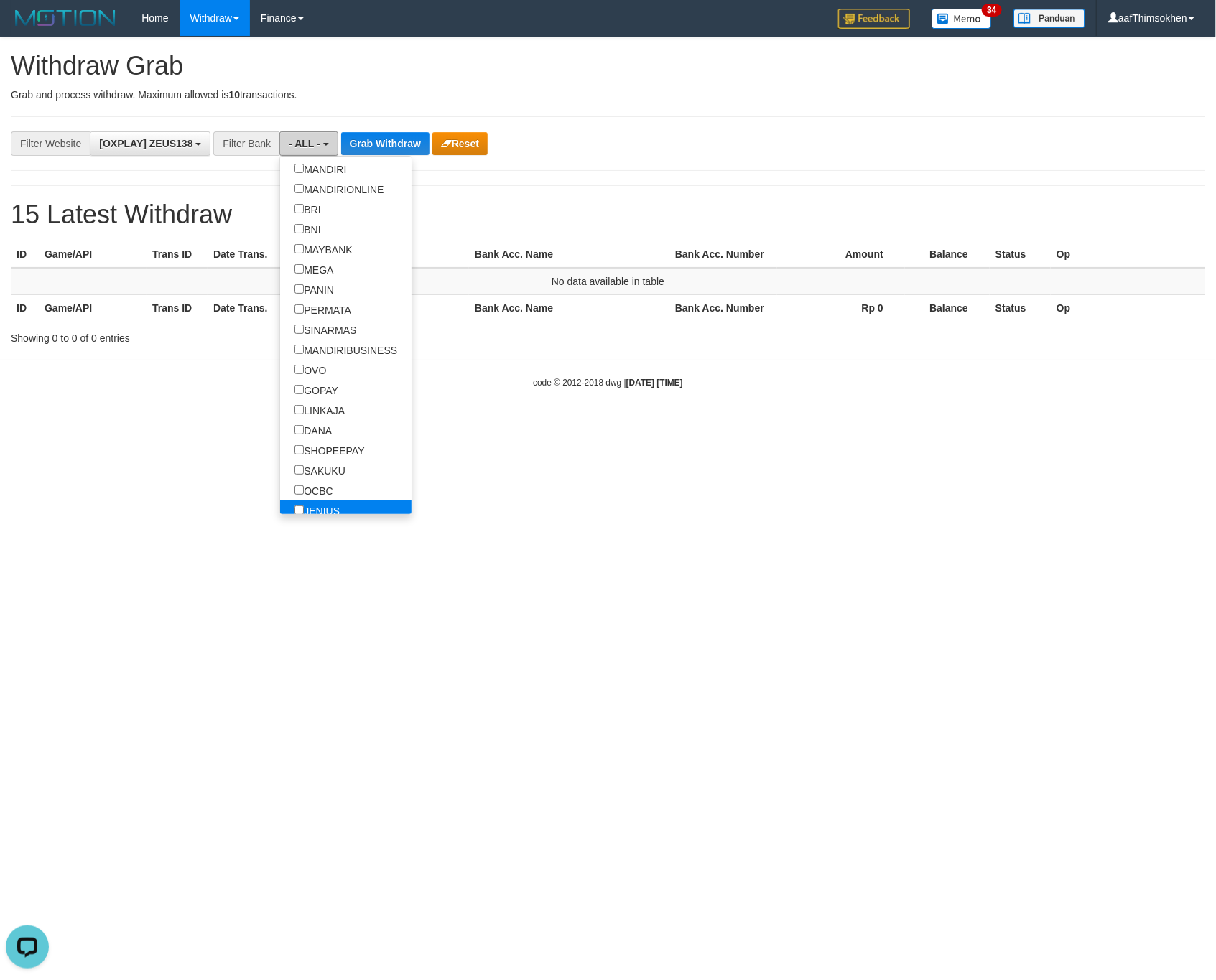 scroll, scrollTop: 289, scrollLeft: 0, axis: vertical 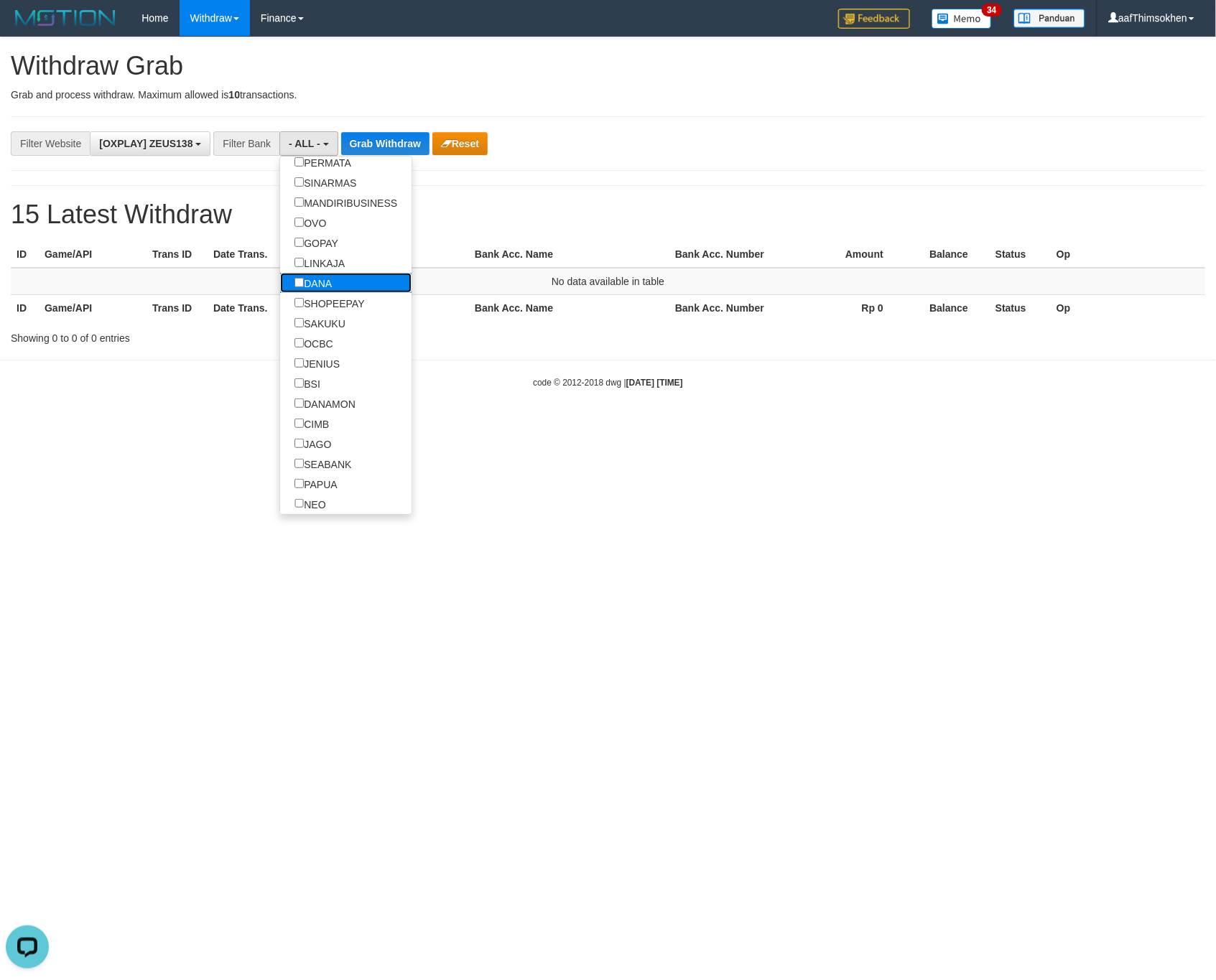 click on "DANA" at bounding box center [313, 283] 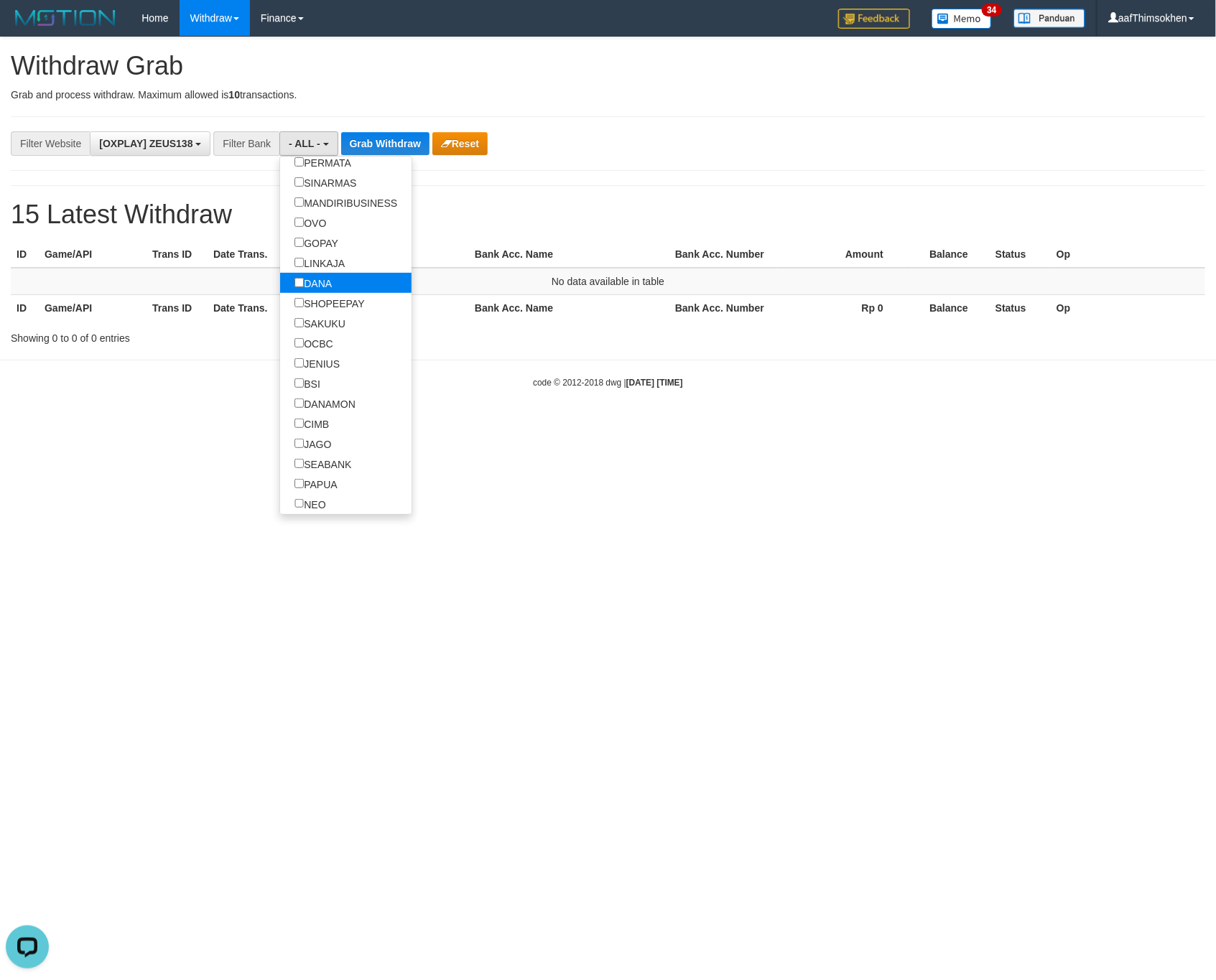 select on "****" 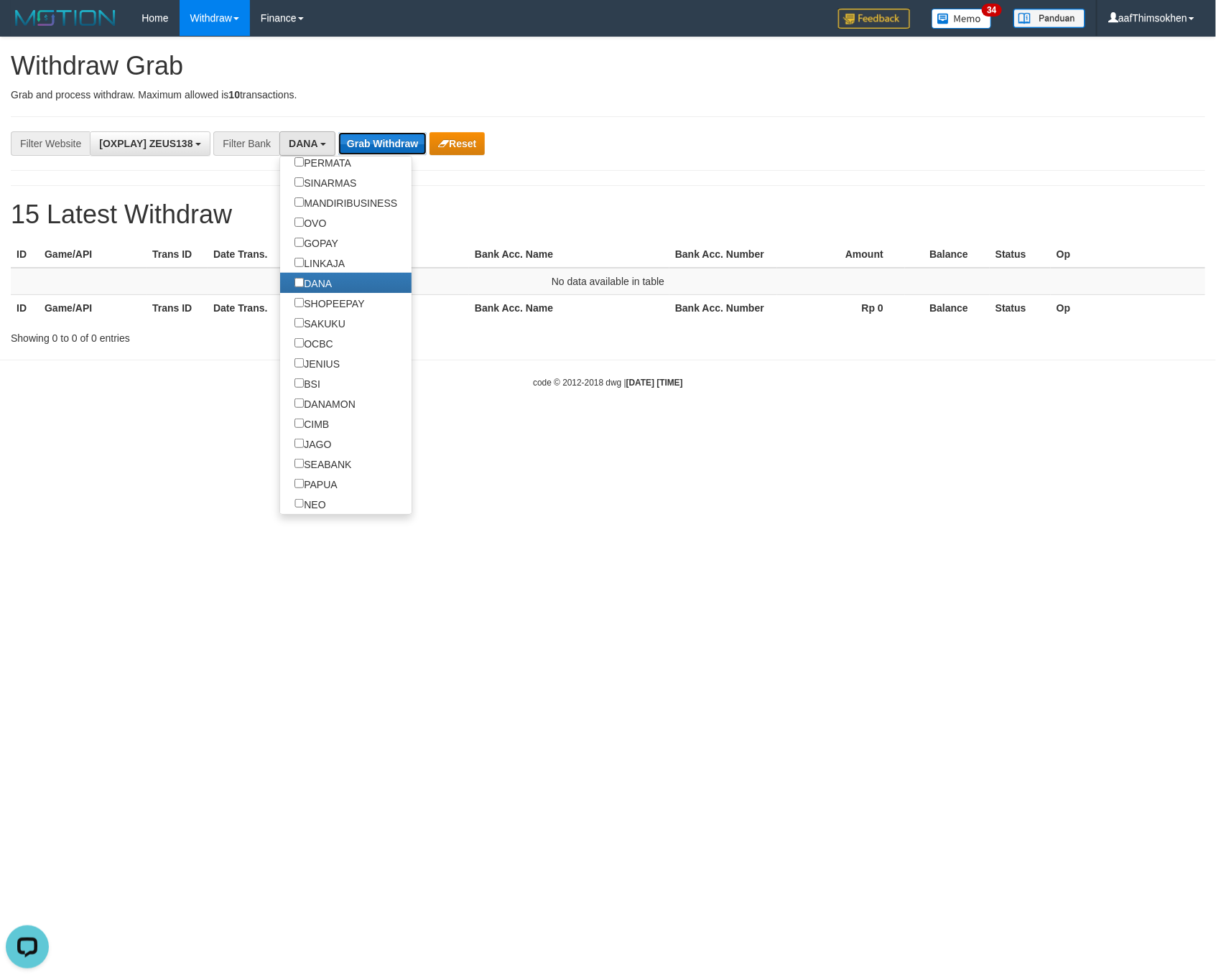 click on "Grab Withdraw" at bounding box center [382, 144] 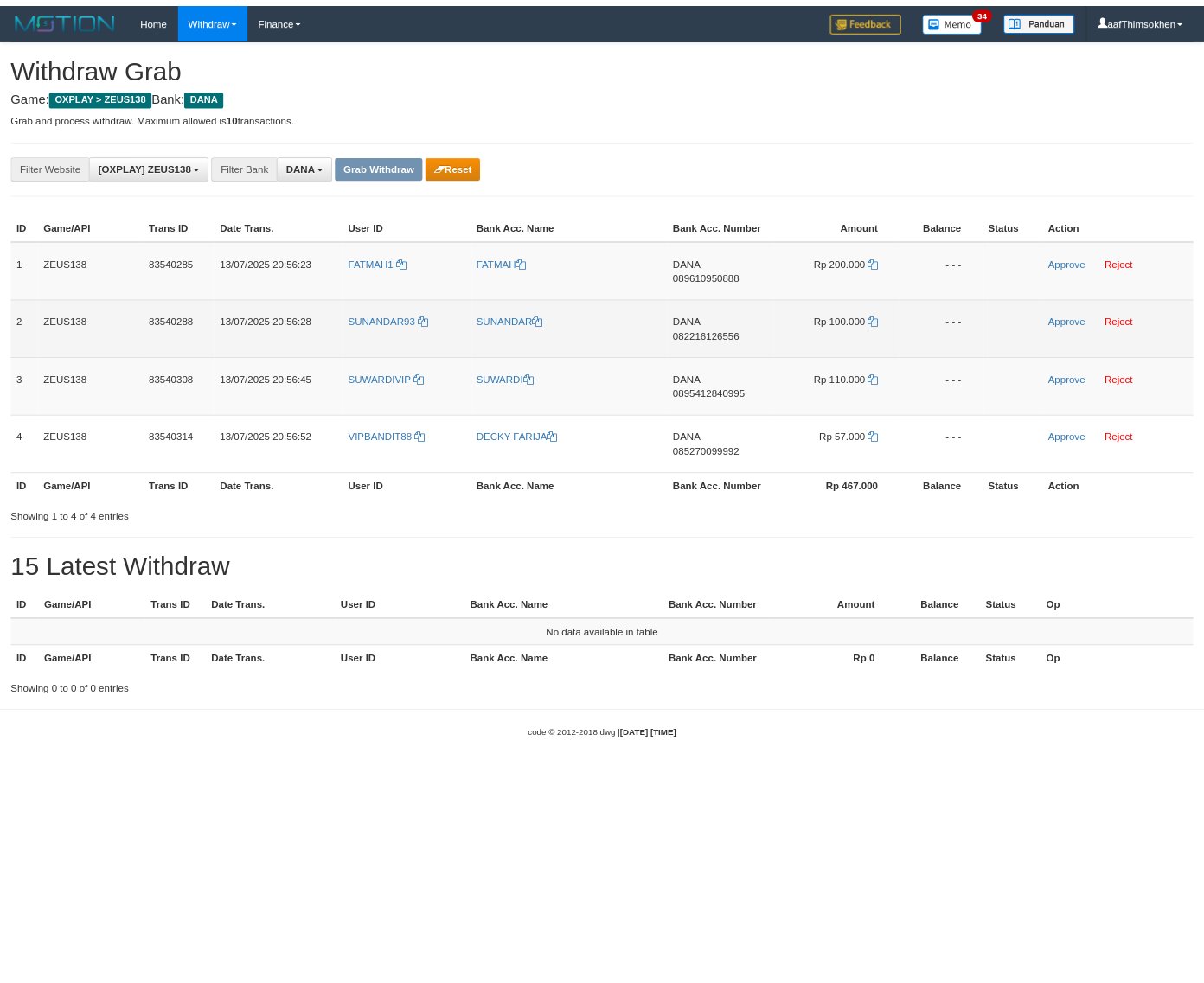 scroll, scrollTop: 0, scrollLeft: 0, axis: both 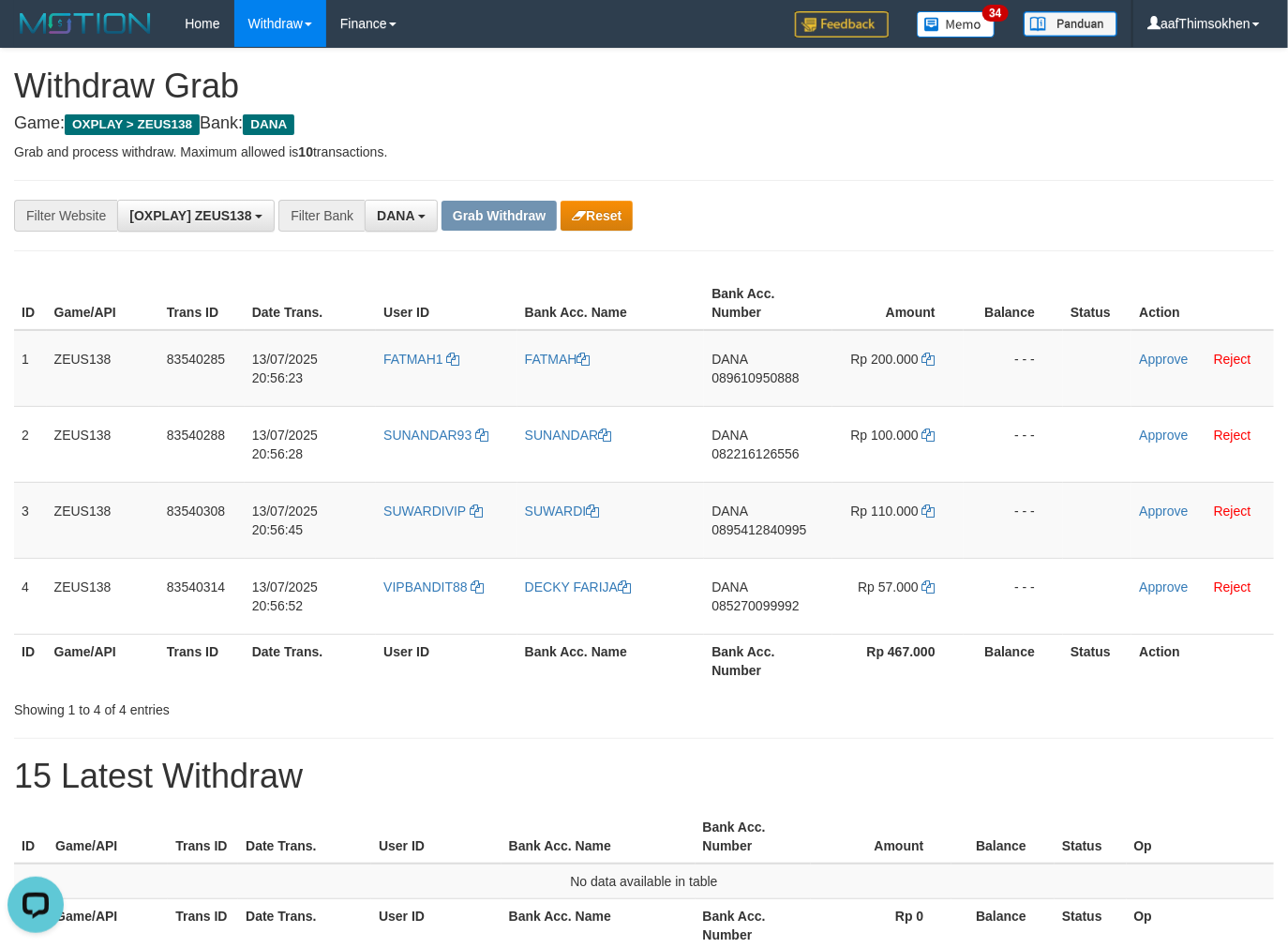 click on "Grab and process withdraw.
Maximum allowed is  10  transactions." at bounding box center [644, 152] 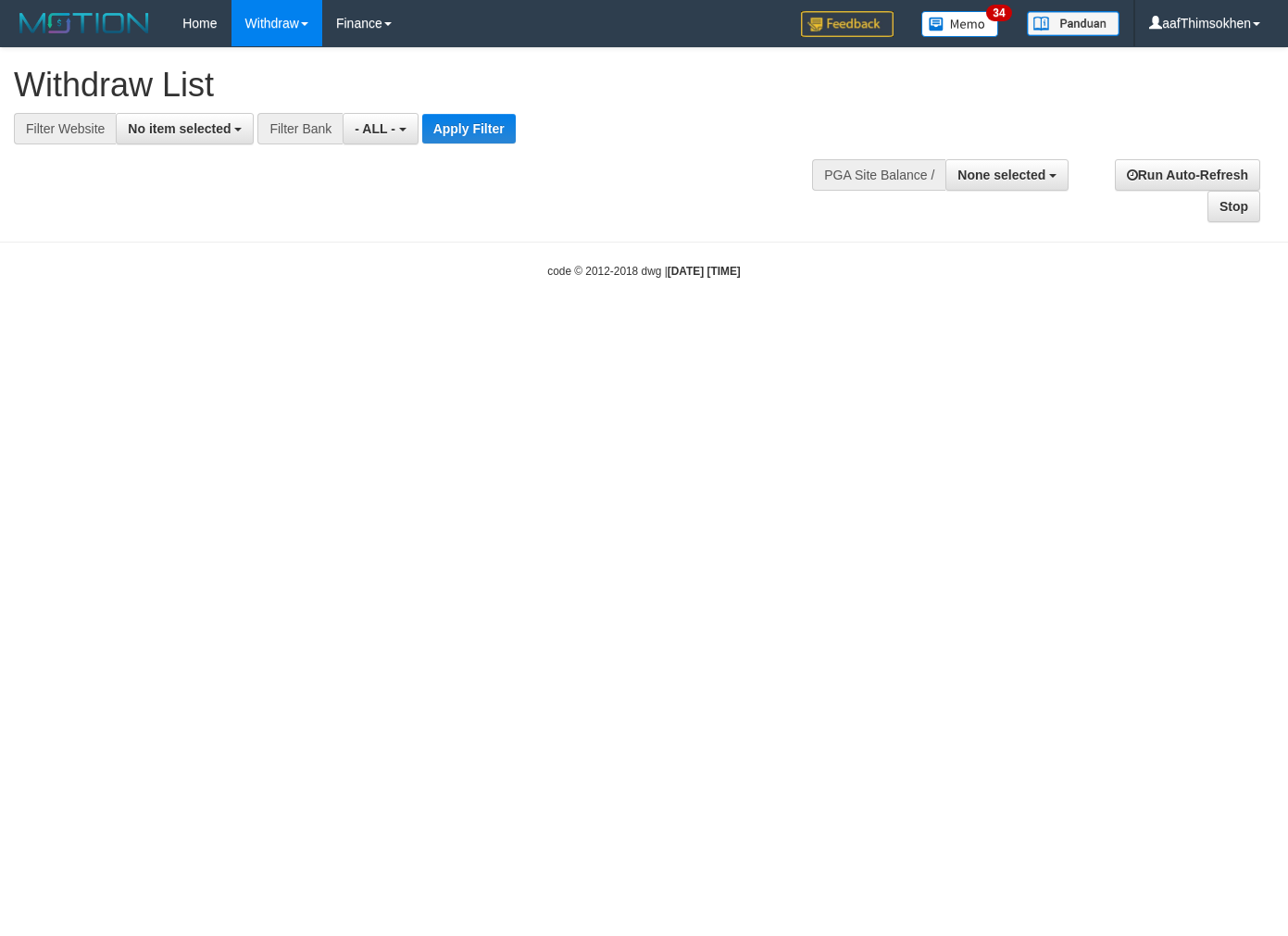 select 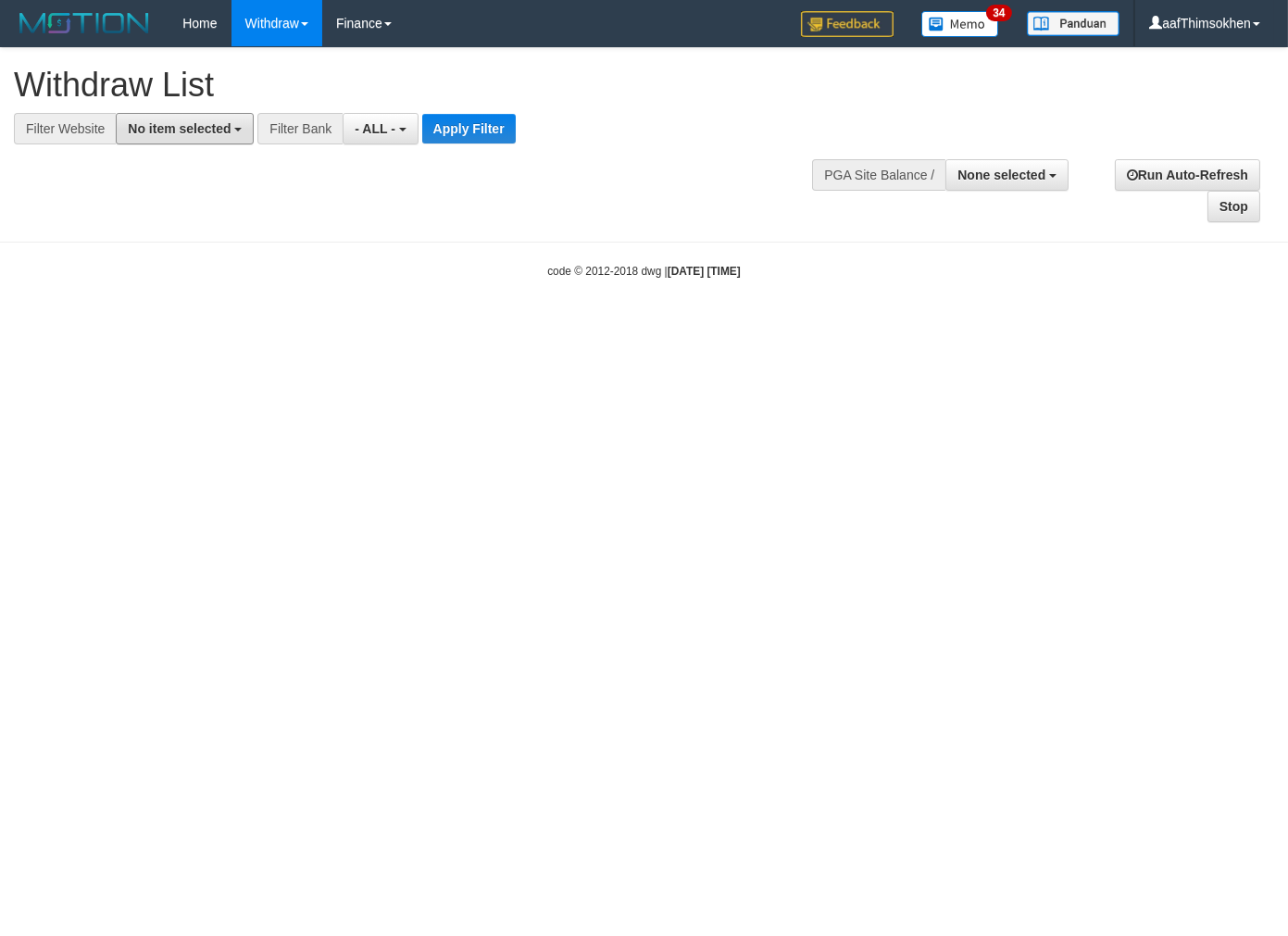 drag, startPoint x: 160, startPoint y: 126, endPoint x: 208, endPoint y: 204, distance: 91.58603 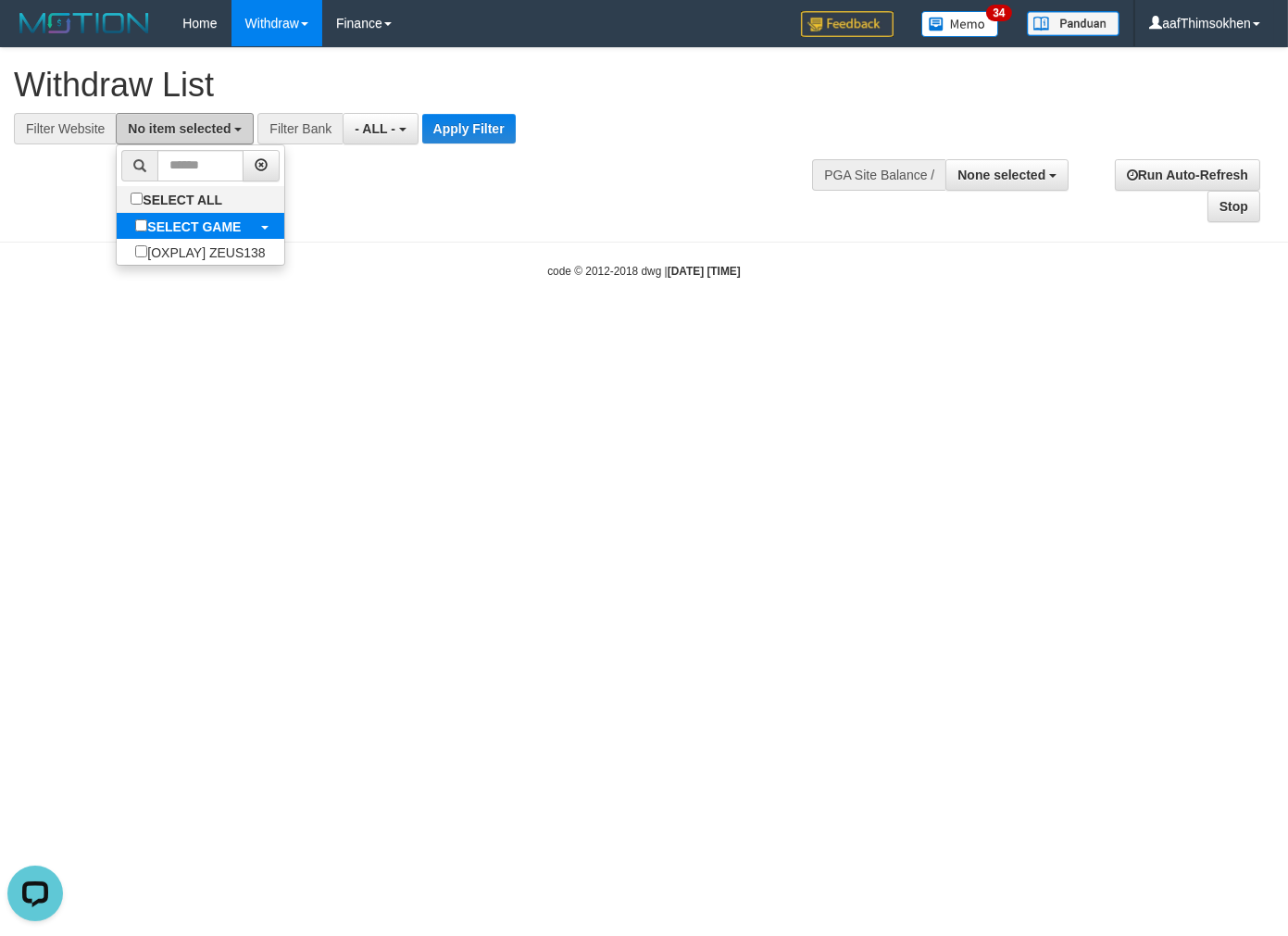 scroll, scrollTop: 0, scrollLeft: 0, axis: both 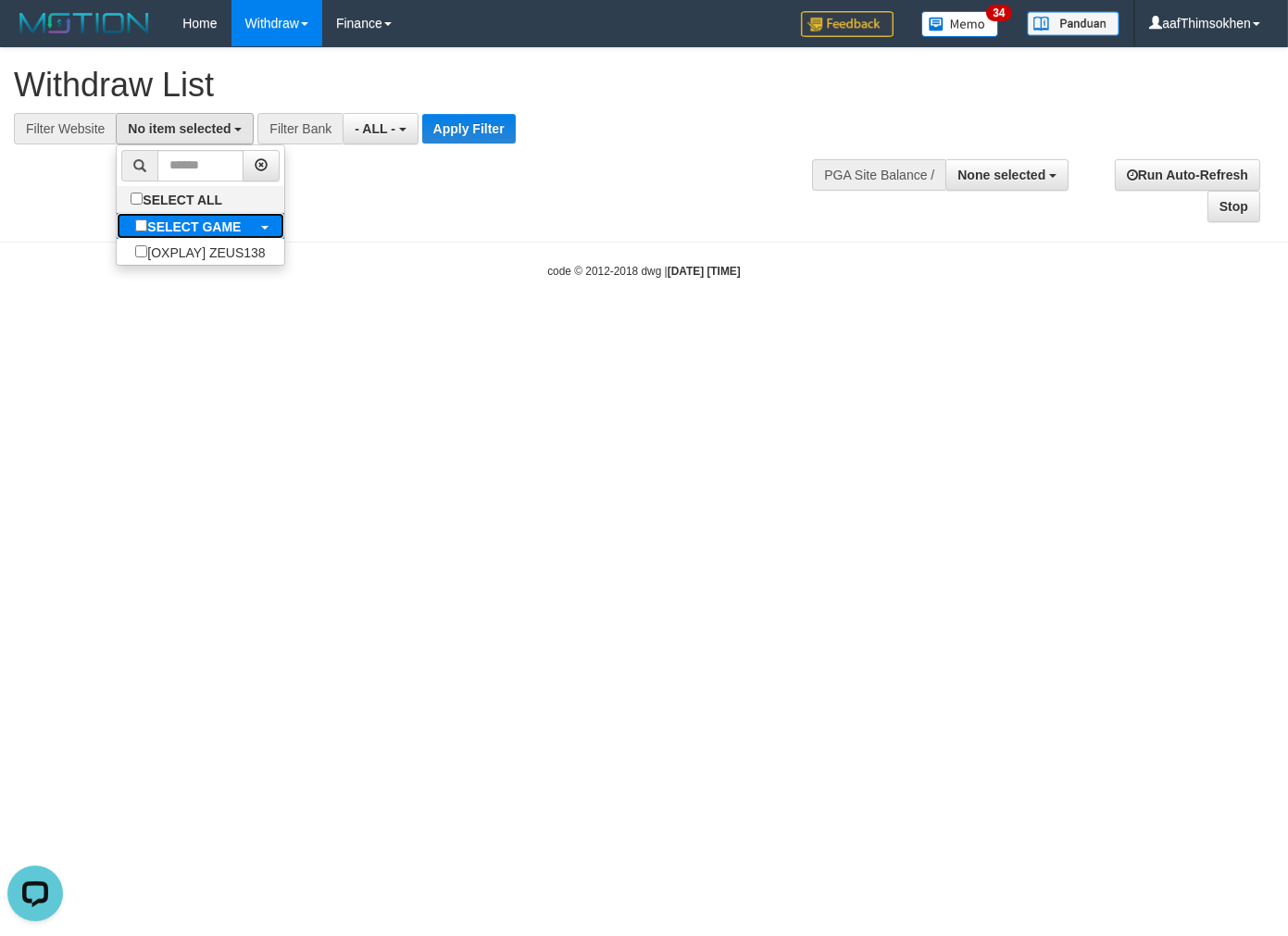 click on "SELECT GAME" at bounding box center [194, 227] 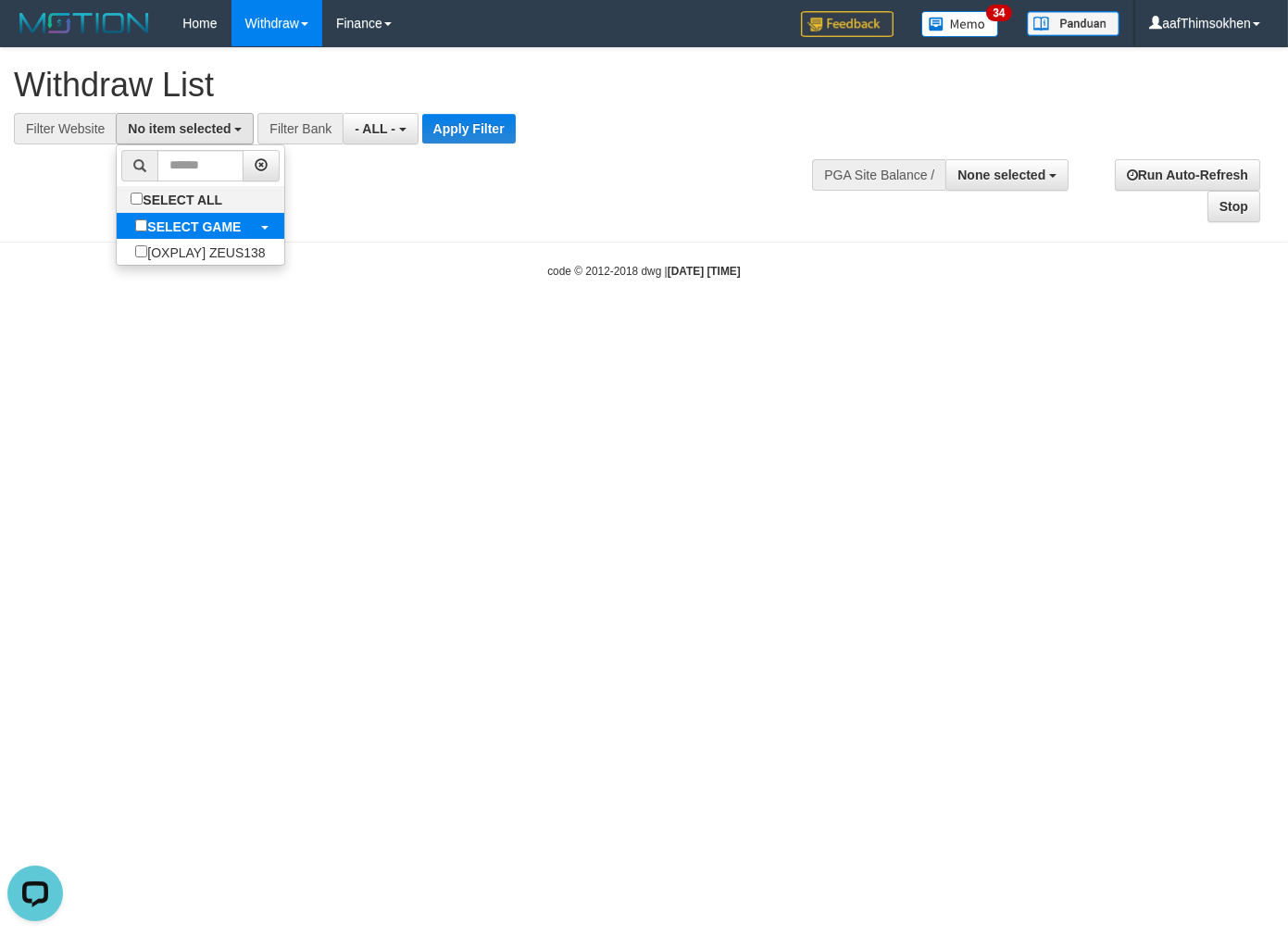 select on "***" 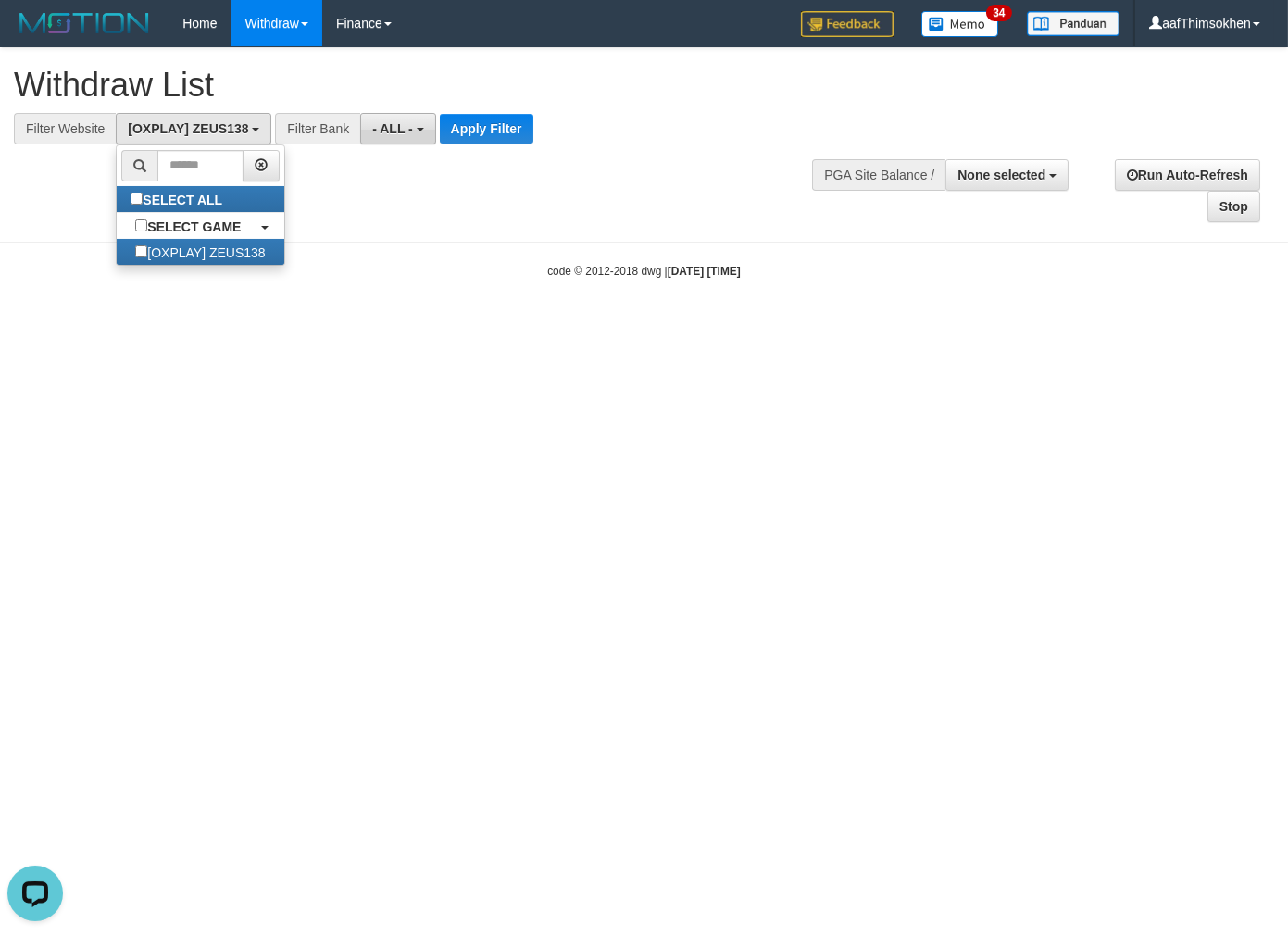 click on "- ALL -" at bounding box center (393, 129) 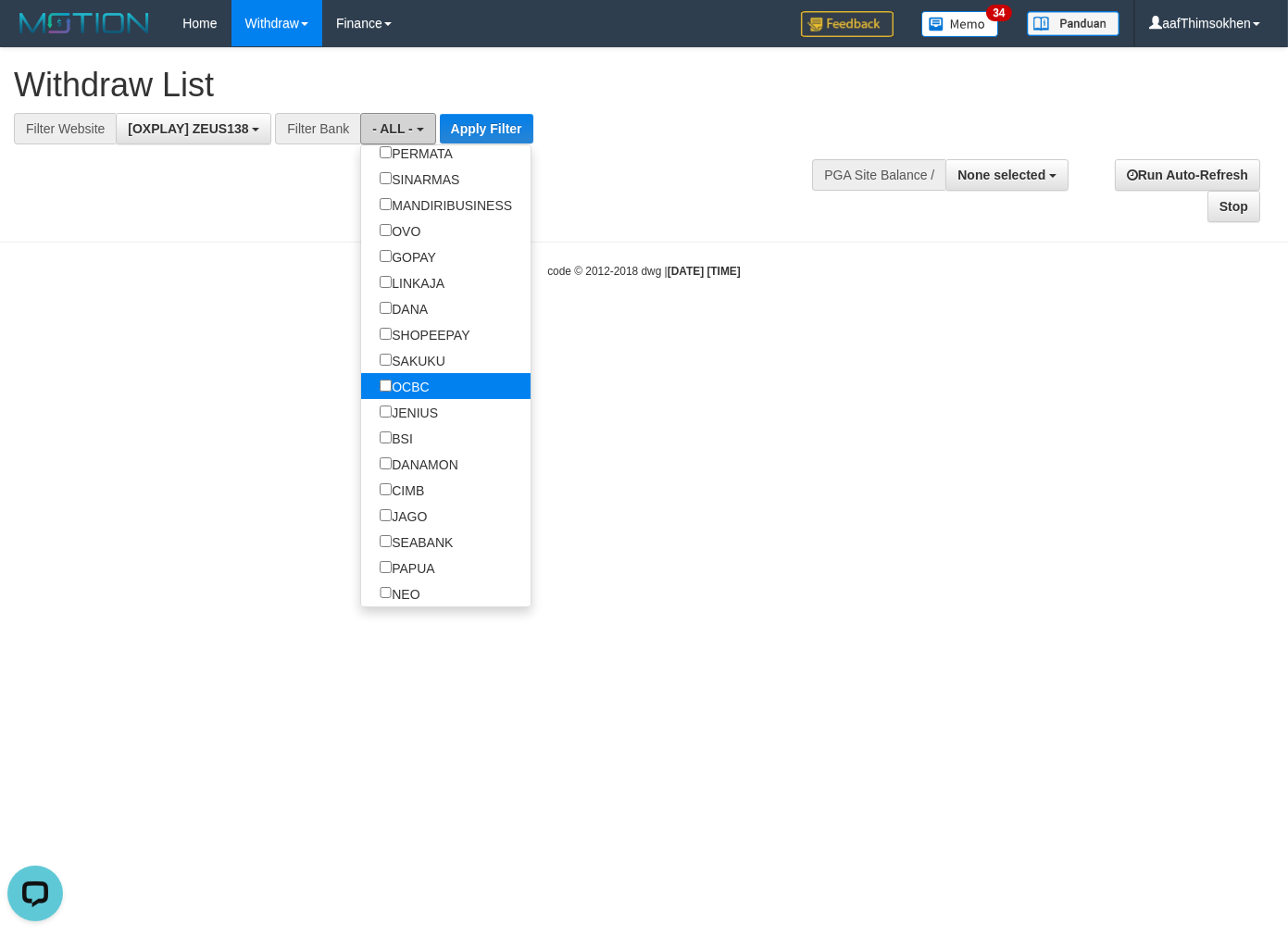 scroll, scrollTop: 375, scrollLeft: 0, axis: vertical 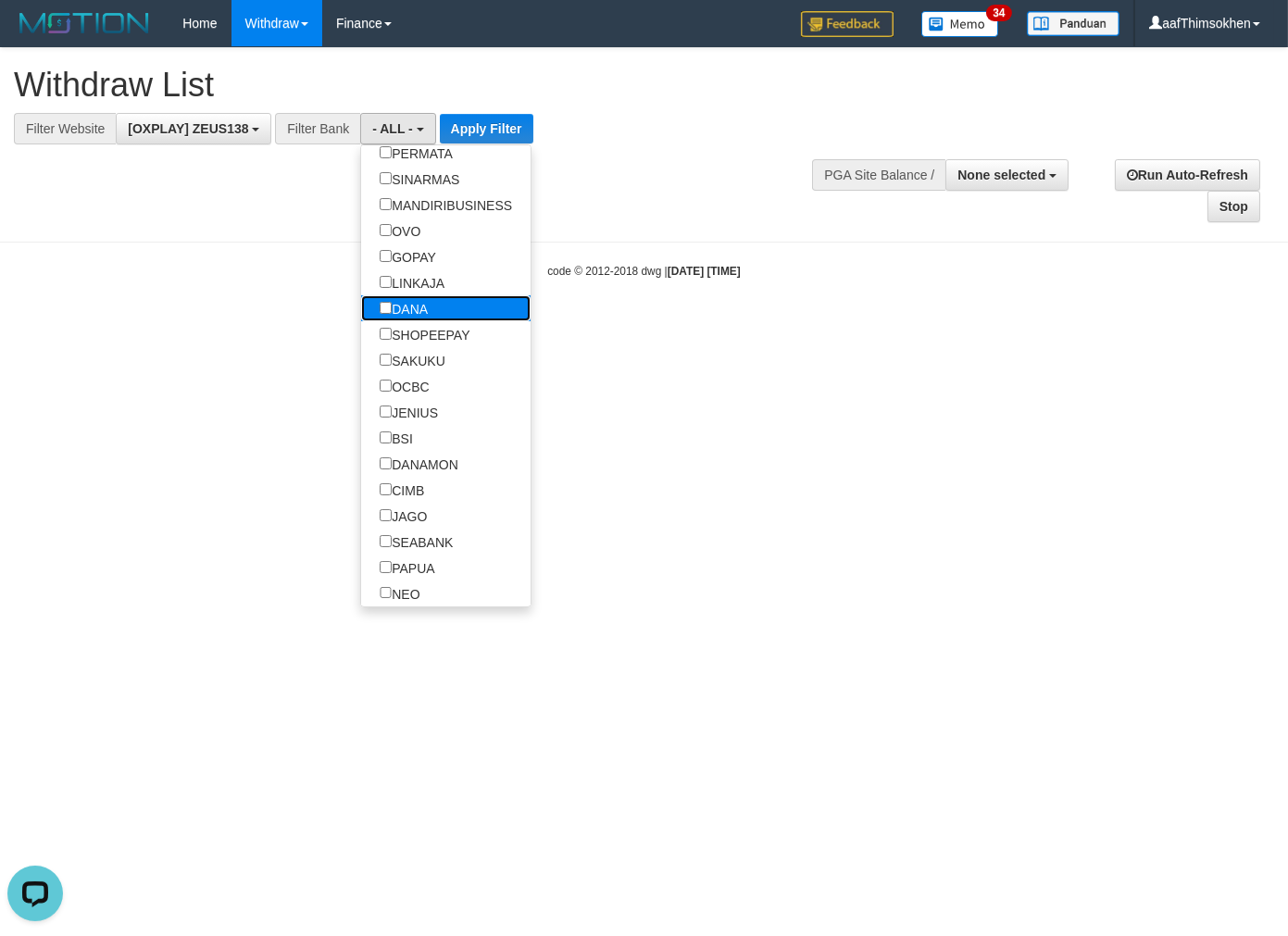 click on "DANA" at bounding box center (404, 308) 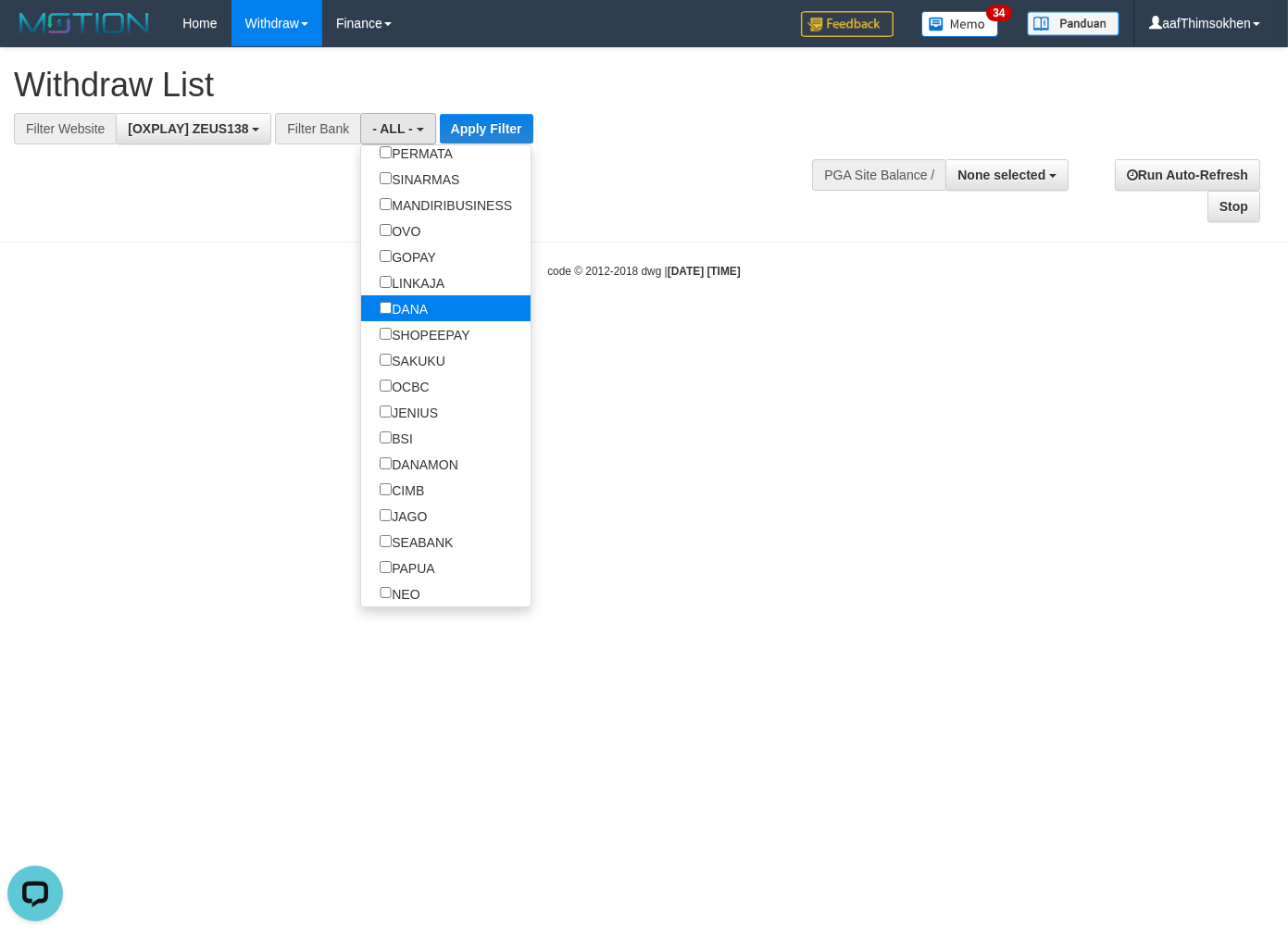 select on "****" 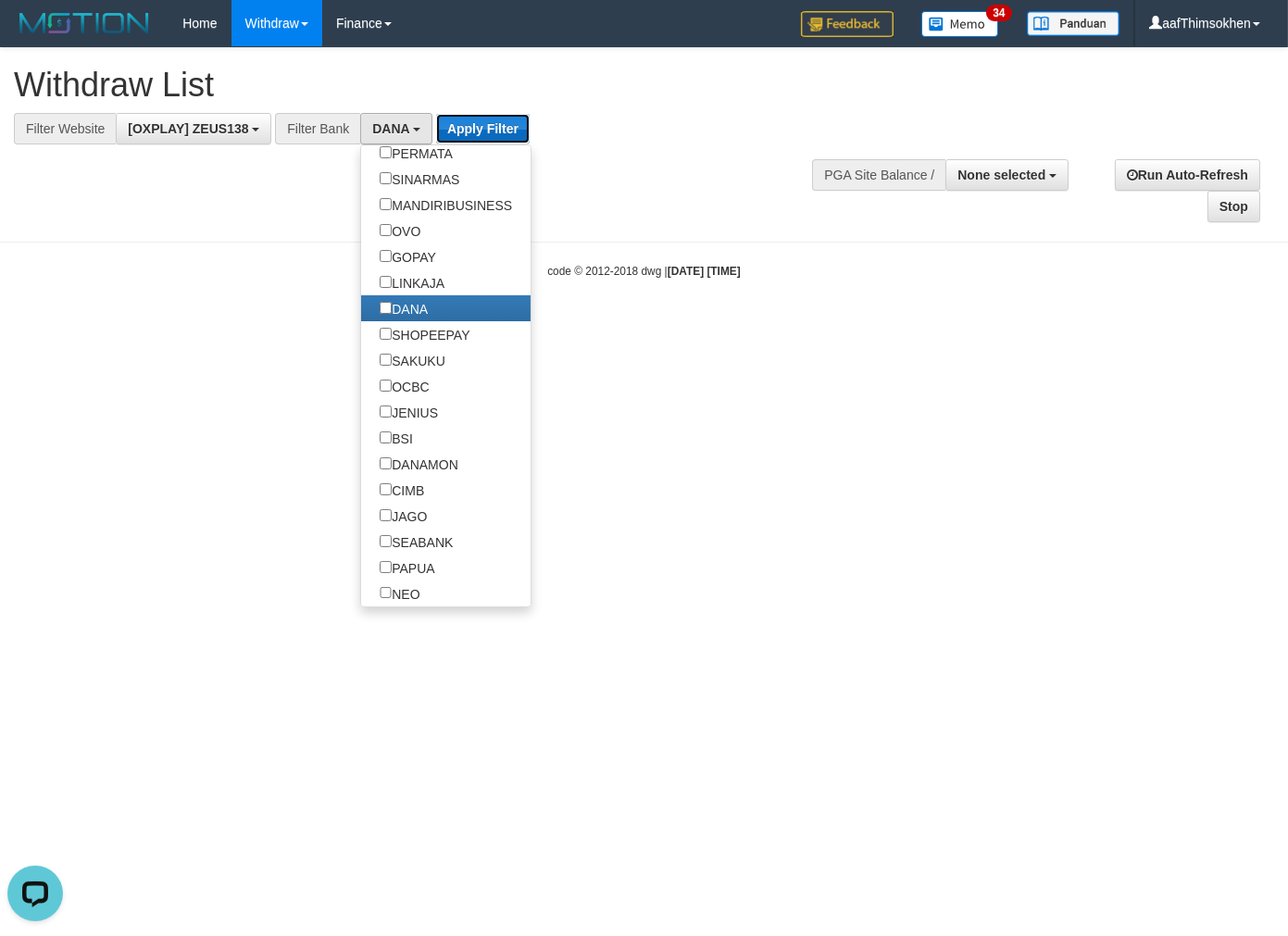 click on "Apply Filter" at bounding box center [482, 129] 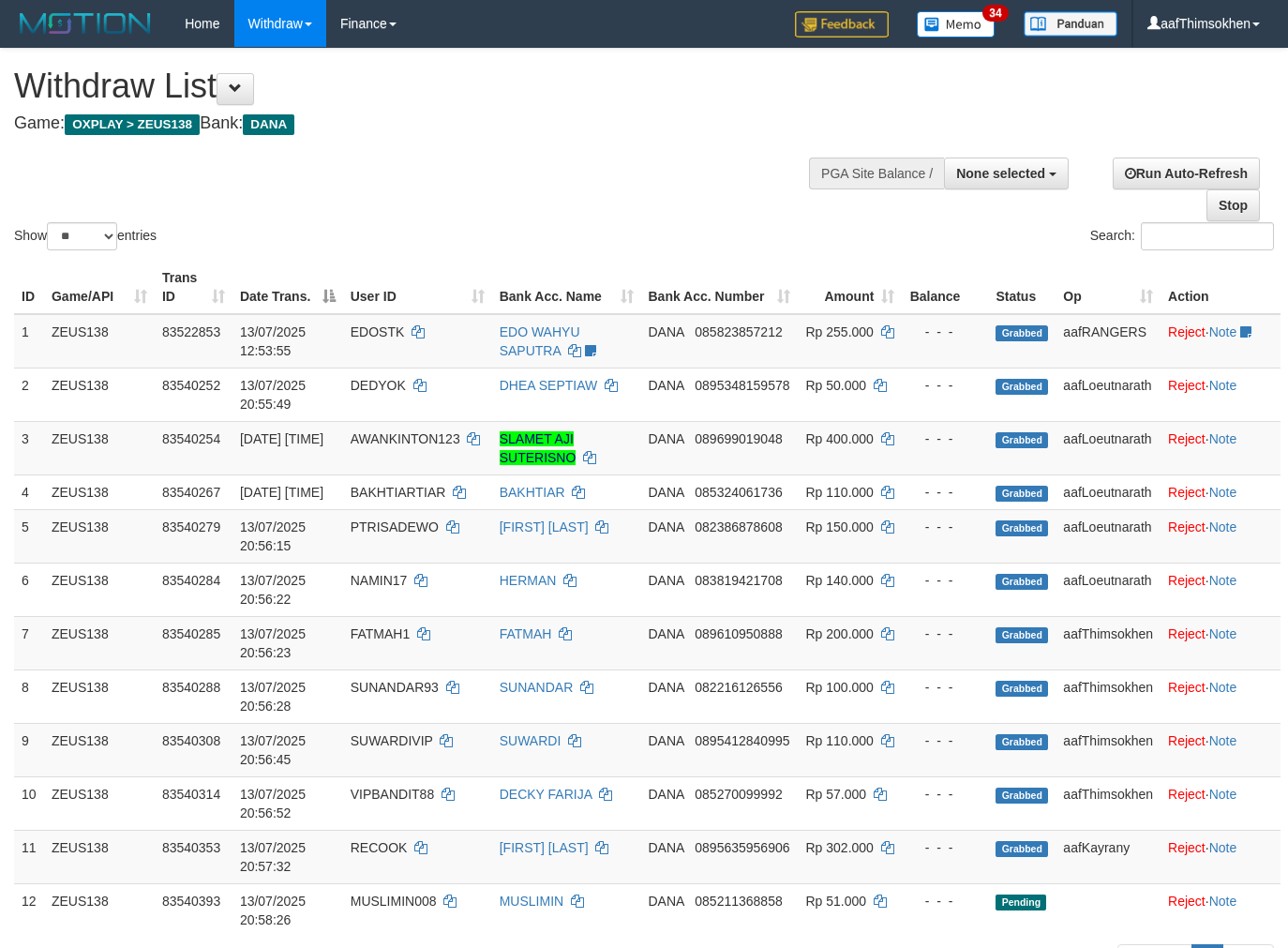 select 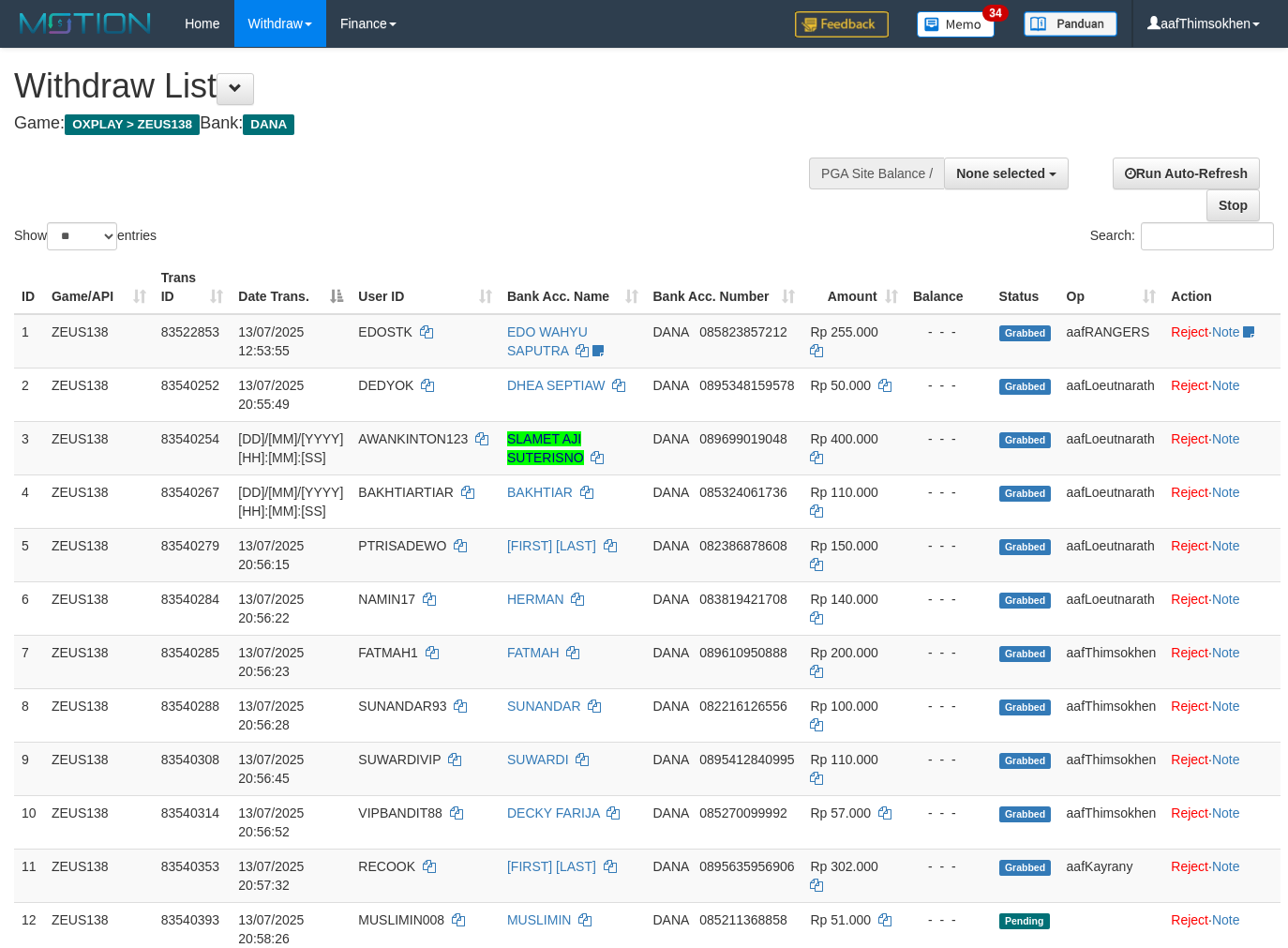 select 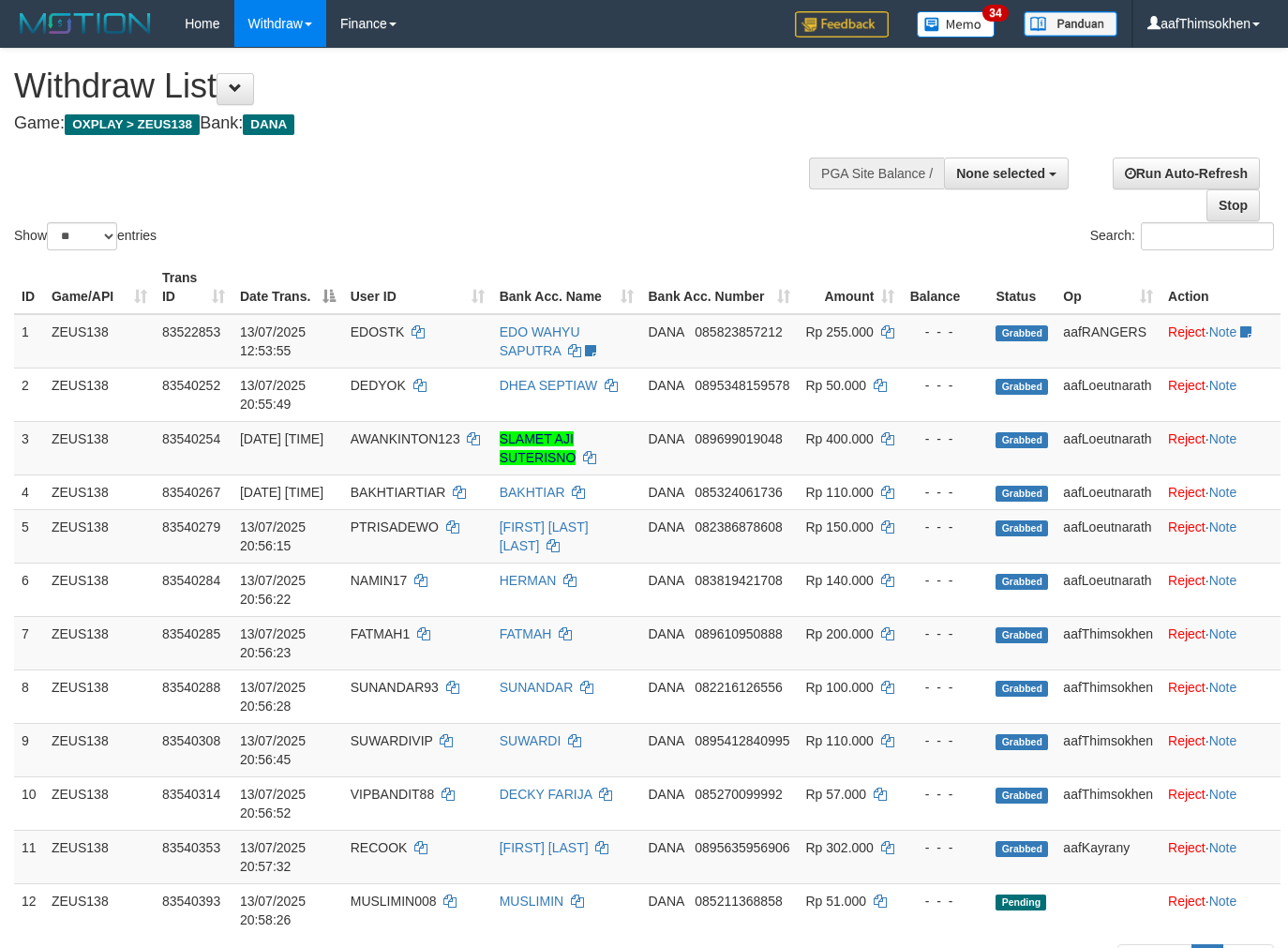 select 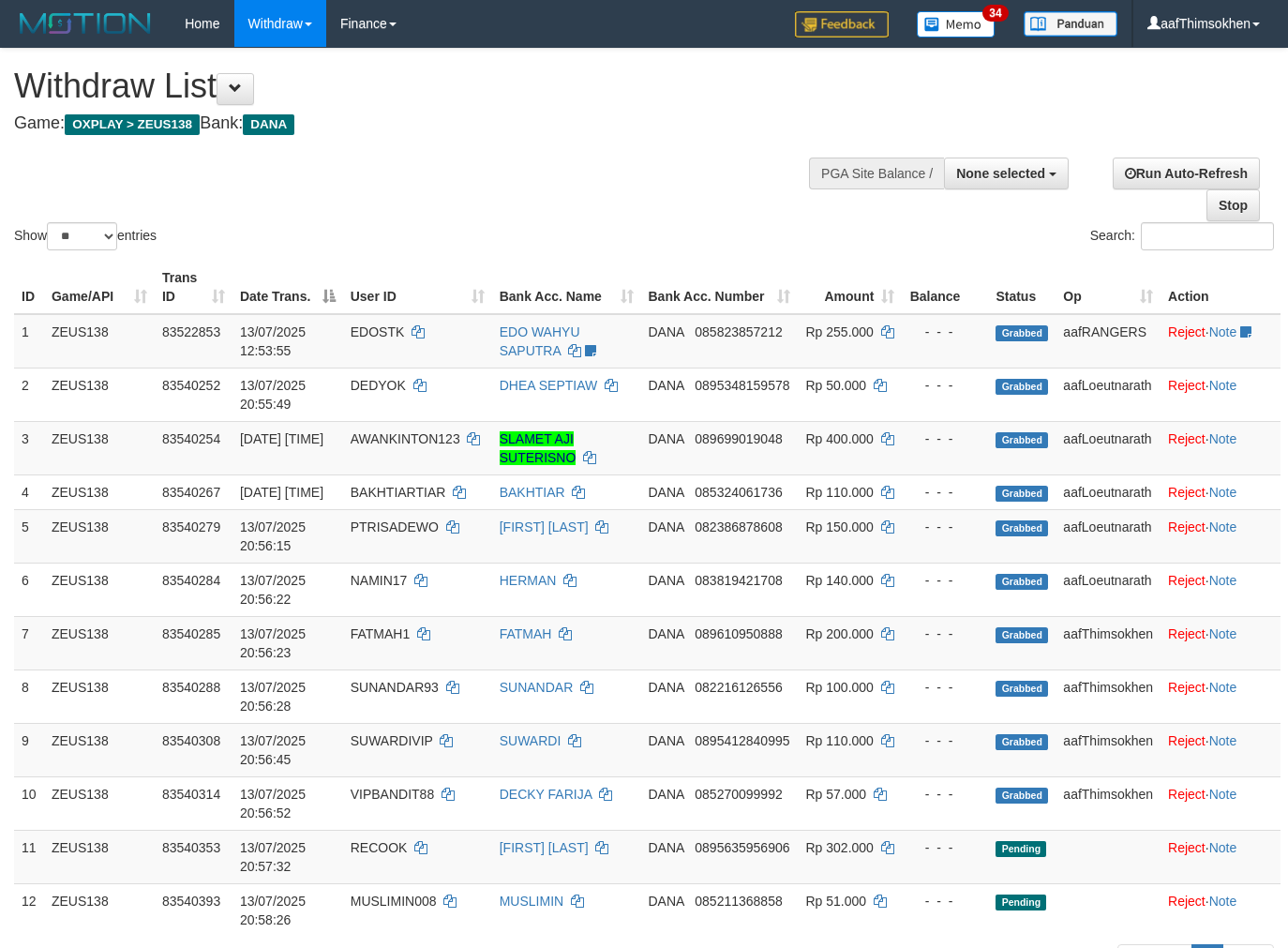 select 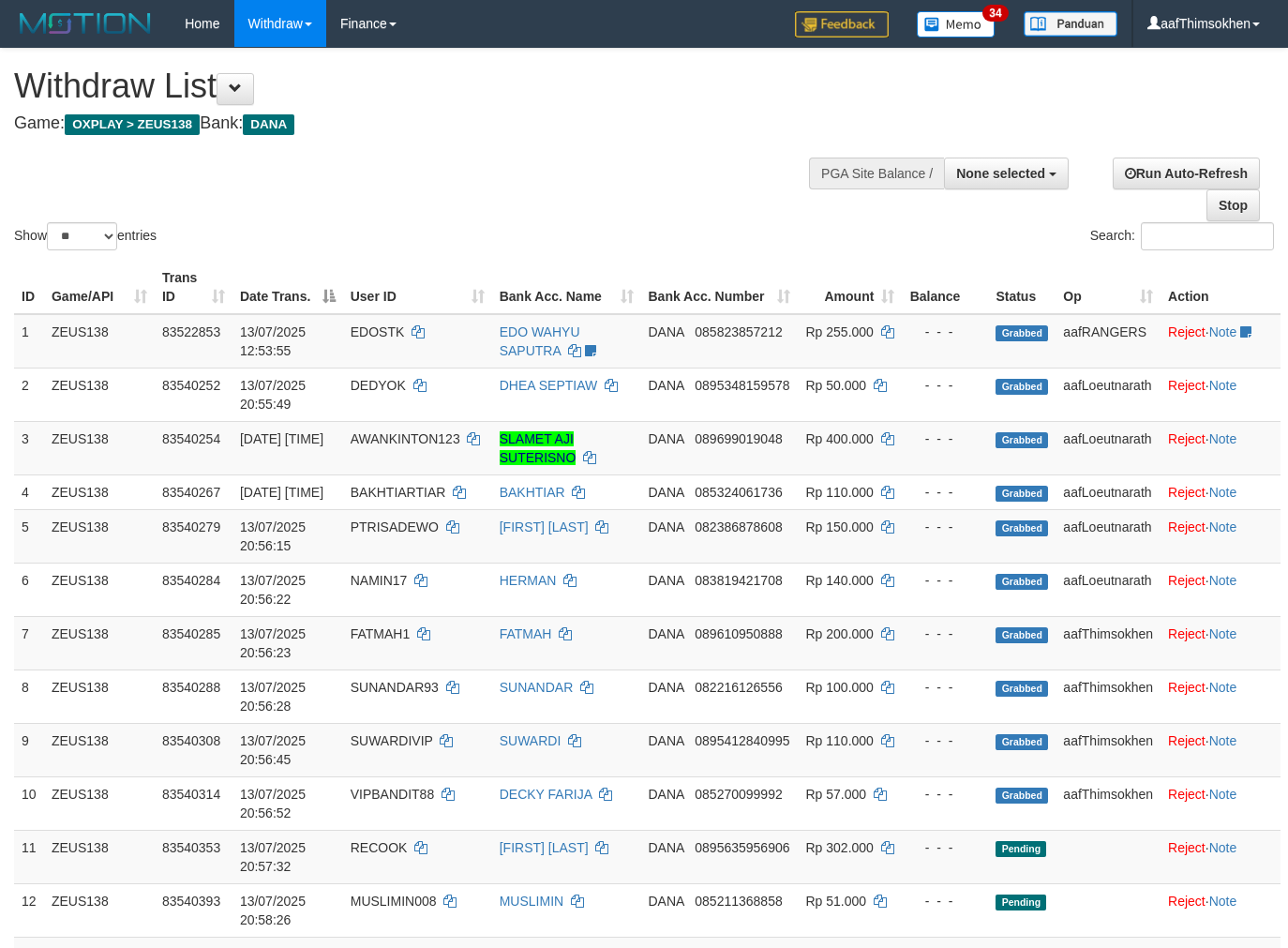 select 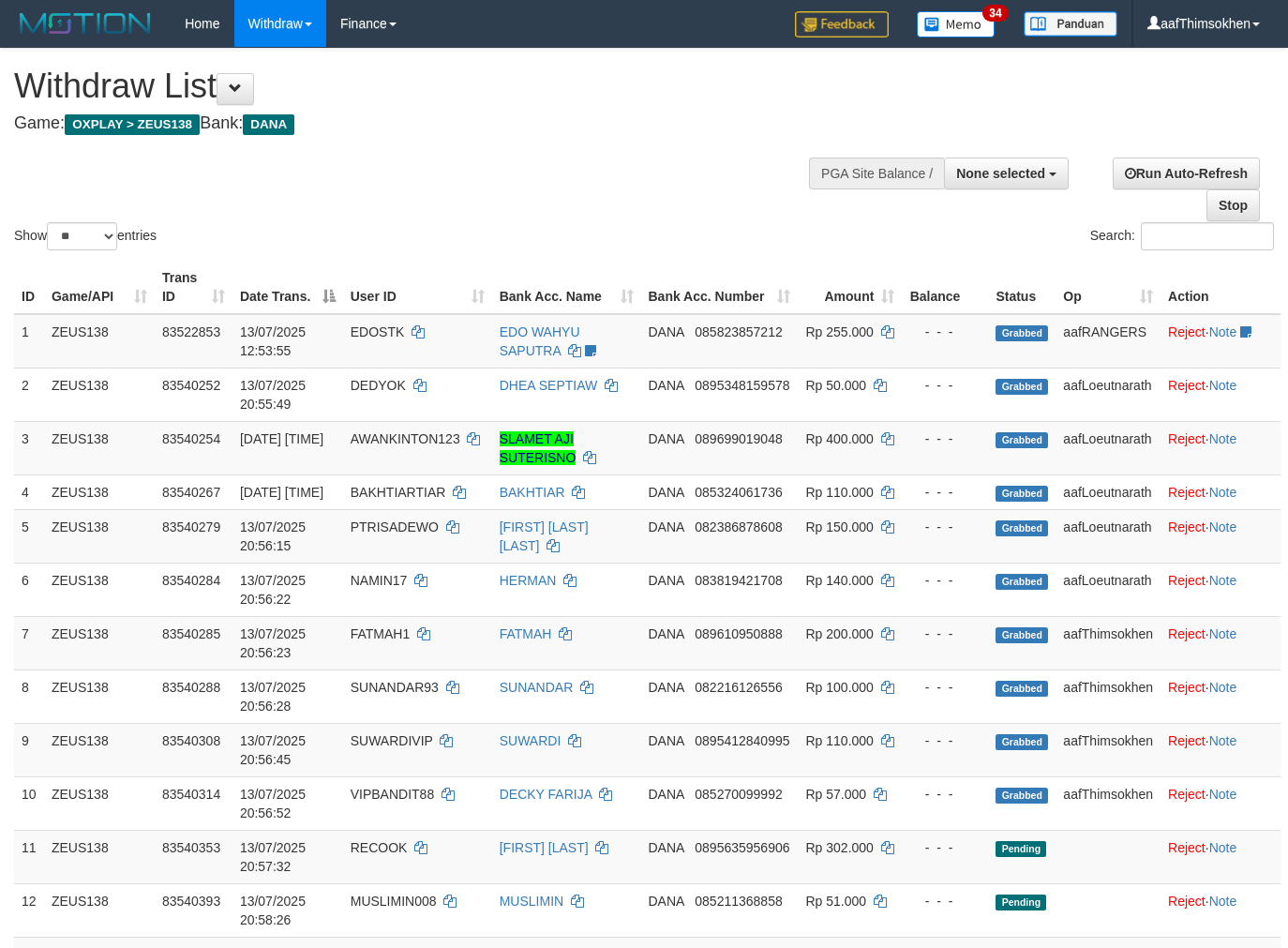 select 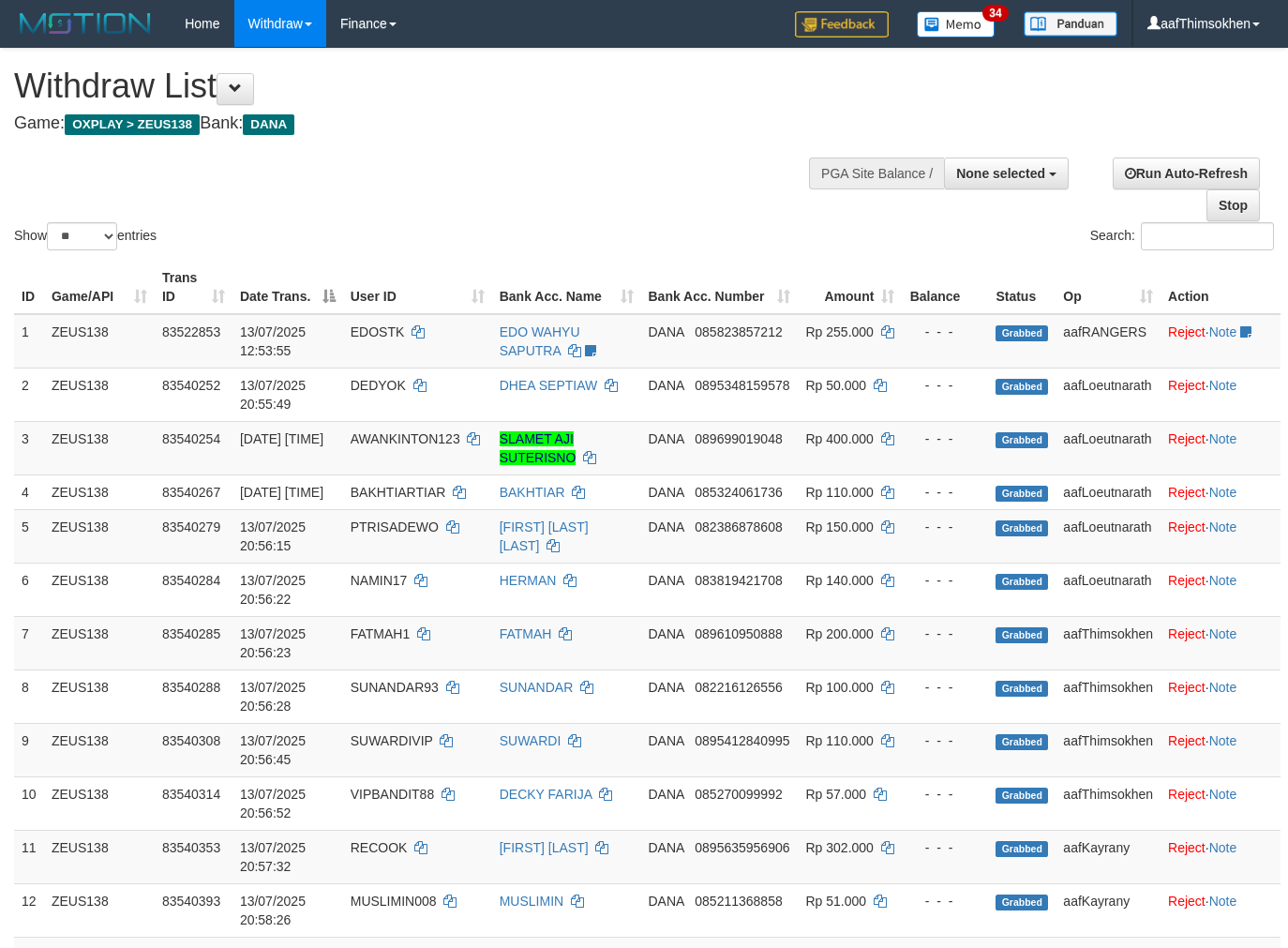 select 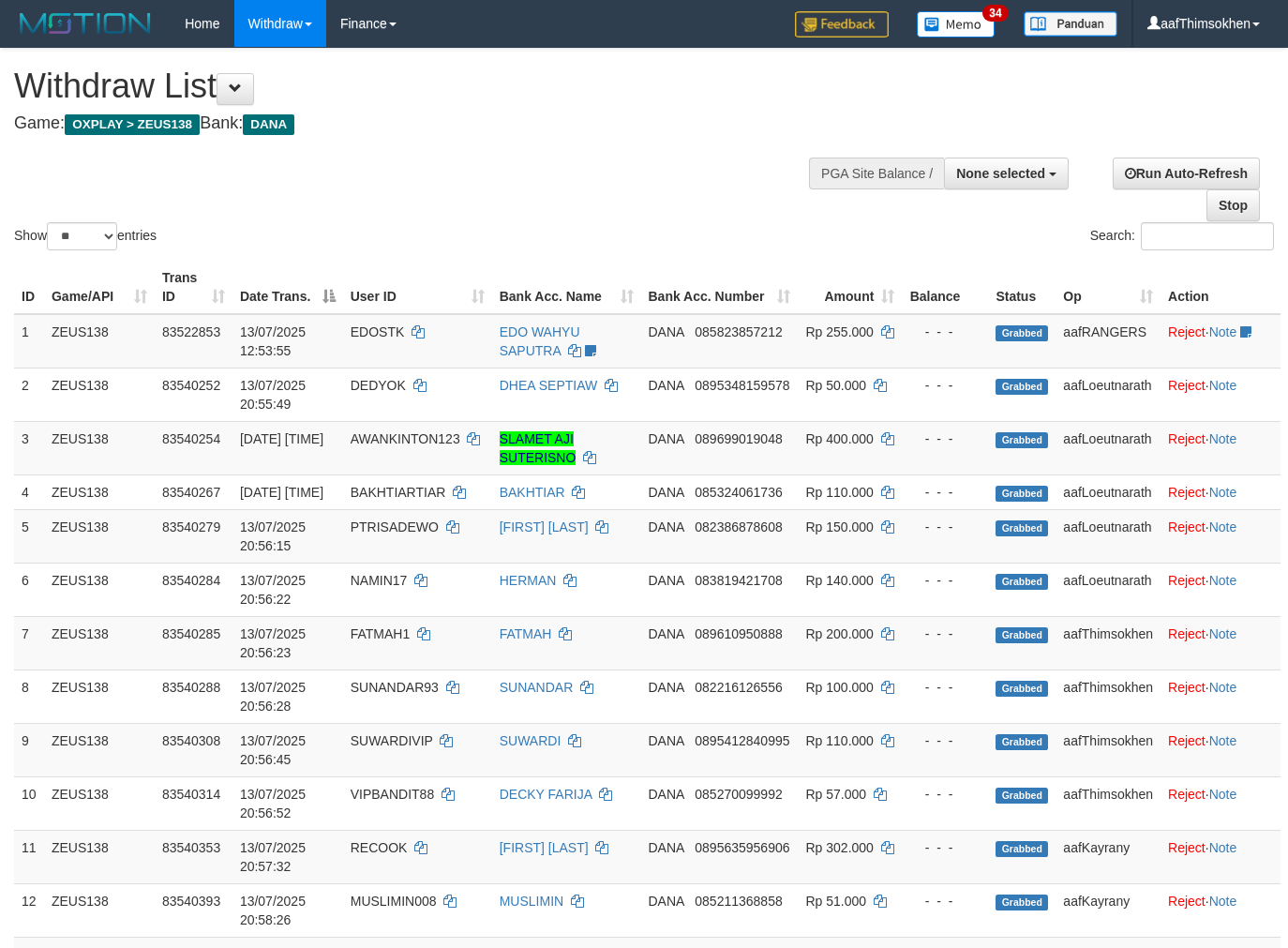 select 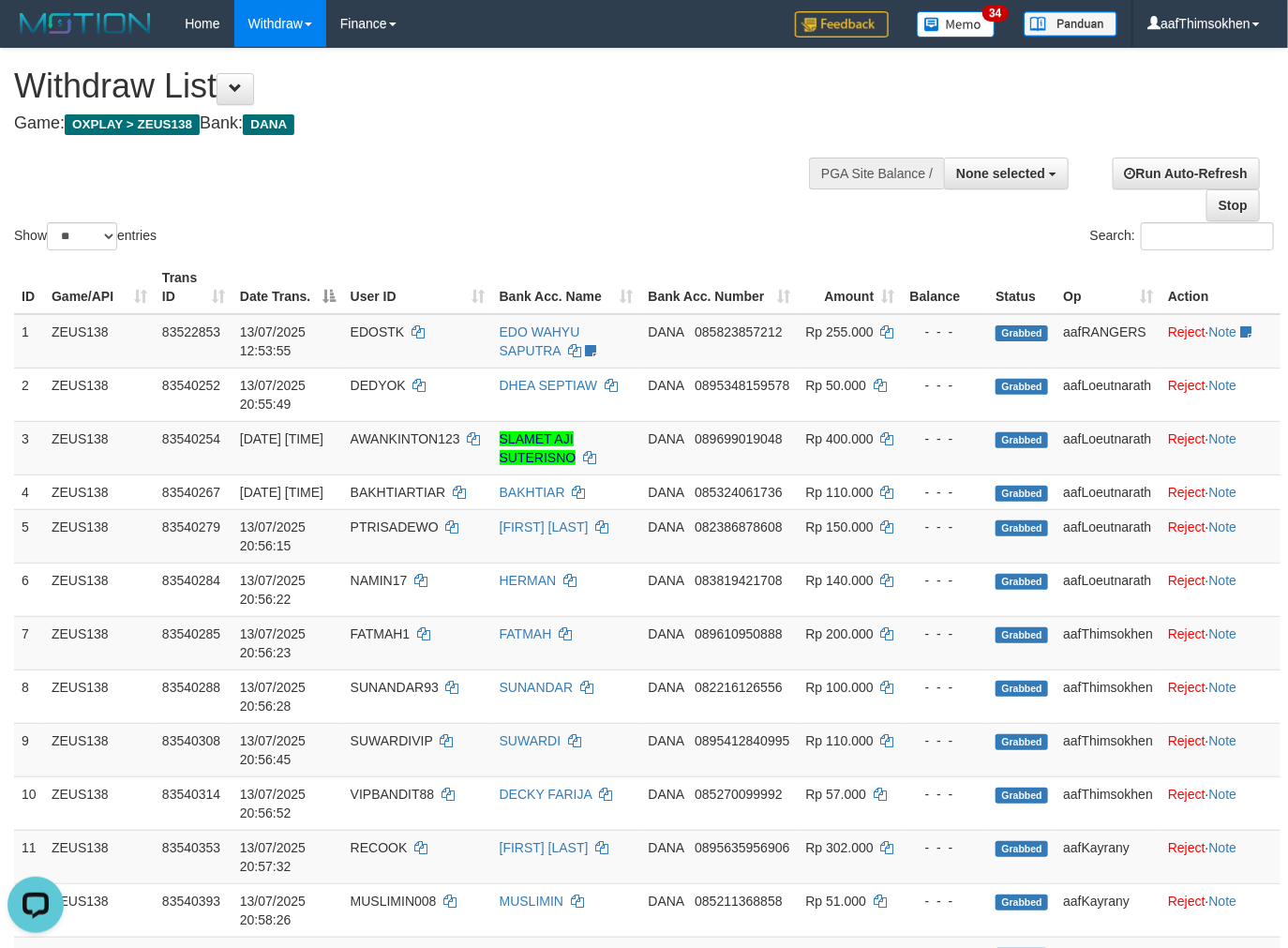scroll, scrollTop: 0, scrollLeft: 0, axis: both 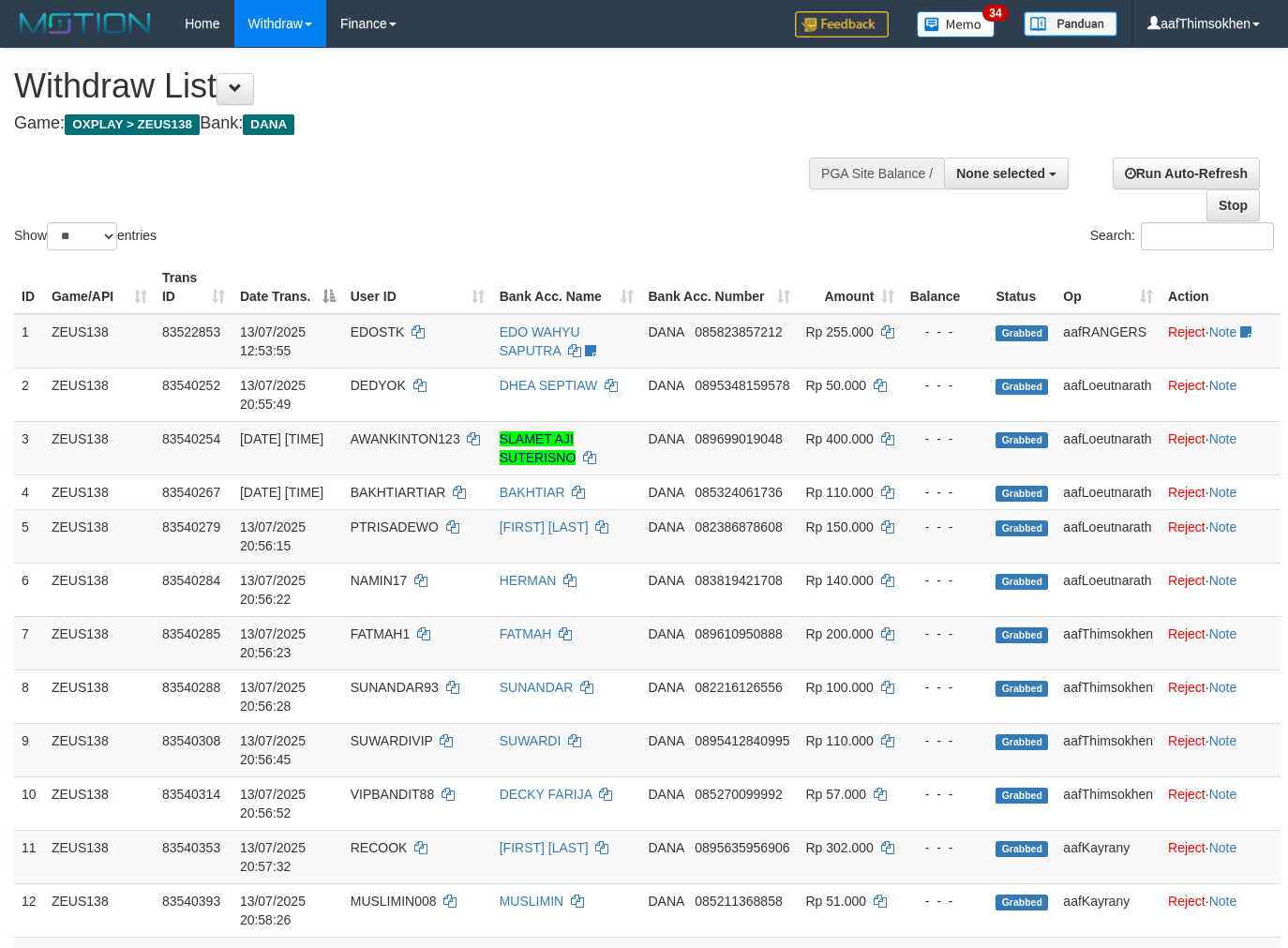 select 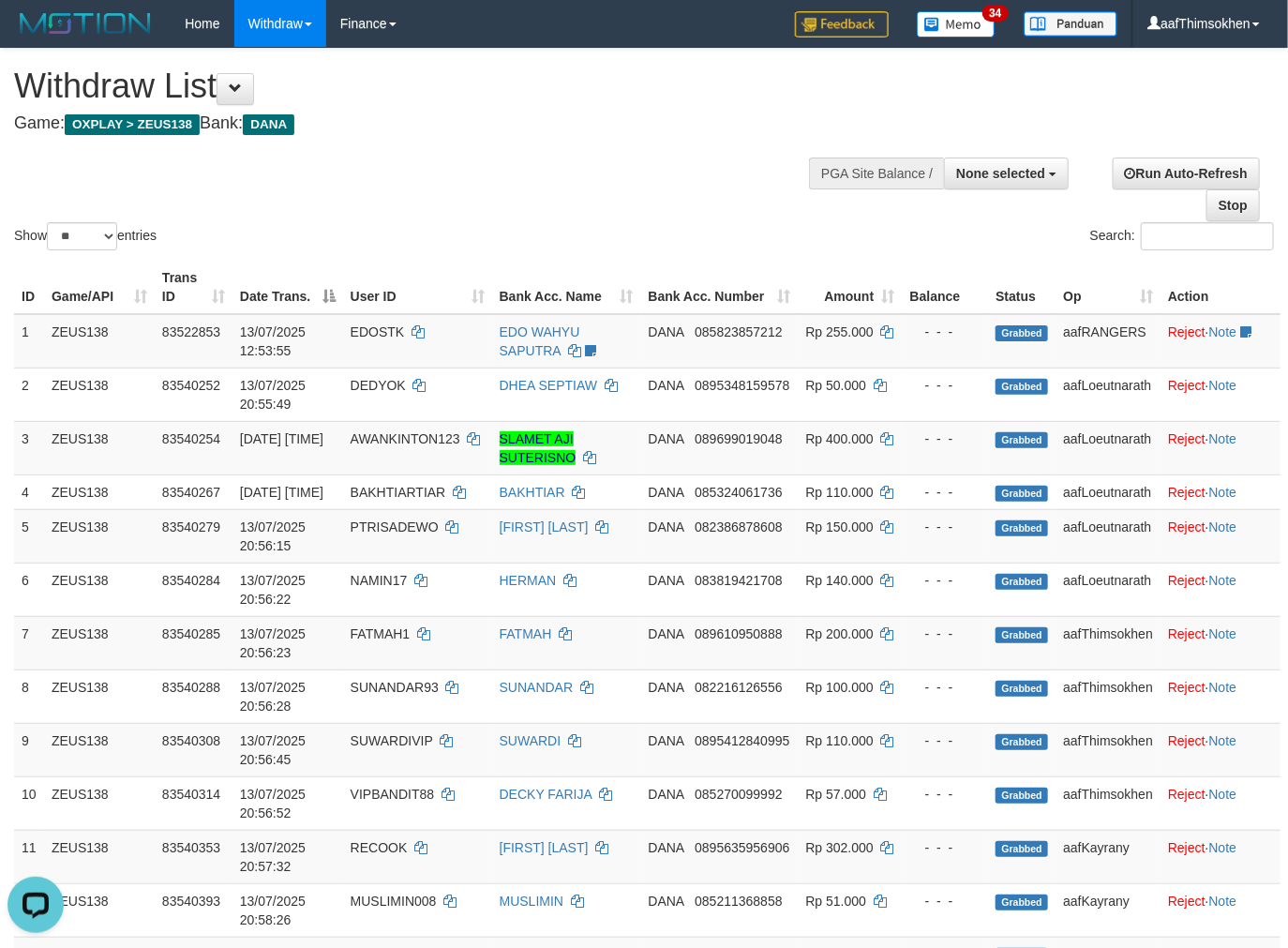 scroll, scrollTop: 0, scrollLeft: 0, axis: both 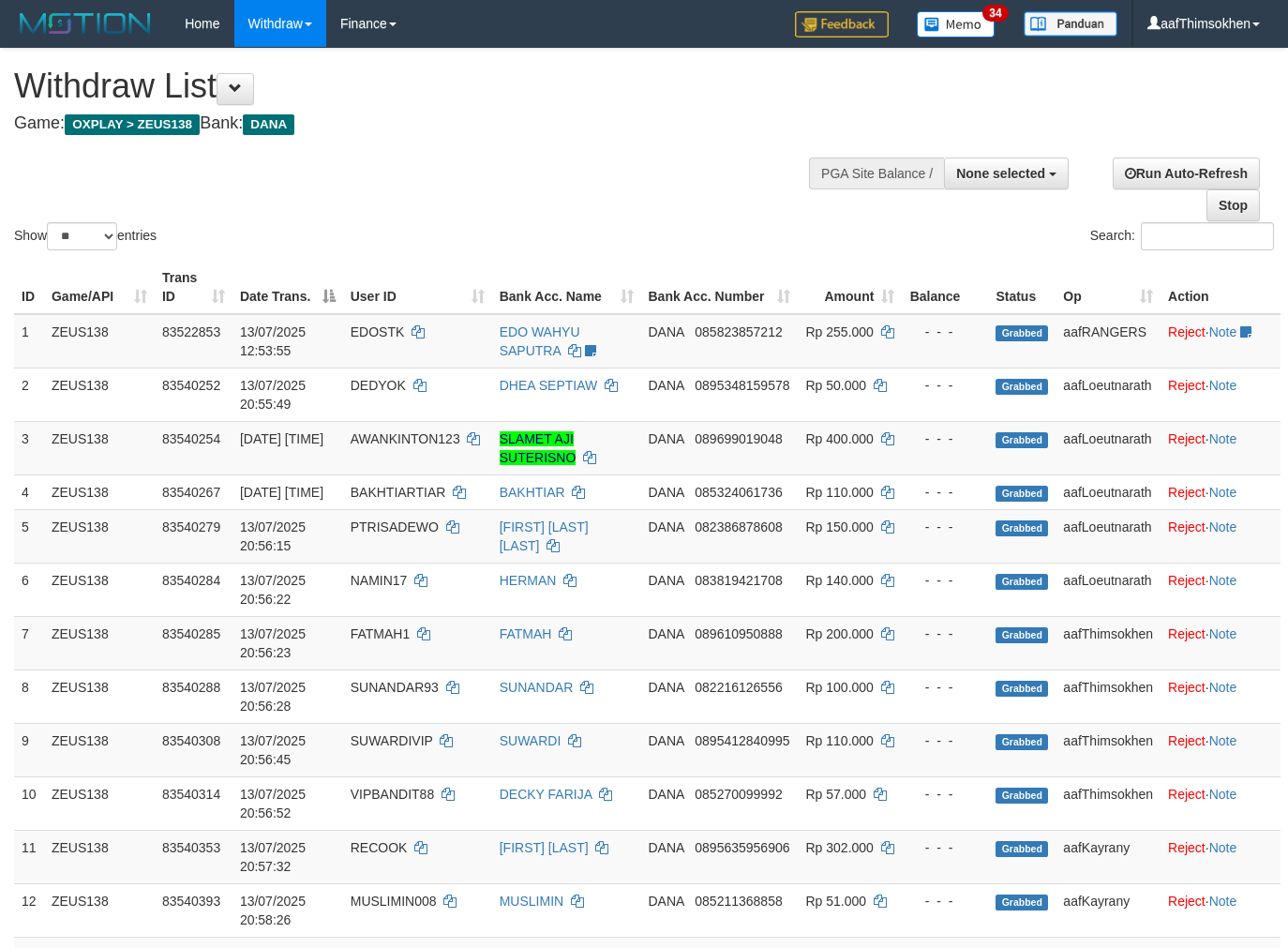 select 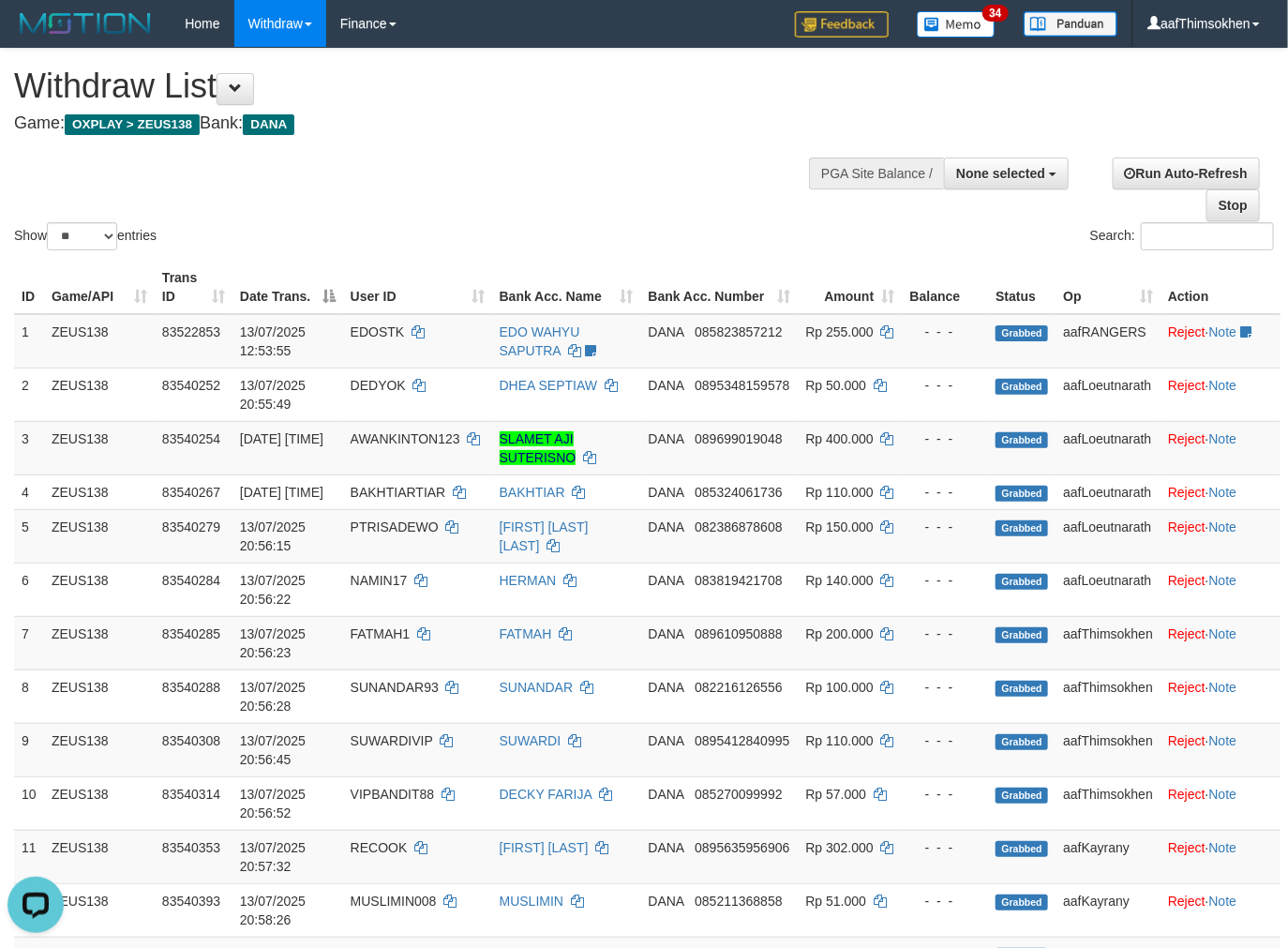 scroll, scrollTop: 0, scrollLeft: 0, axis: both 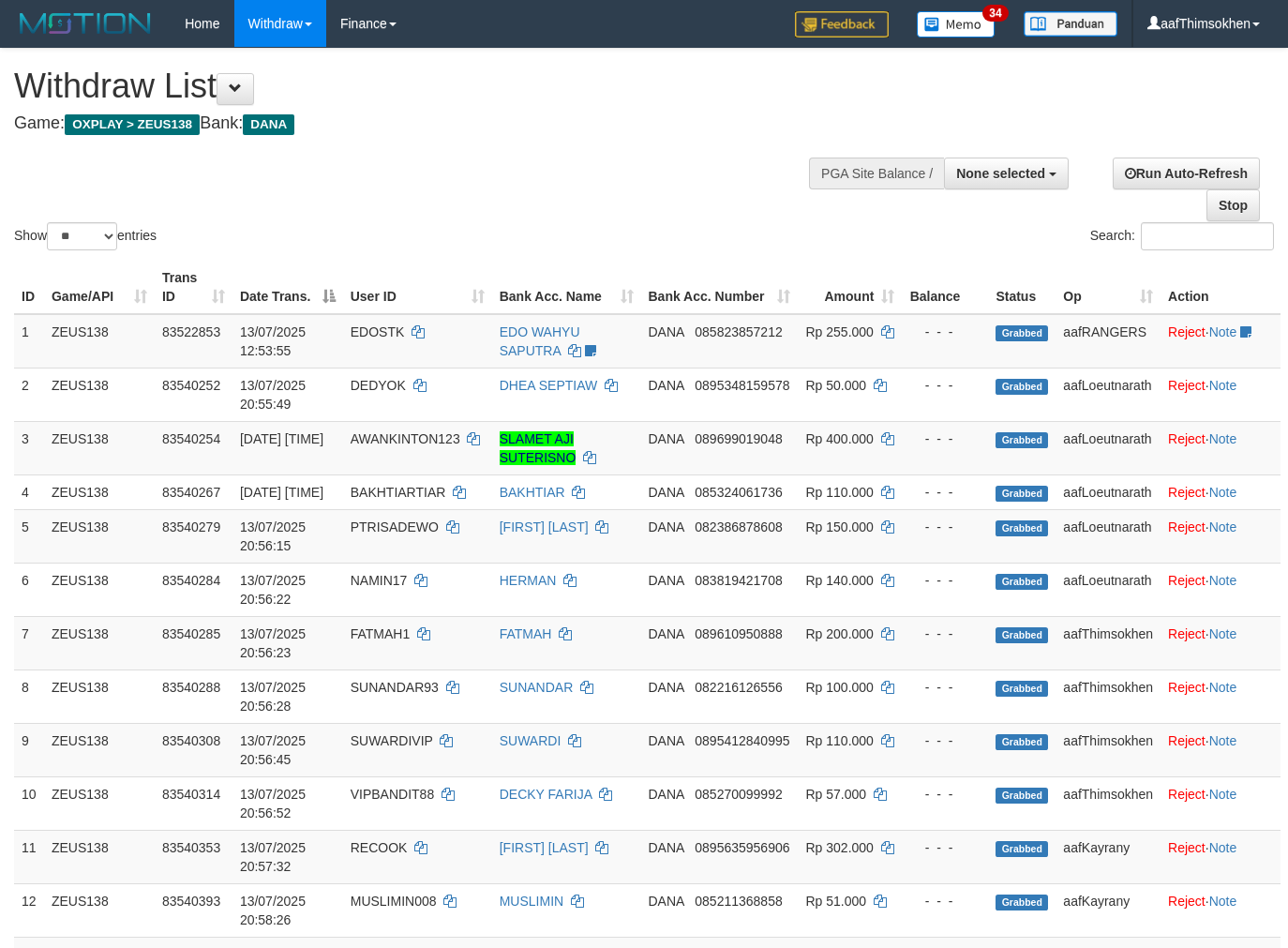 select 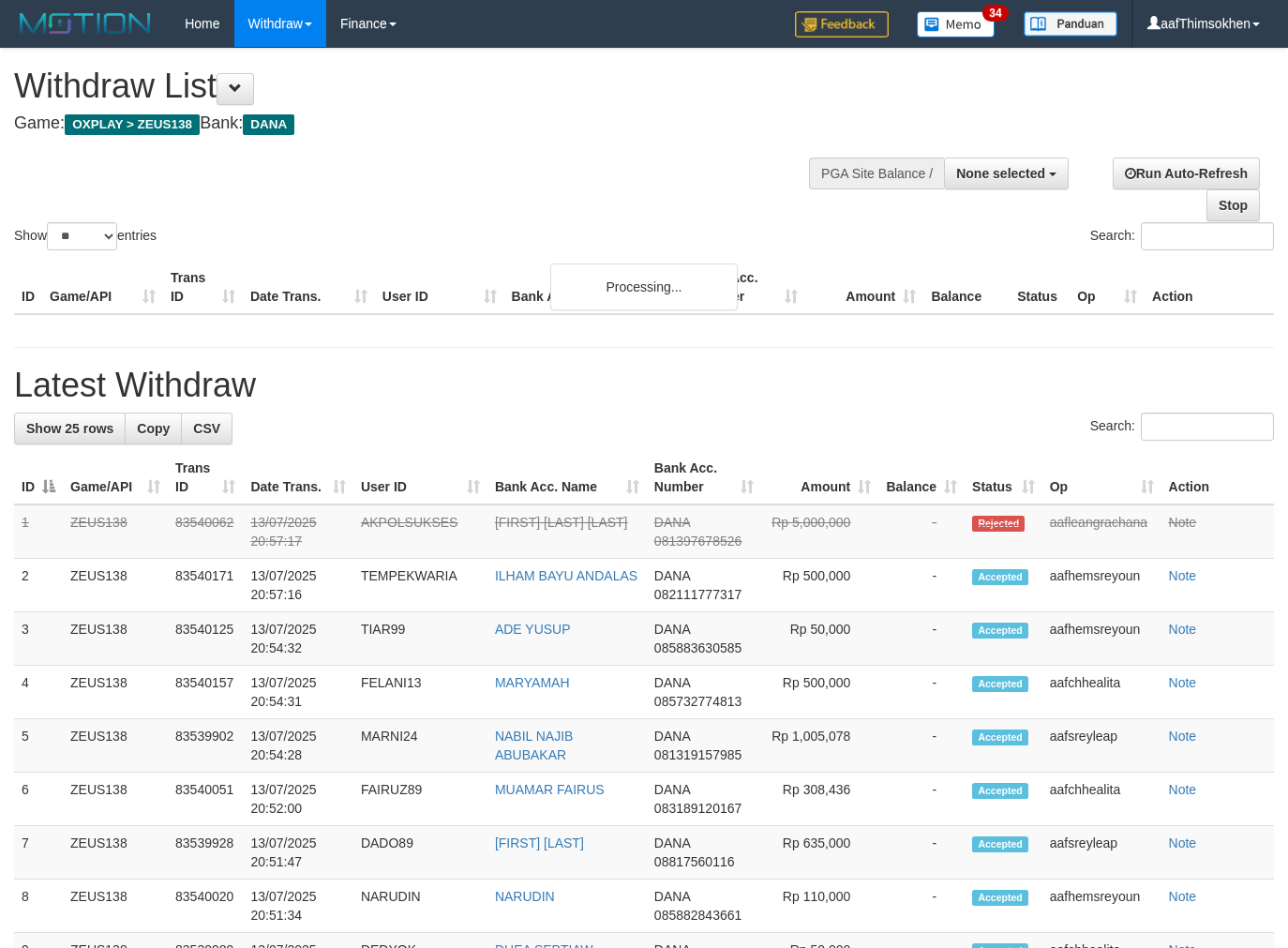 select 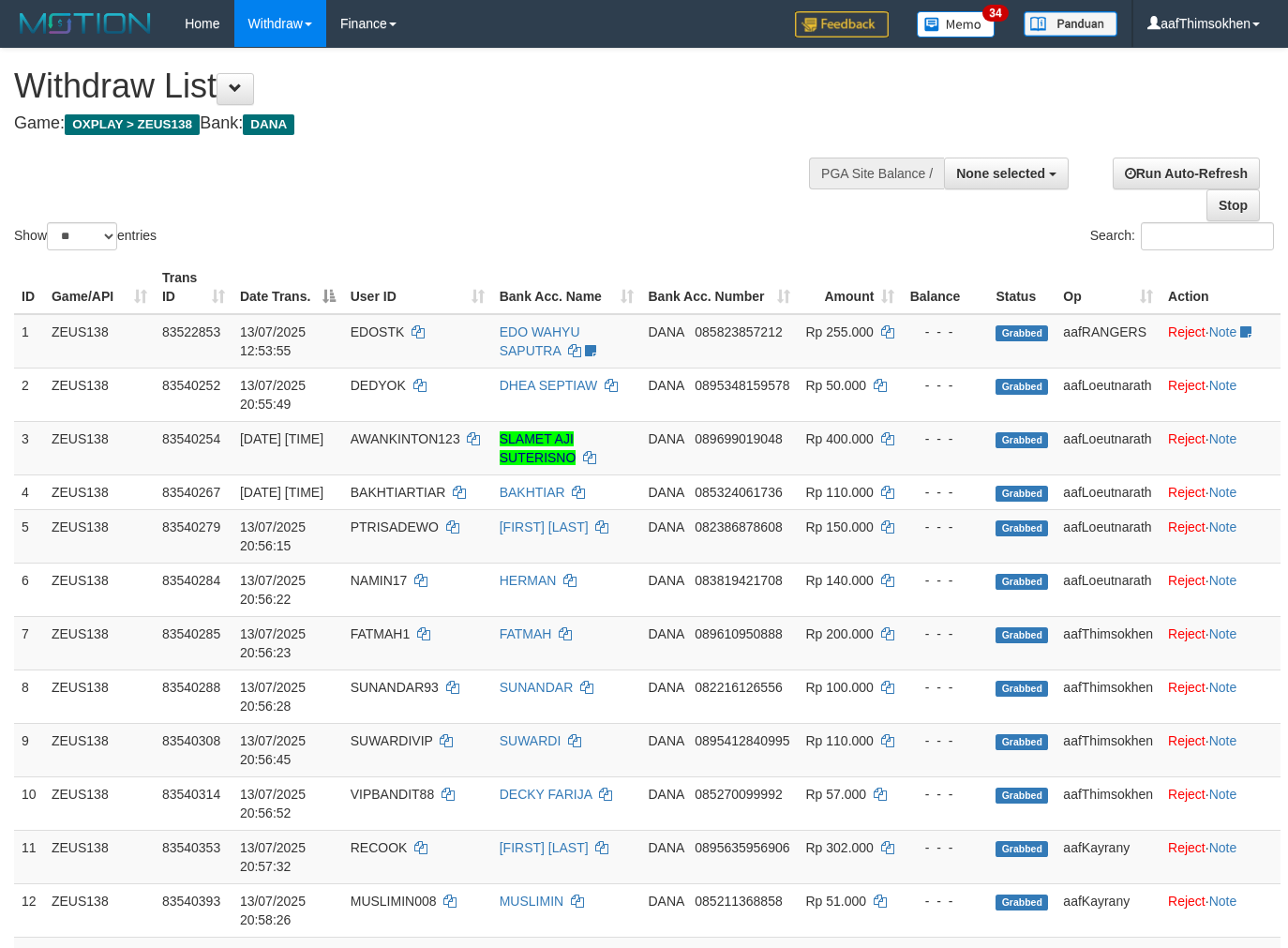 select 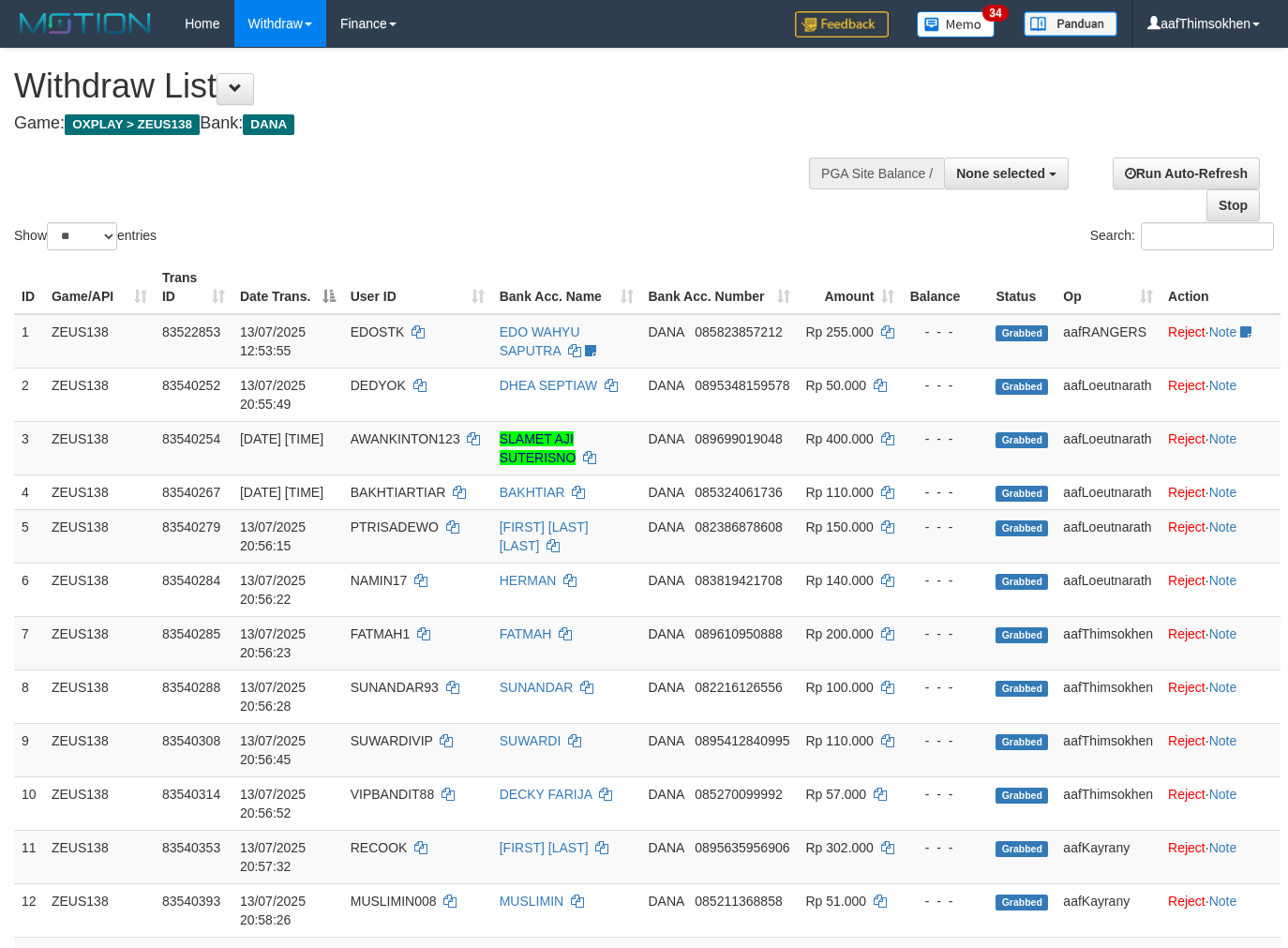 select 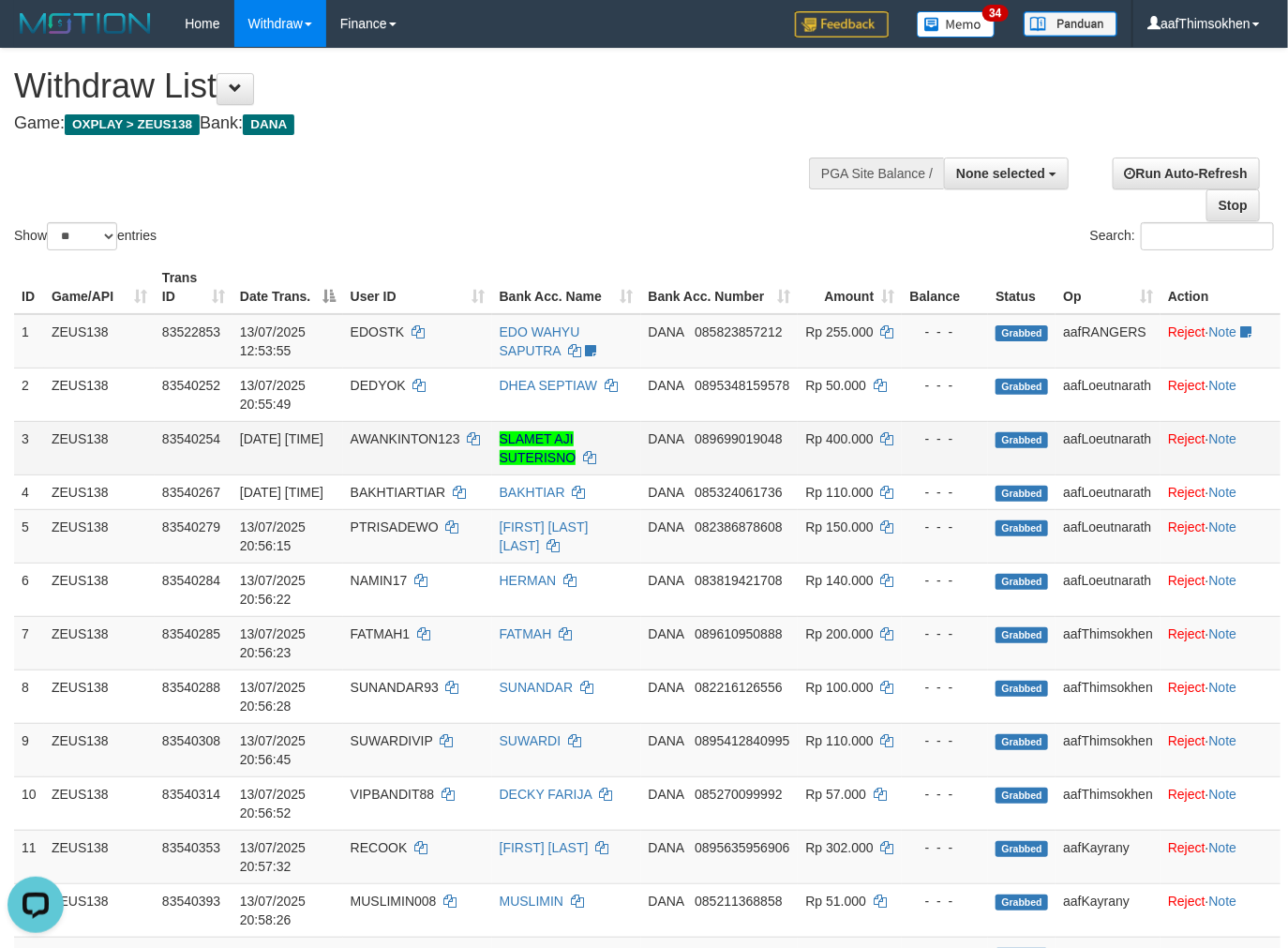 scroll, scrollTop: 0, scrollLeft: 0, axis: both 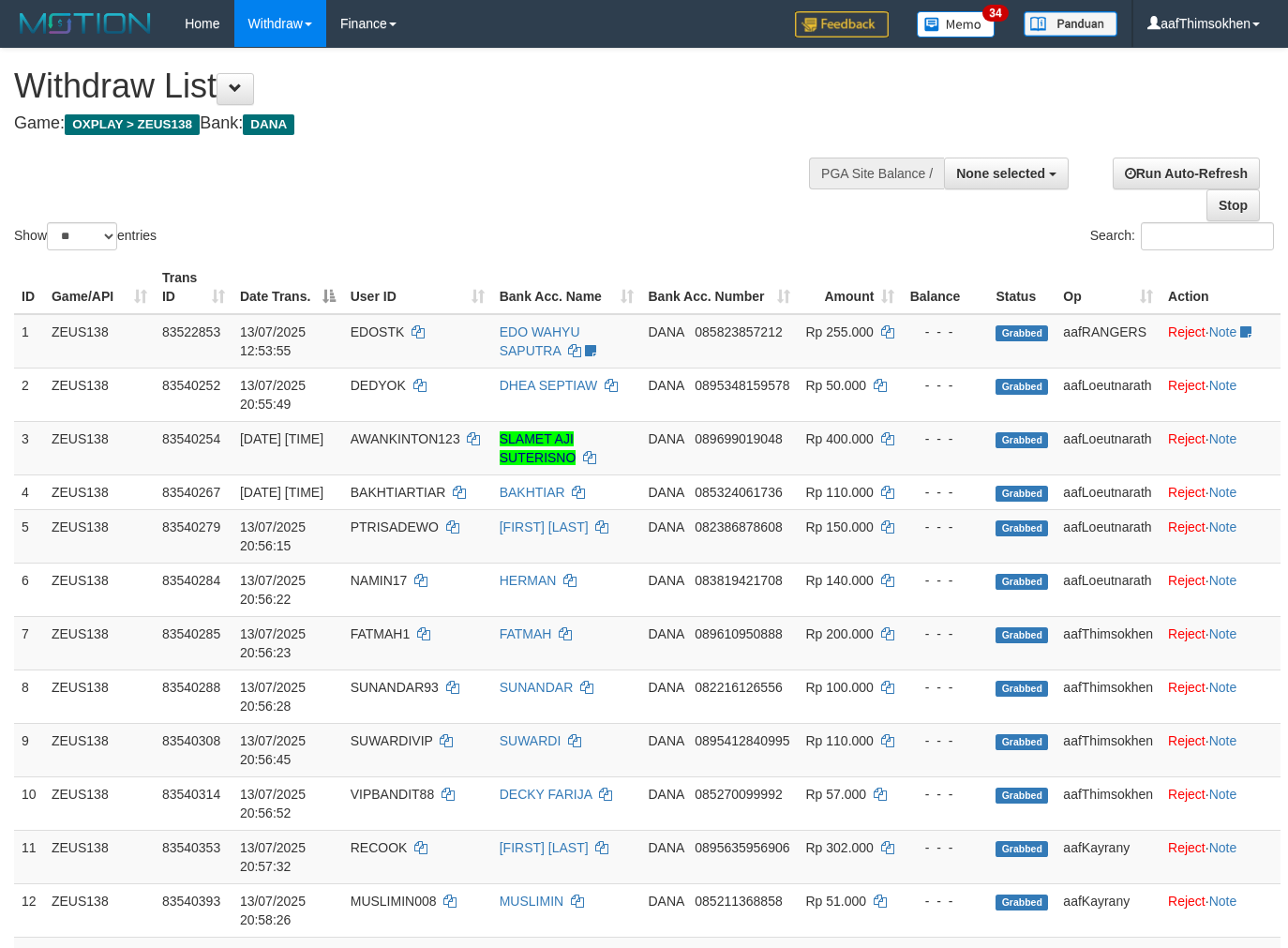 select 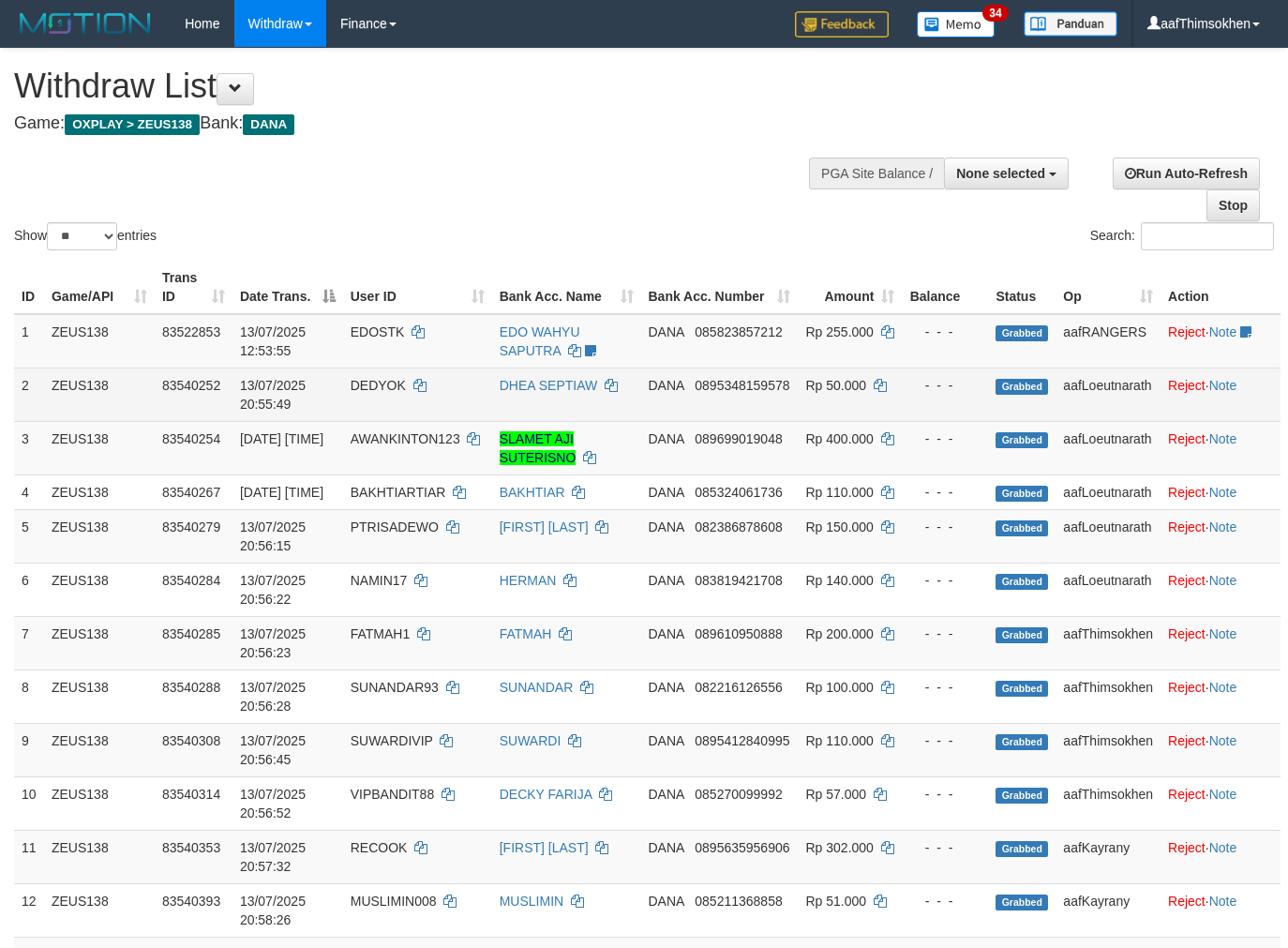 scroll, scrollTop: 0, scrollLeft: 0, axis: both 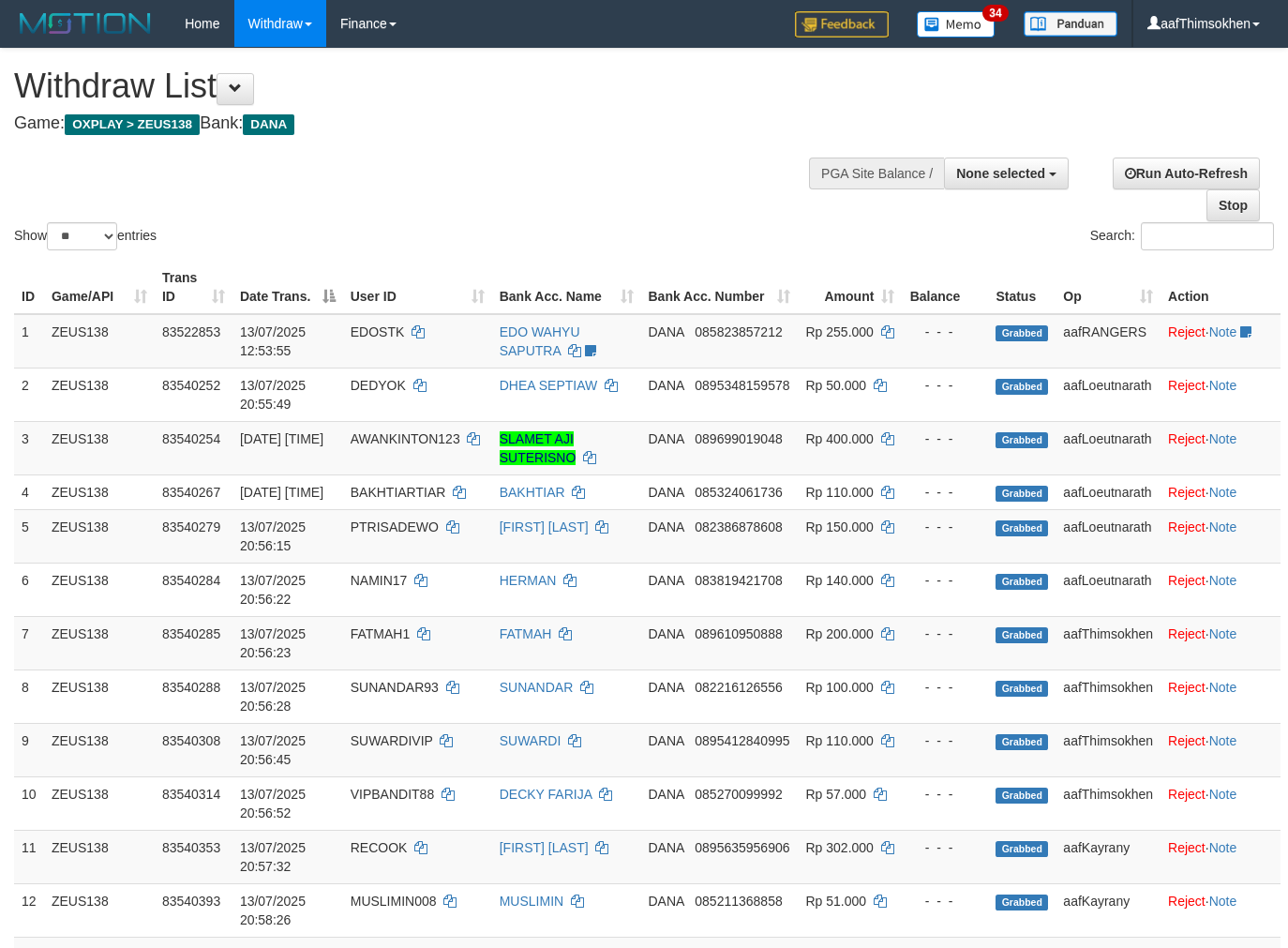 select 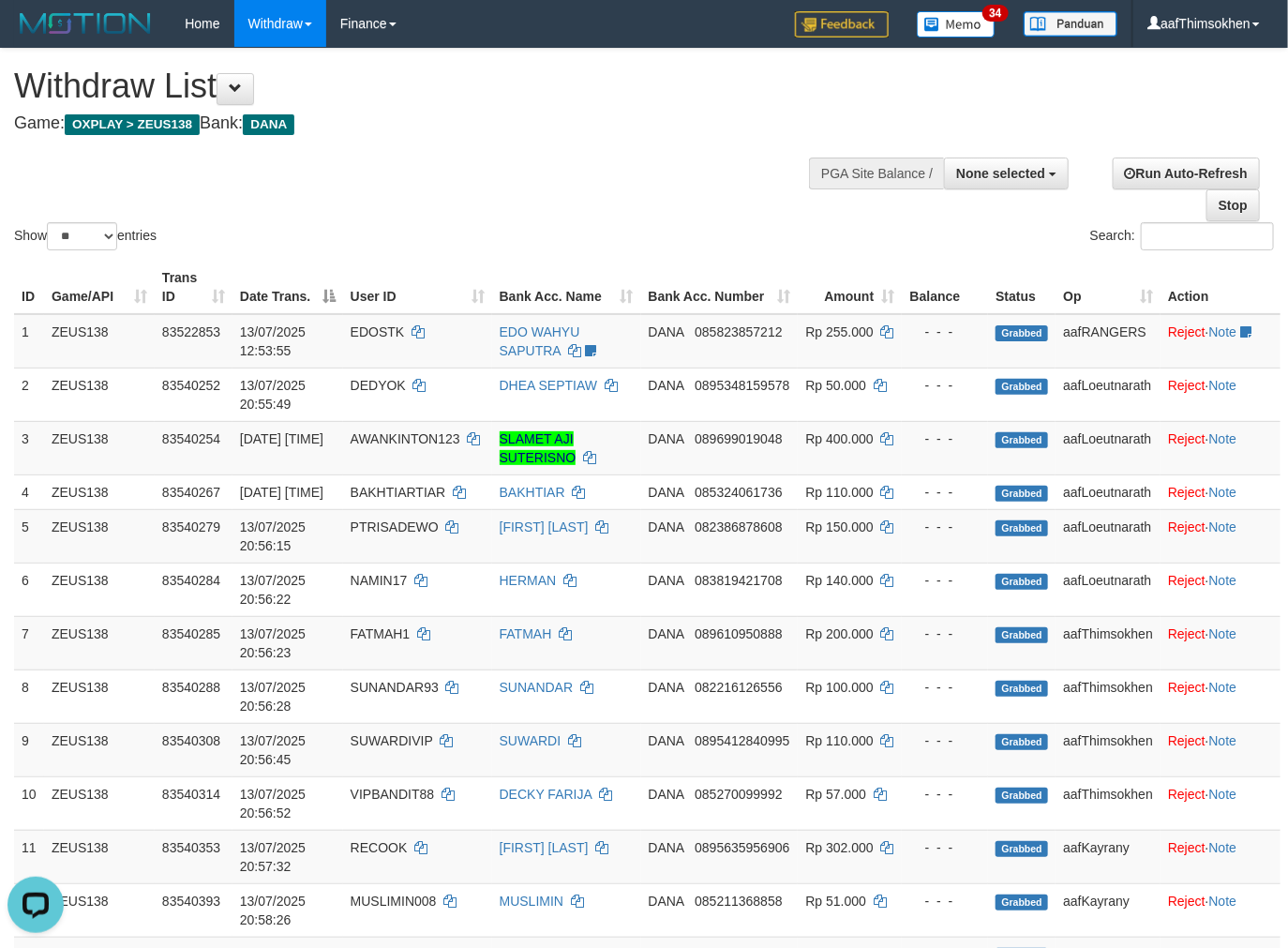 scroll, scrollTop: 0, scrollLeft: 0, axis: both 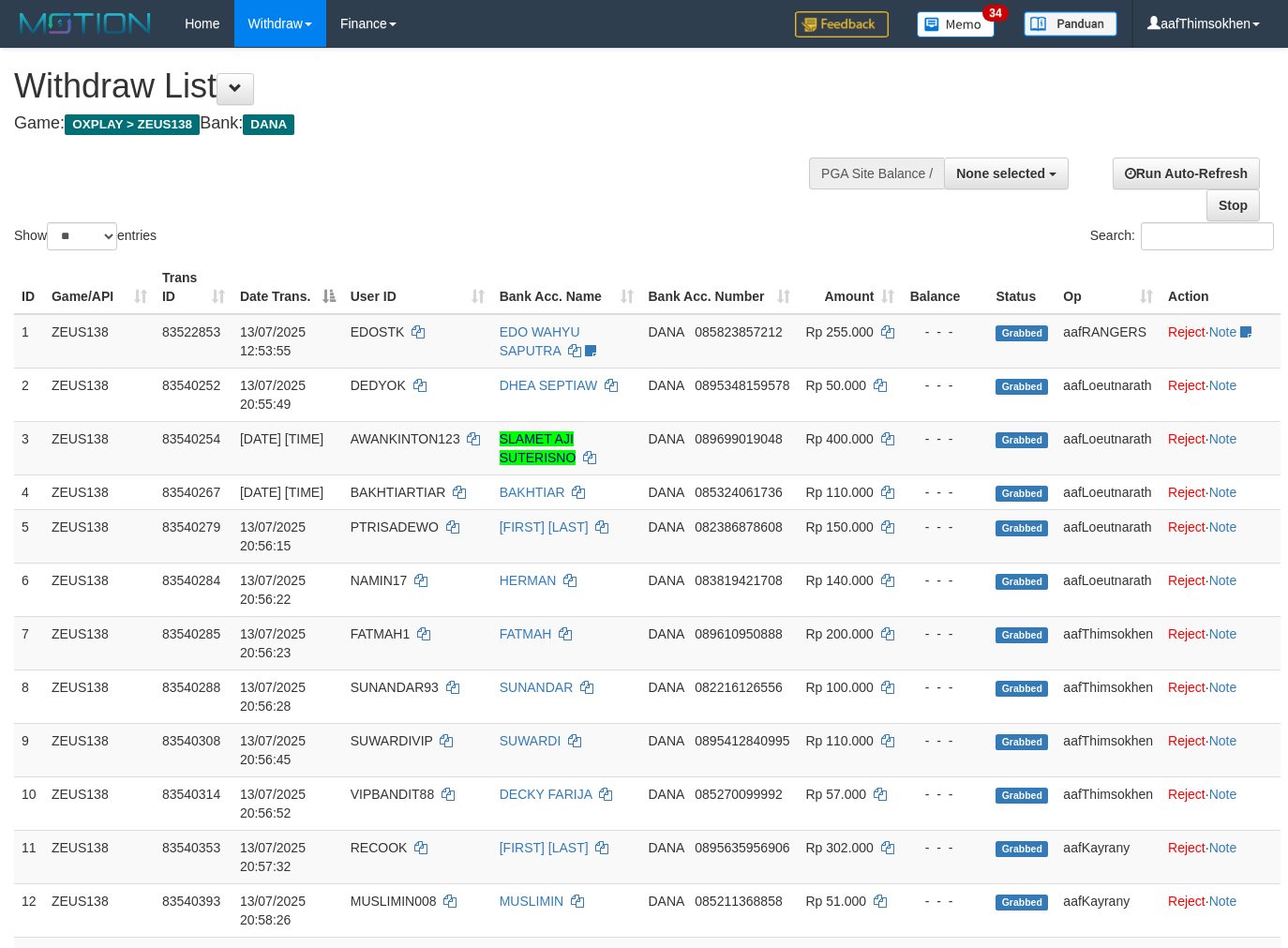 select 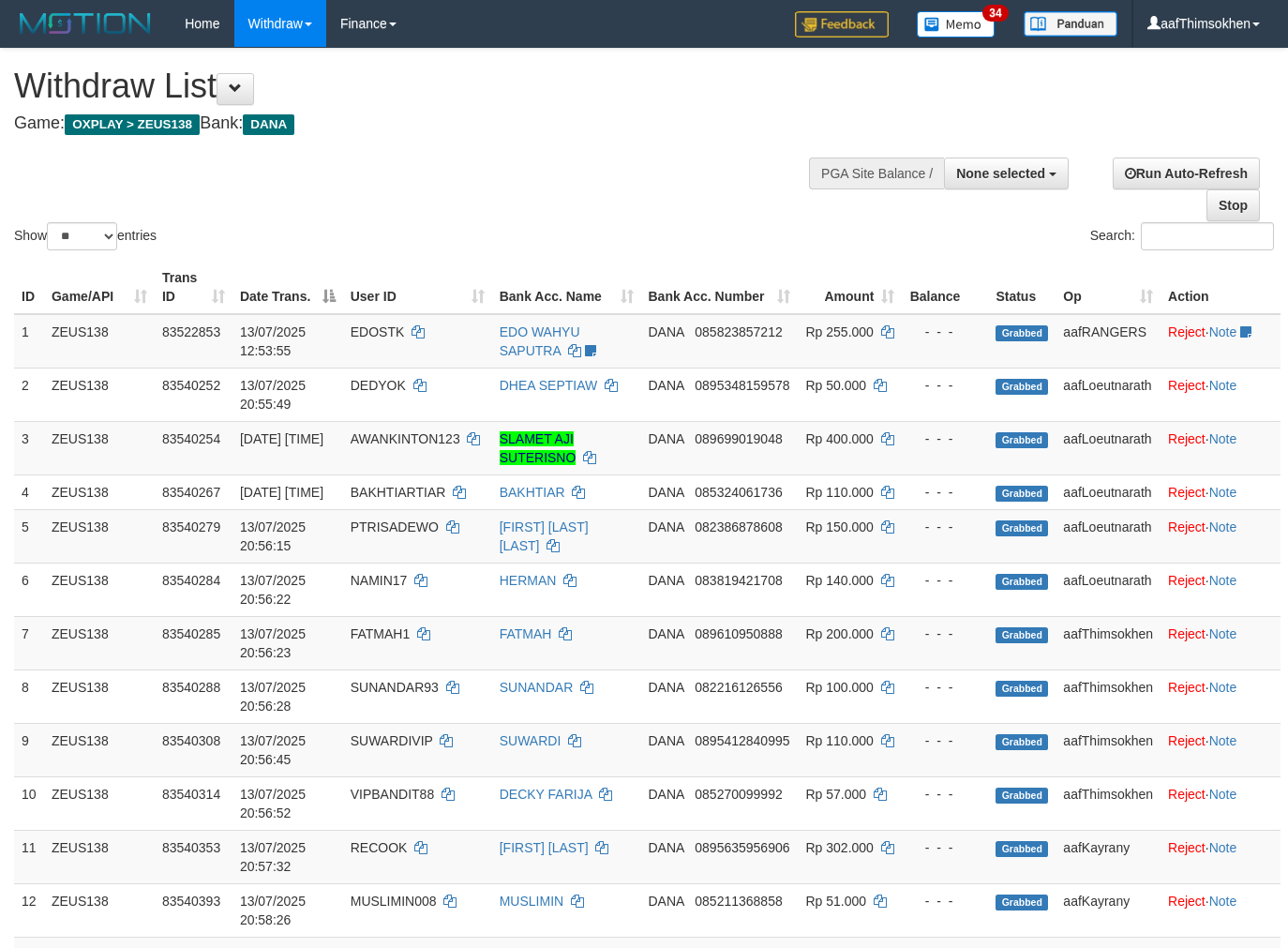 select 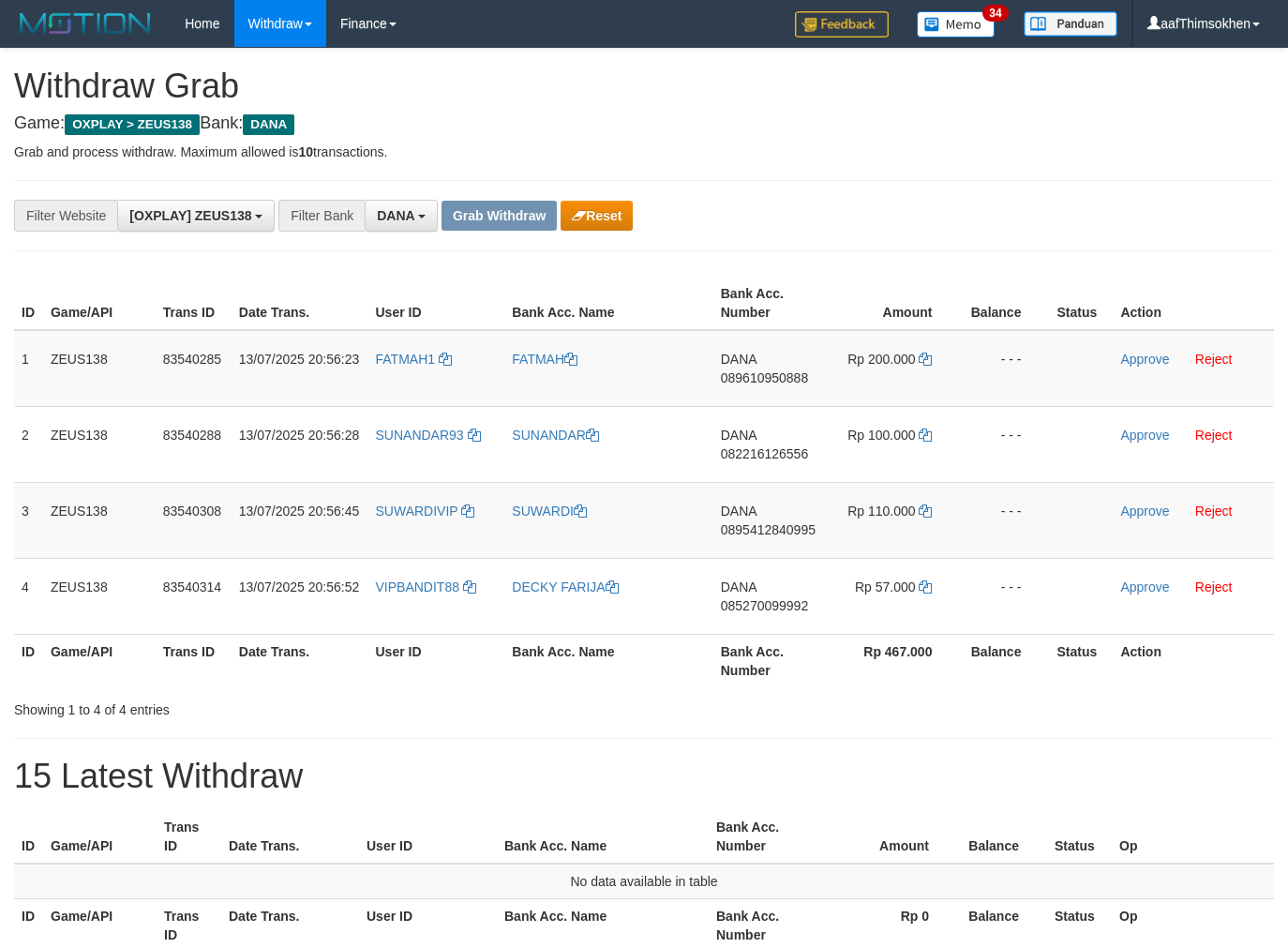 scroll, scrollTop: 0, scrollLeft: 0, axis: both 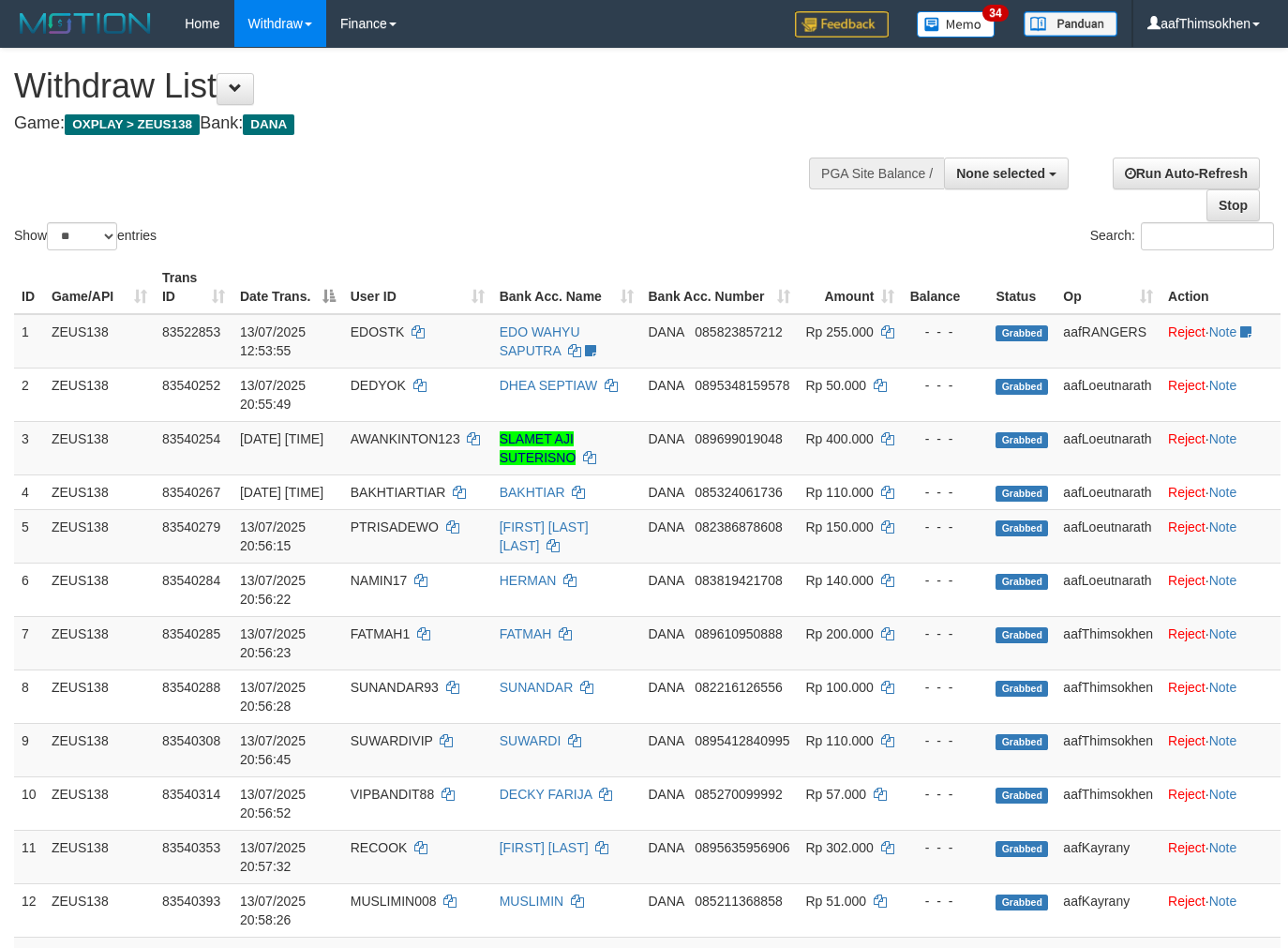 select 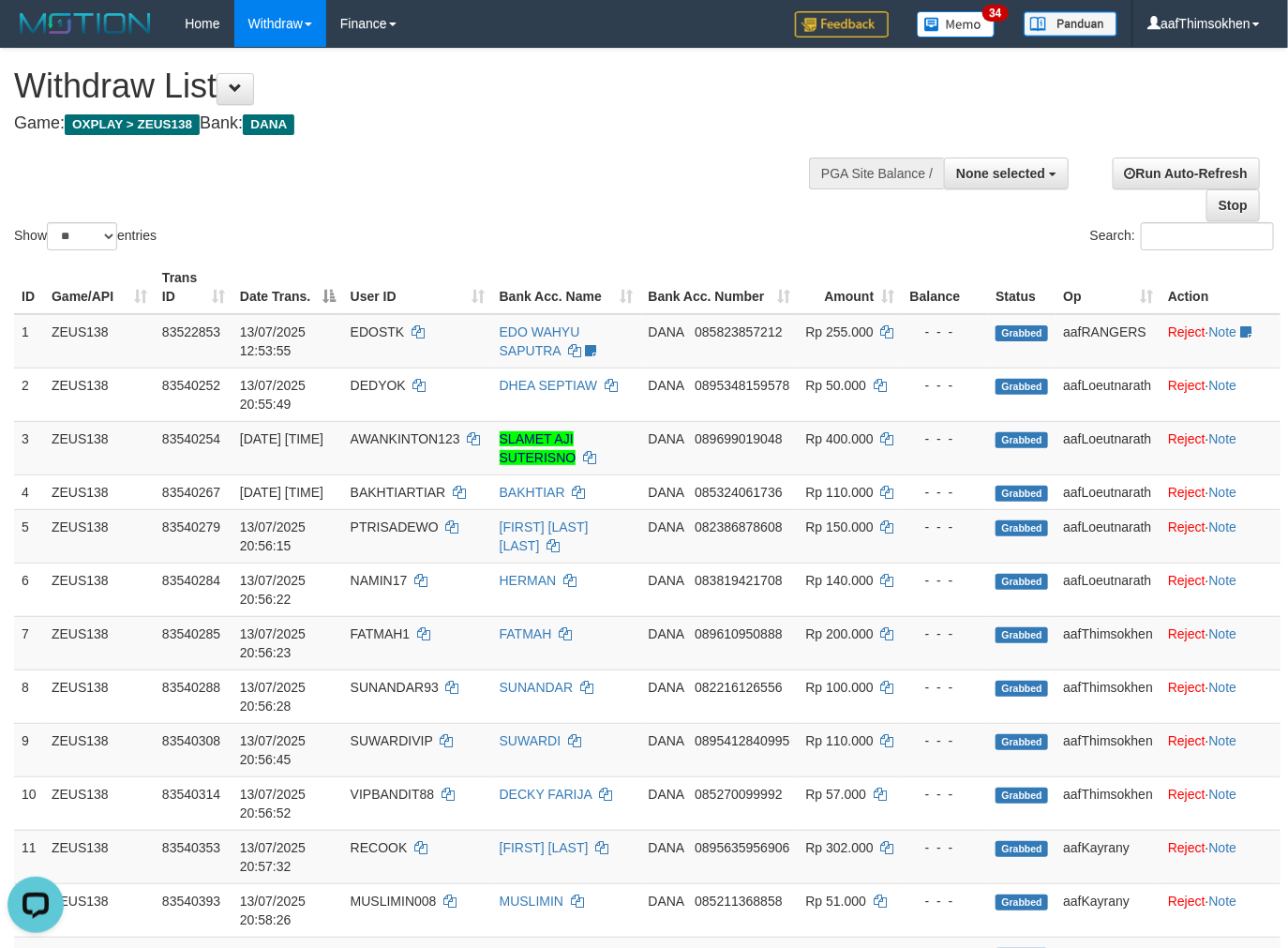 scroll, scrollTop: 0, scrollLeft: 0, axis: both 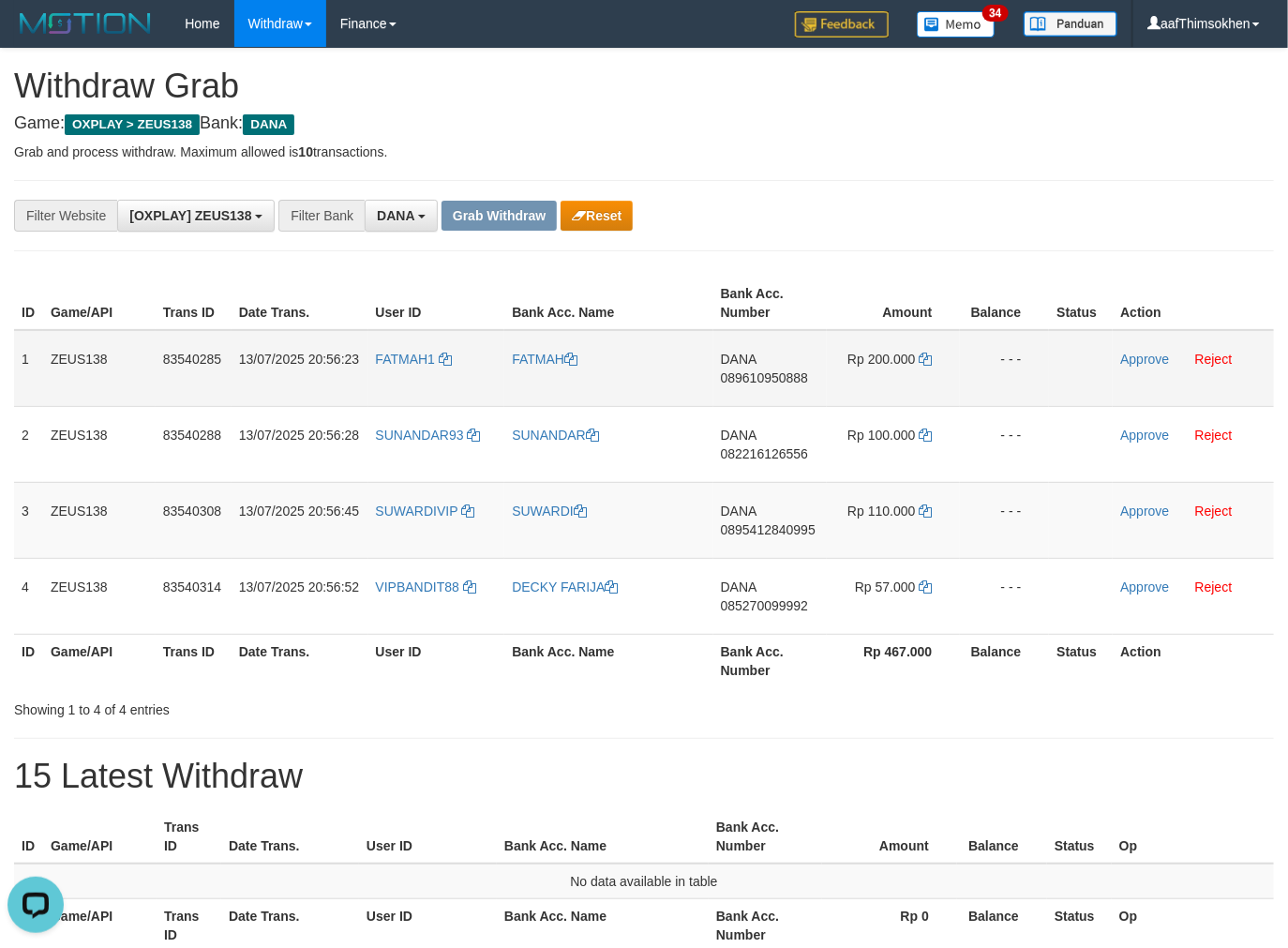 click on "FATMAH1" at bounding box center [437, 369] 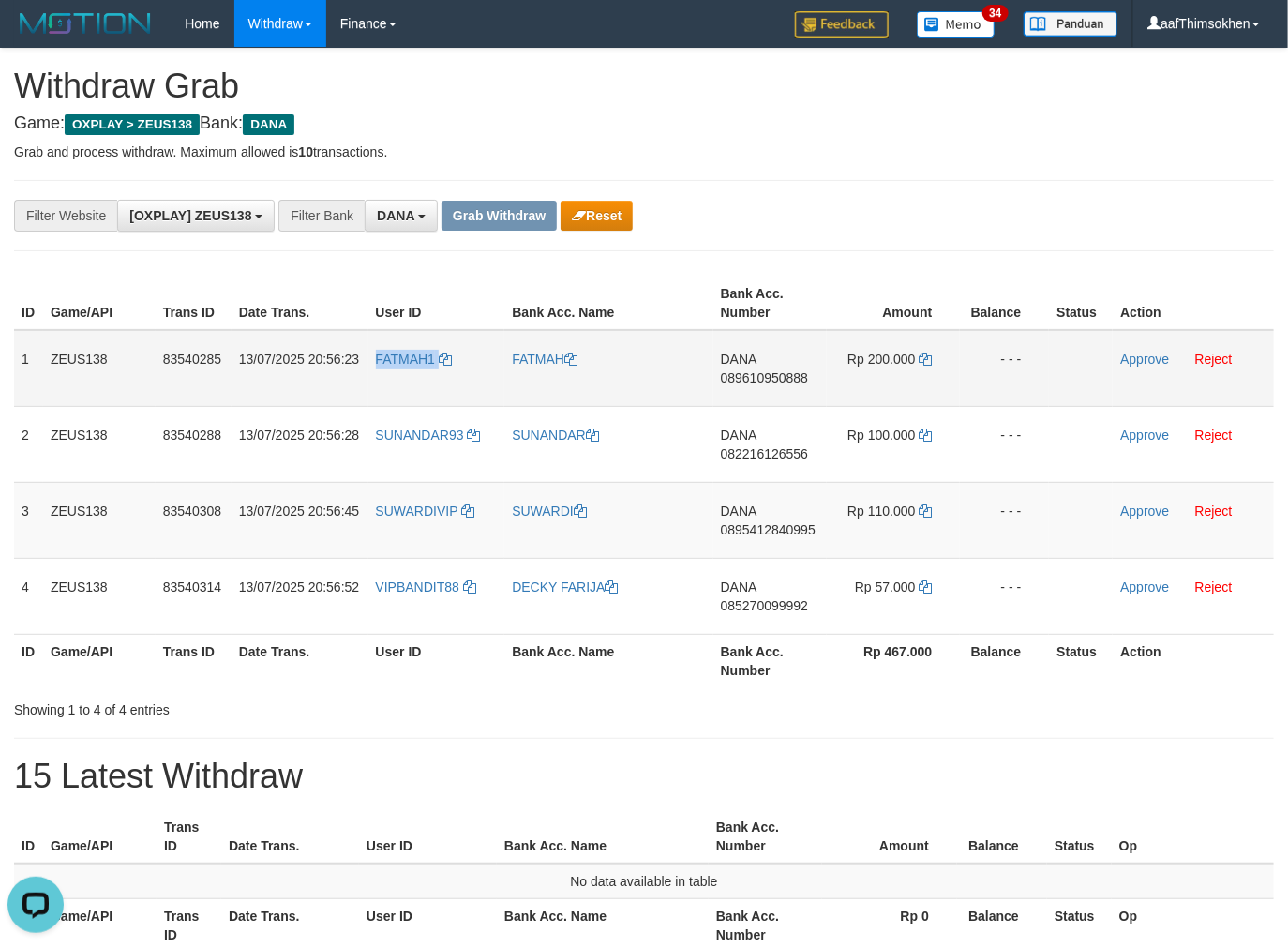 click on "FATMAH1" at bounding box center (437, 369) 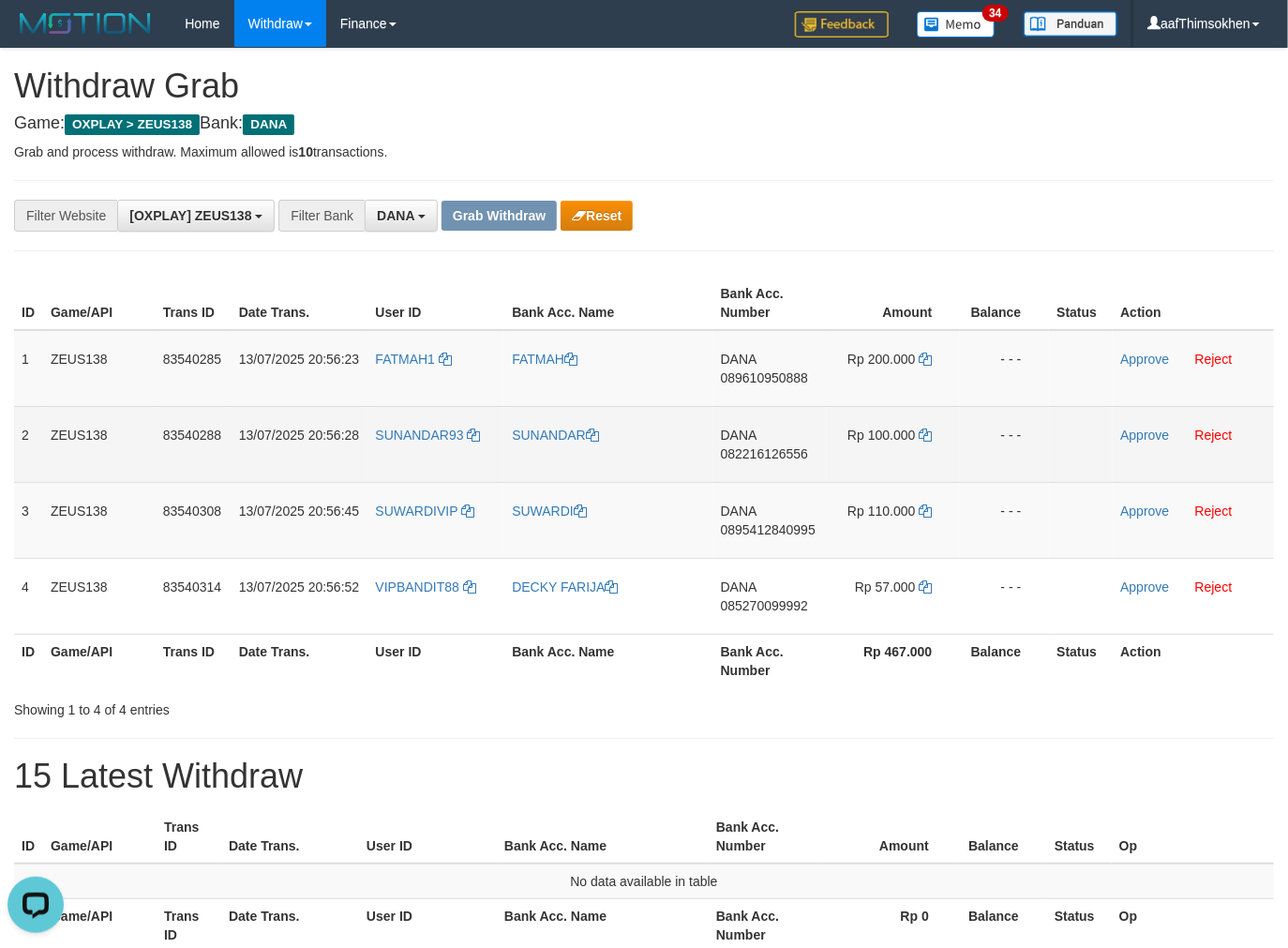 click on "SUNANDAR93" at bounding box center (437, 444) 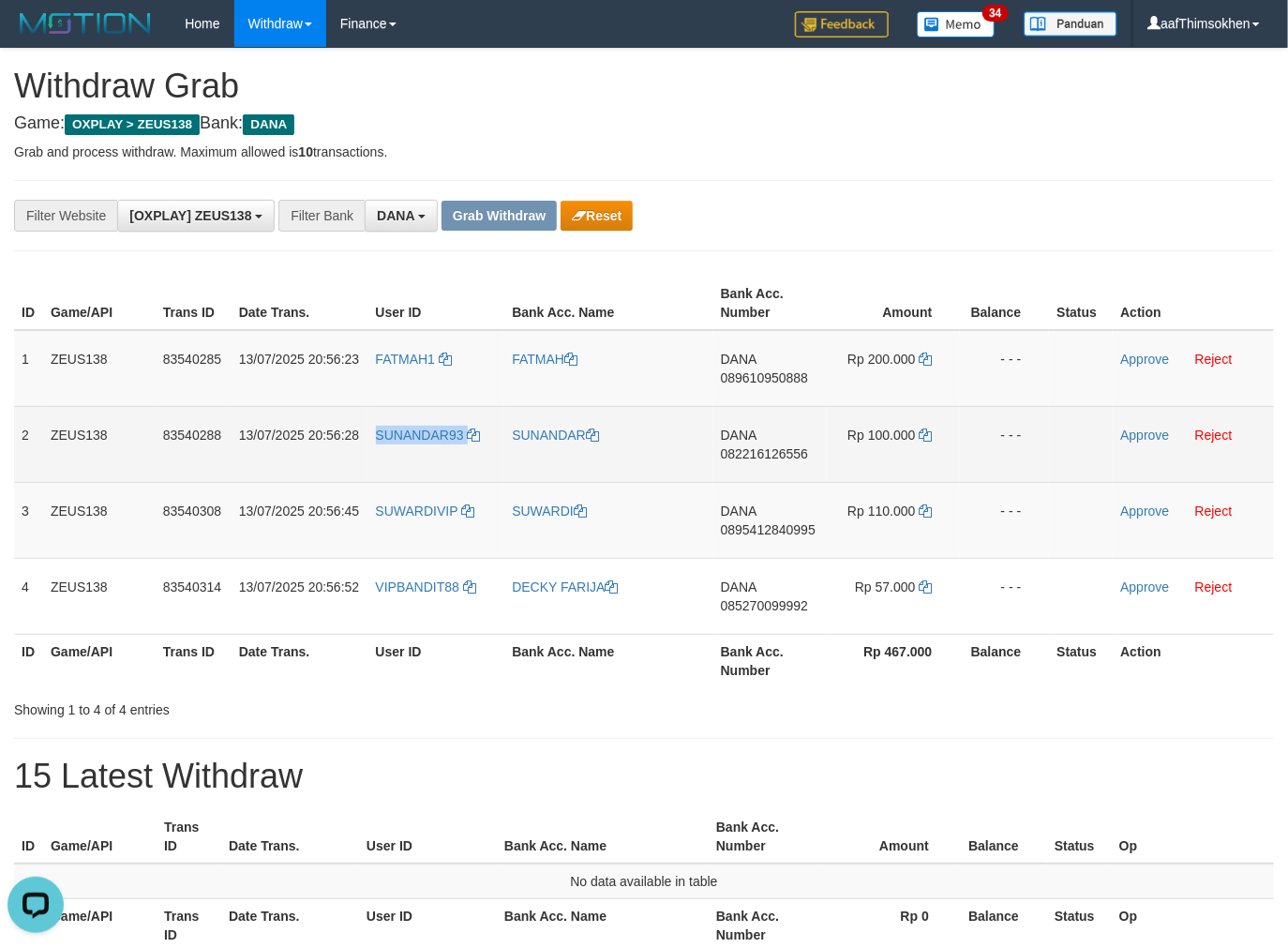 click on "SUNANDAR93" at bounding box center [437, 444] 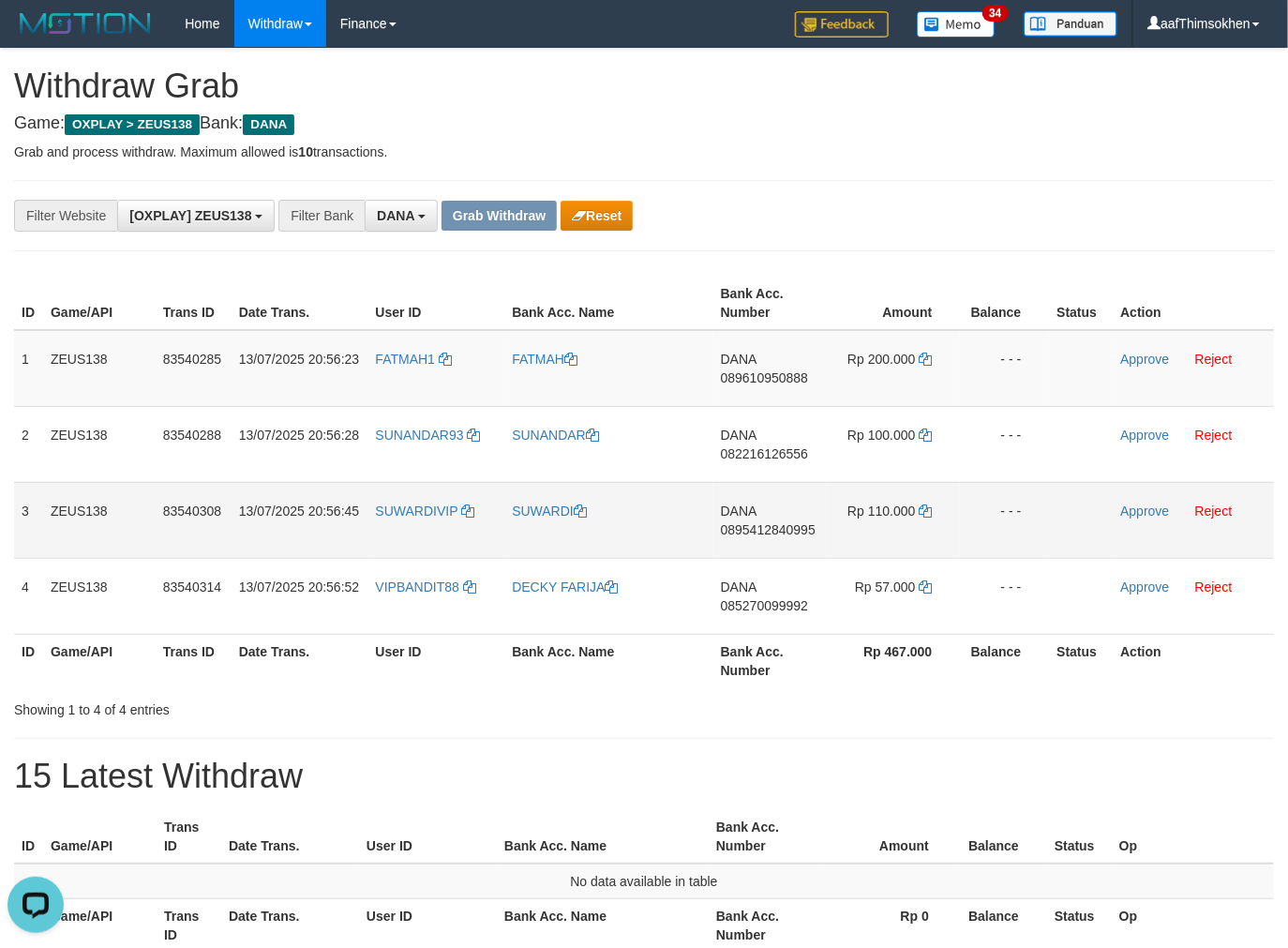 click on "SUWARDIVIP" at bounding box center [437, 519] 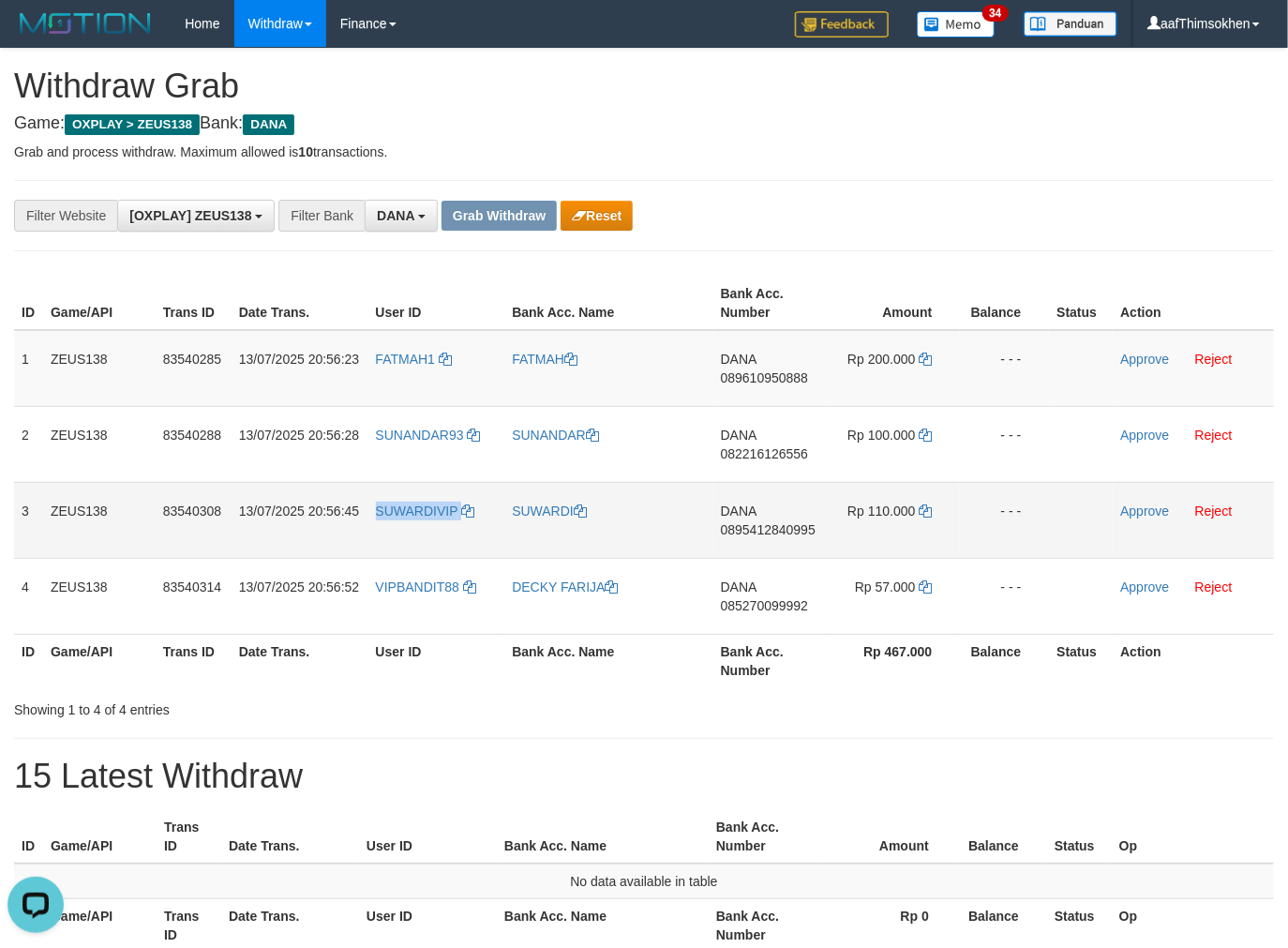 click on "SUWARDIVIP" at bounding box center (437, 519) 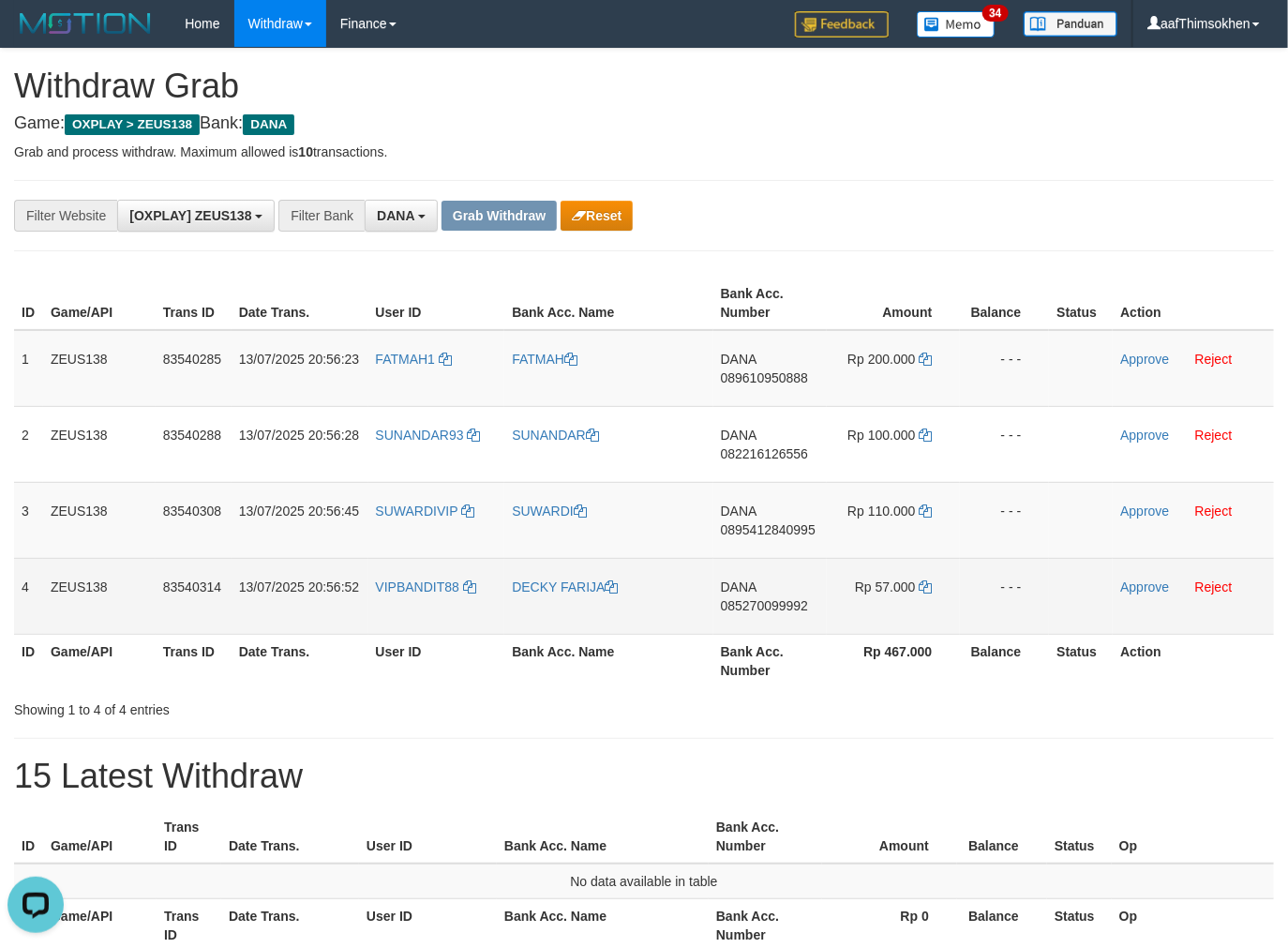 click on "VIPBANDIT88" at bounding box center (437, 595) 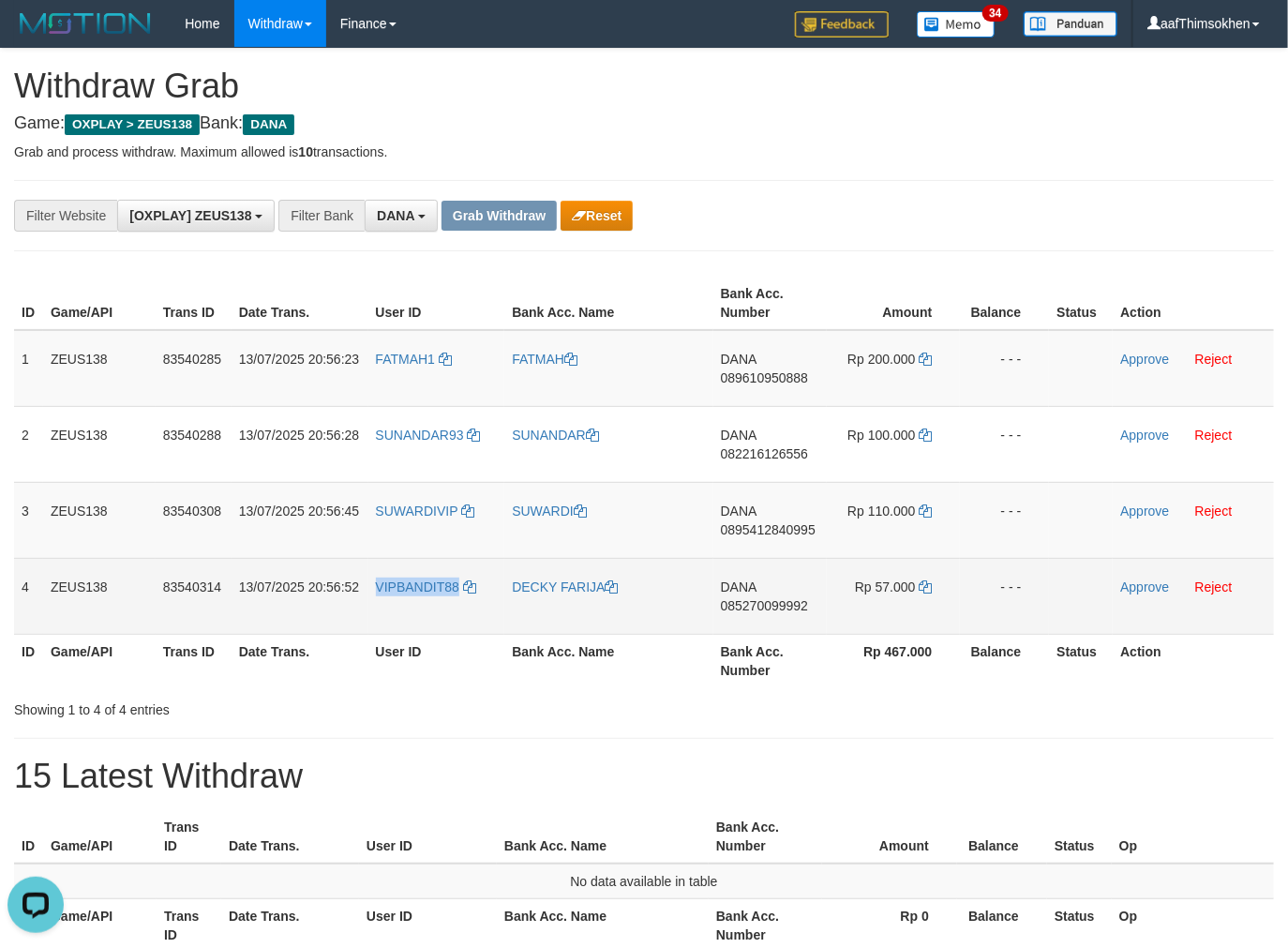 click on "VIPBANDIT88" at bounding box center [437, 595] 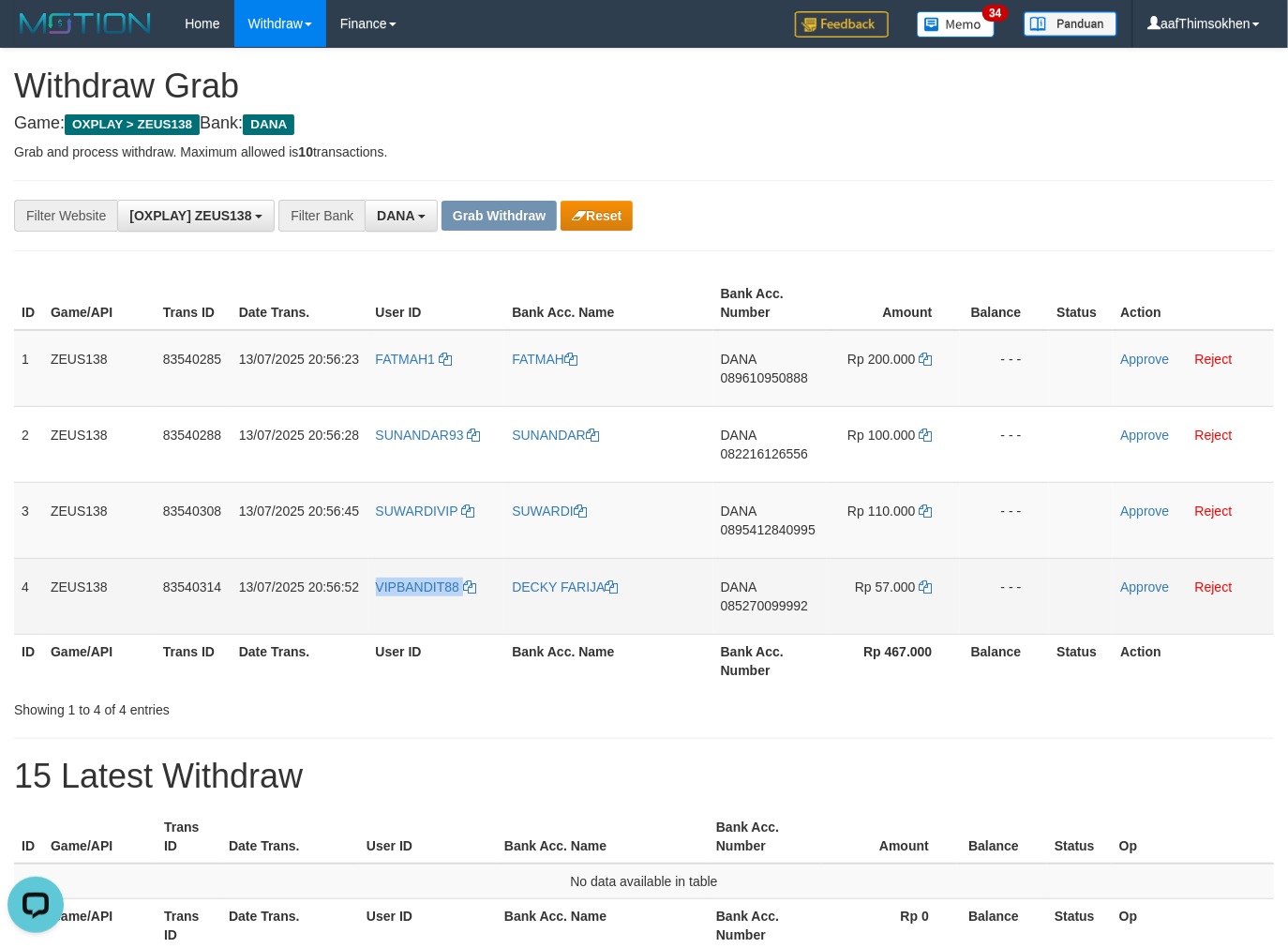 click on "VIPBANDIT88" at bounding box center [437, 595] 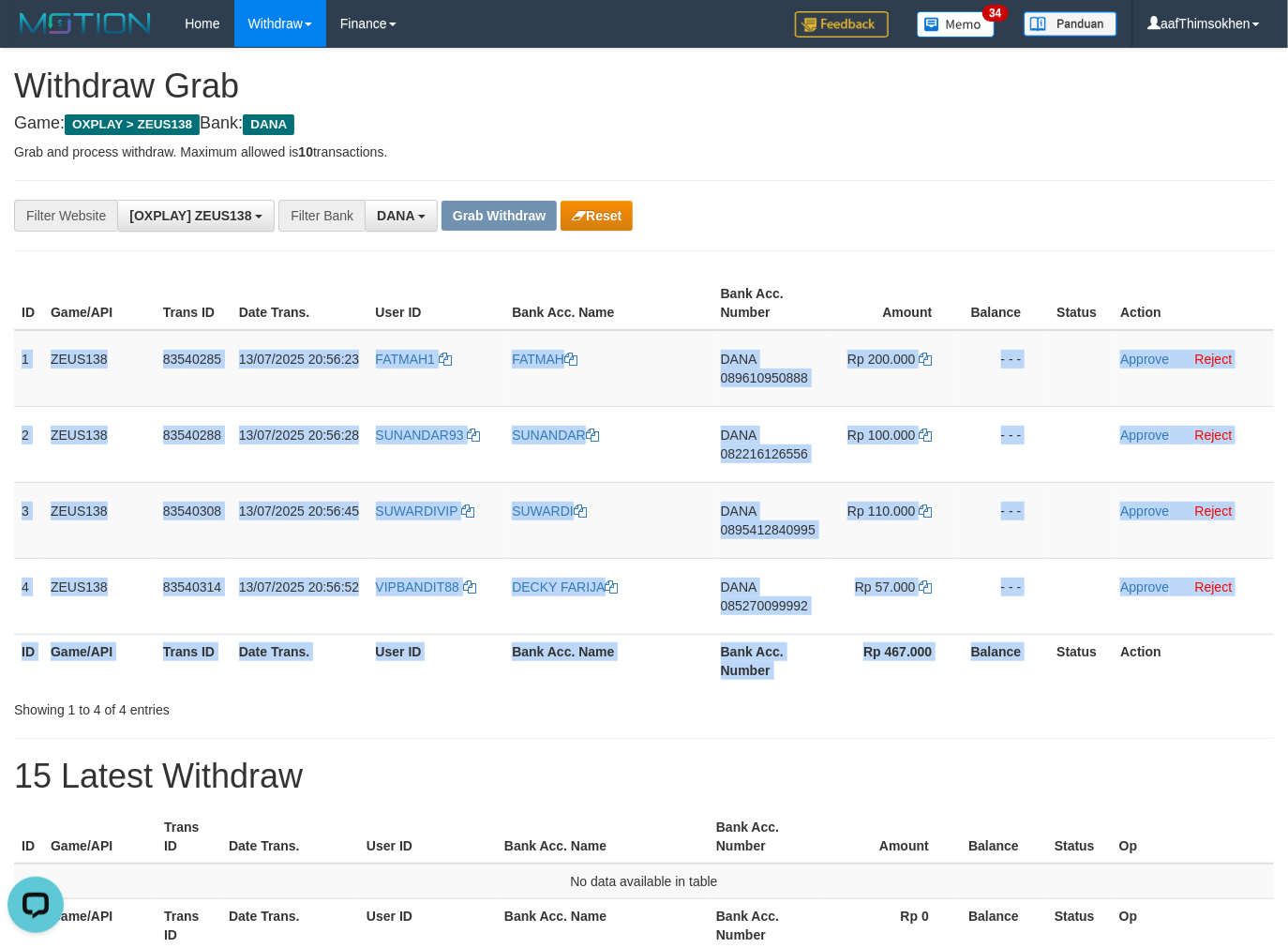 copy on "1
ZEUS138
83540285
13/07/2025 20:56:23
FATMAH1
FATMAH
DANA
089610950888
Rp 200.000
- - -
Approve
Reject
2
ZEUS138
83540288
13/07/2025 20:56:28
SUNANDAR93
SUNANDAR
DANA
082216126556
Rp 100.000
- - -
Approve
Reject
3
ZEUS138
83540308
13/07/2025 20:56:45
SUWARDIVIP
SUWARDI
DANA
0895412840995
Rp 110.000
- - -
Approve
Reject
4
ZEUS138
83540314
13/07/2025 20:56:52
VIPBANDIT88
DECKY FARIJA
DANA
085270099992
Rp 57.000
- - -
Approve
Reject
ID Game/API Trans ID Date Trans. User ID Bank Acc. Name Bank Acc. Number Rp 467.000 Balance" 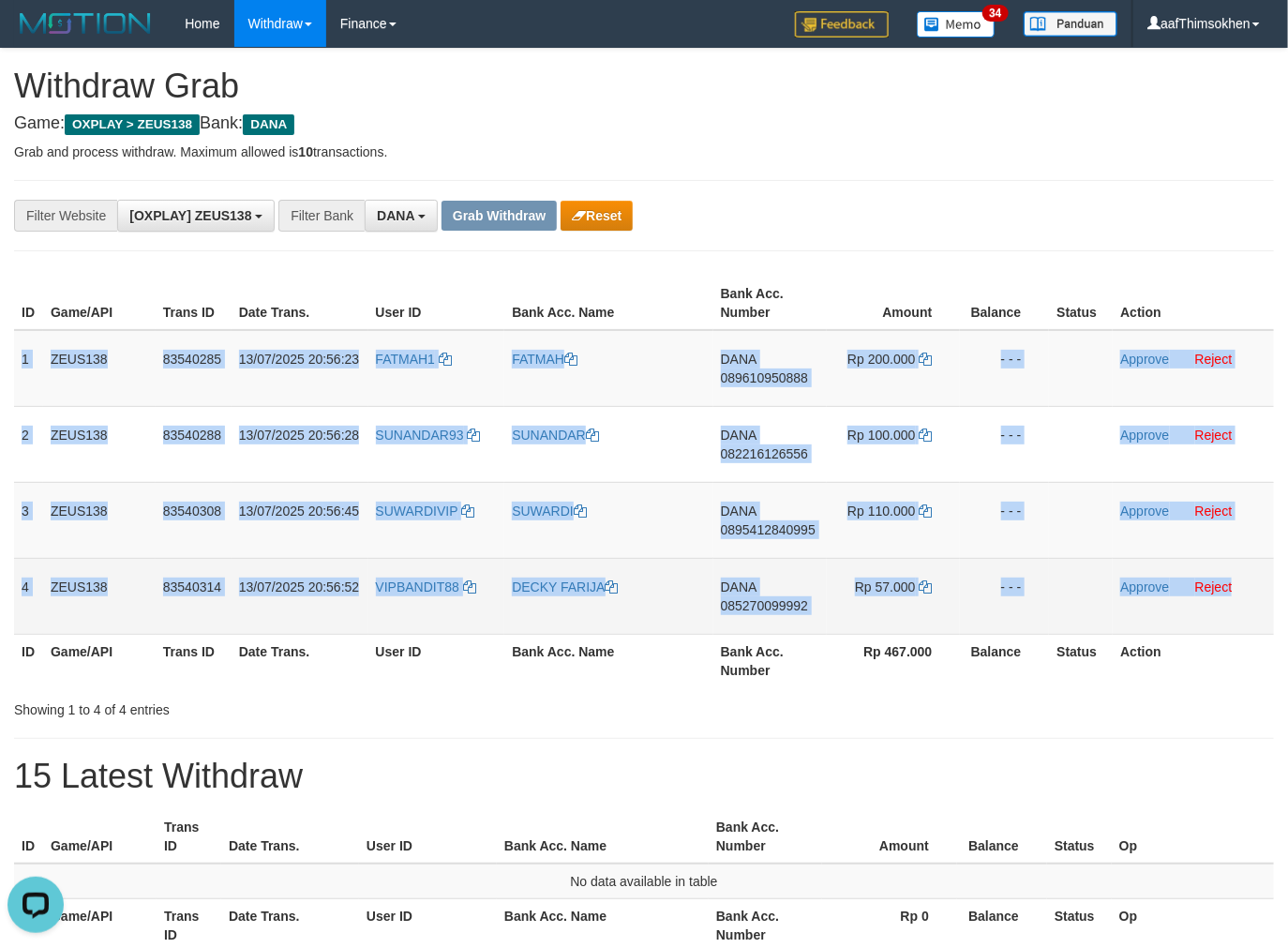 drag, startPoint x: 31, startPoint y: 369, endPoint x: 1242, endPoint y: 605, distance: 1233.7816 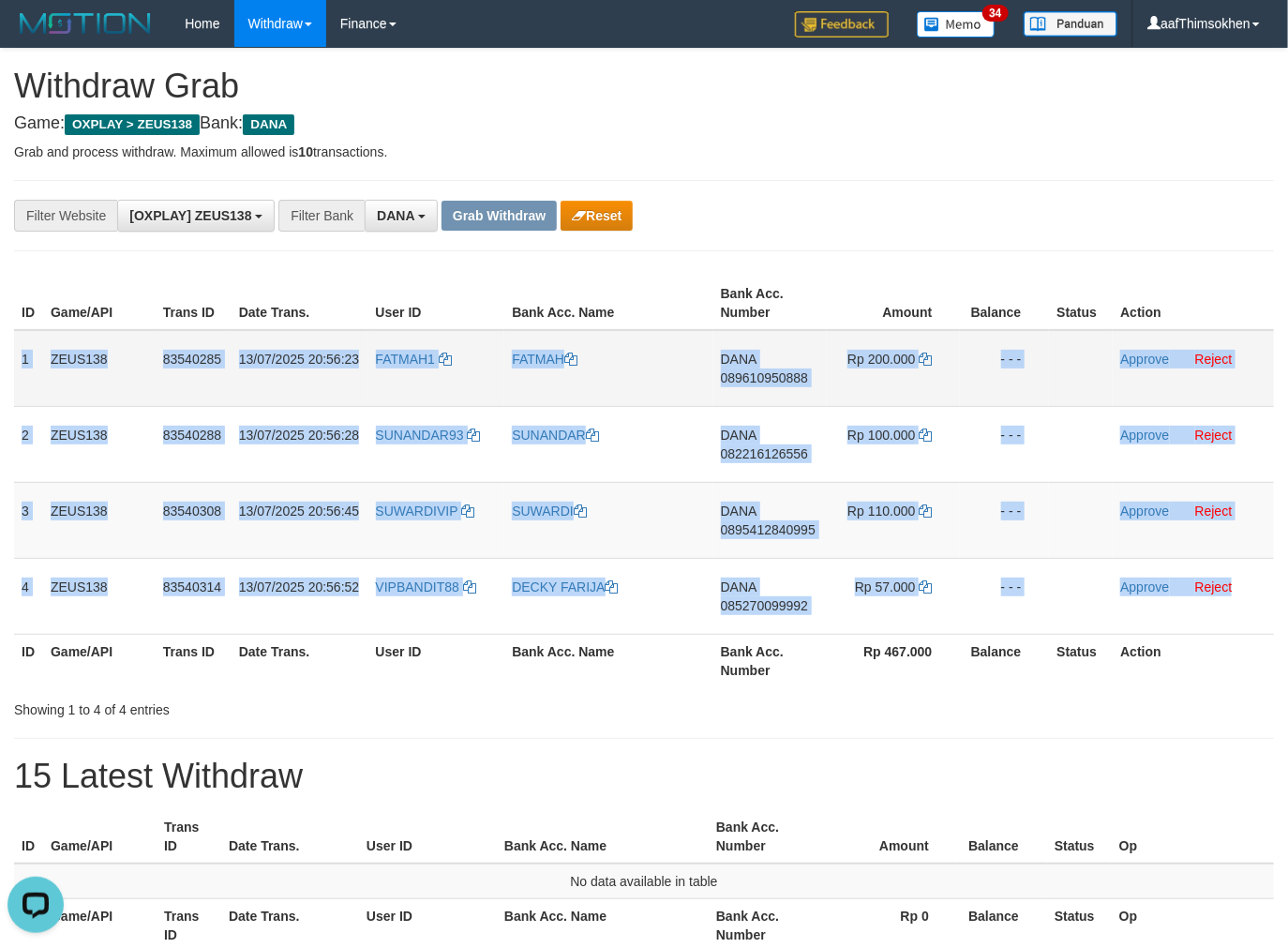 click on "ZEUS138" at bounding box center [99, 369] 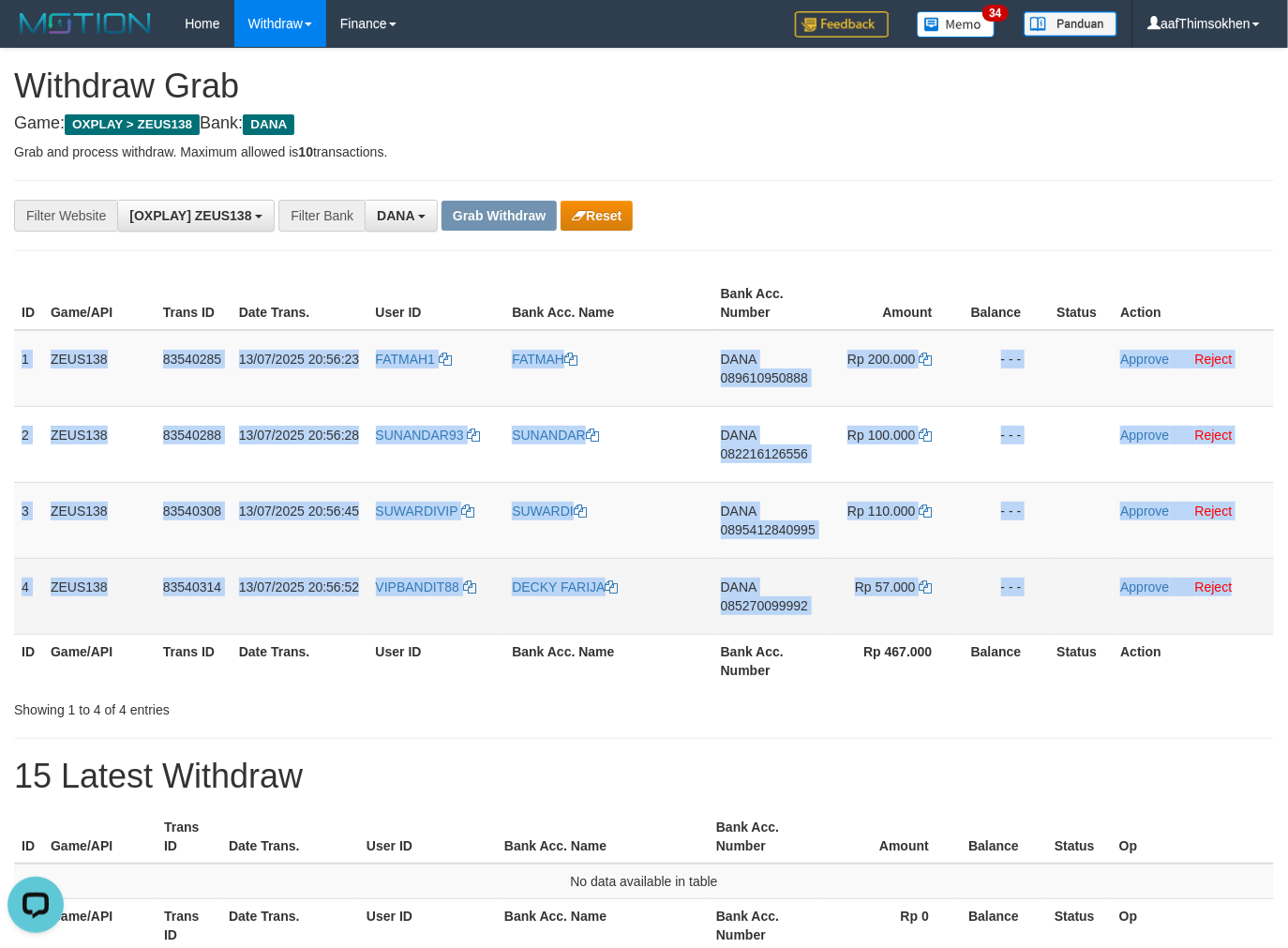 drag, startPoint x: 15, startPoint y: 349, endPoint x: 1225, endPoint y: 612, distance: 1238.2524 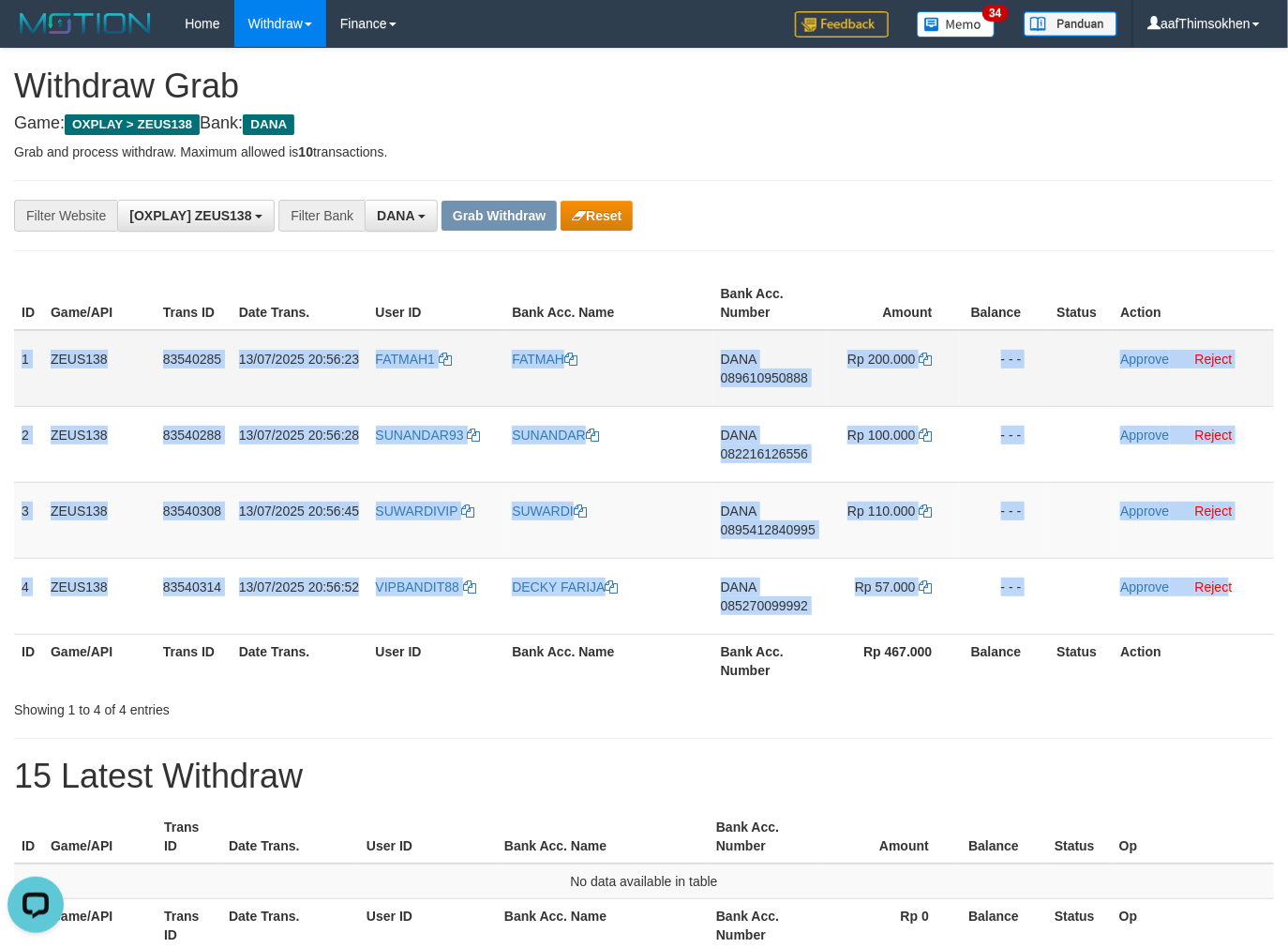 drag, startPoint x: 773, startPoint y: 377, endPoint x: 662, endPoint y: 364, distance: 111.7587 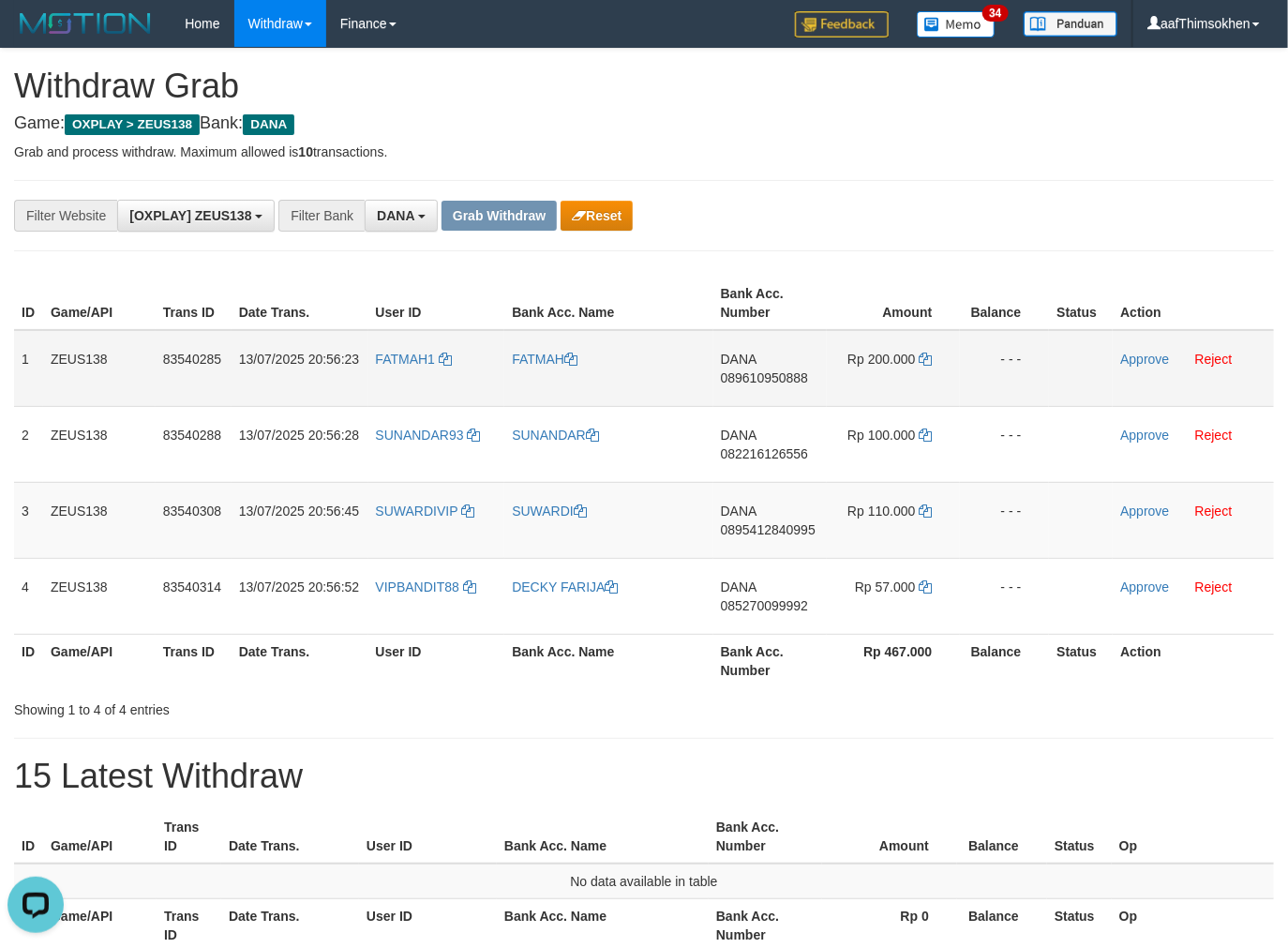 click on "089610950888" at bounding box center [764, 378] 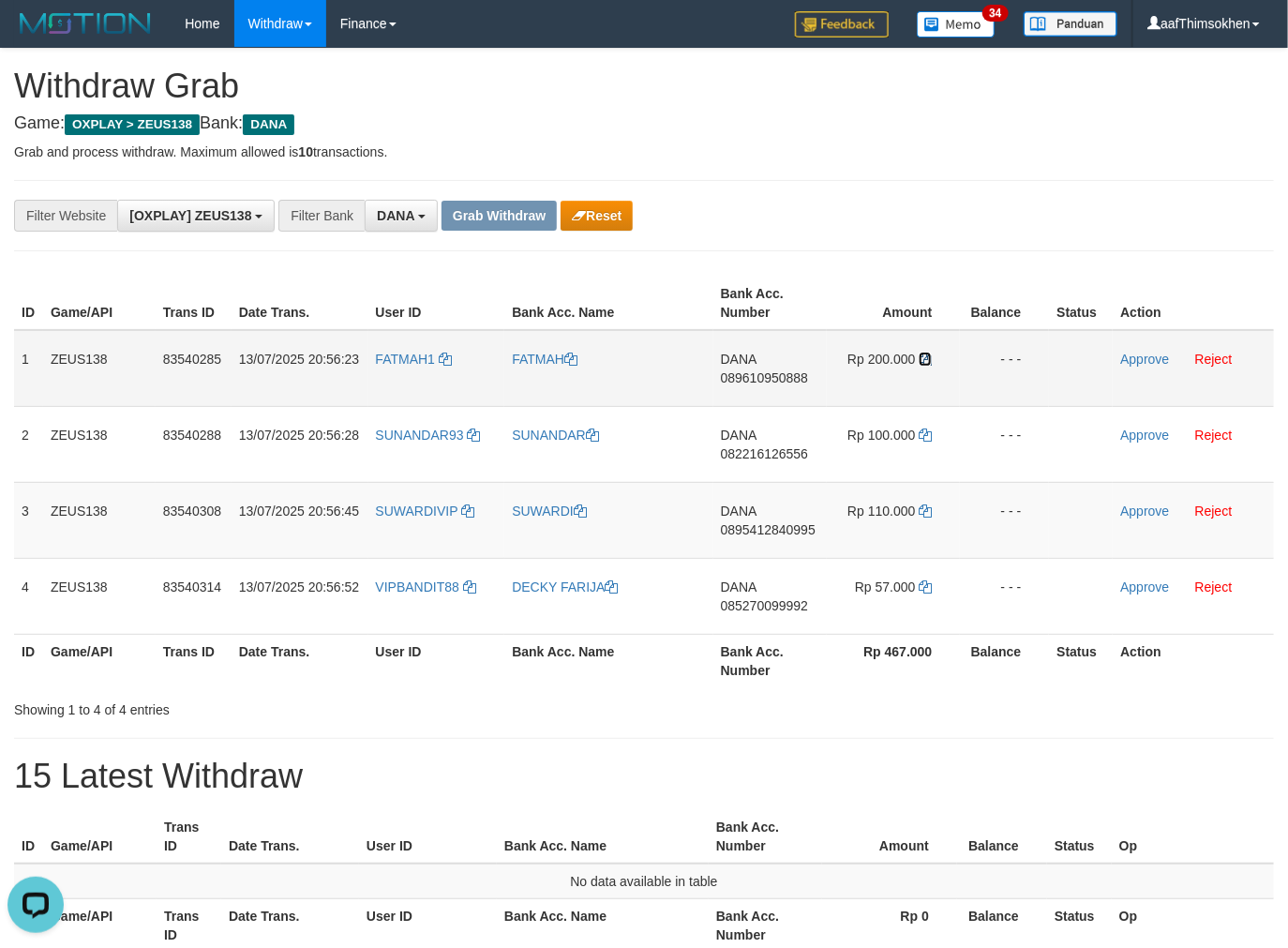 click at bounding box center [925, 359] 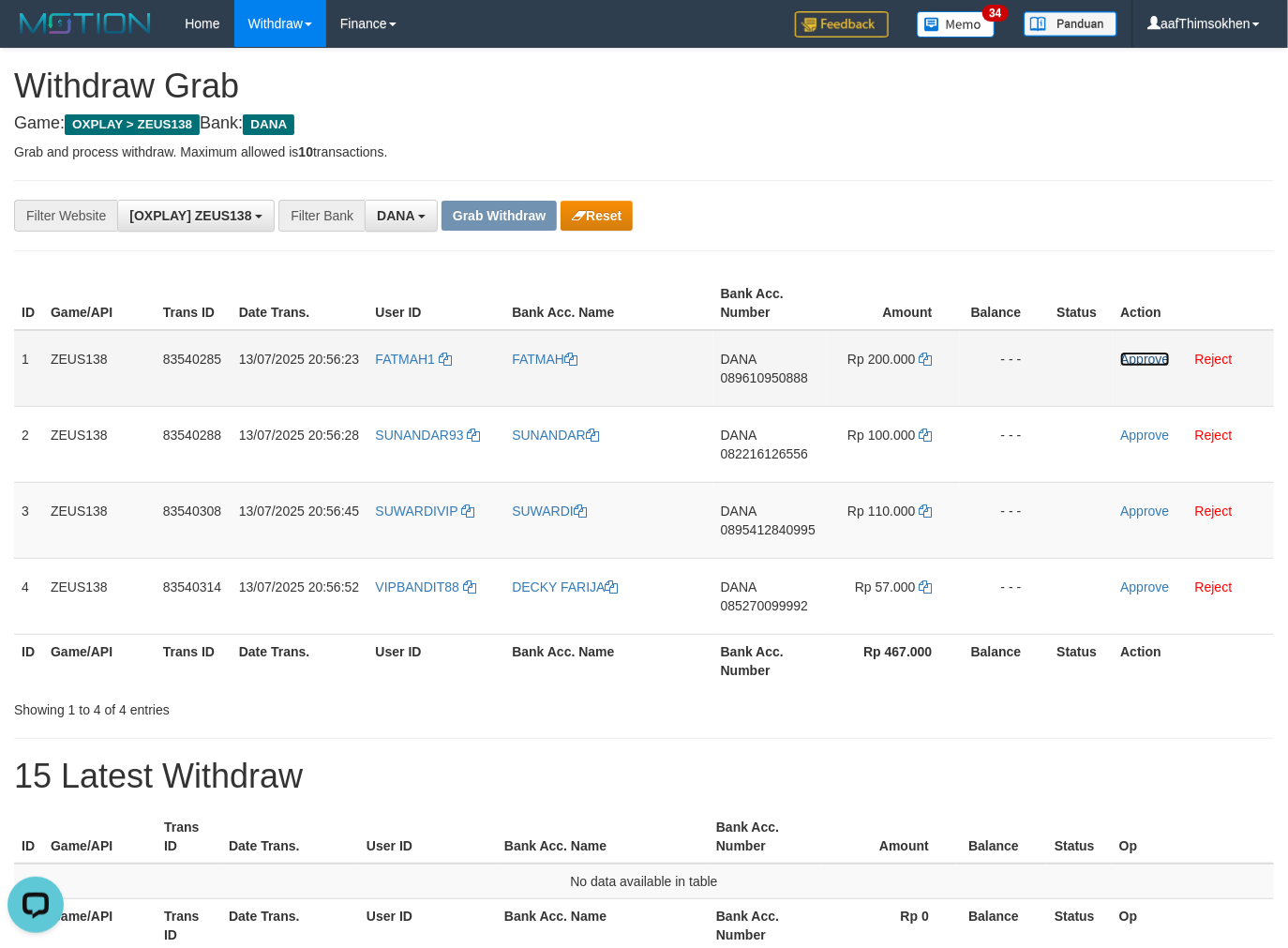 click on "Approve" at bounding box center (1145, 359) 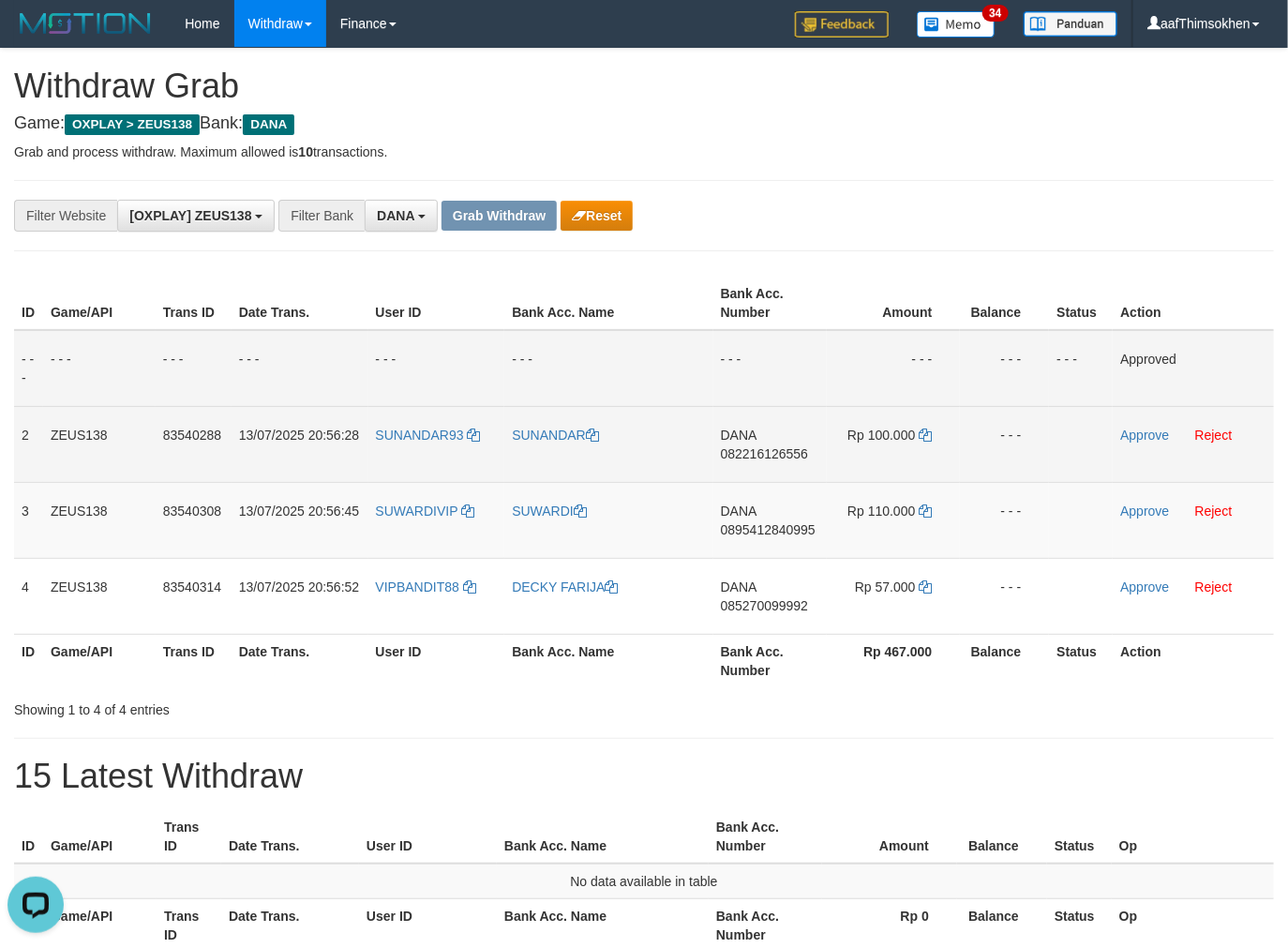 click on "082216126556" at bounding box center (764, 454) 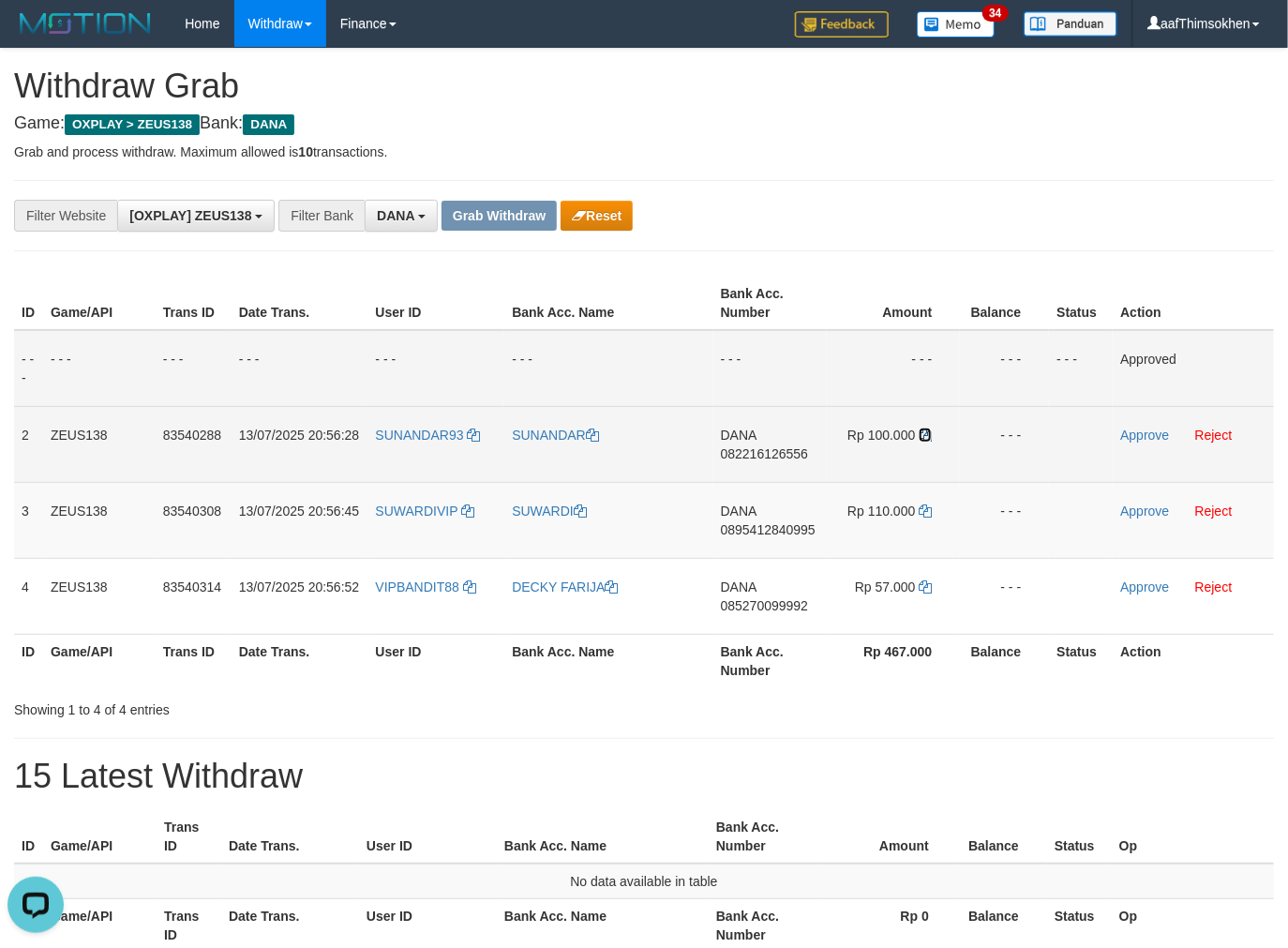 click at bounding box center (925, 435) 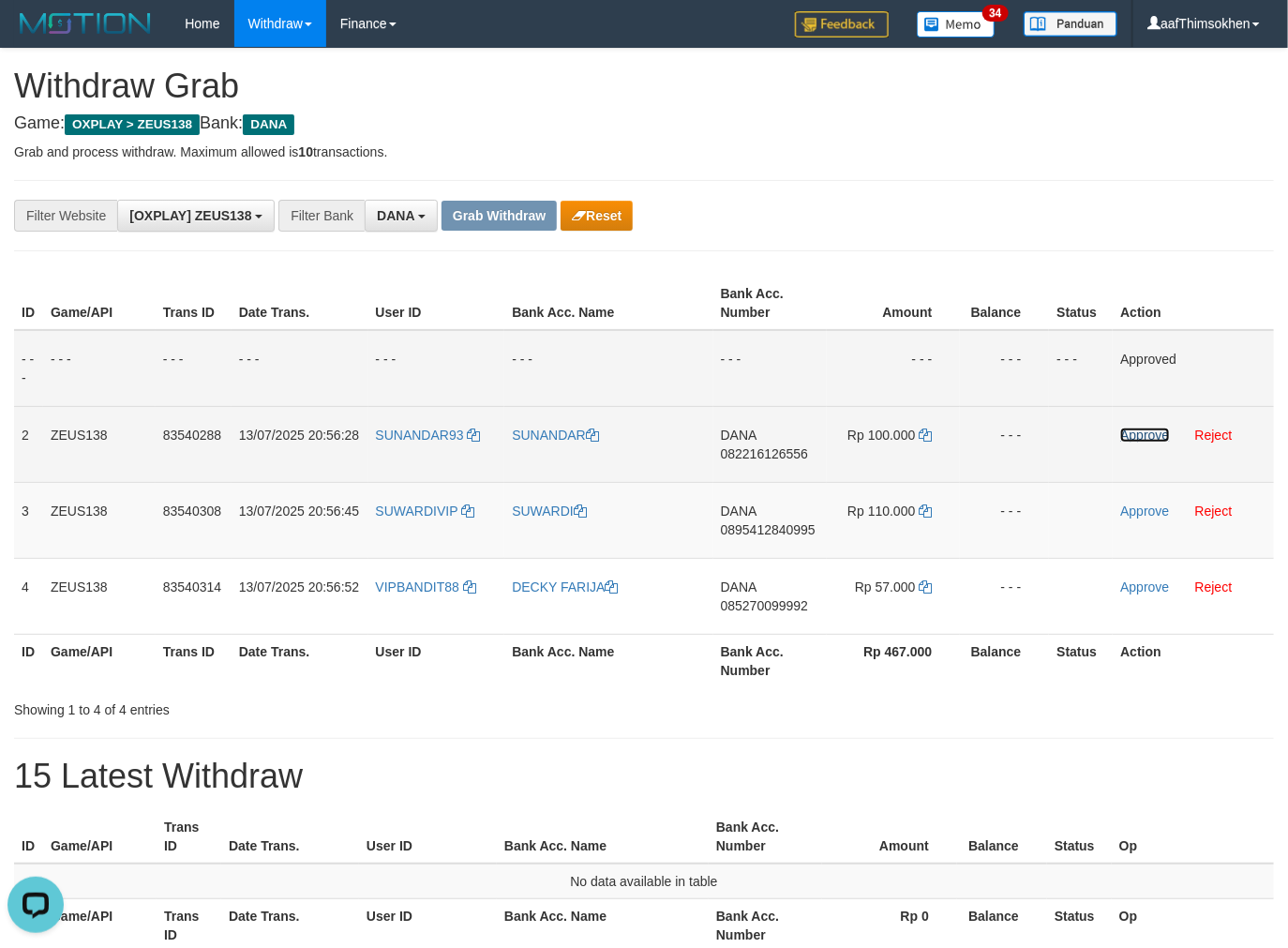 click on "Approve" at bounding box center [1145, 435] 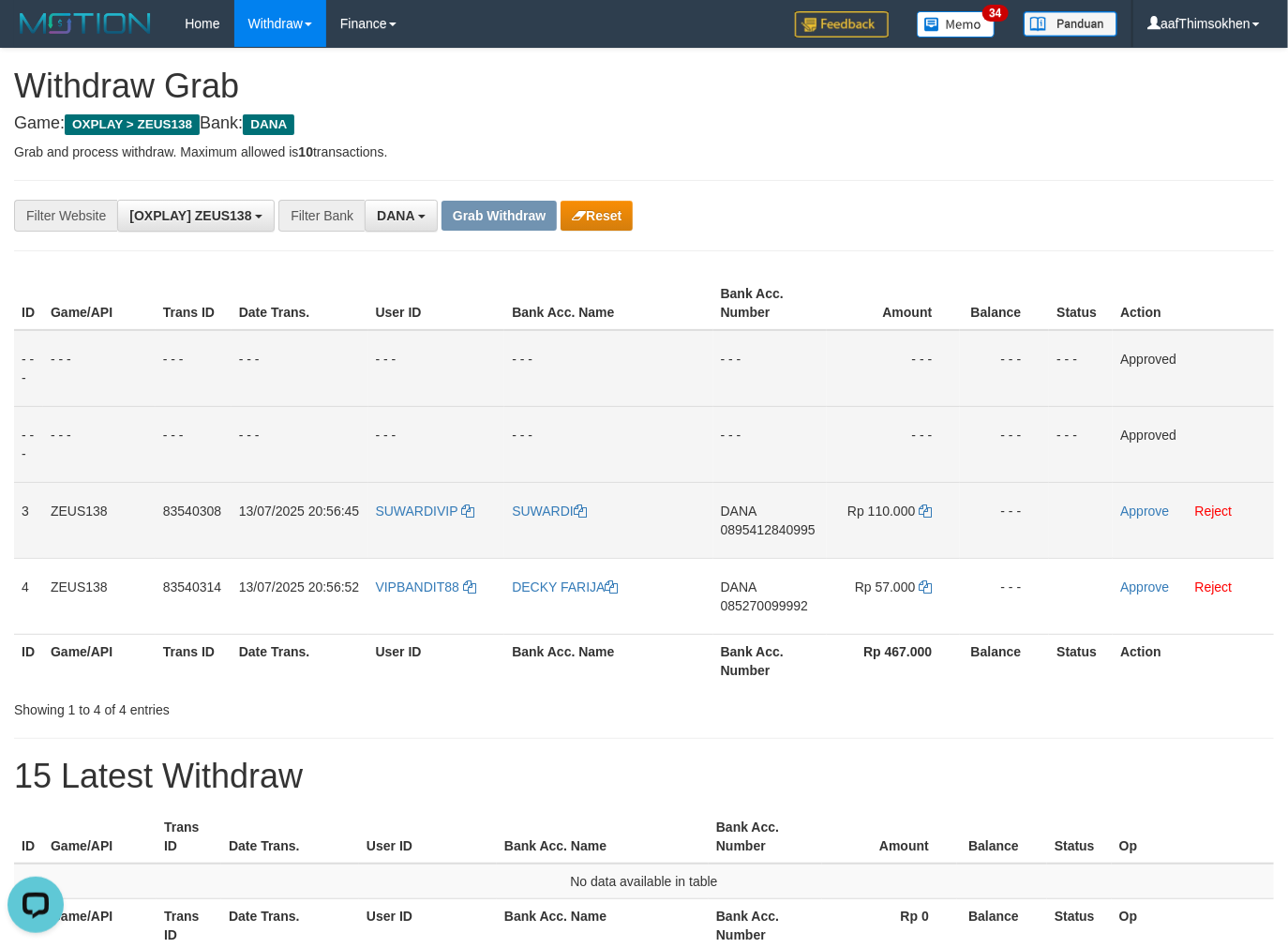 drag, startPoint x: 774, startPoint y: 526, endPoint x: 784, endPoint y: 534, distance: 12.806248 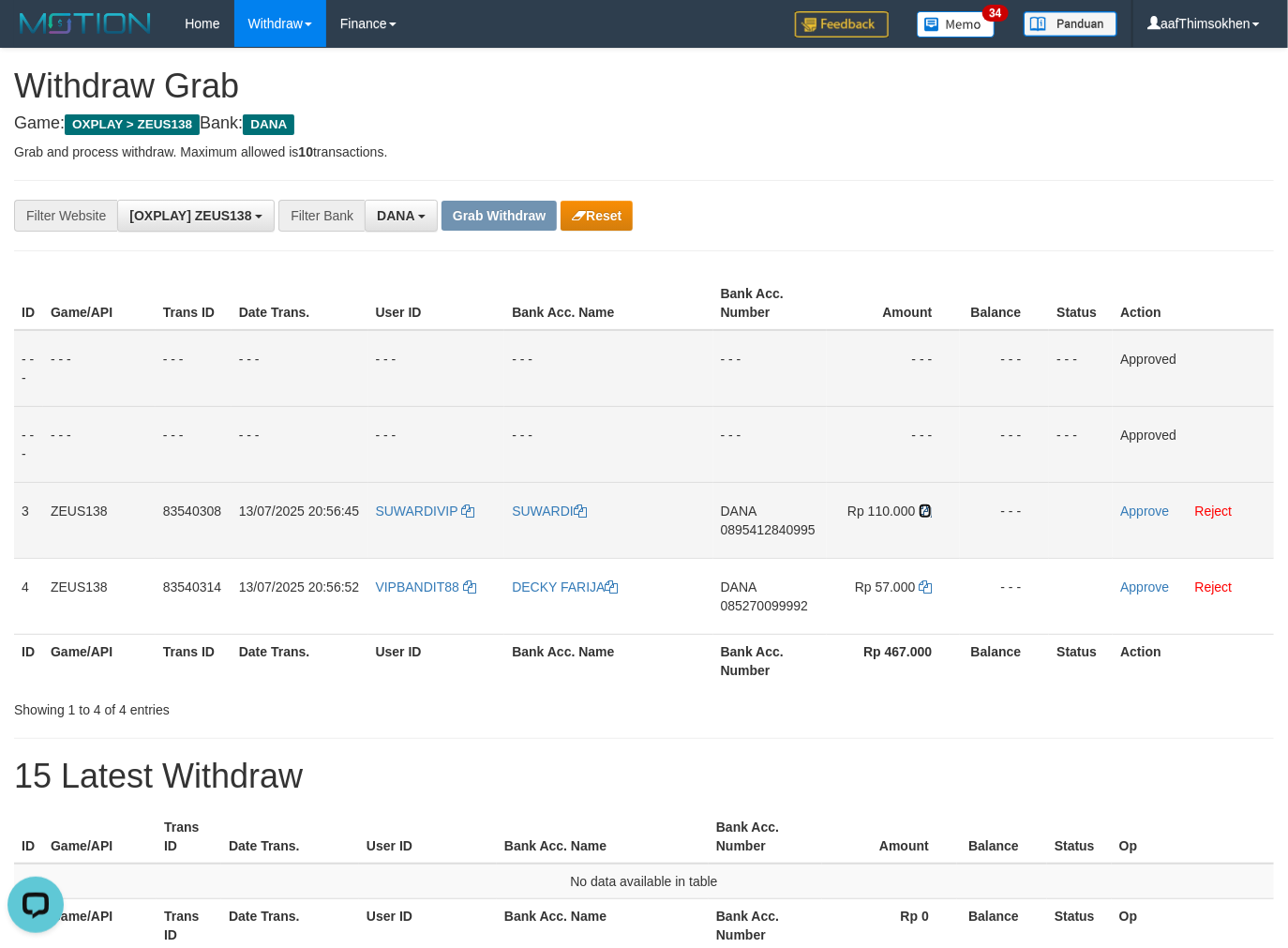 click at bounding box center [925, 511] 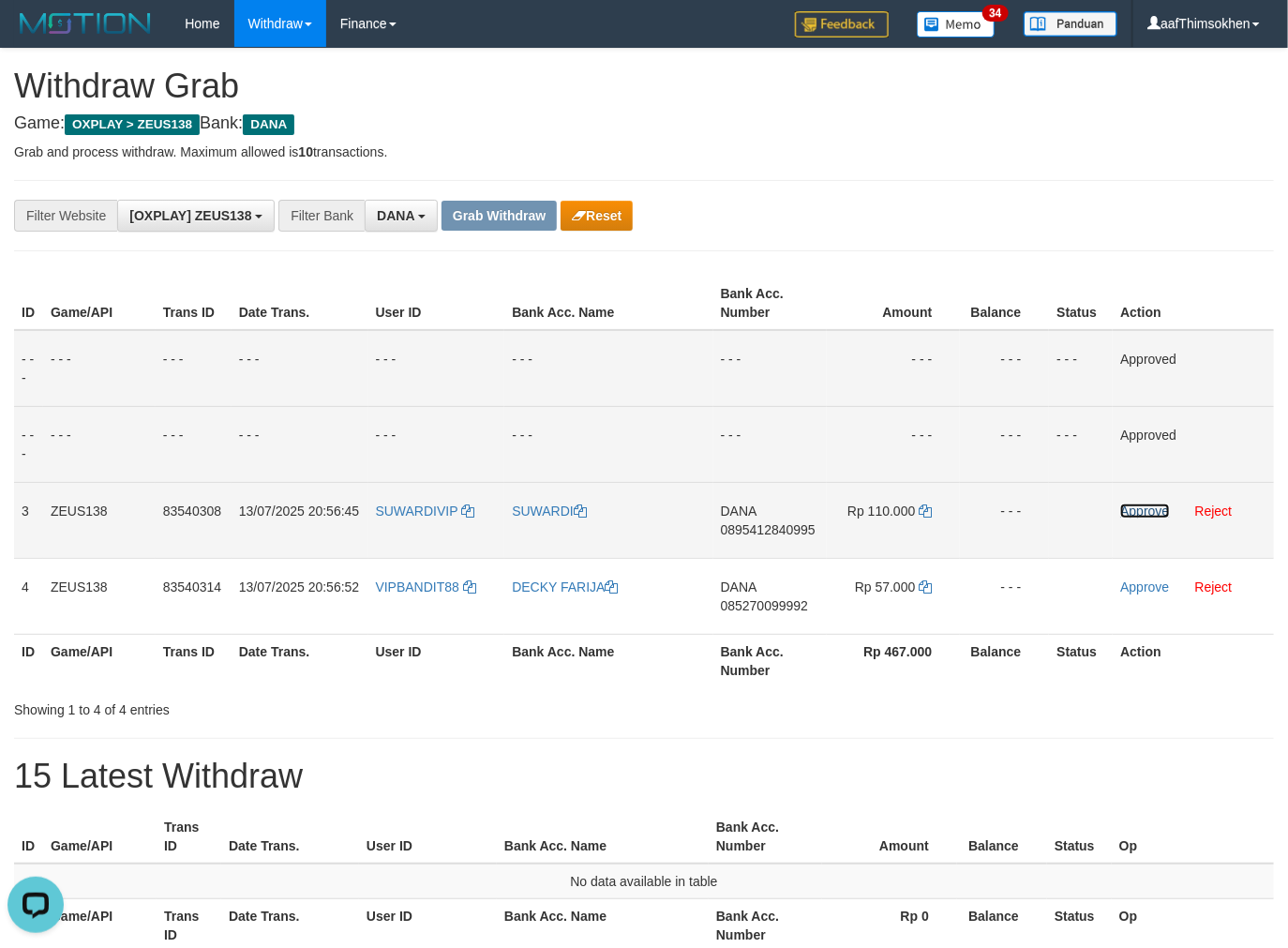 click on "Approve" at bounding box center [1145, 511] 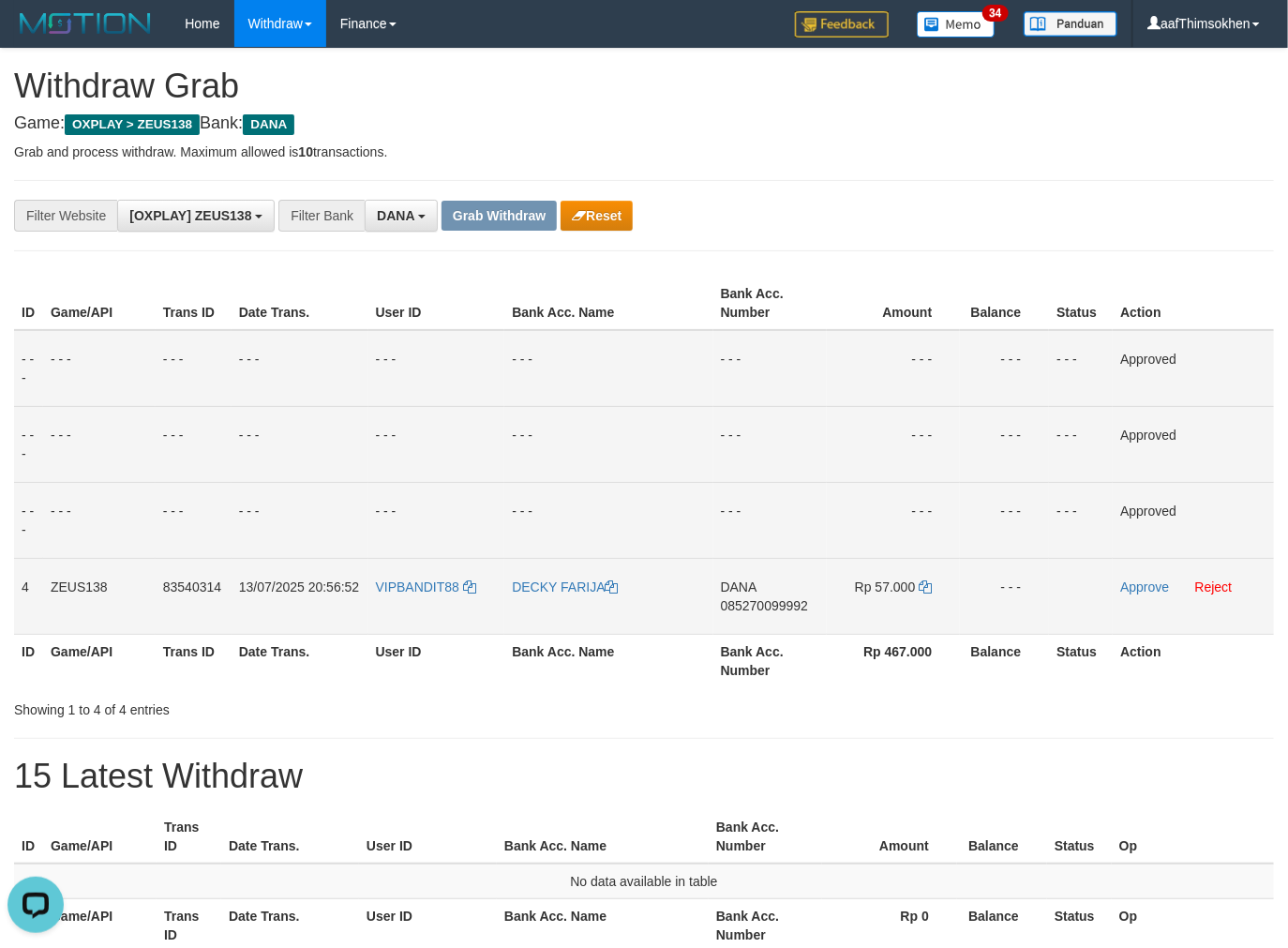click on "085270099992" at bounding box center (764, 606) 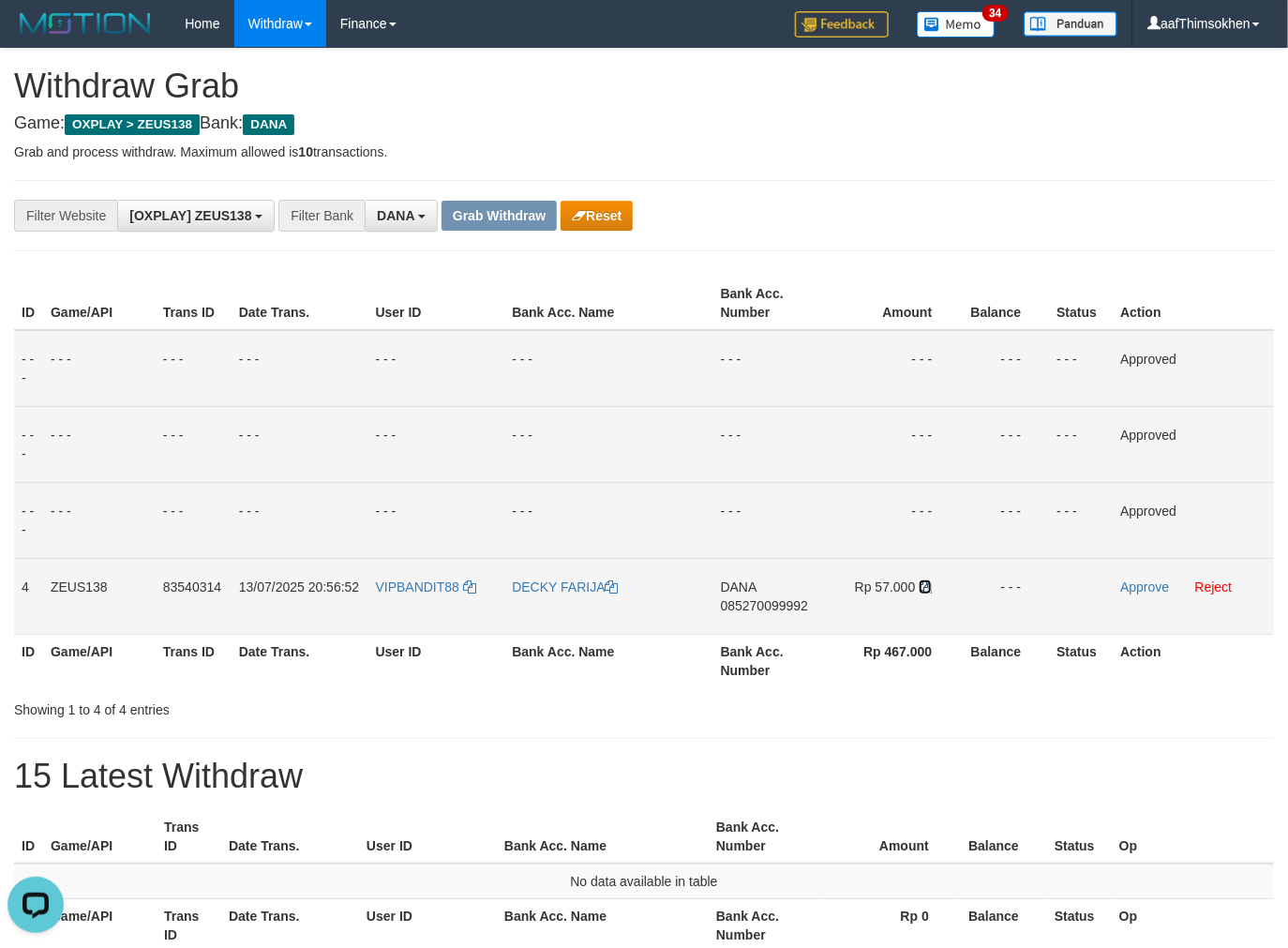 click at bounding box center [925, 587] 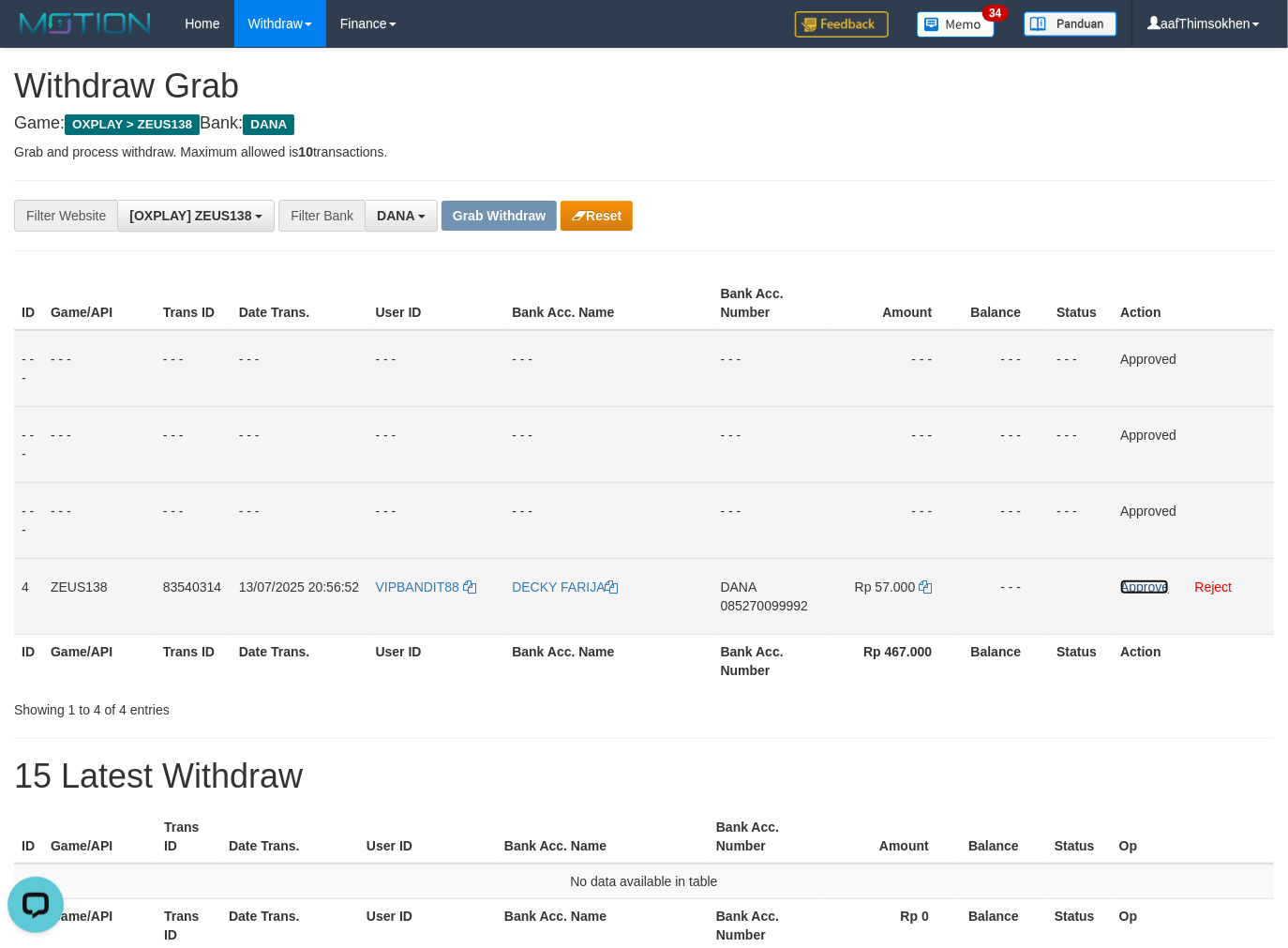 click on "Approve" at bounding box center [1145, 587] 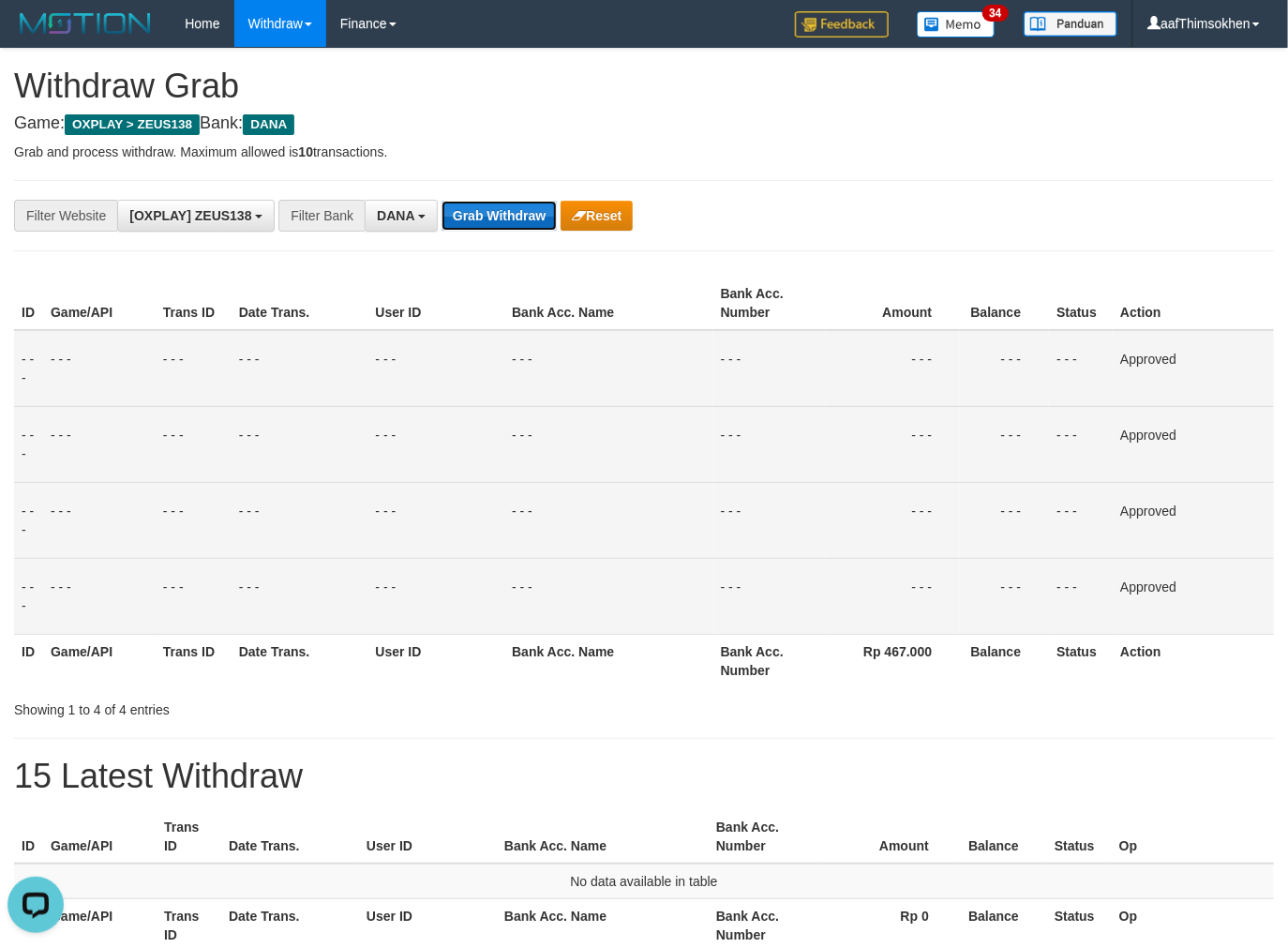 click on "Grab Withdraw" at bounding box center [499, 216] 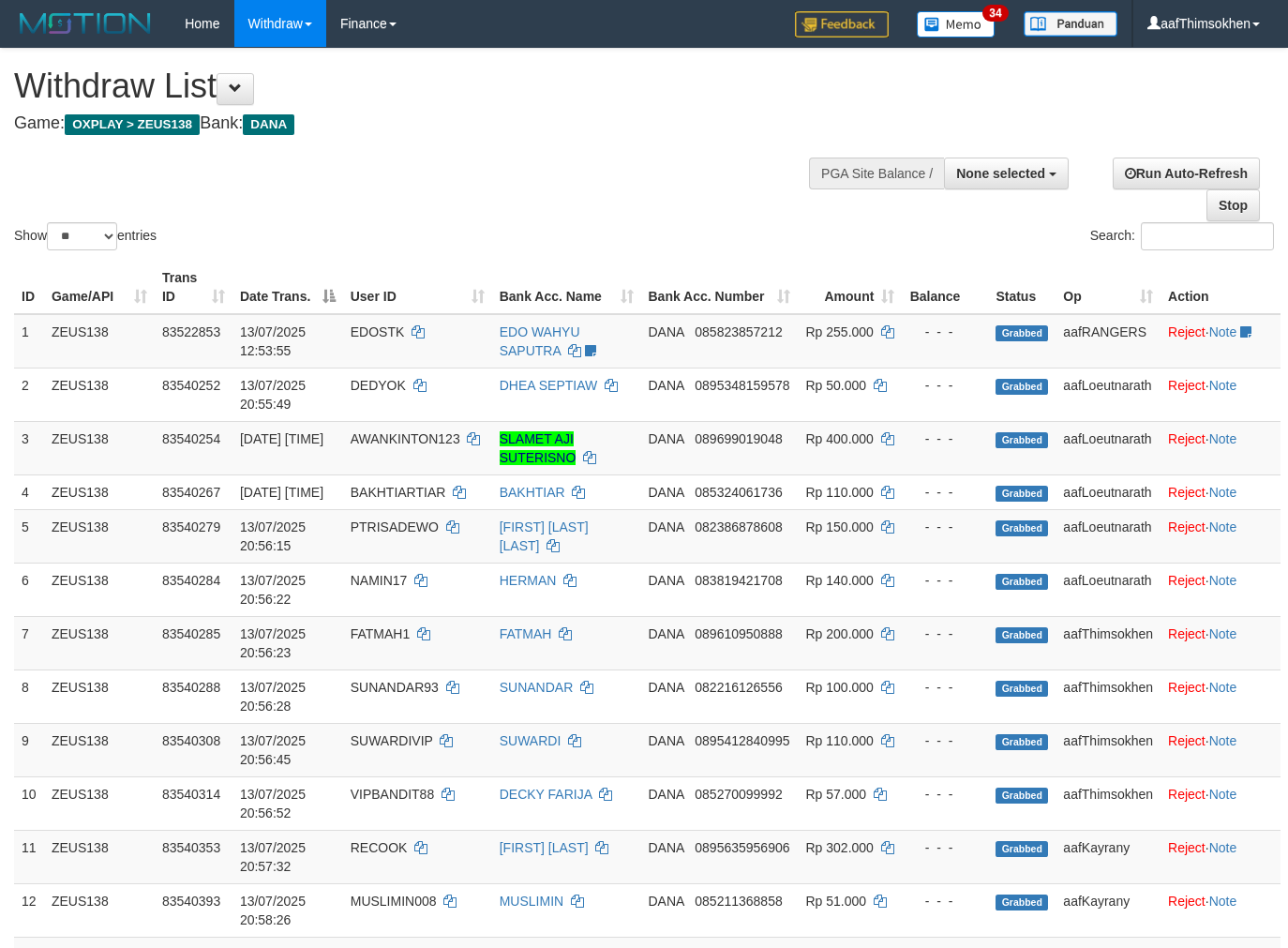 select 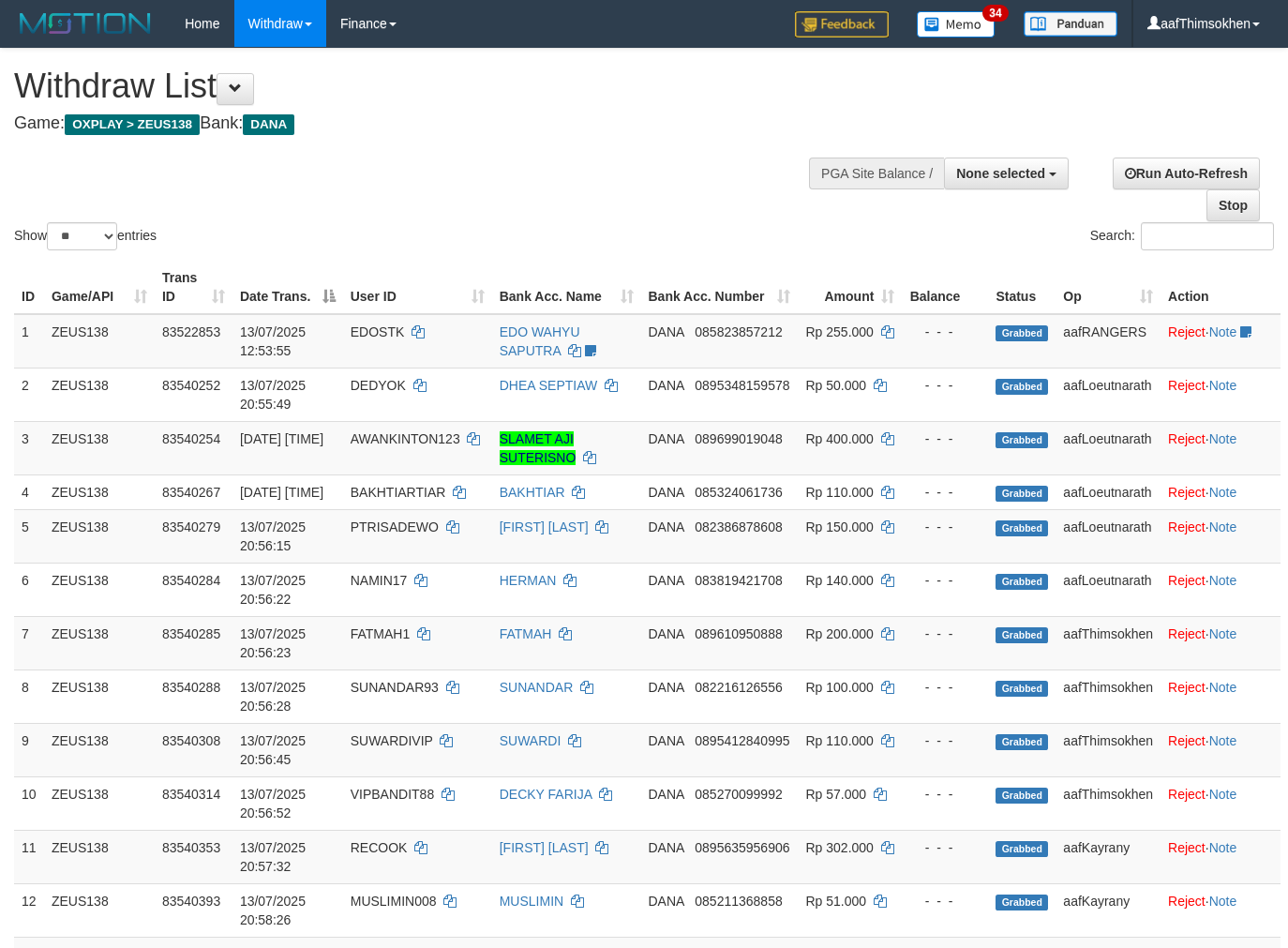 select 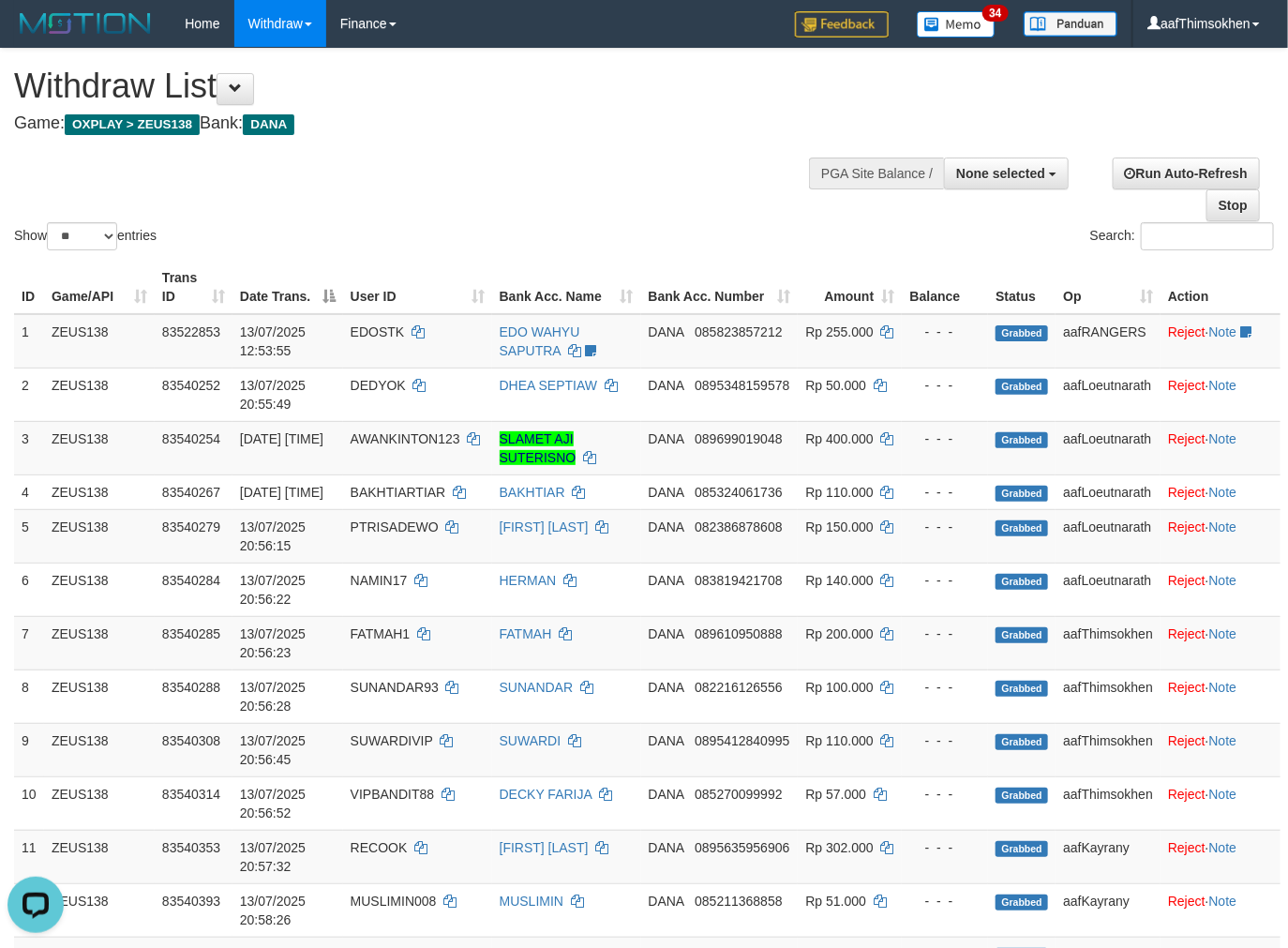 scroll, scrollTop: 0, scrollLeft: 0, axis: both 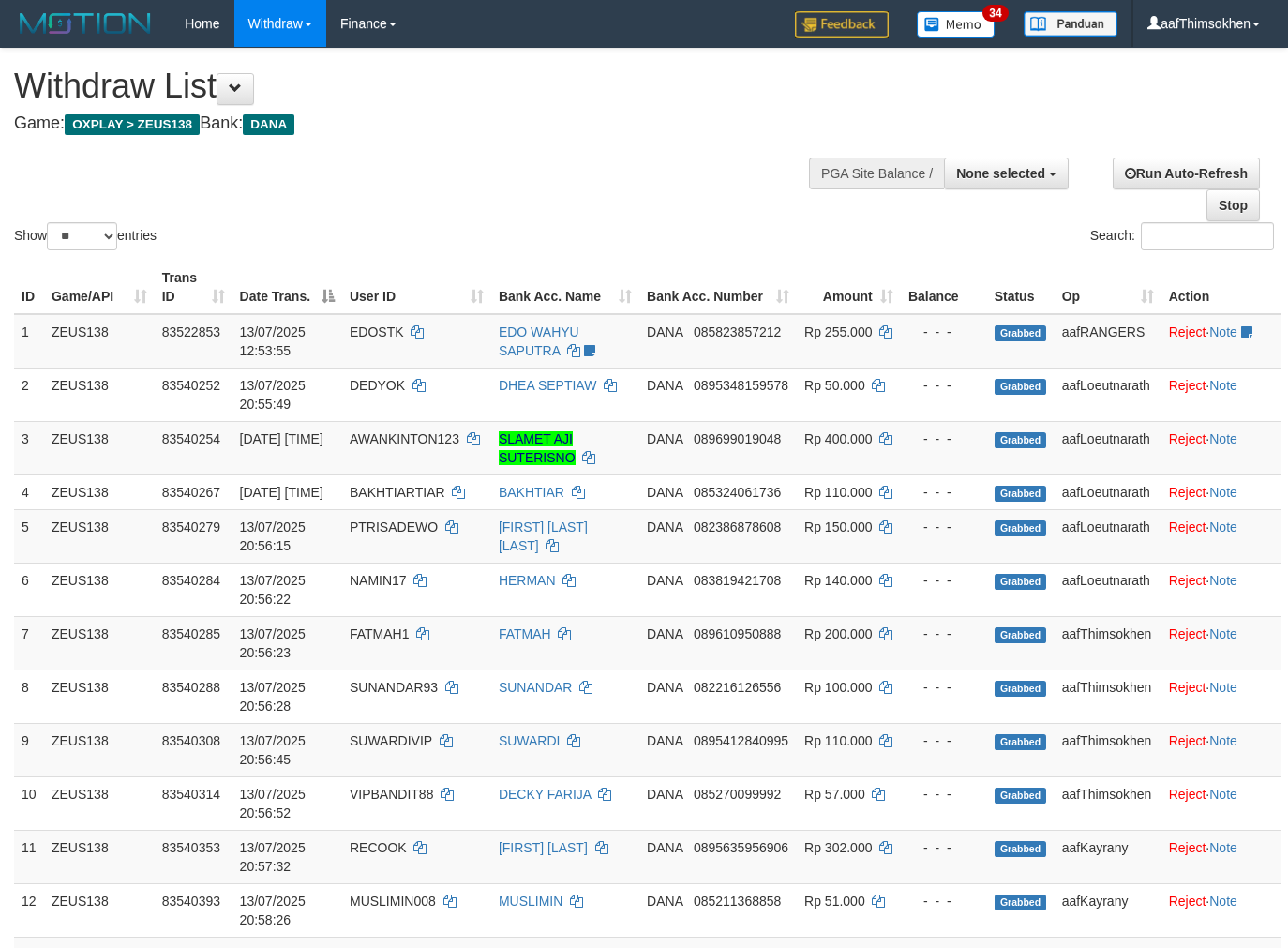select 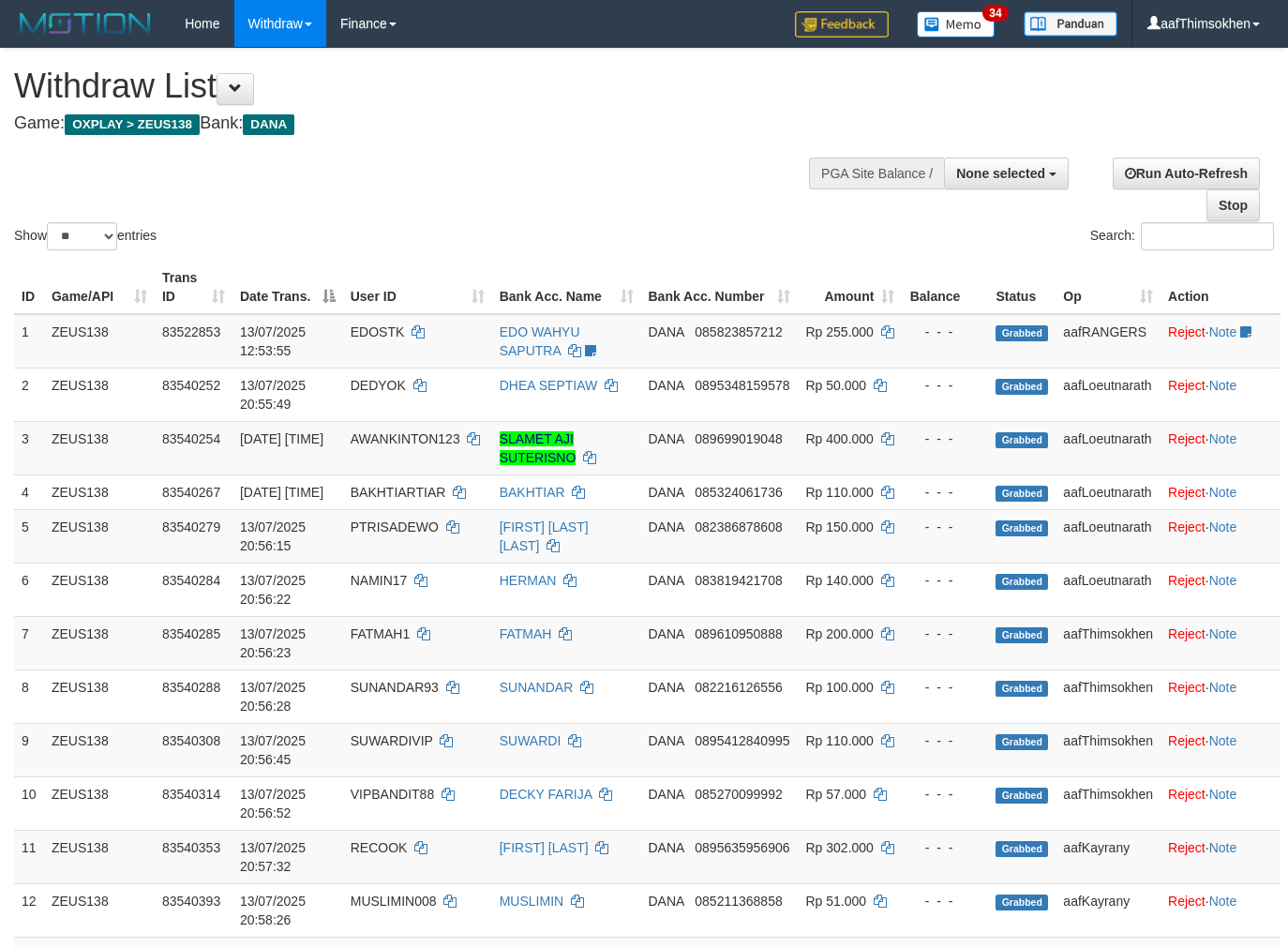 select 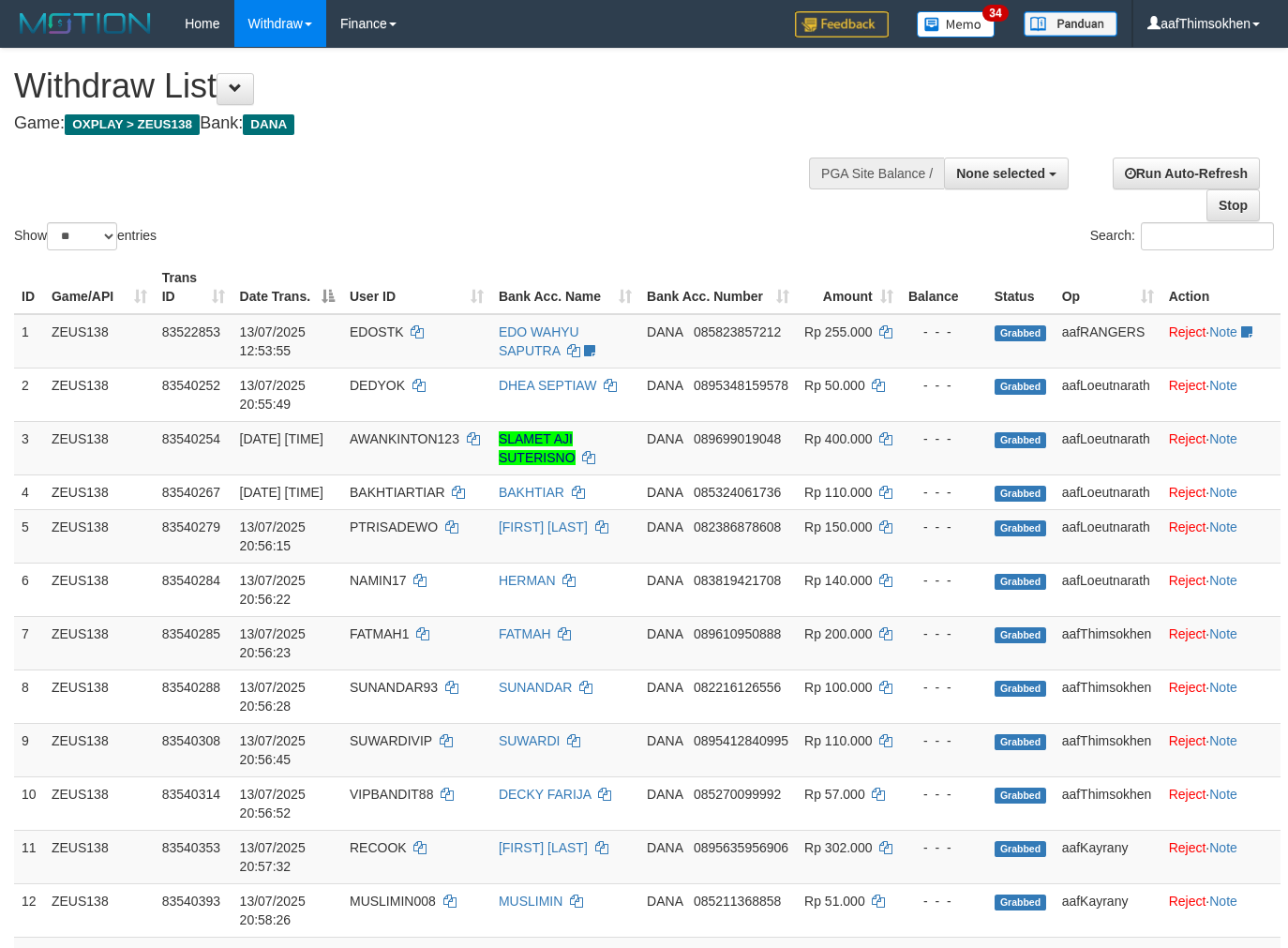 select 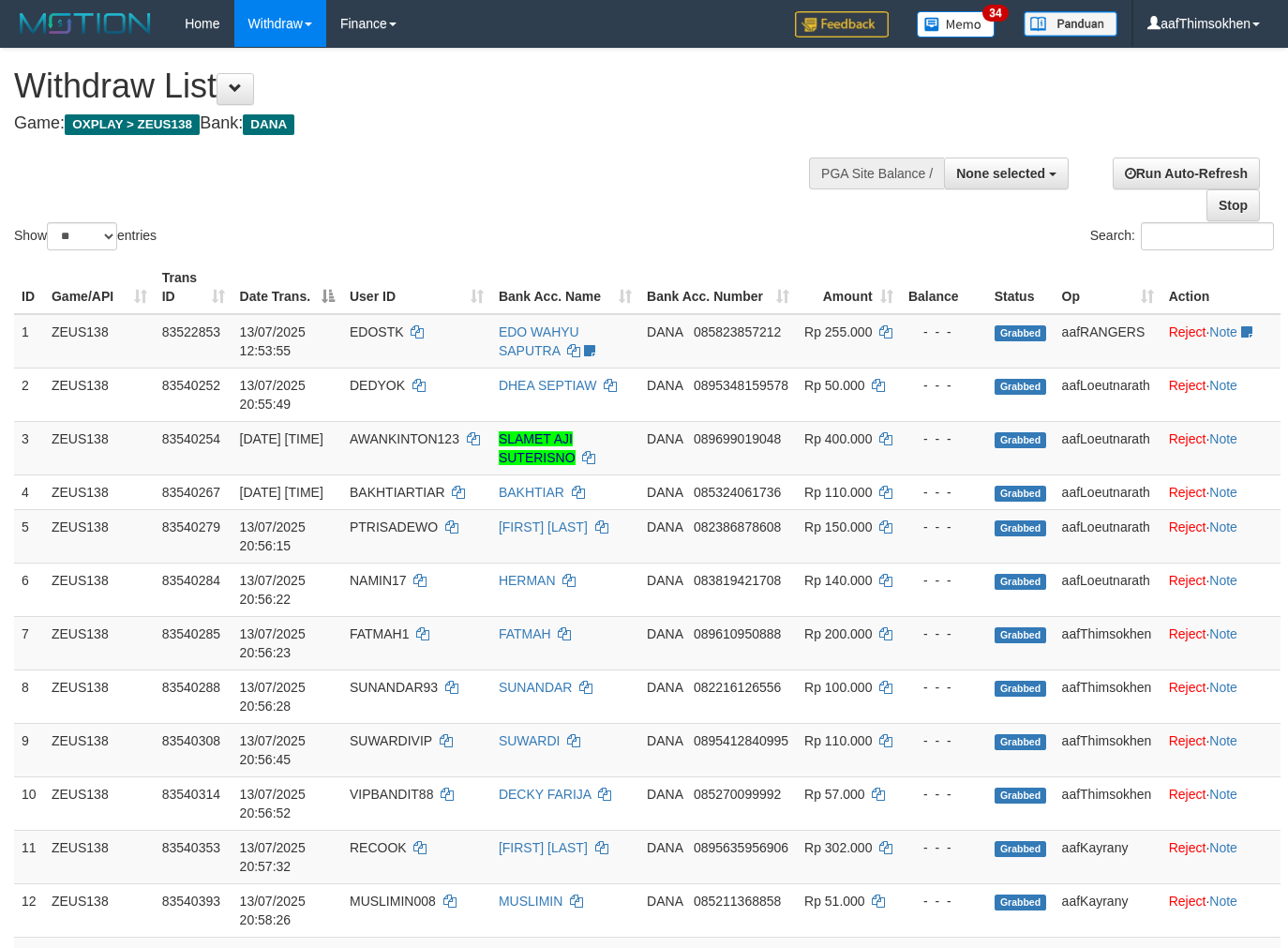 select 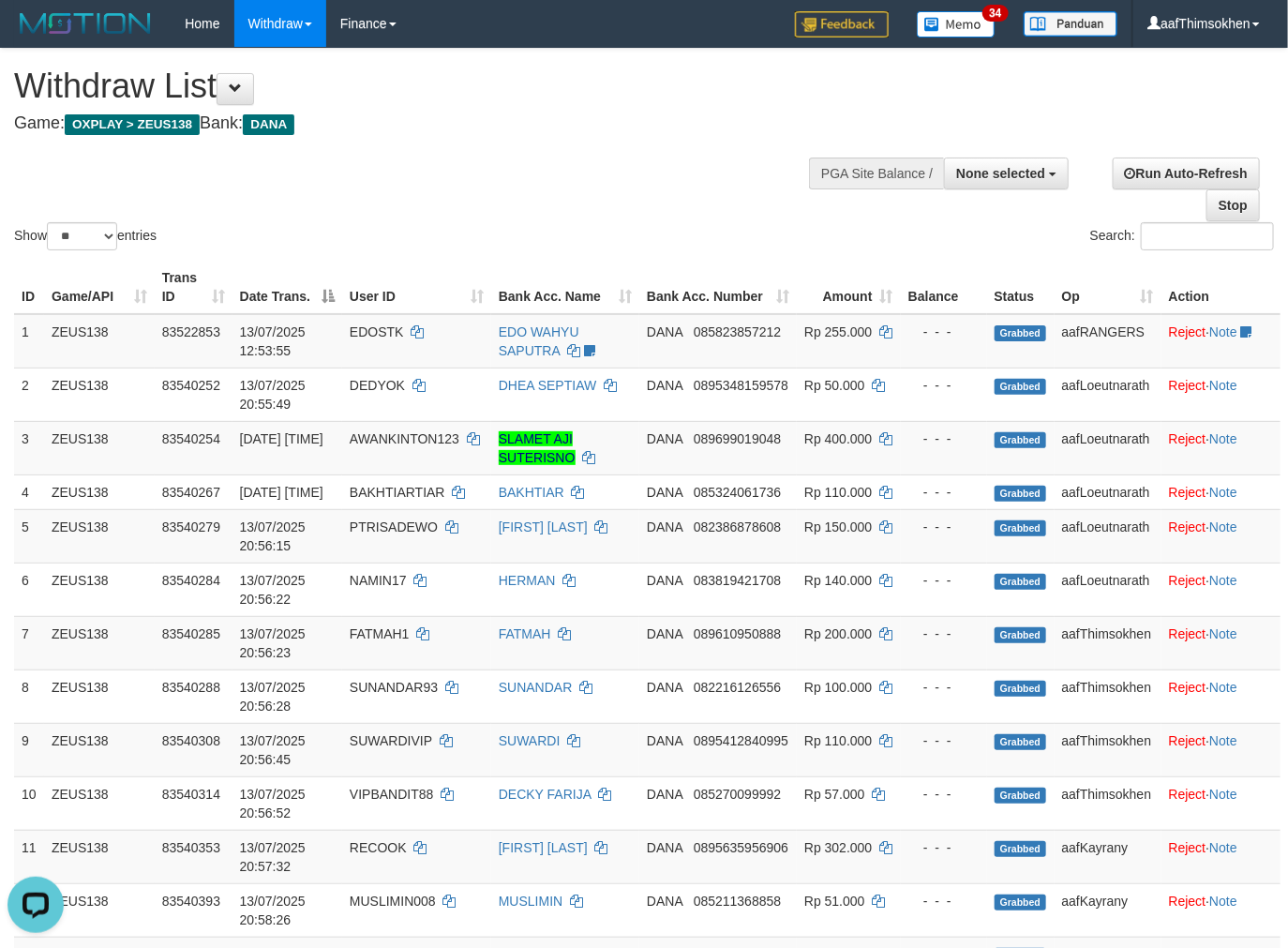 scroll, scrollTop: 0, scrollLeft: 0, axis: both 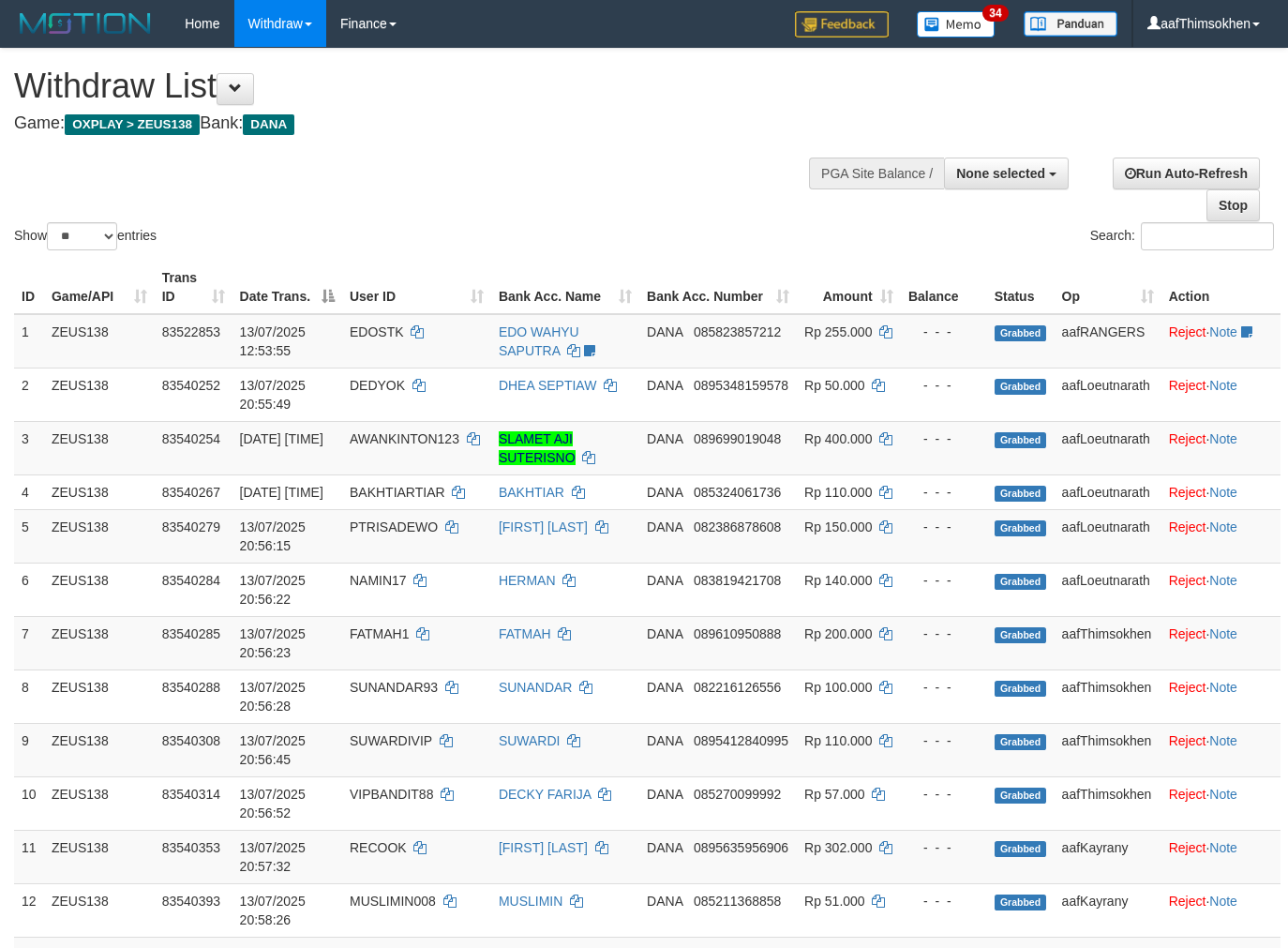 select 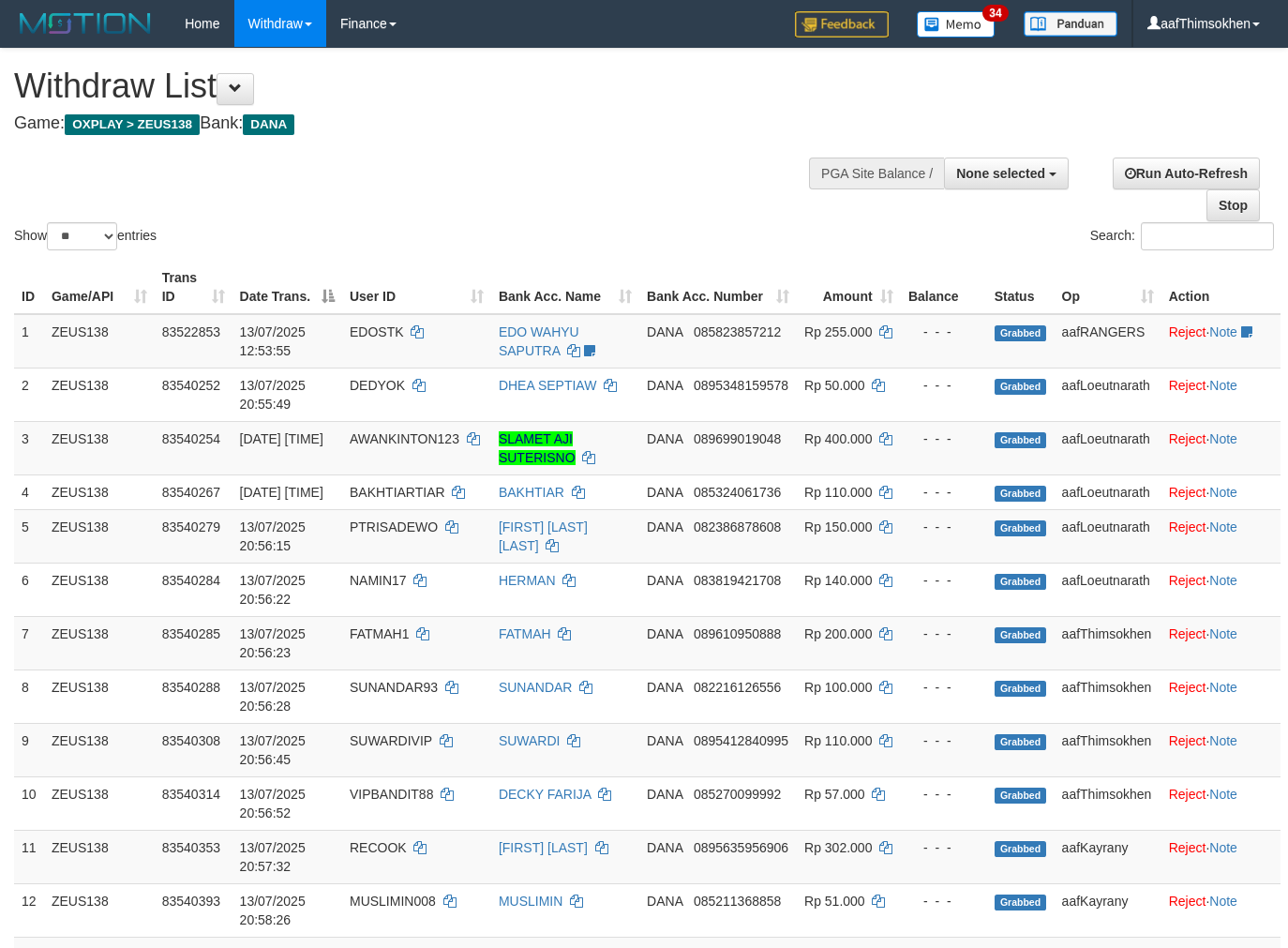 select 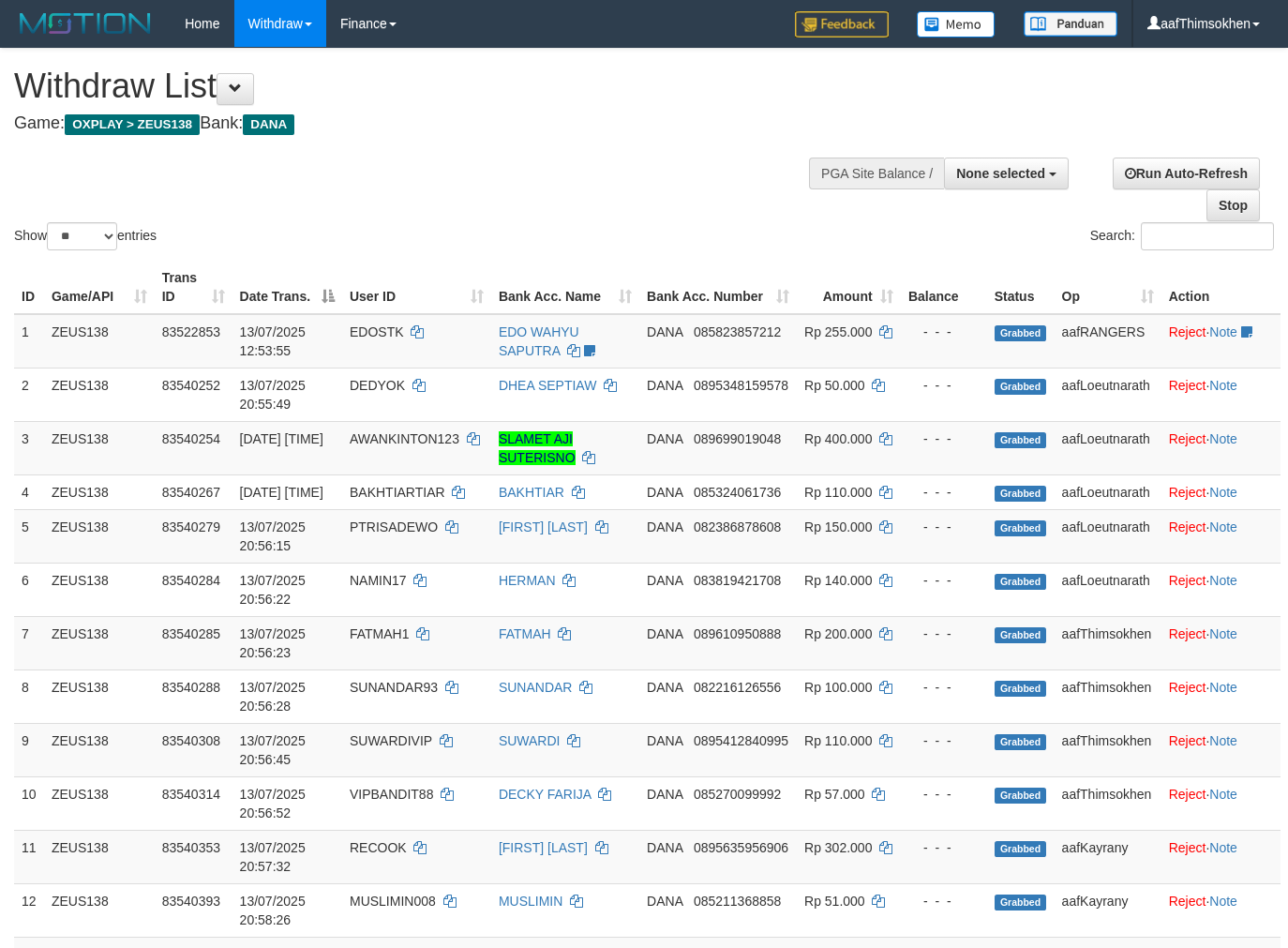 select 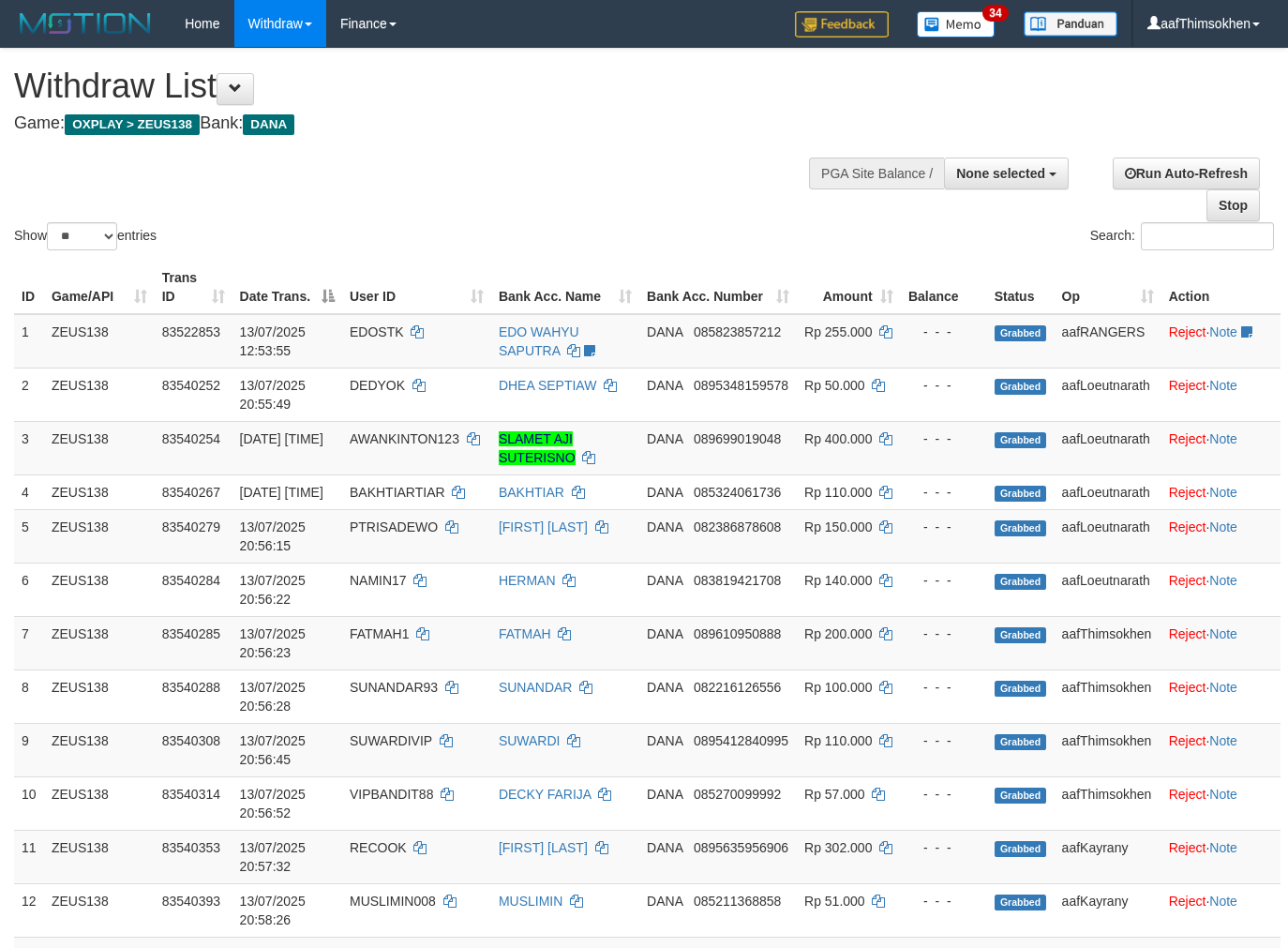 select 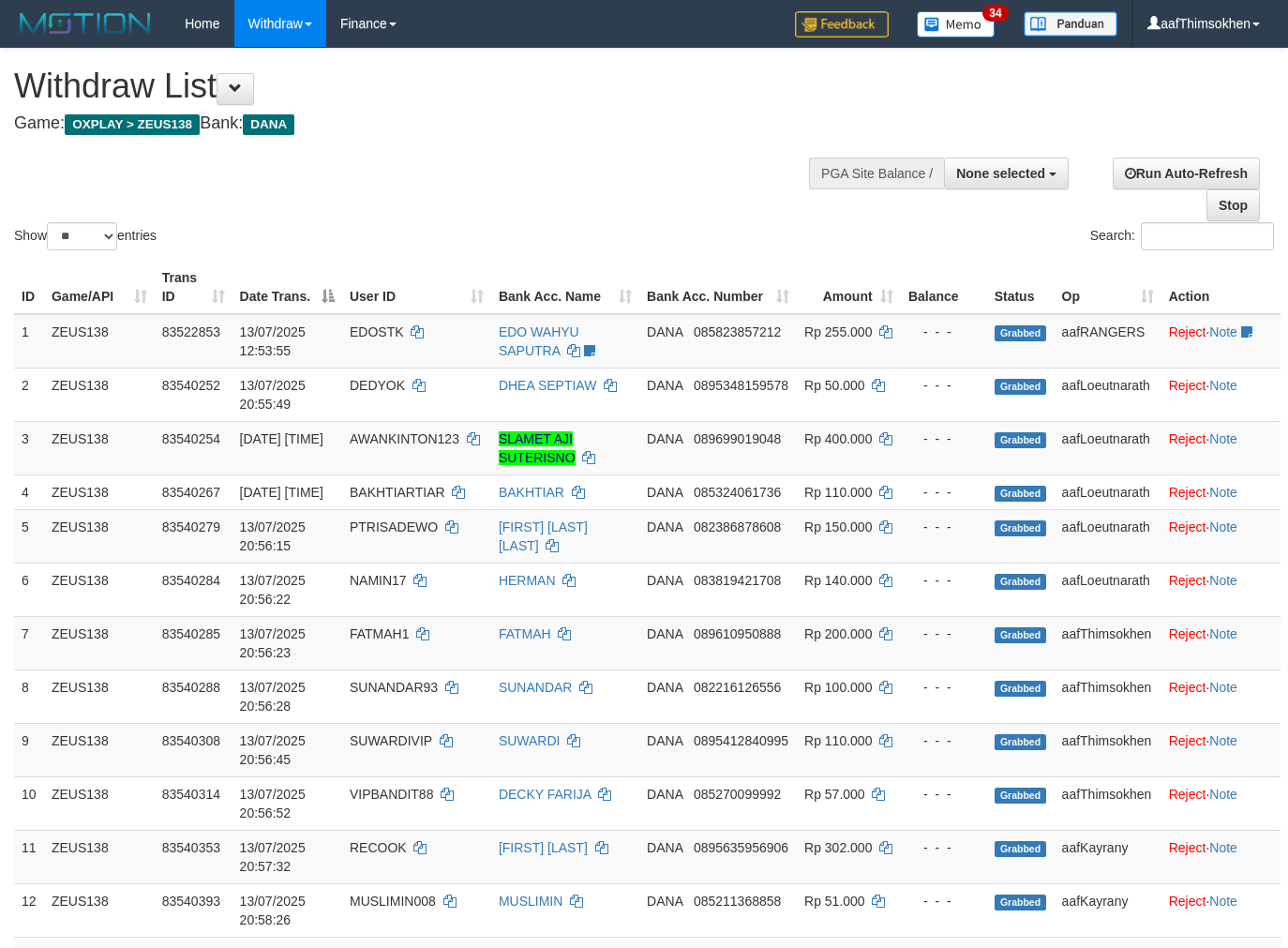 select 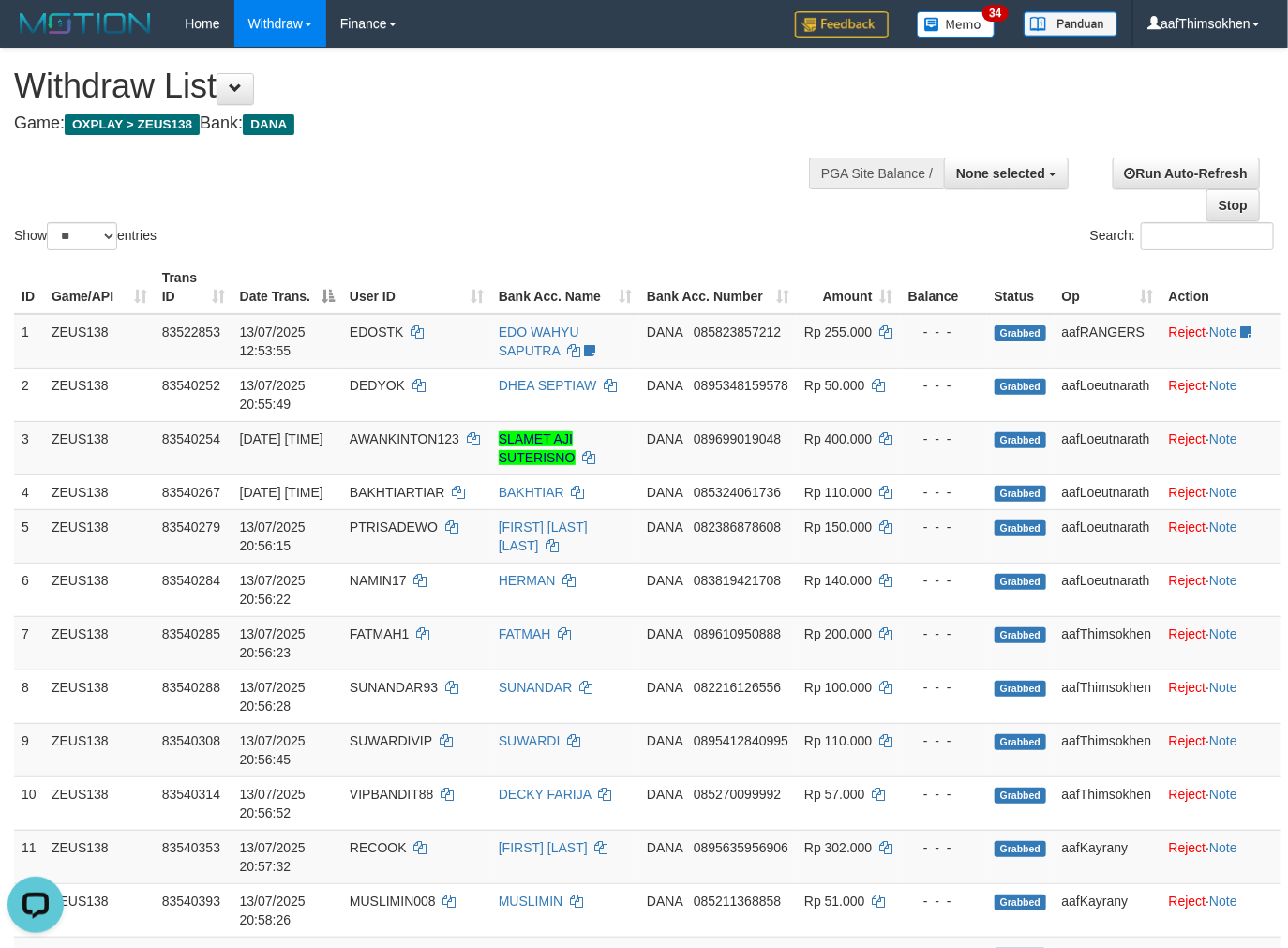 scroll, scrollTop: 0, scrollLeft: 0, axis: both 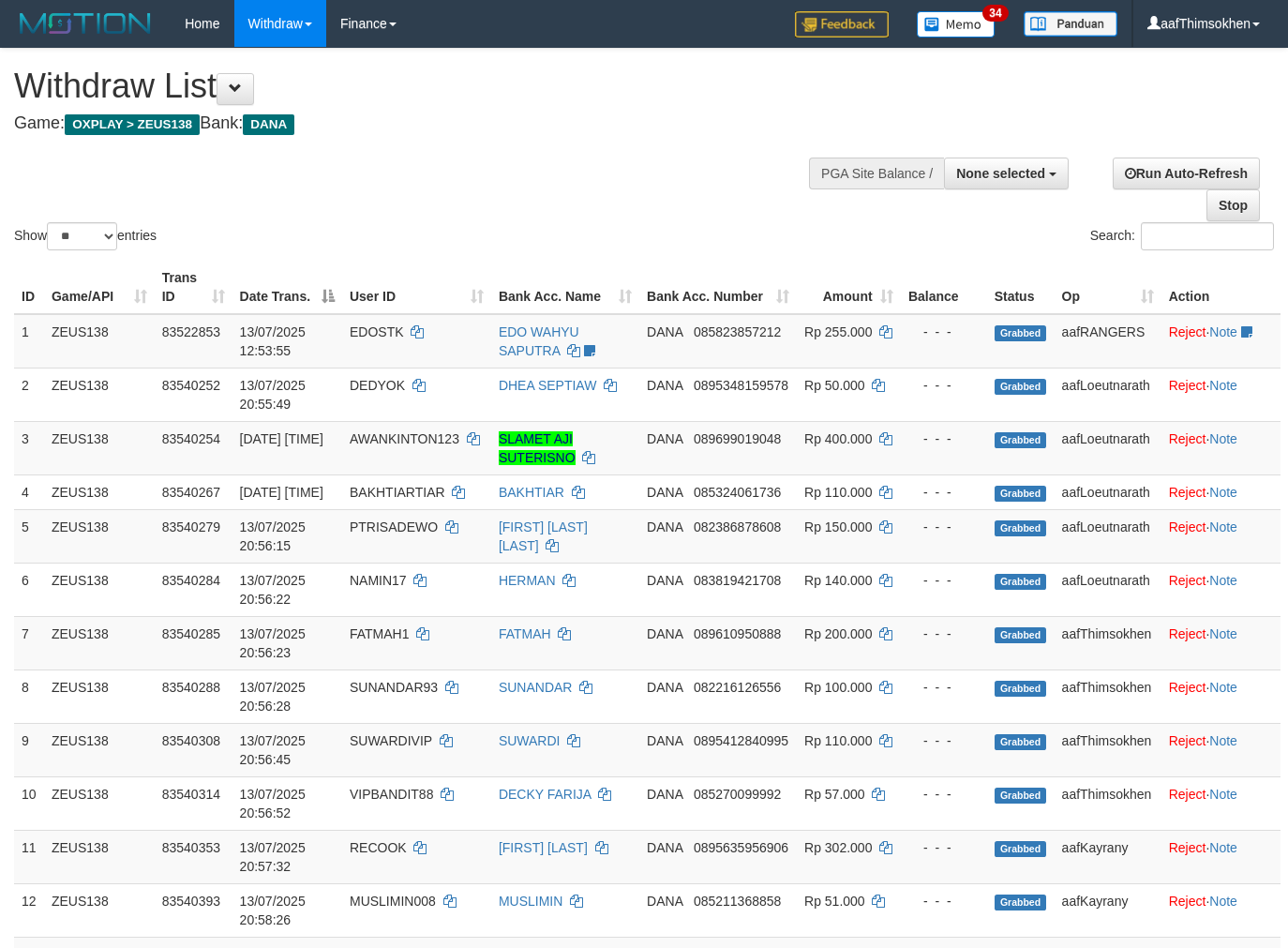 select 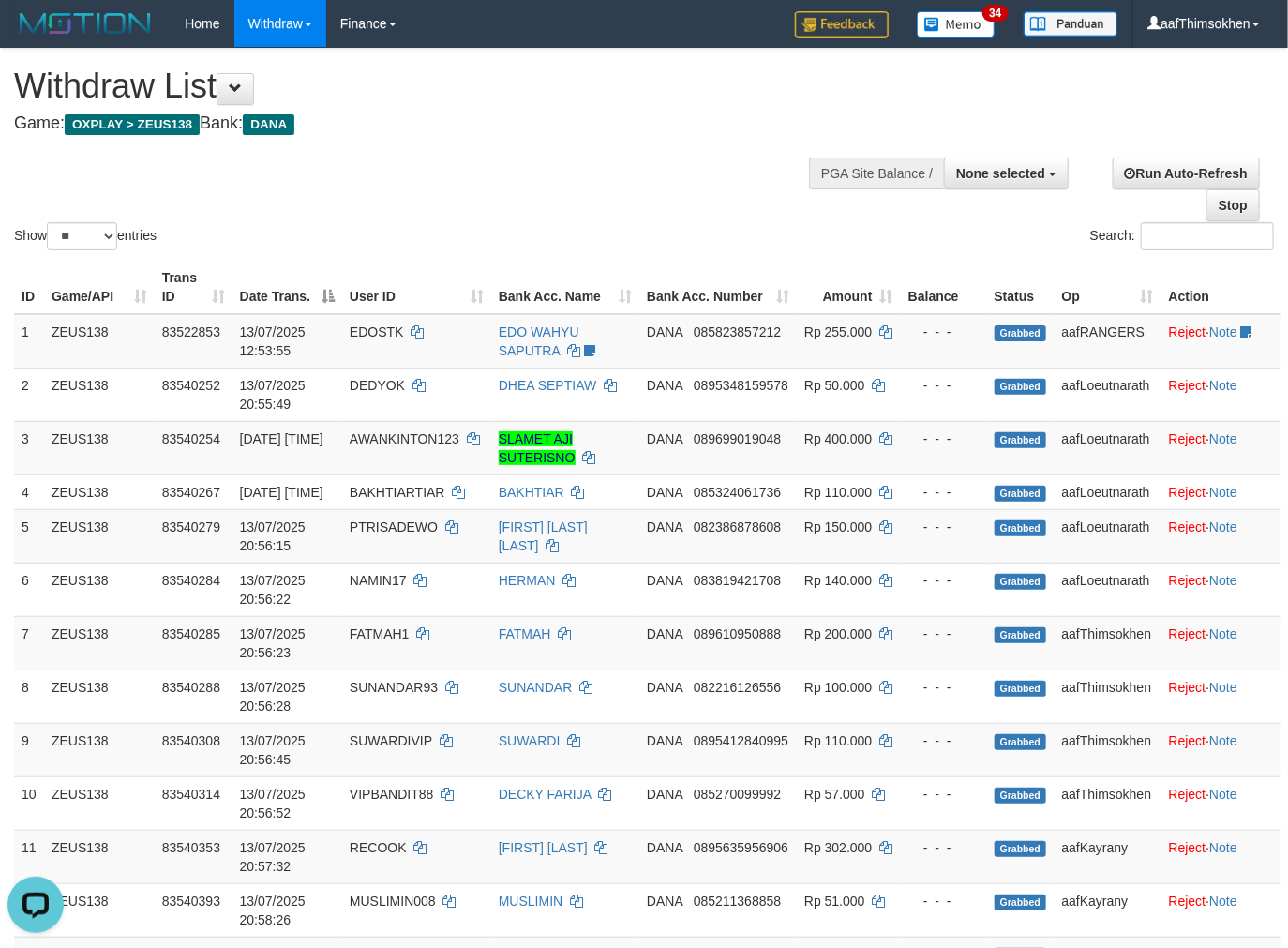 scroll, scrollTop: 0, scrollLeft: 0, axis: both 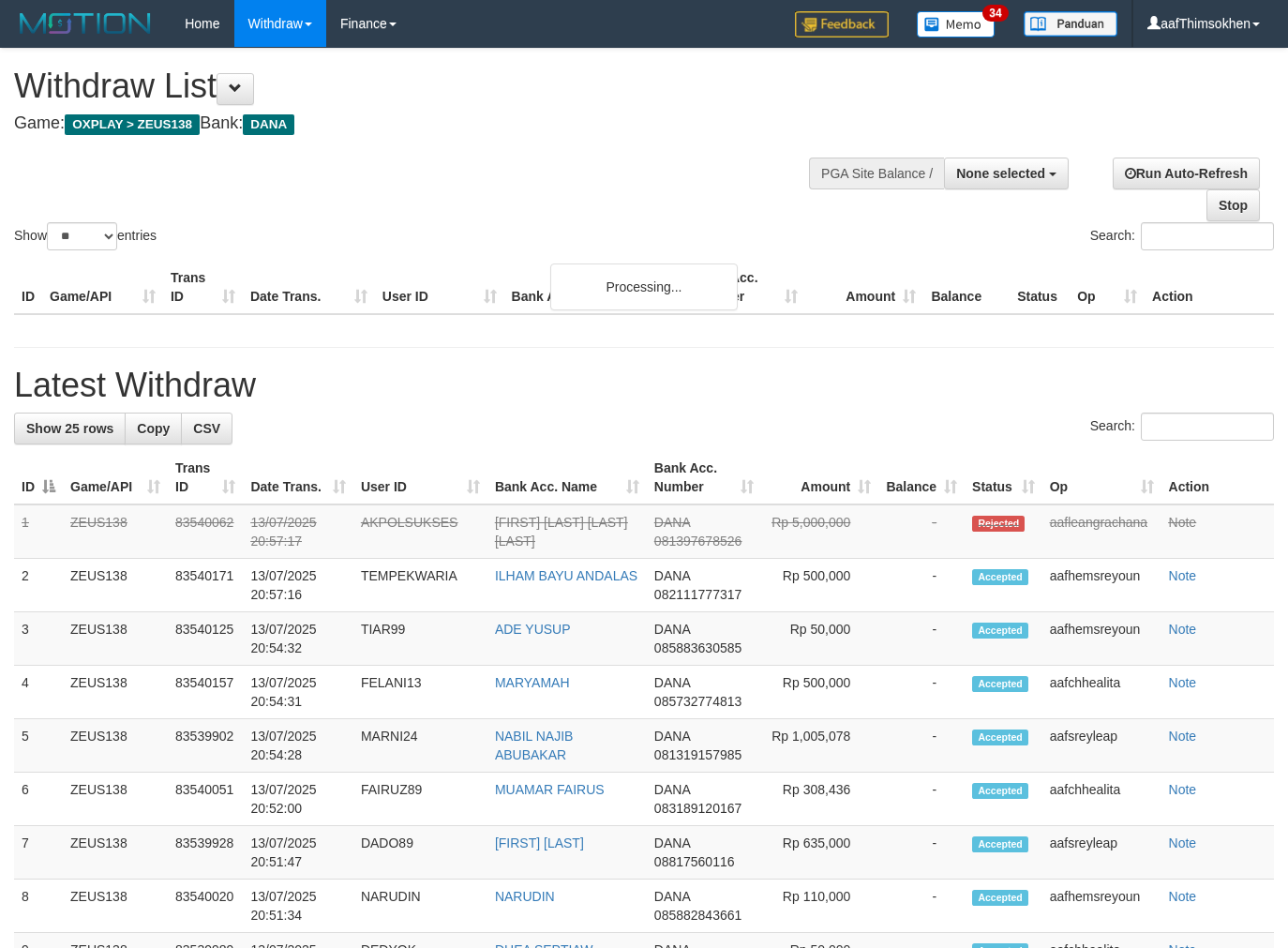 select 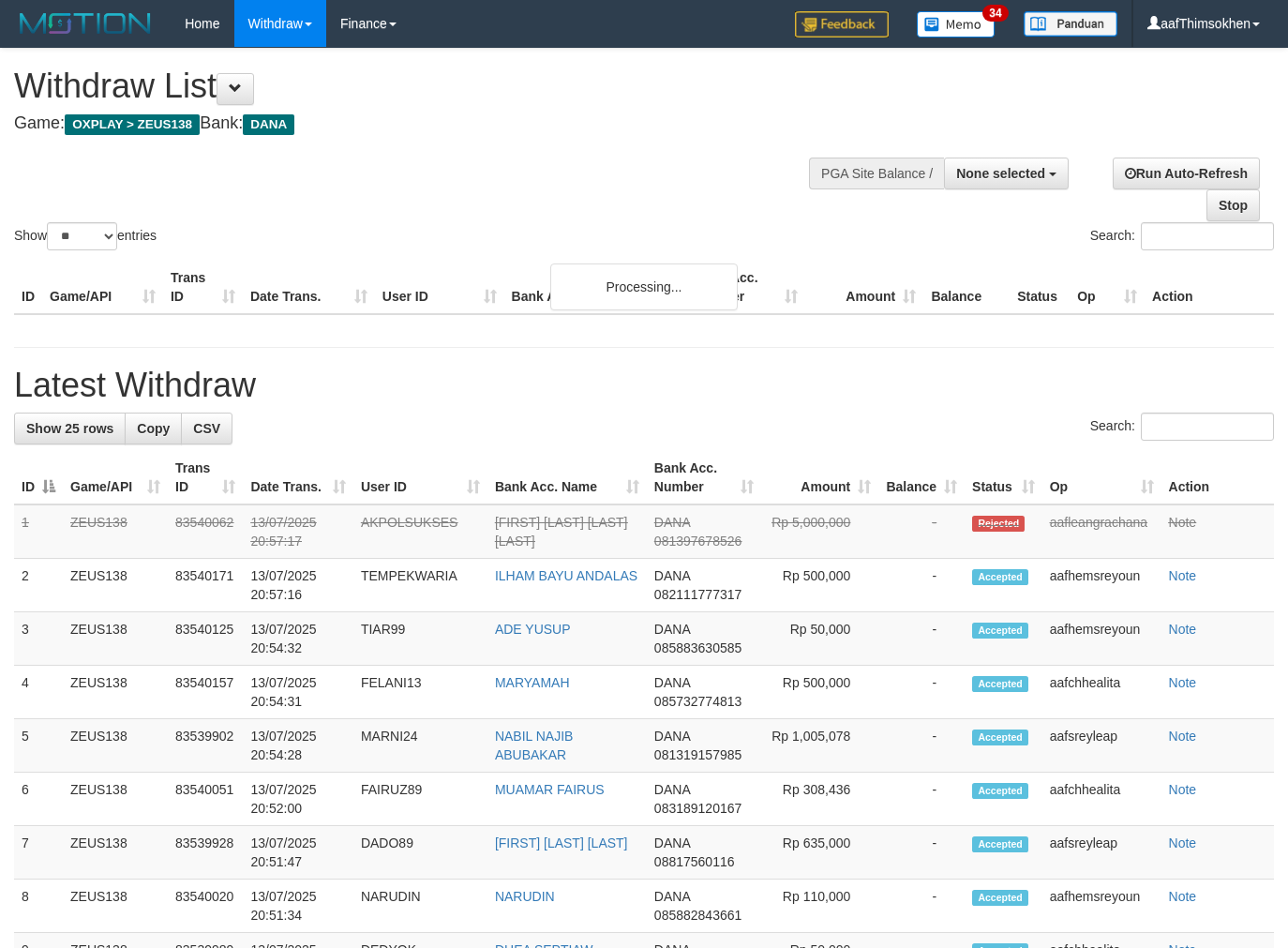 select 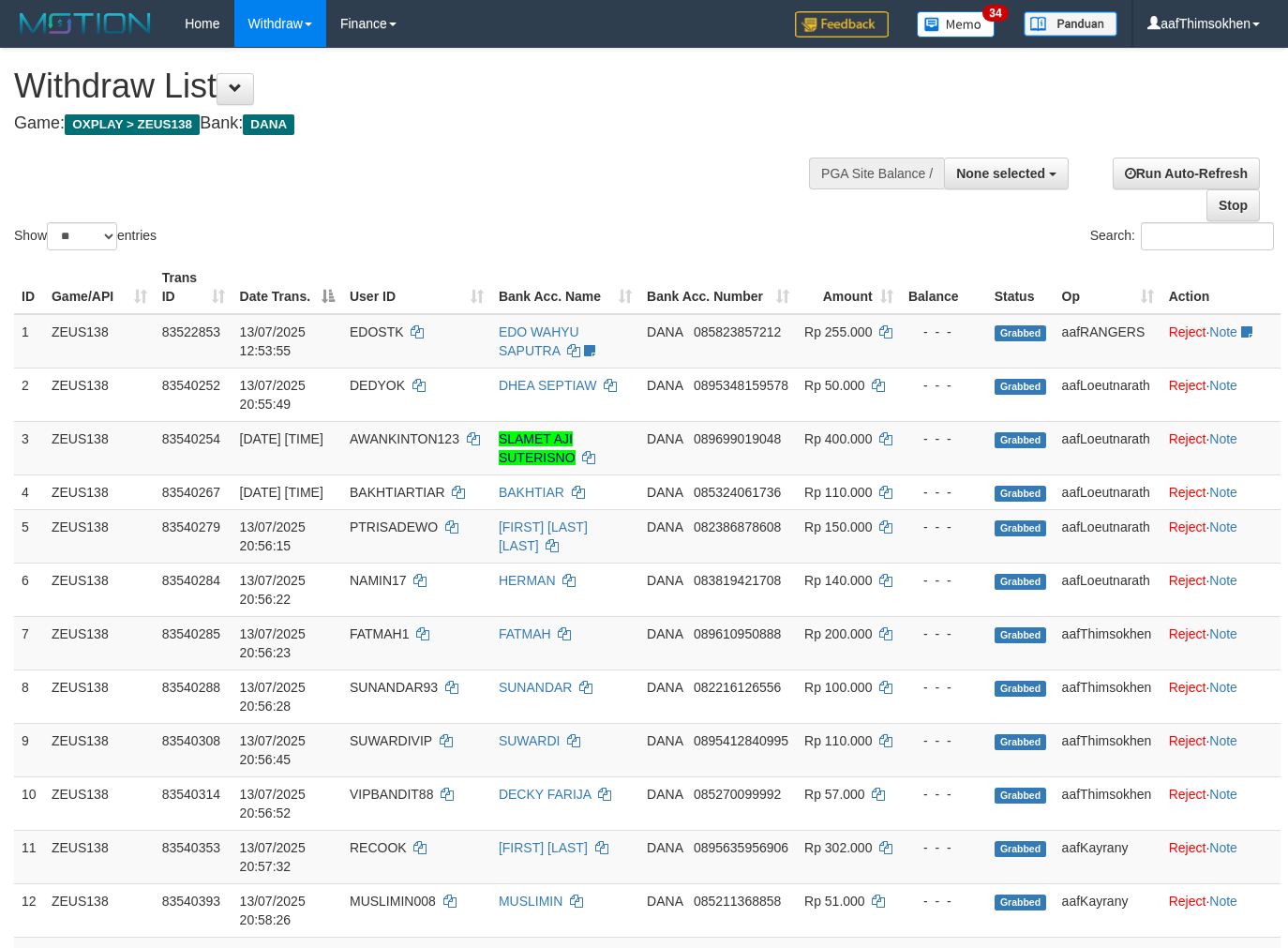 select 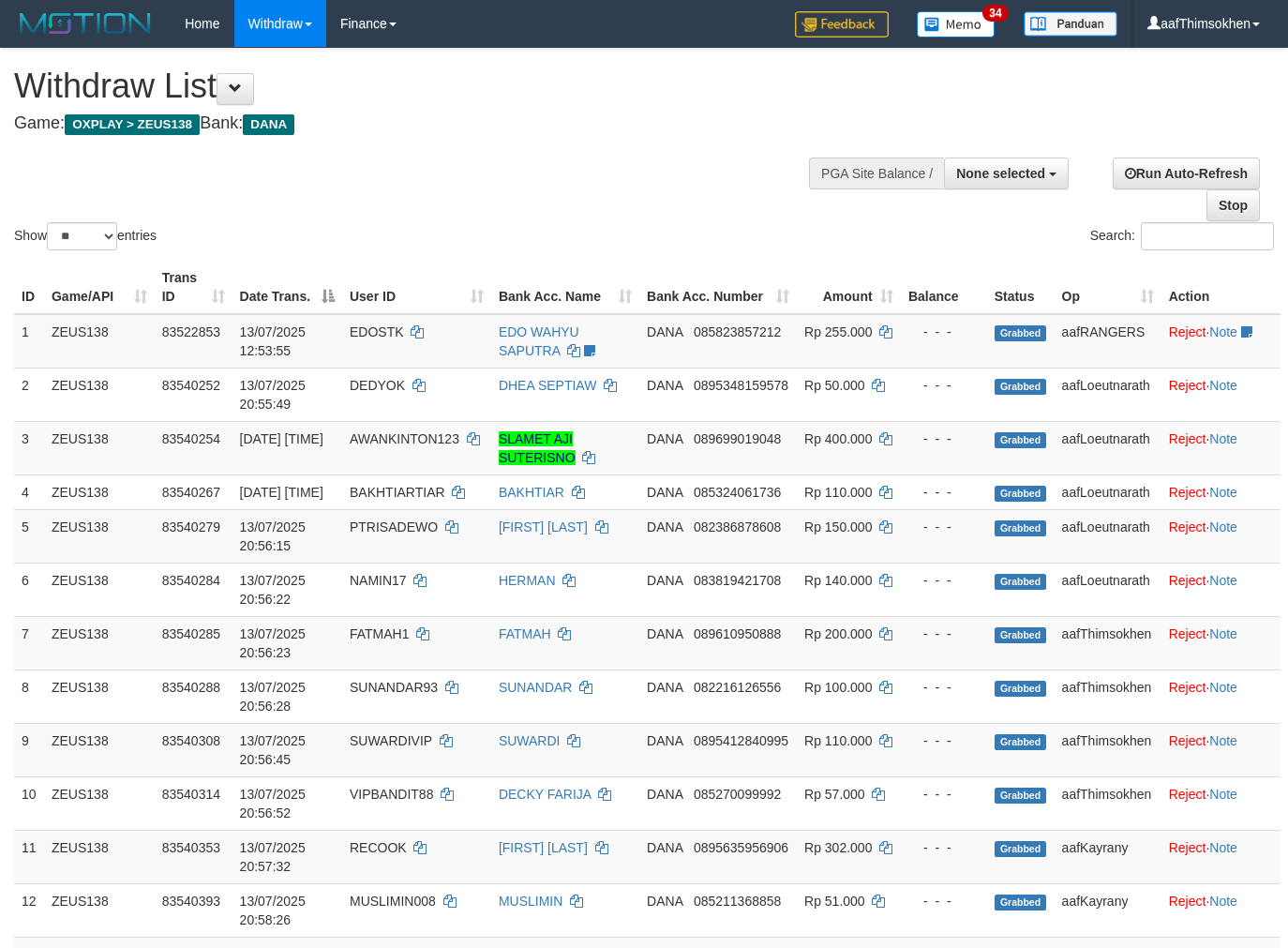 select 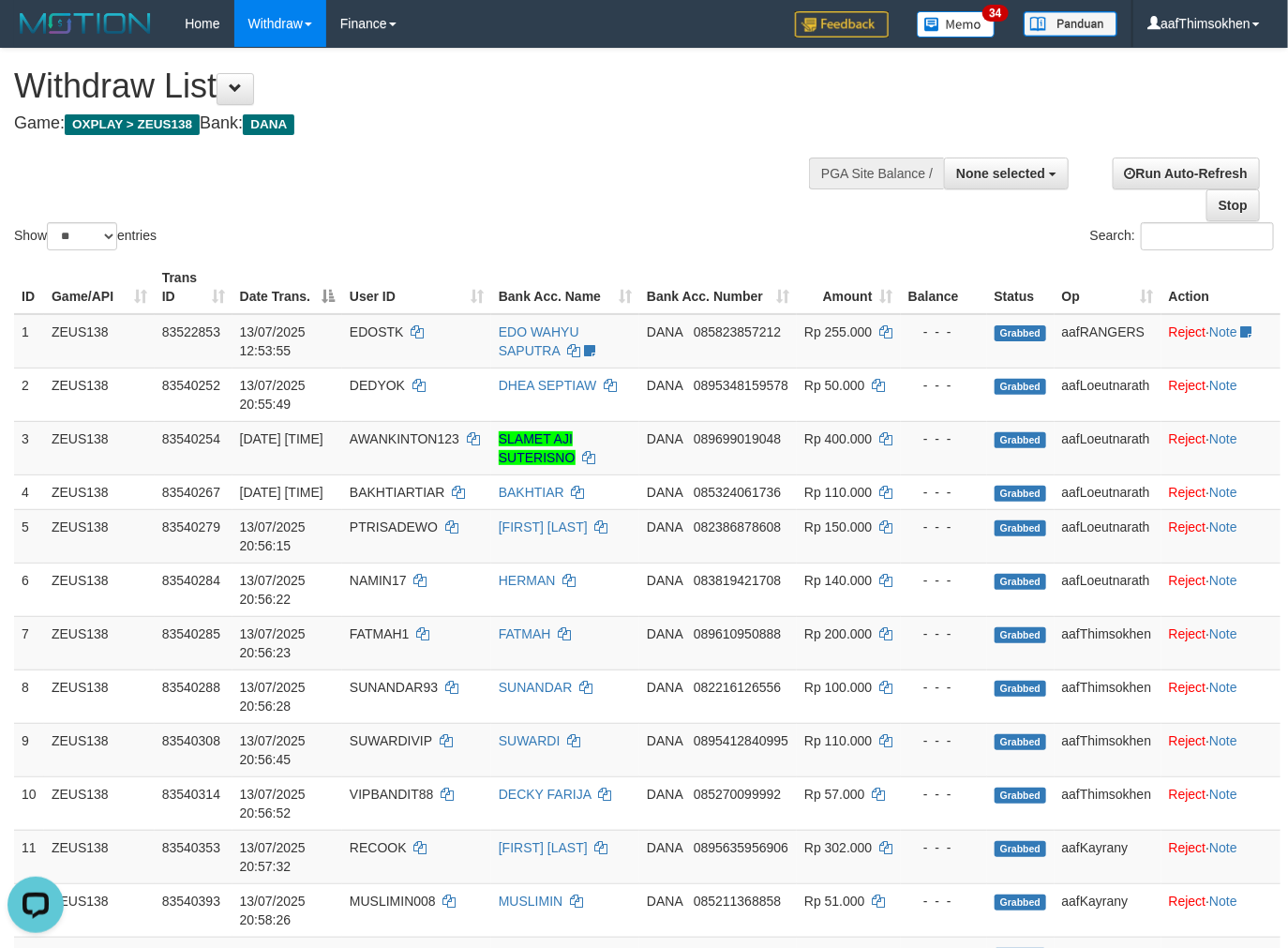 scroll, scrollTop: 0, scrollLeft: 0, axis: both 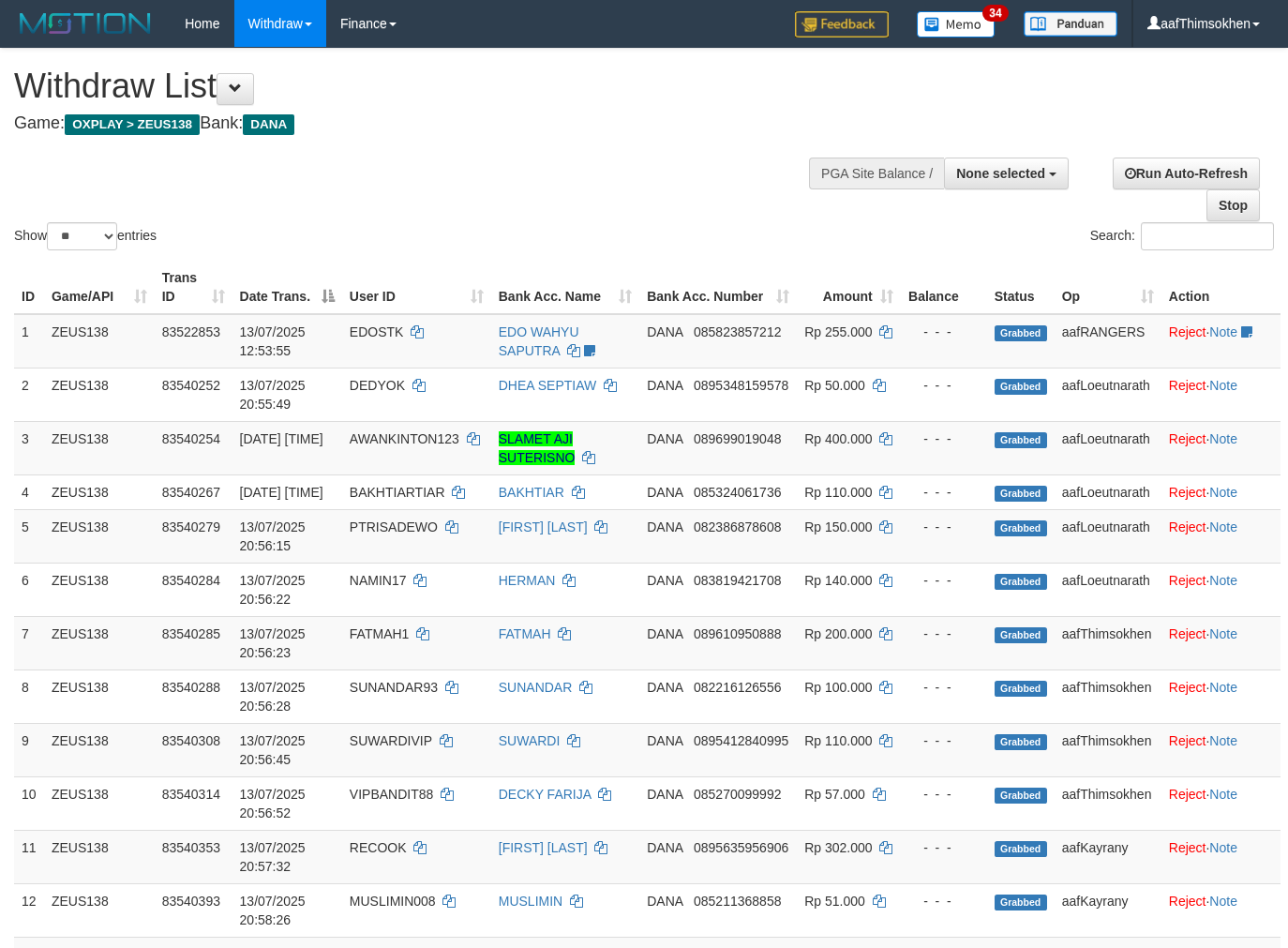 select 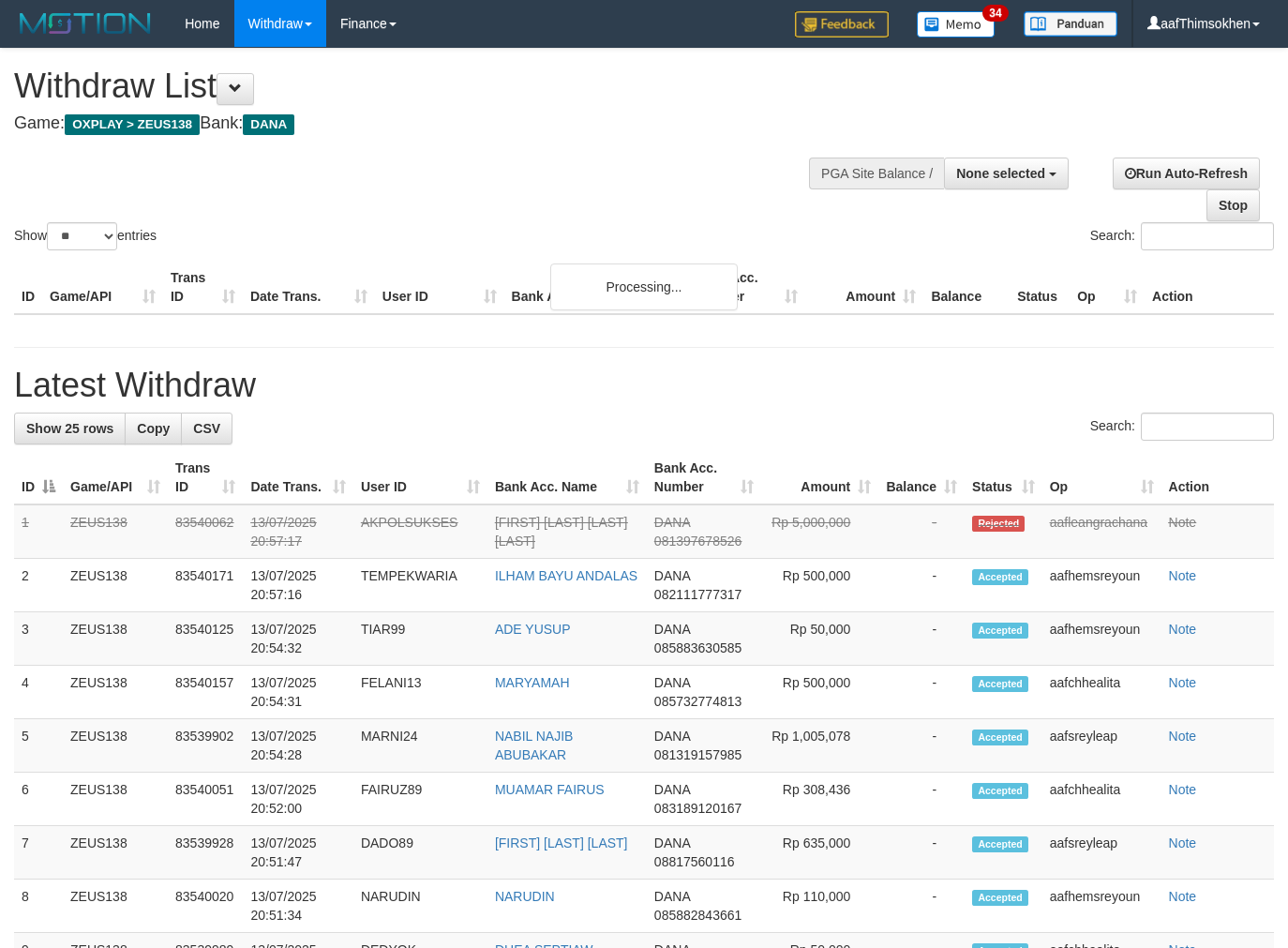 select 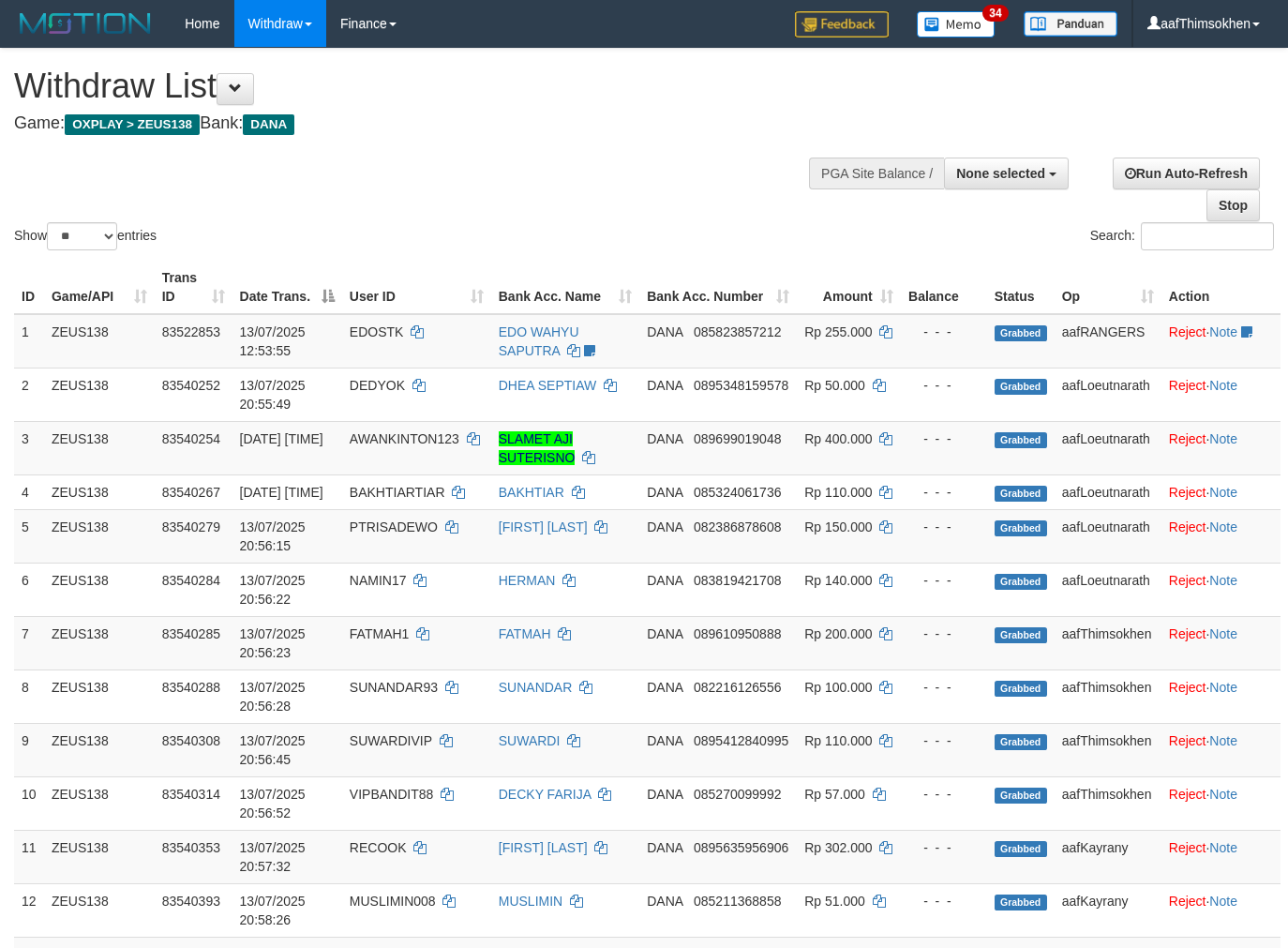 select 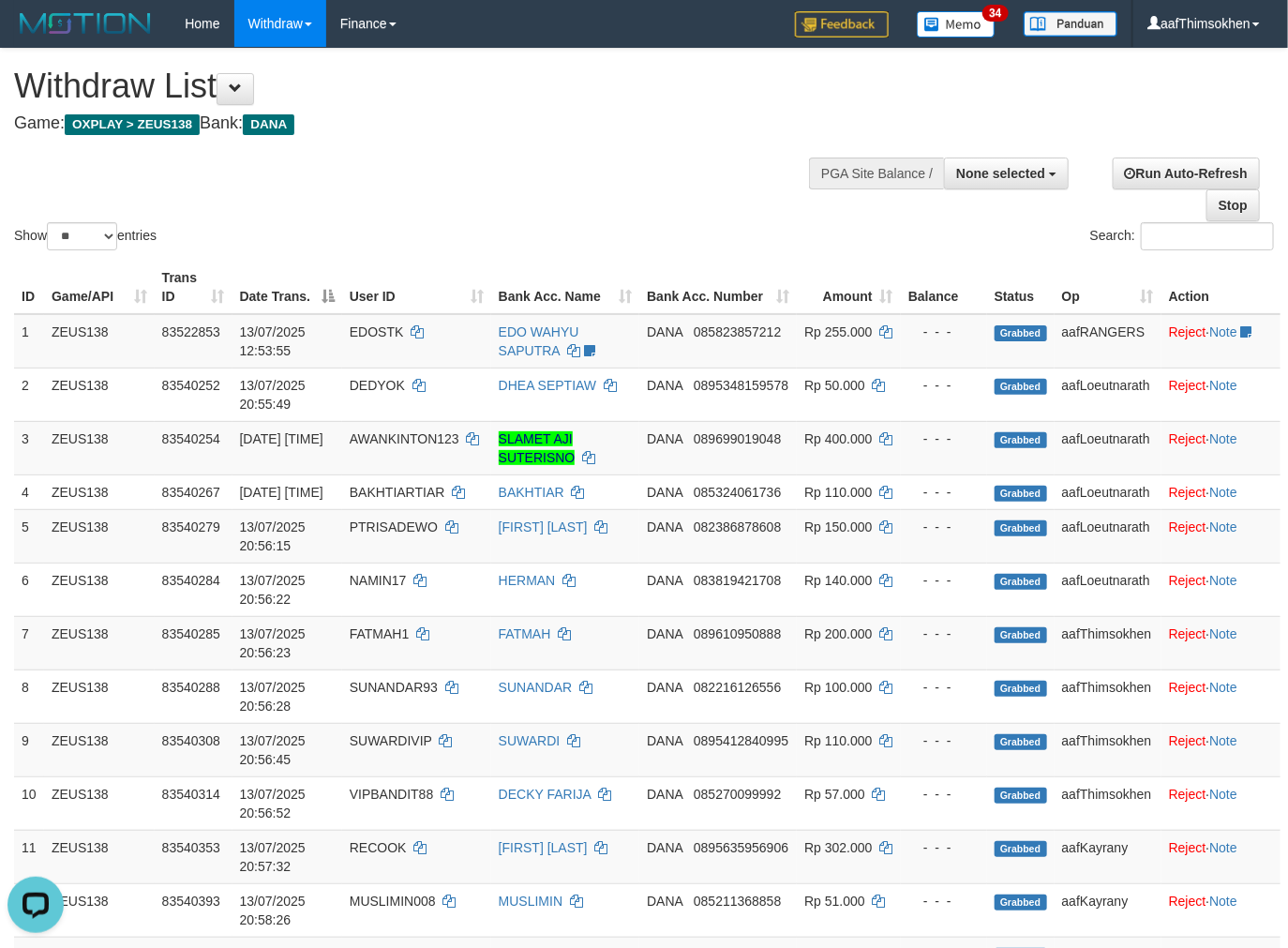 scroll, scrollTop: 0, scrollLeft: 0, axis: both 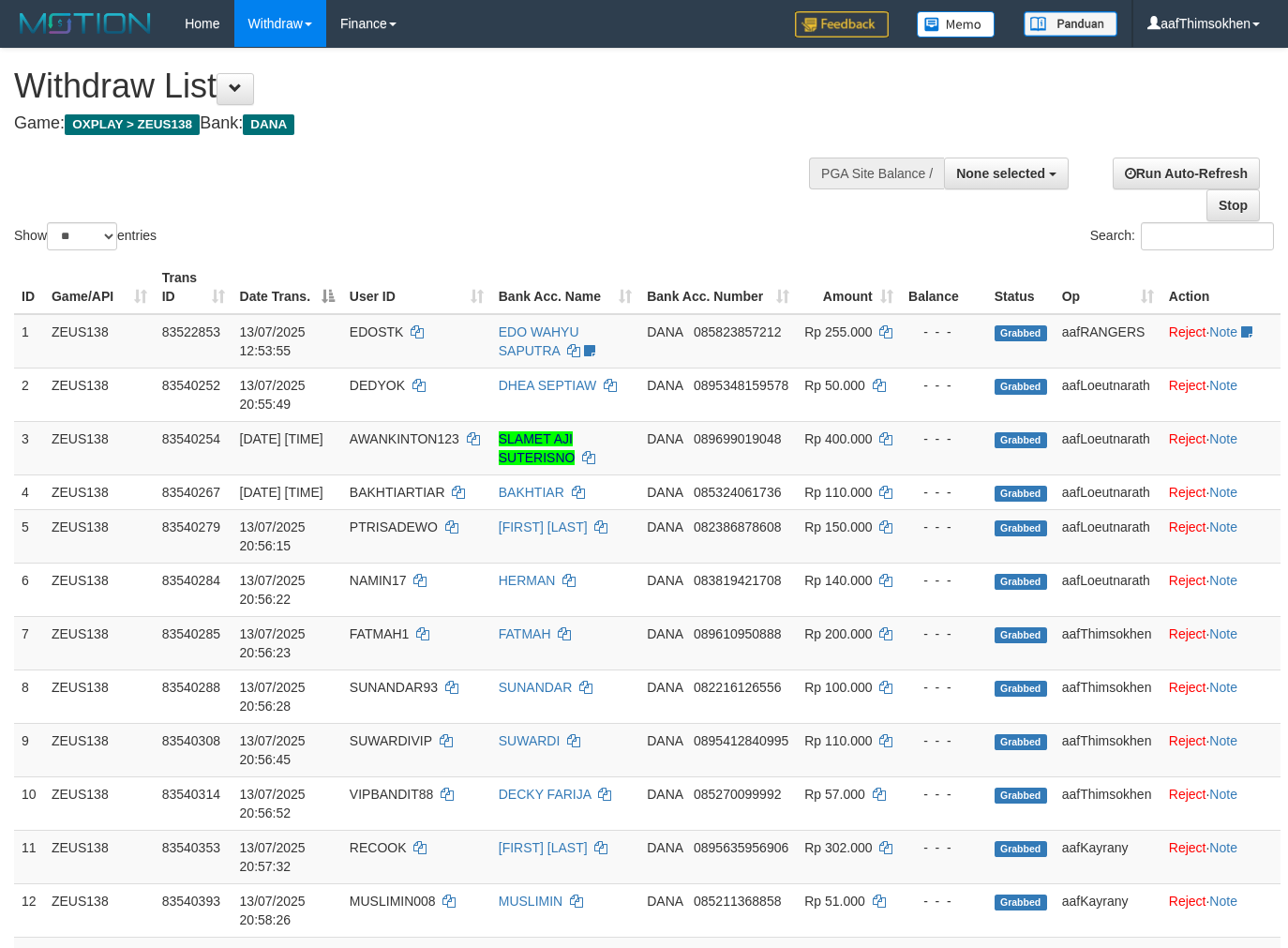 select 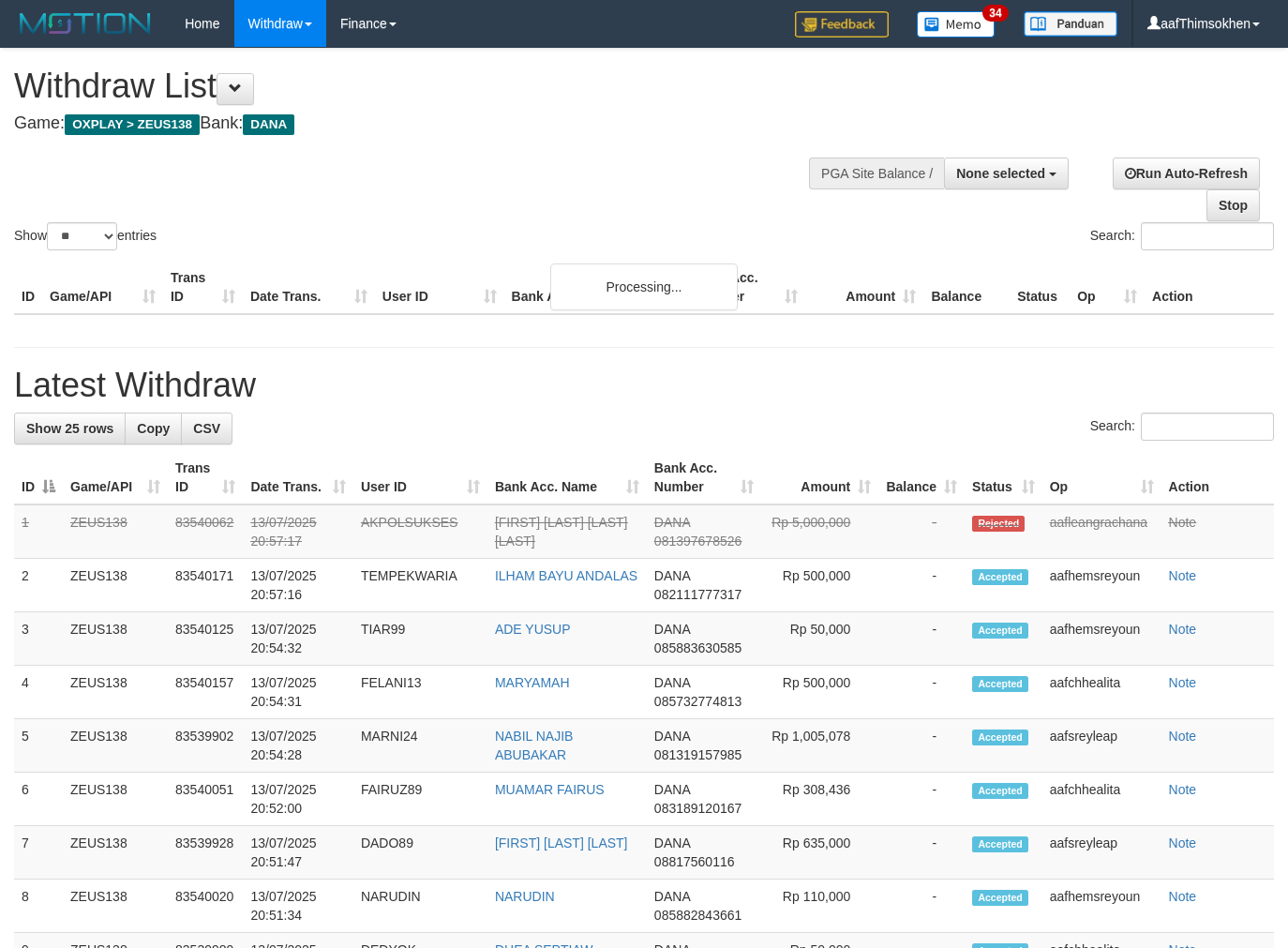 select 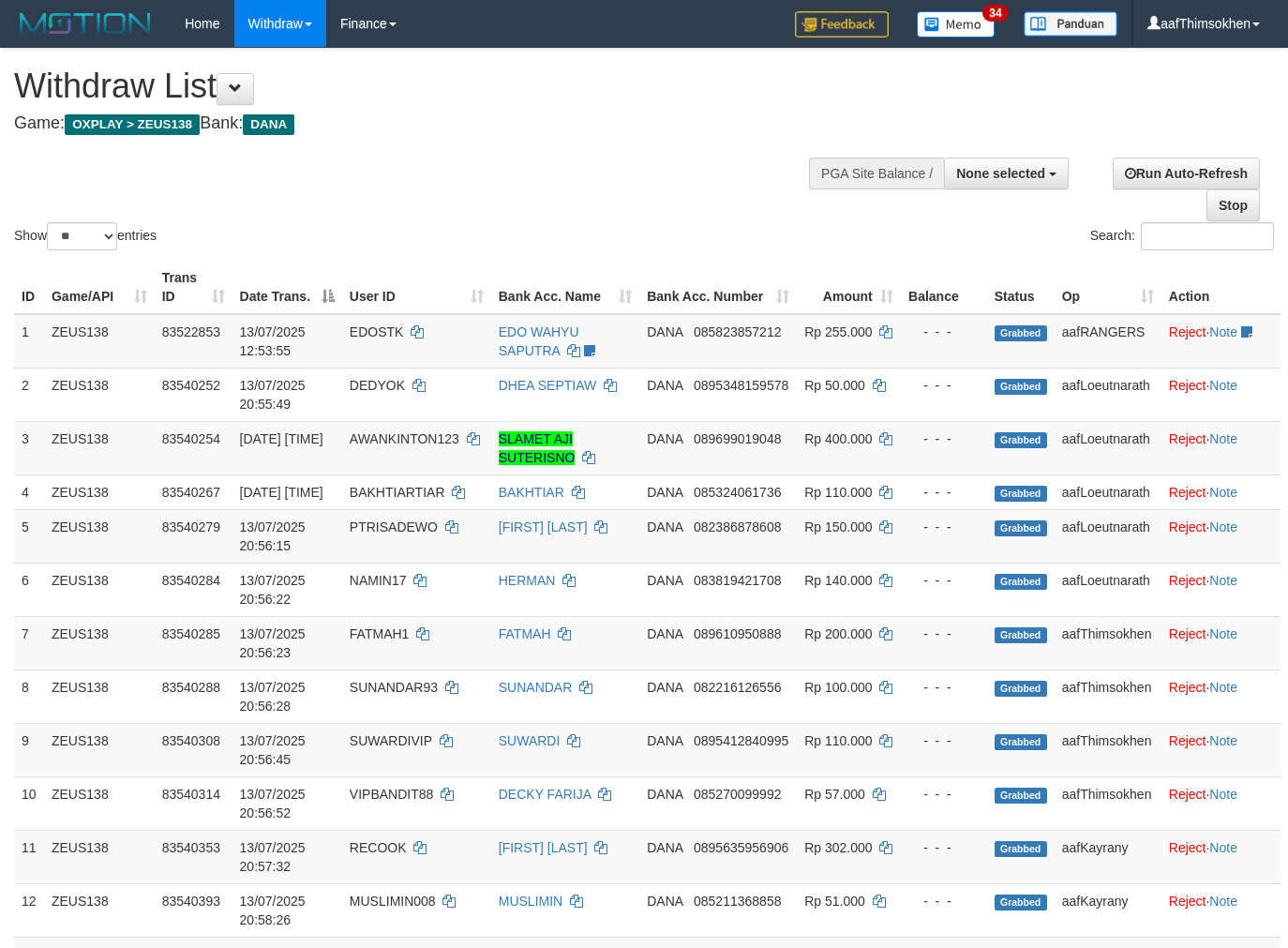 select 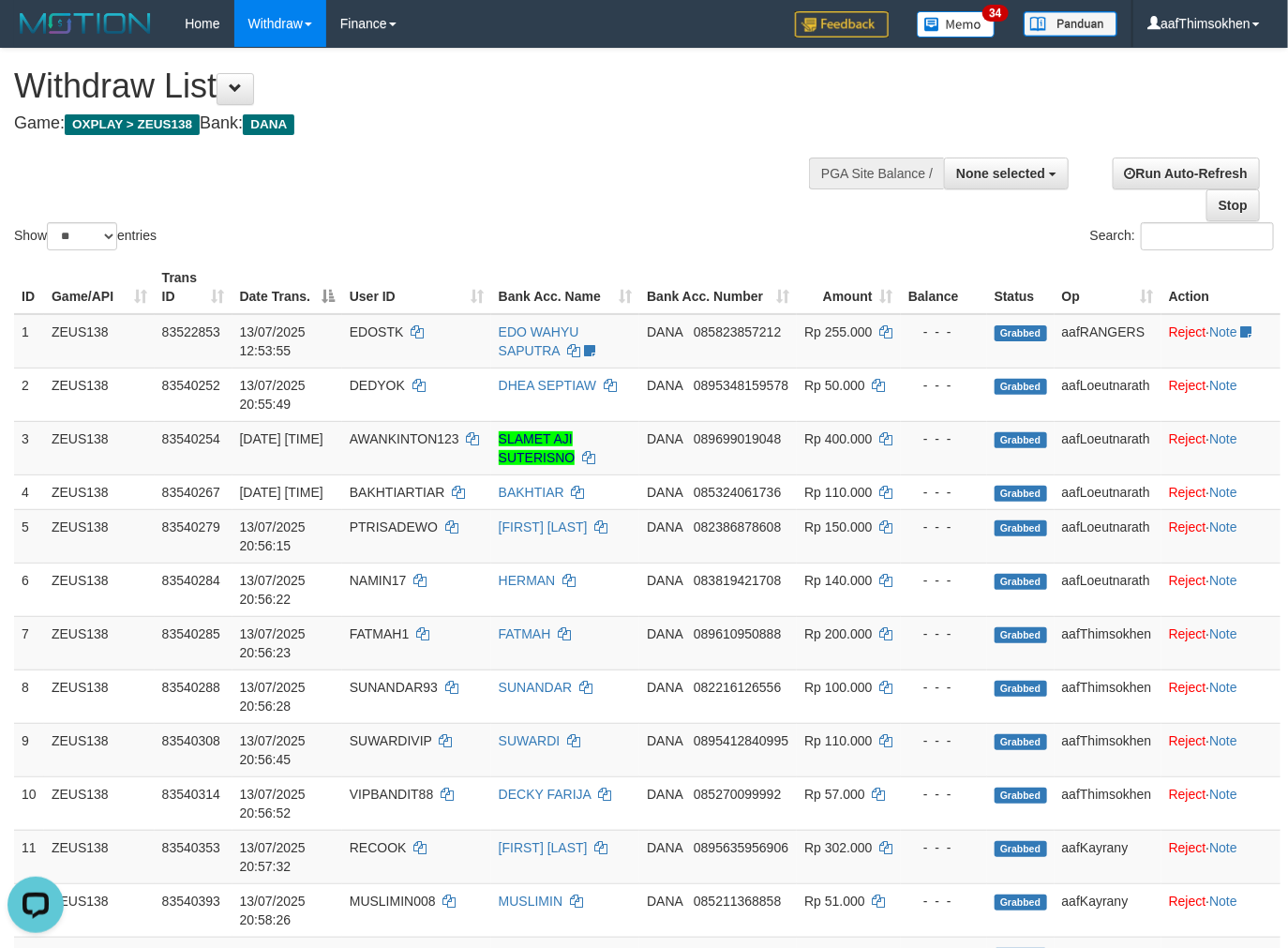 scroll, scrollTop: 0, scrollLeft: 0, axis: both 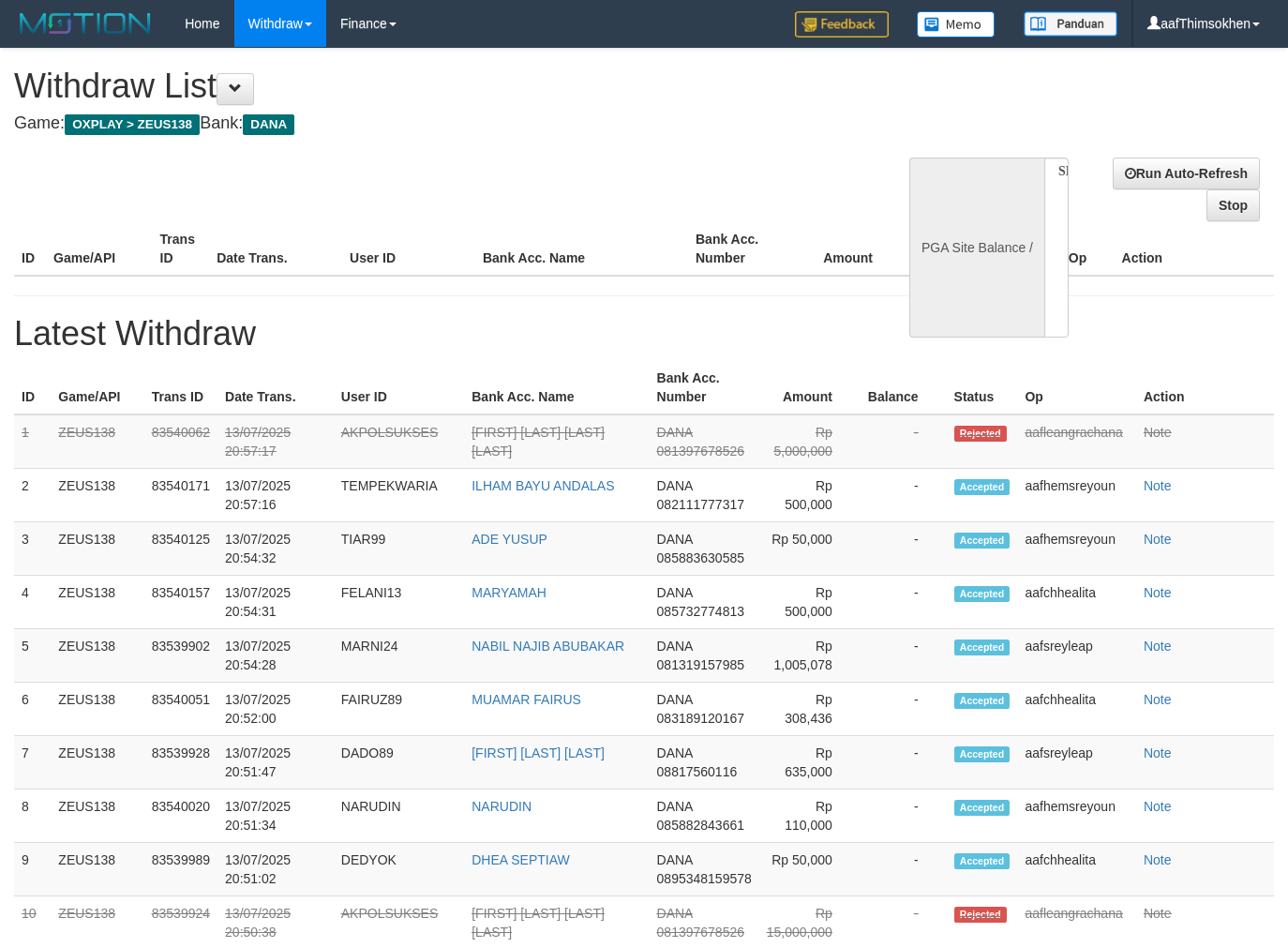 select 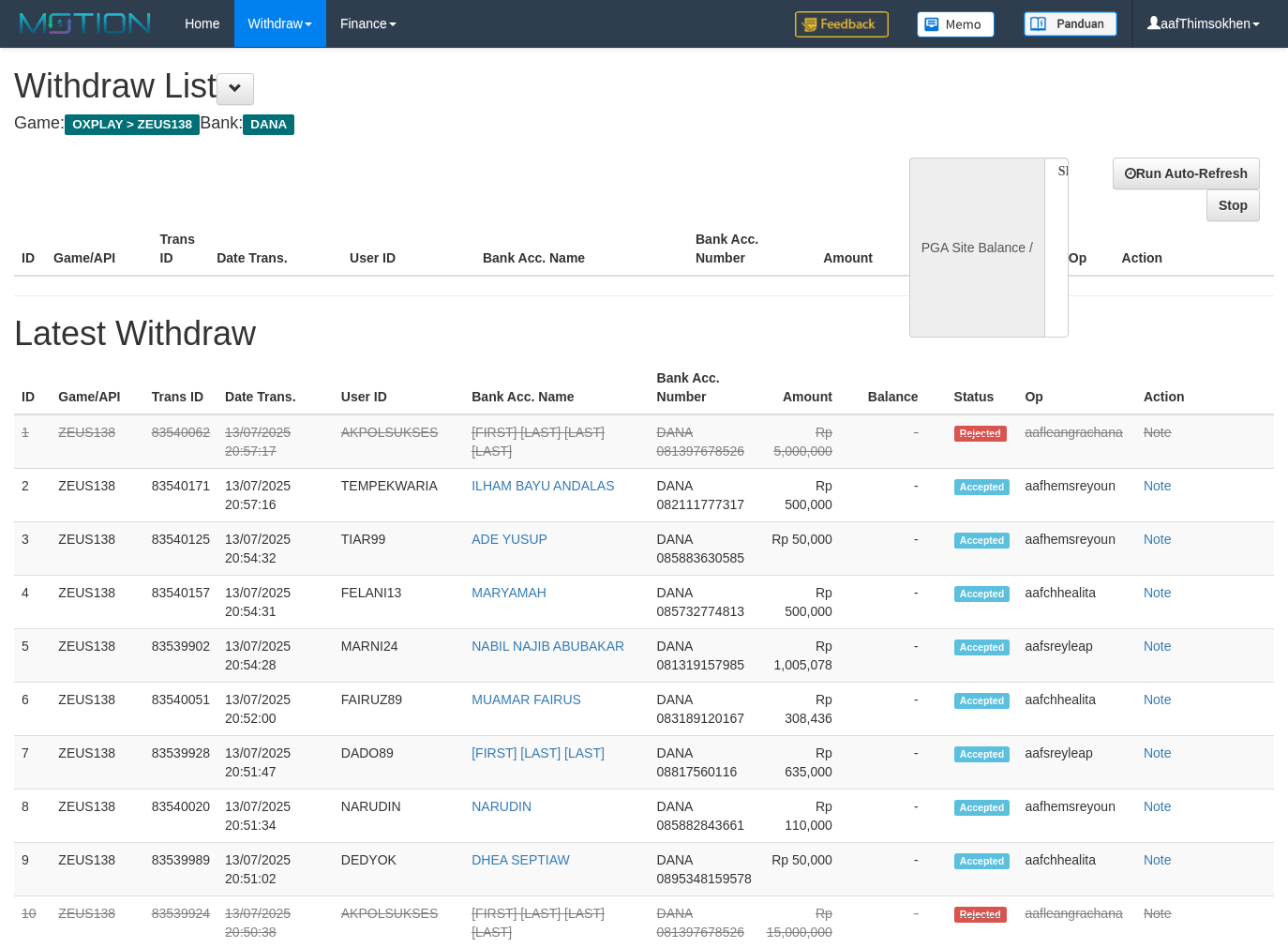 scroll, scrollTop: 0, scrollLeft: 0, axis: both 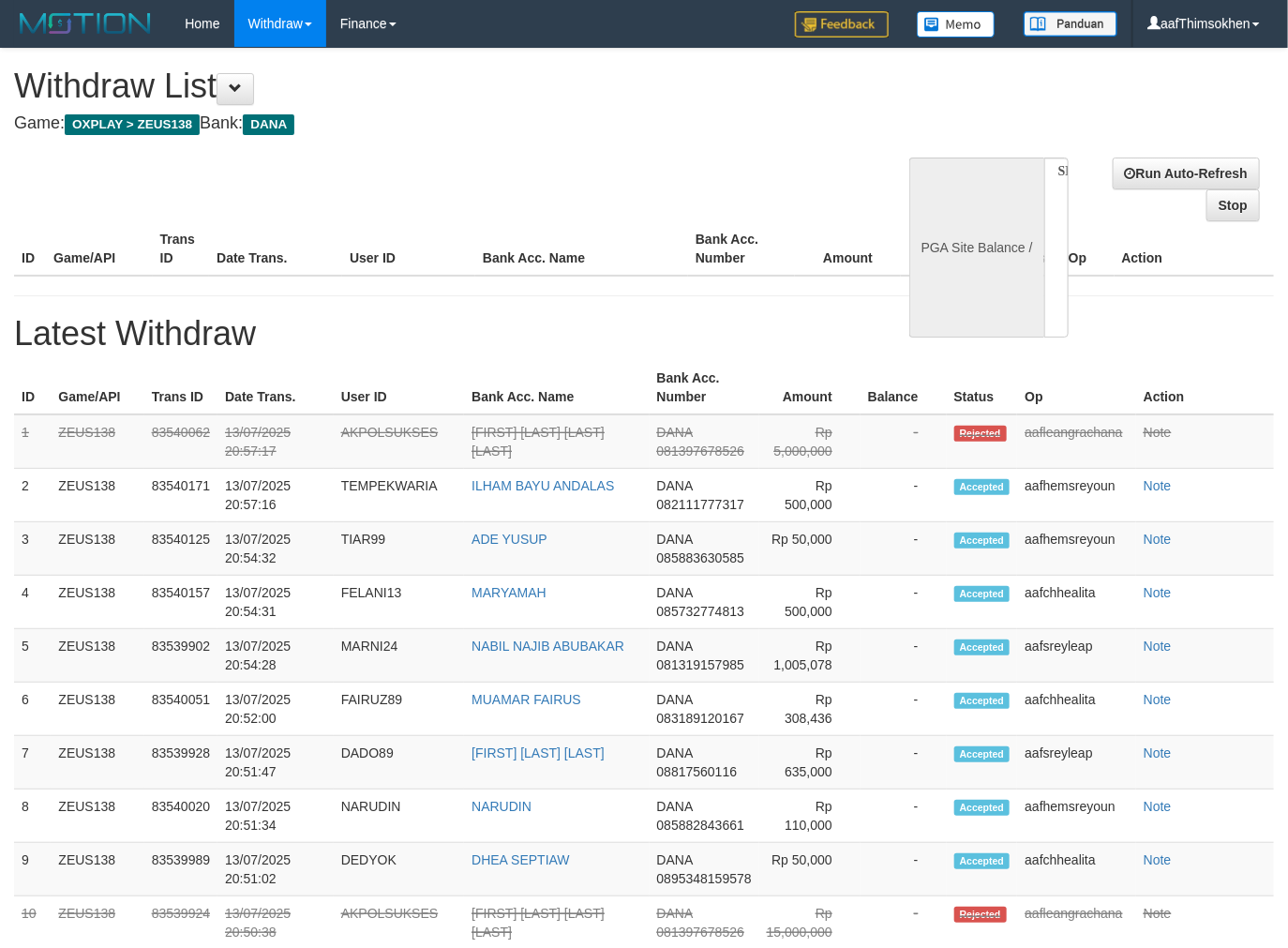 select on "**" 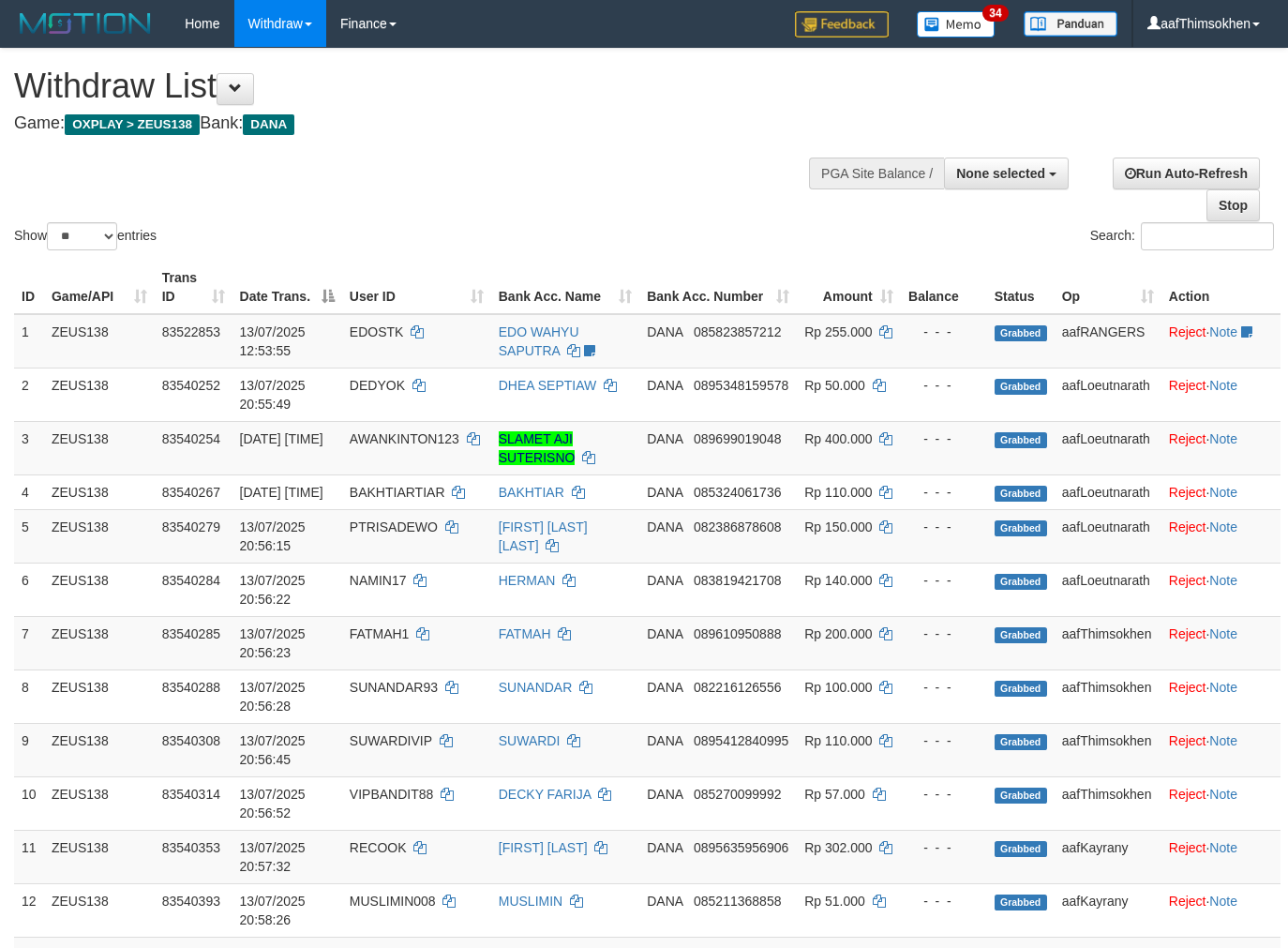 select 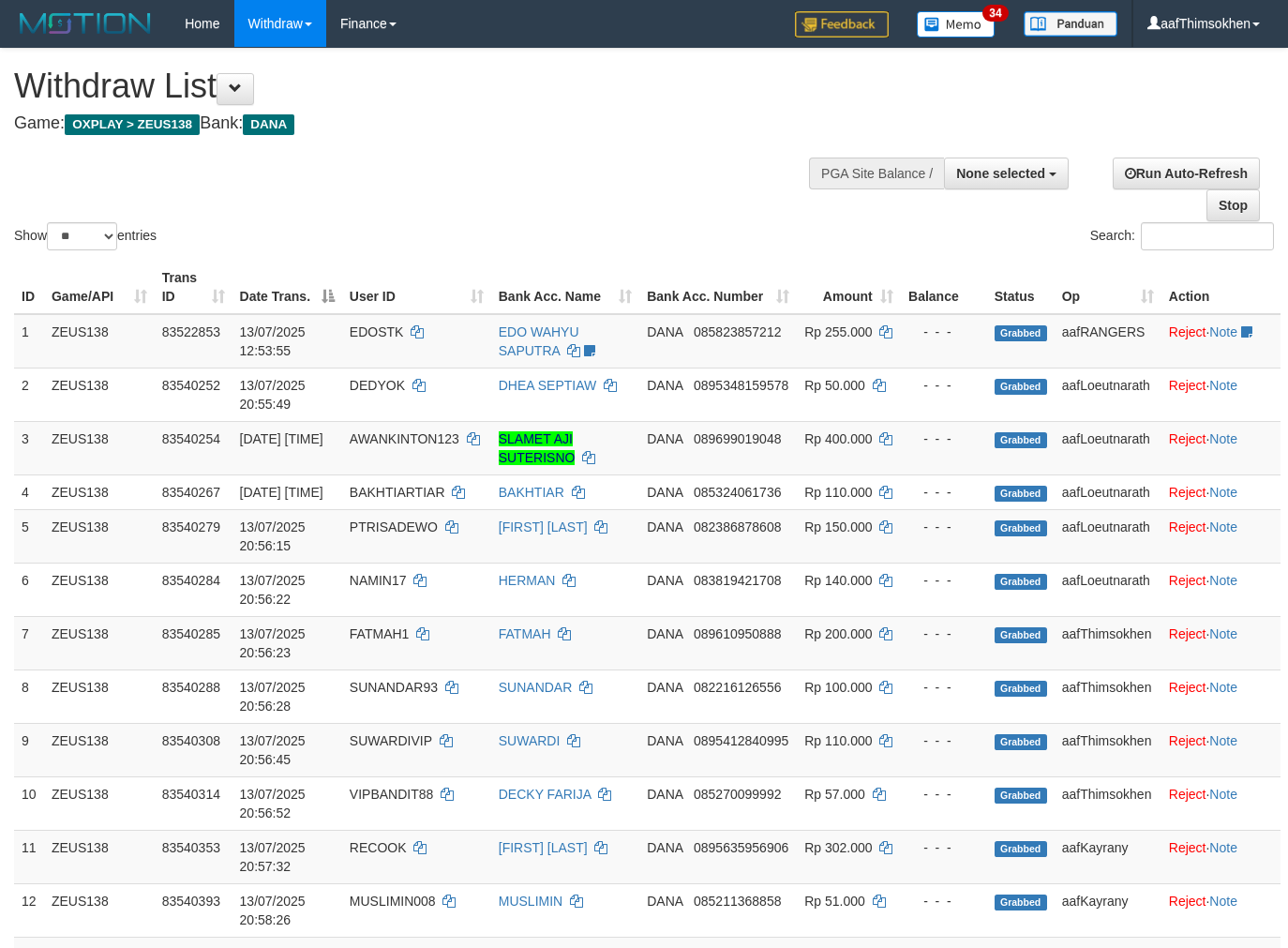 select 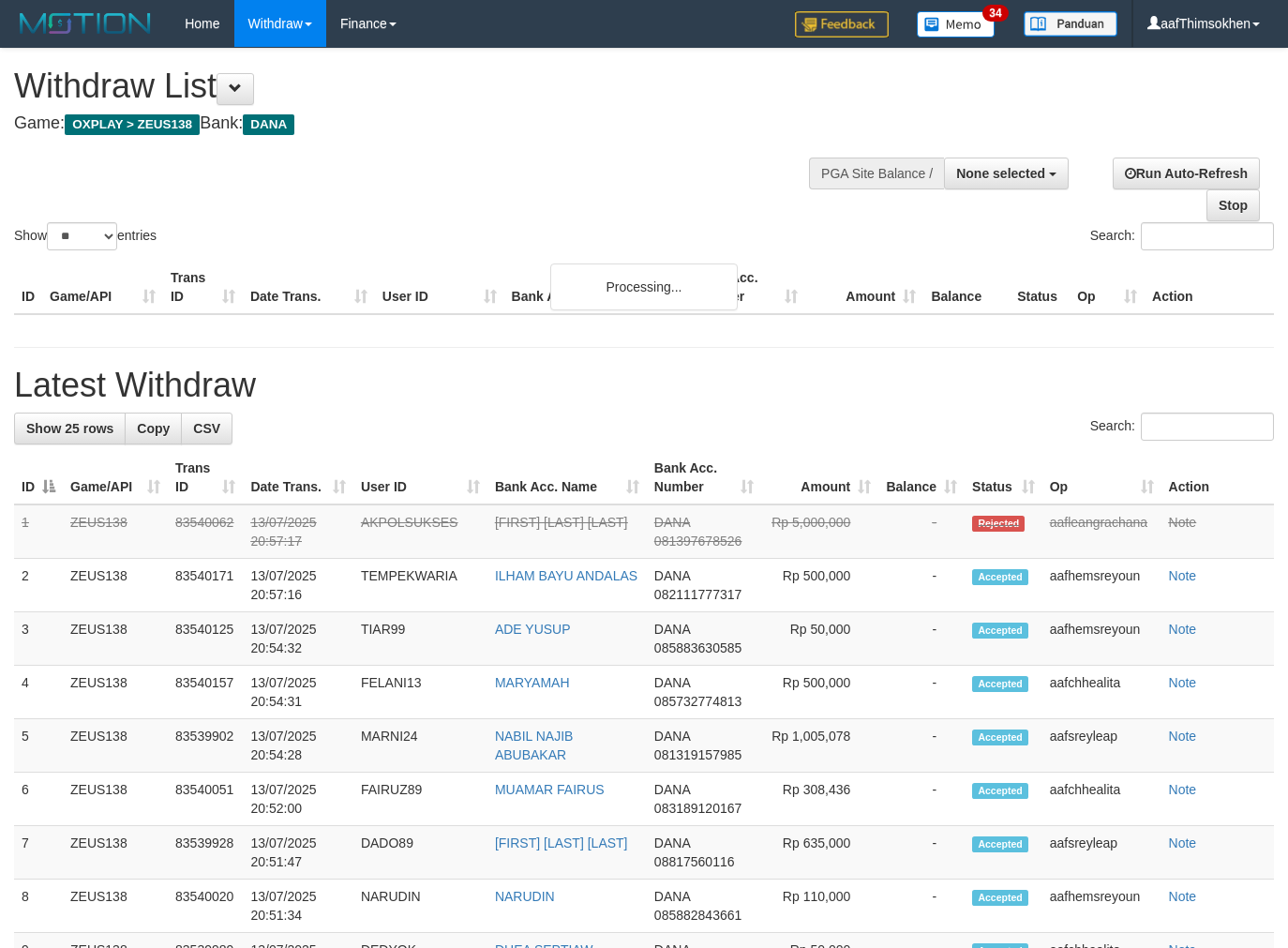 select 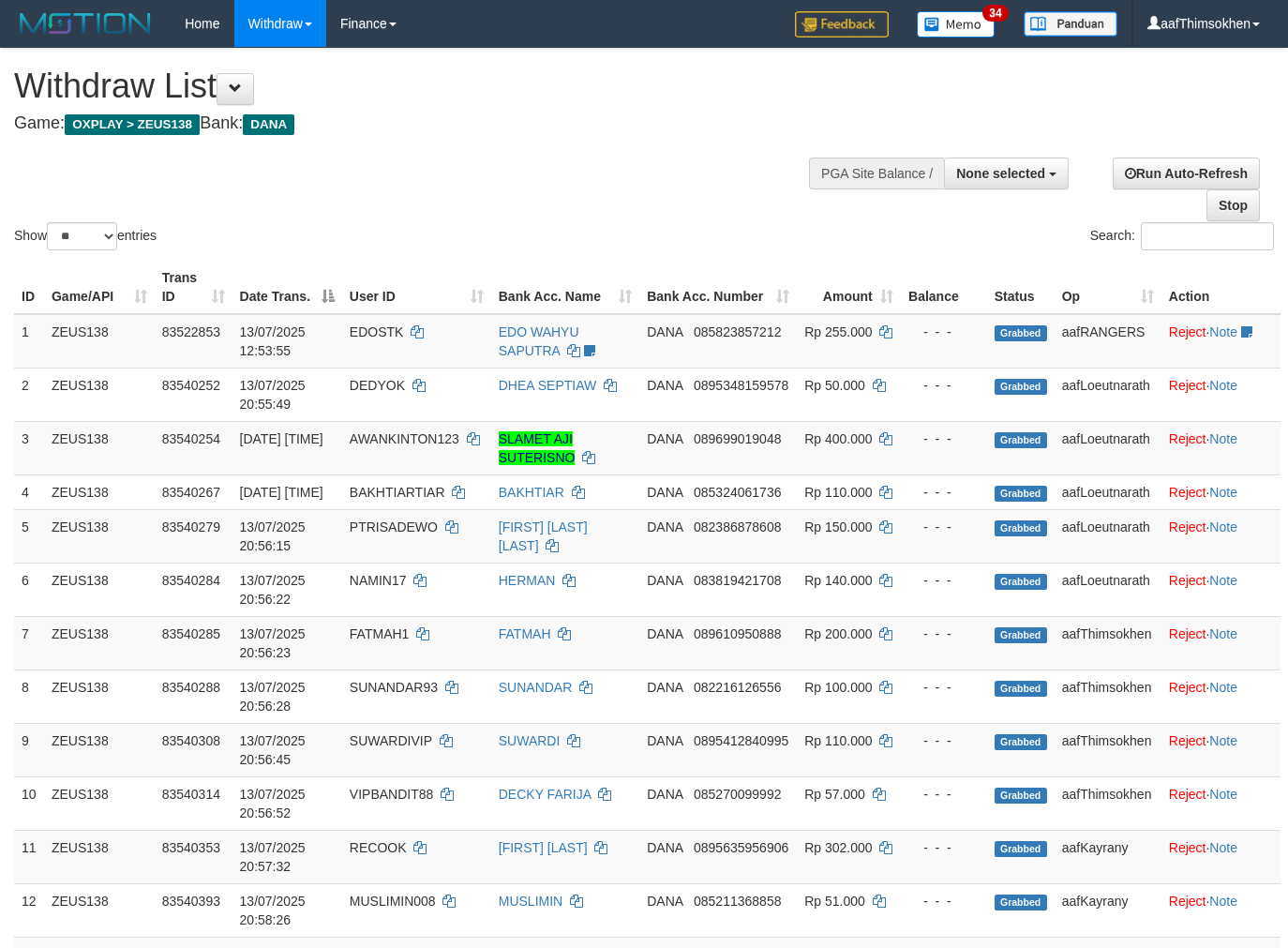 select 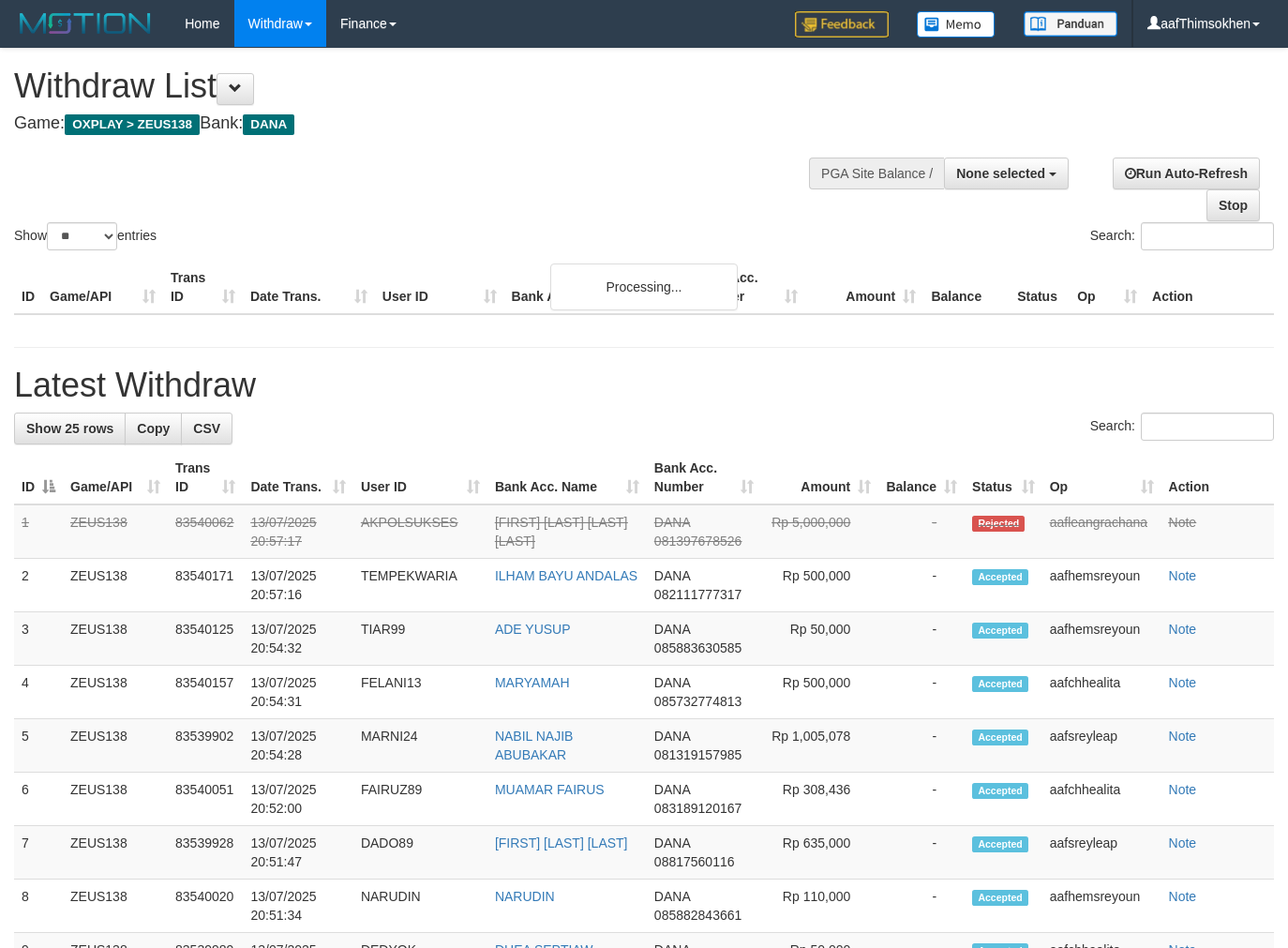 select 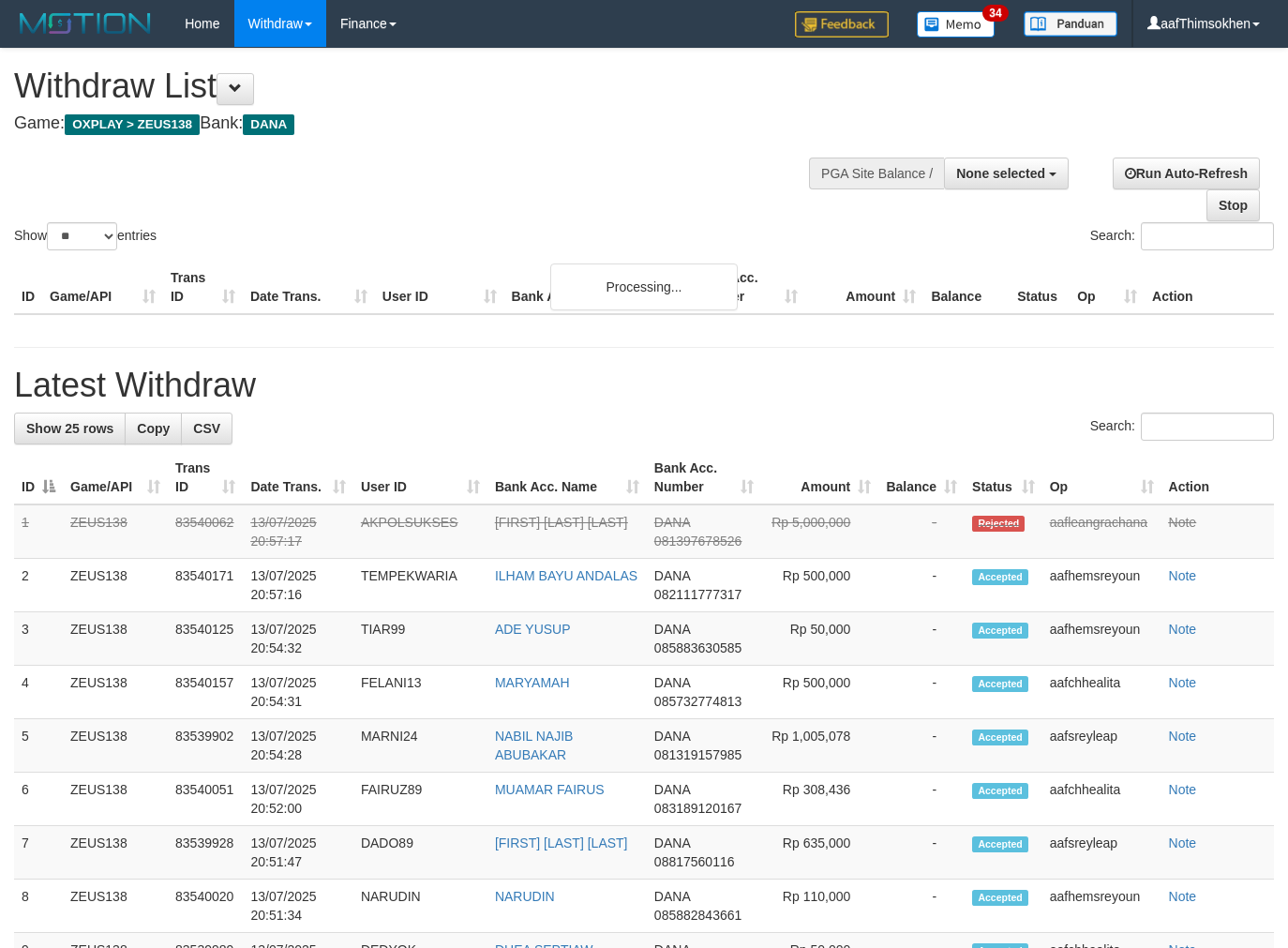 select 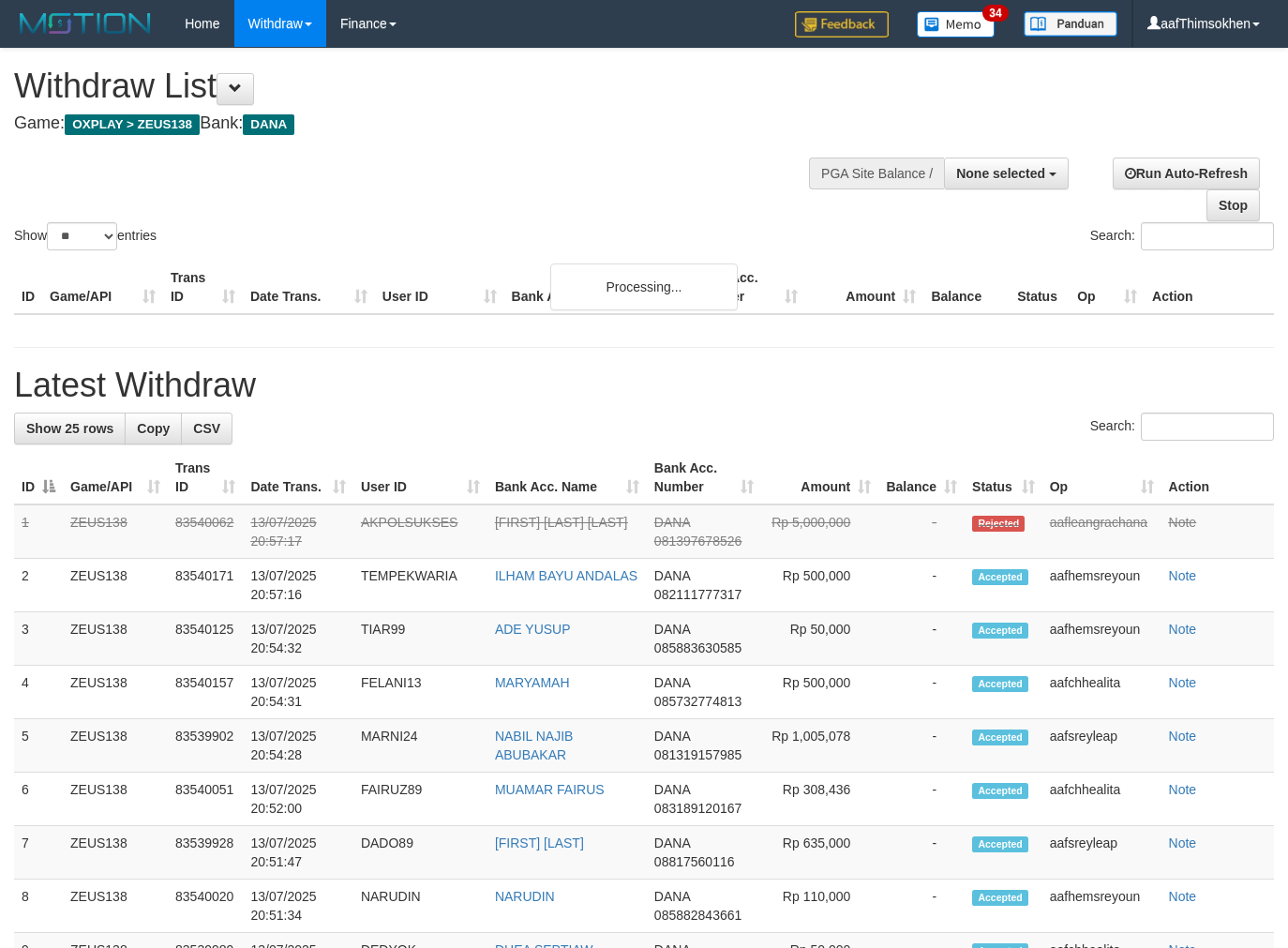 select 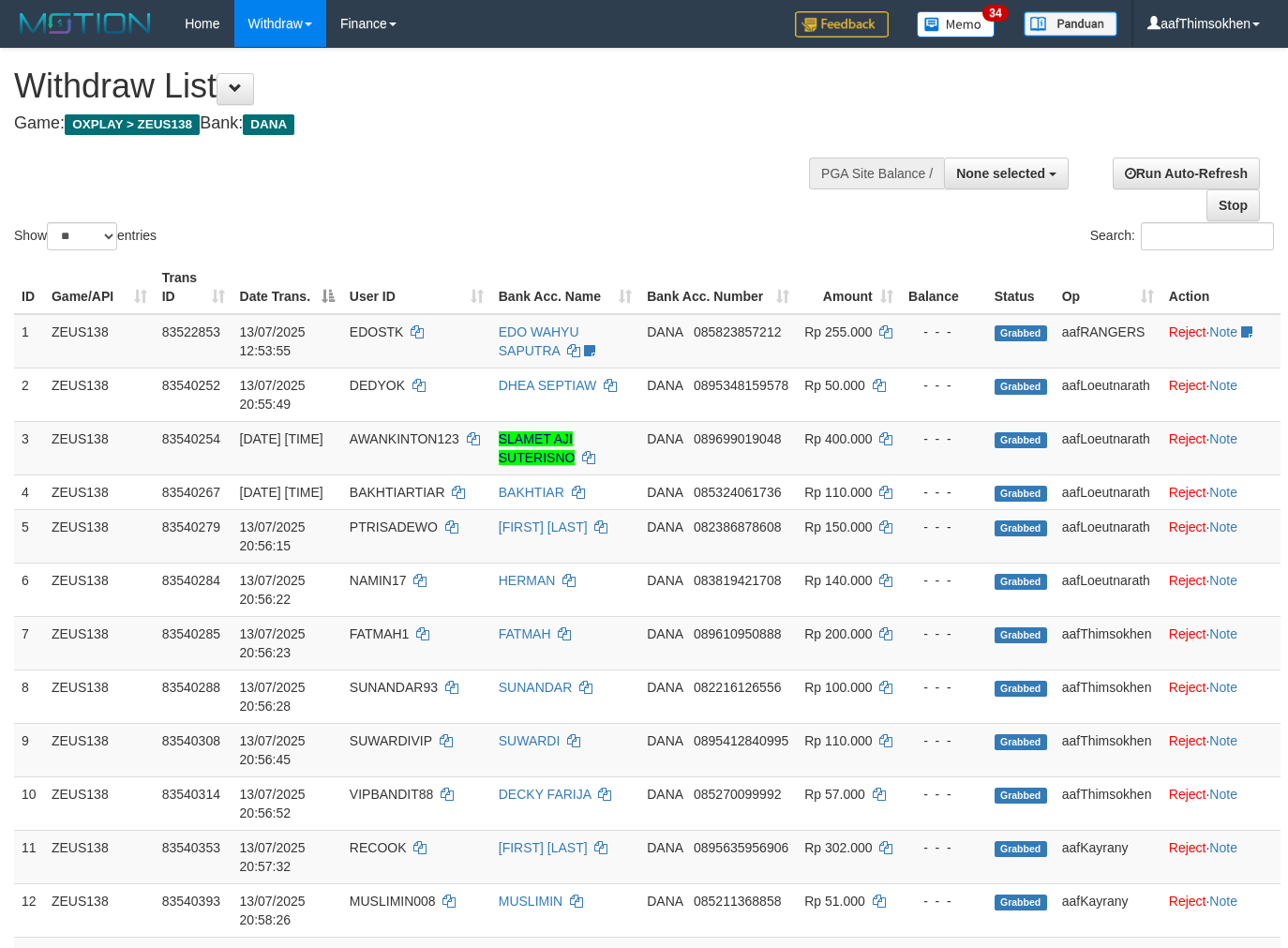 select 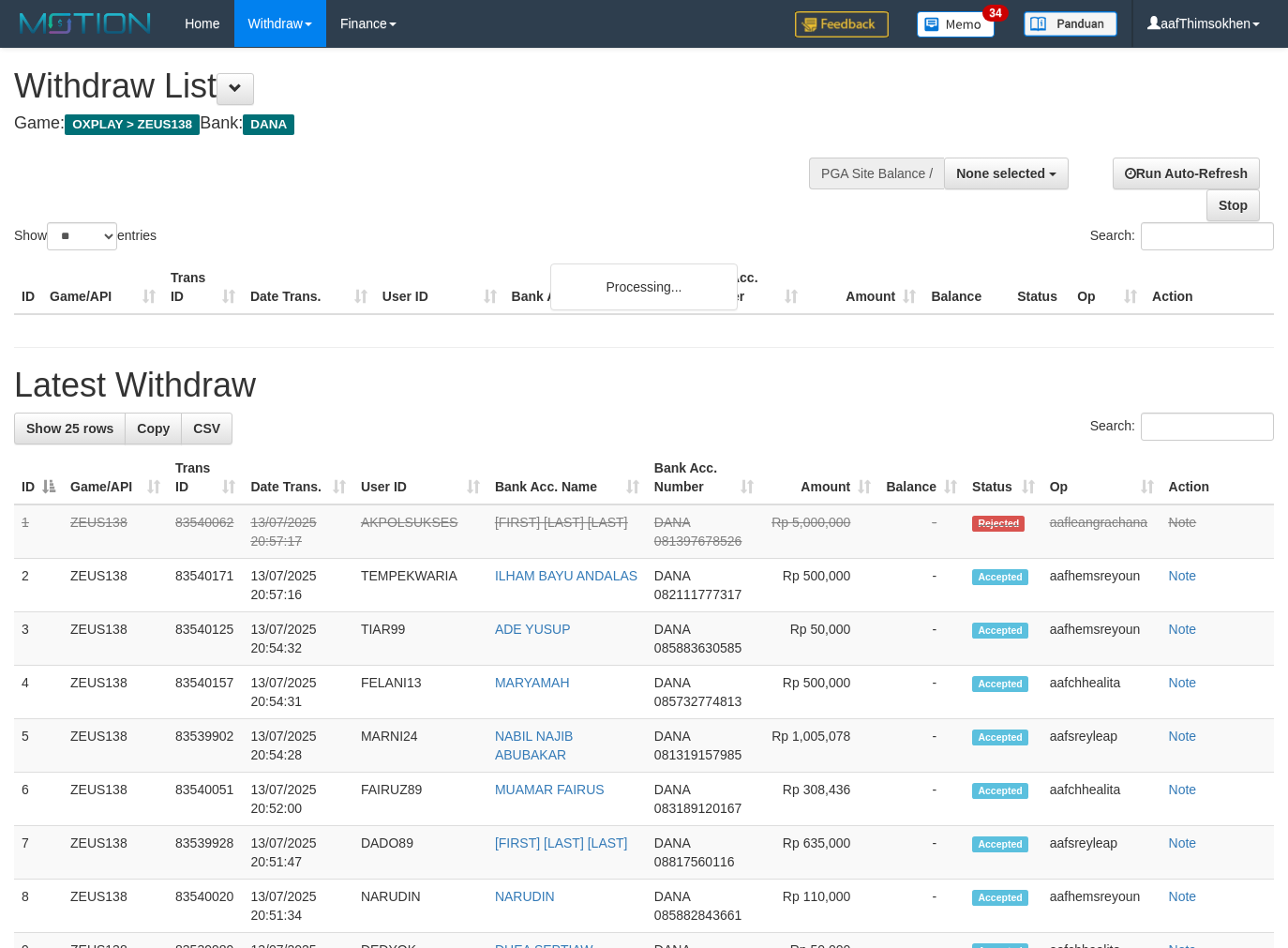 select 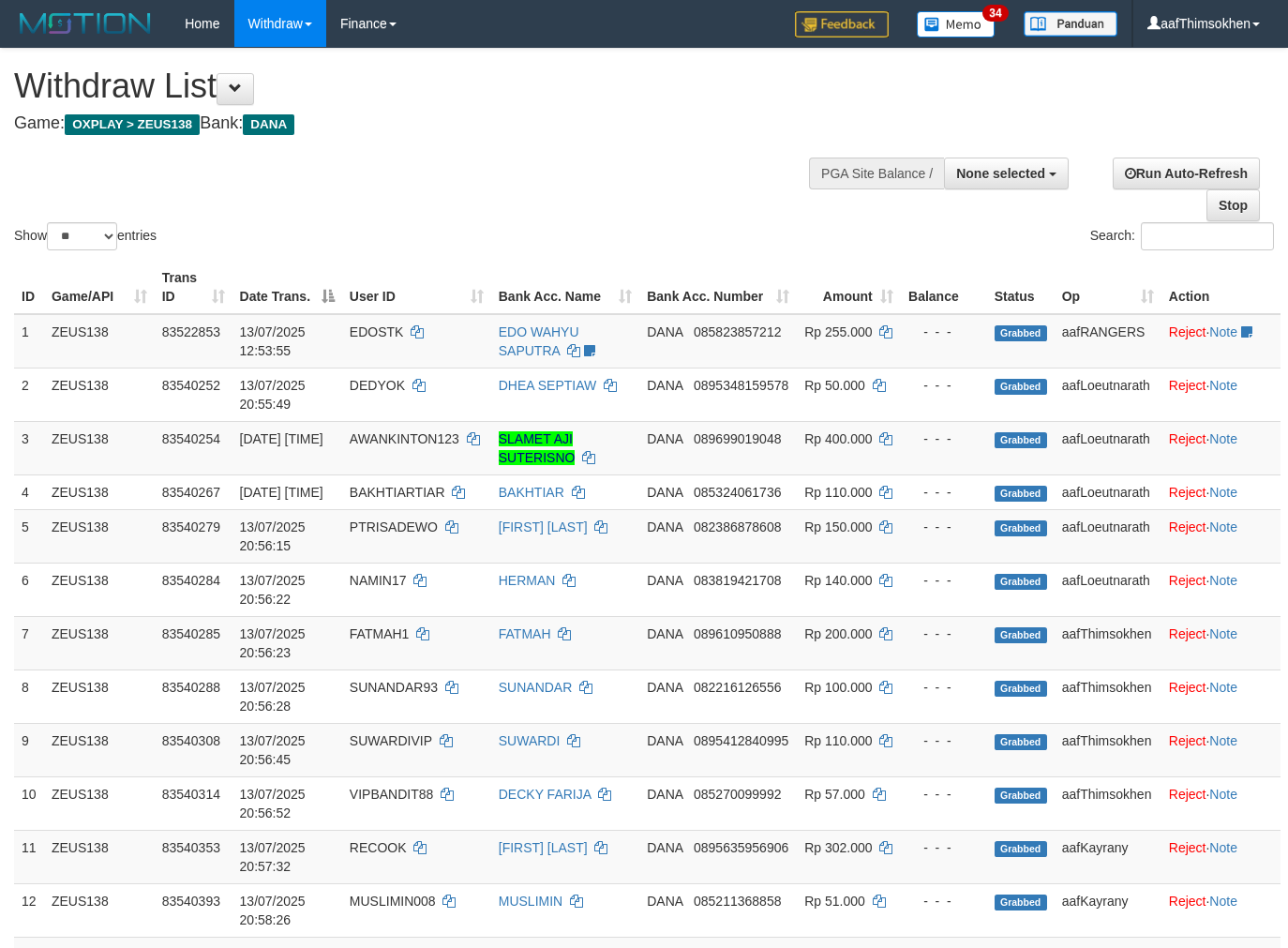 select 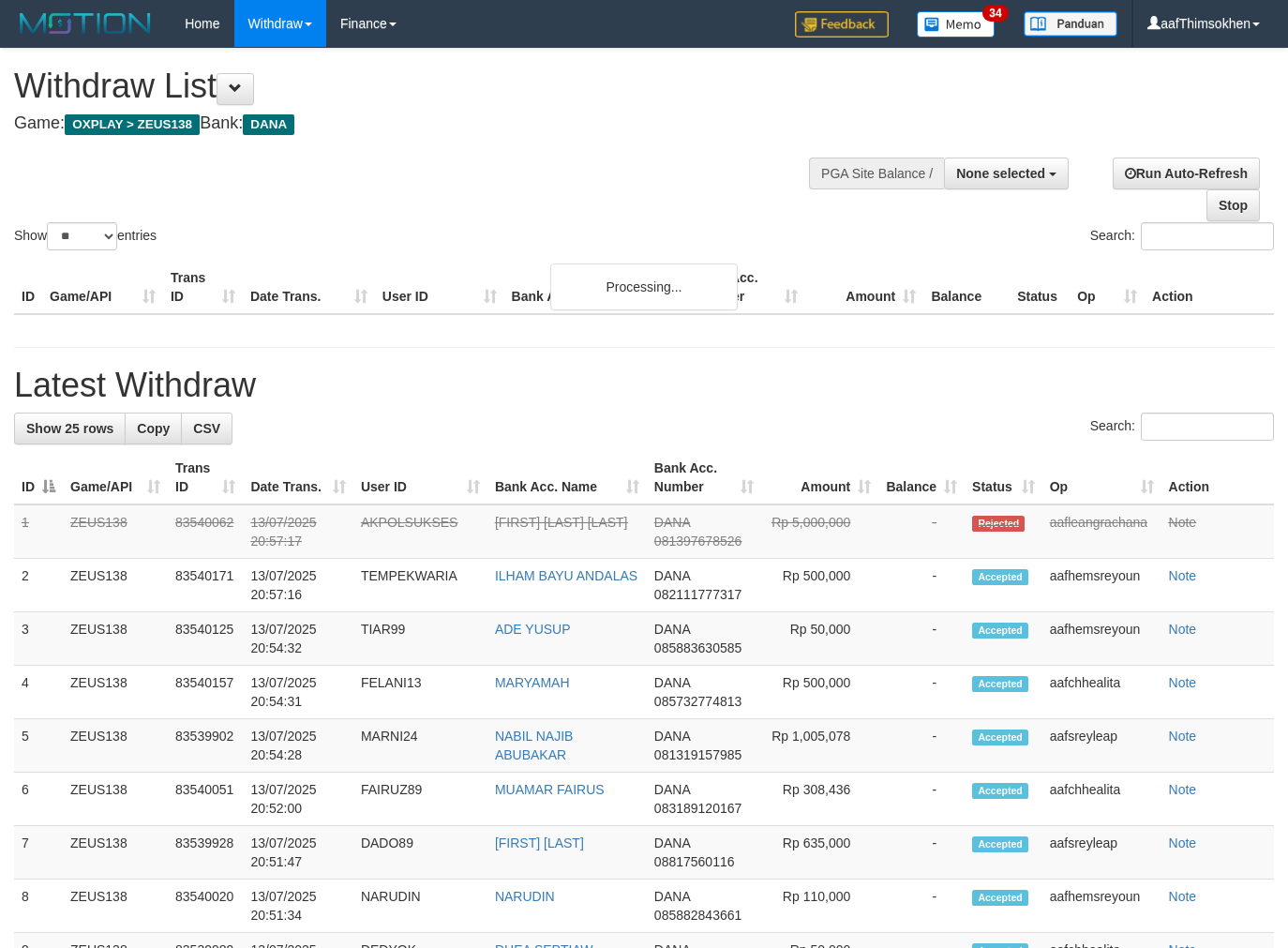 select 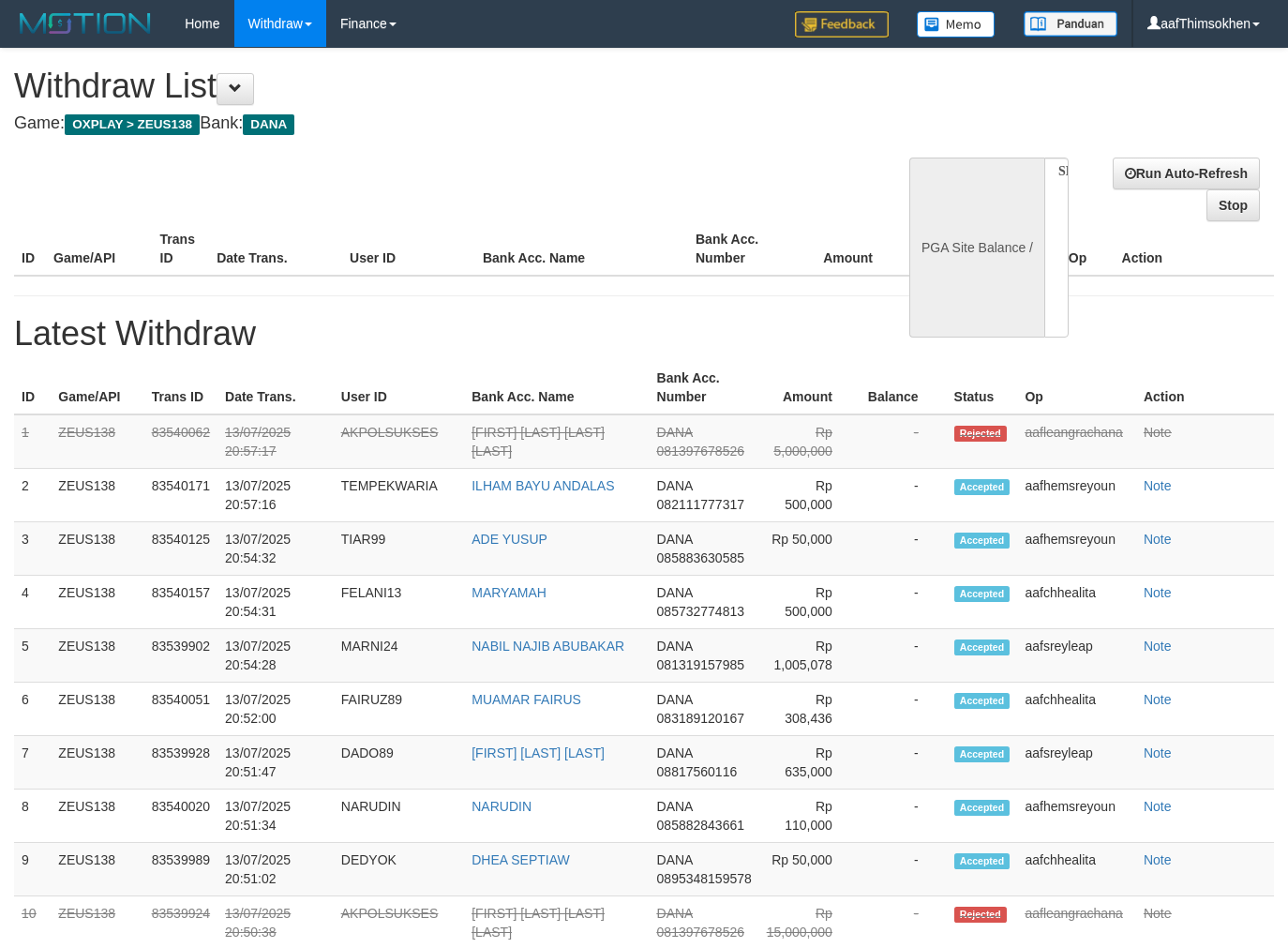 select 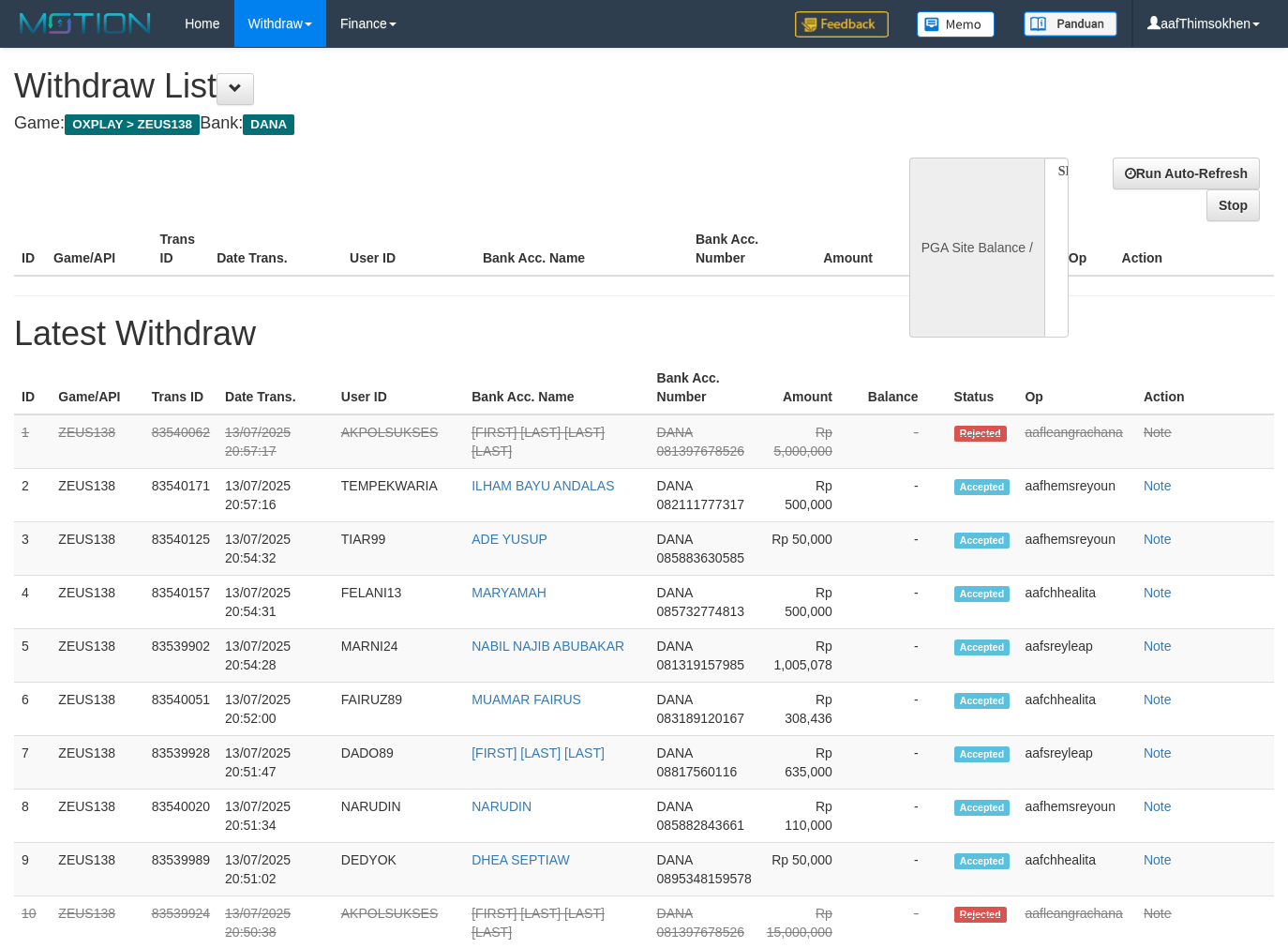 scroll, scrollTop: 0, scrollLeft: 0, axis: both 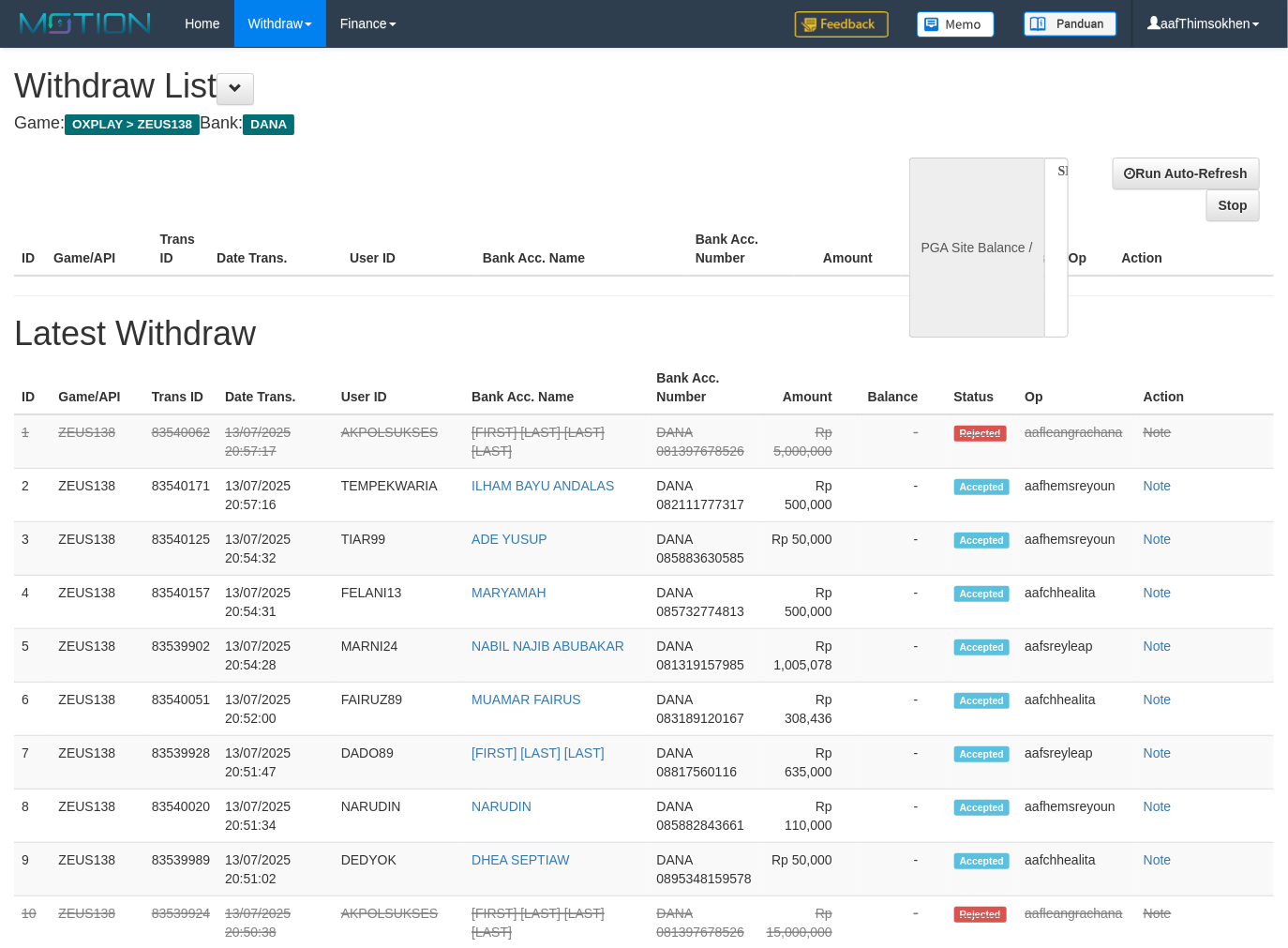 select on "**" 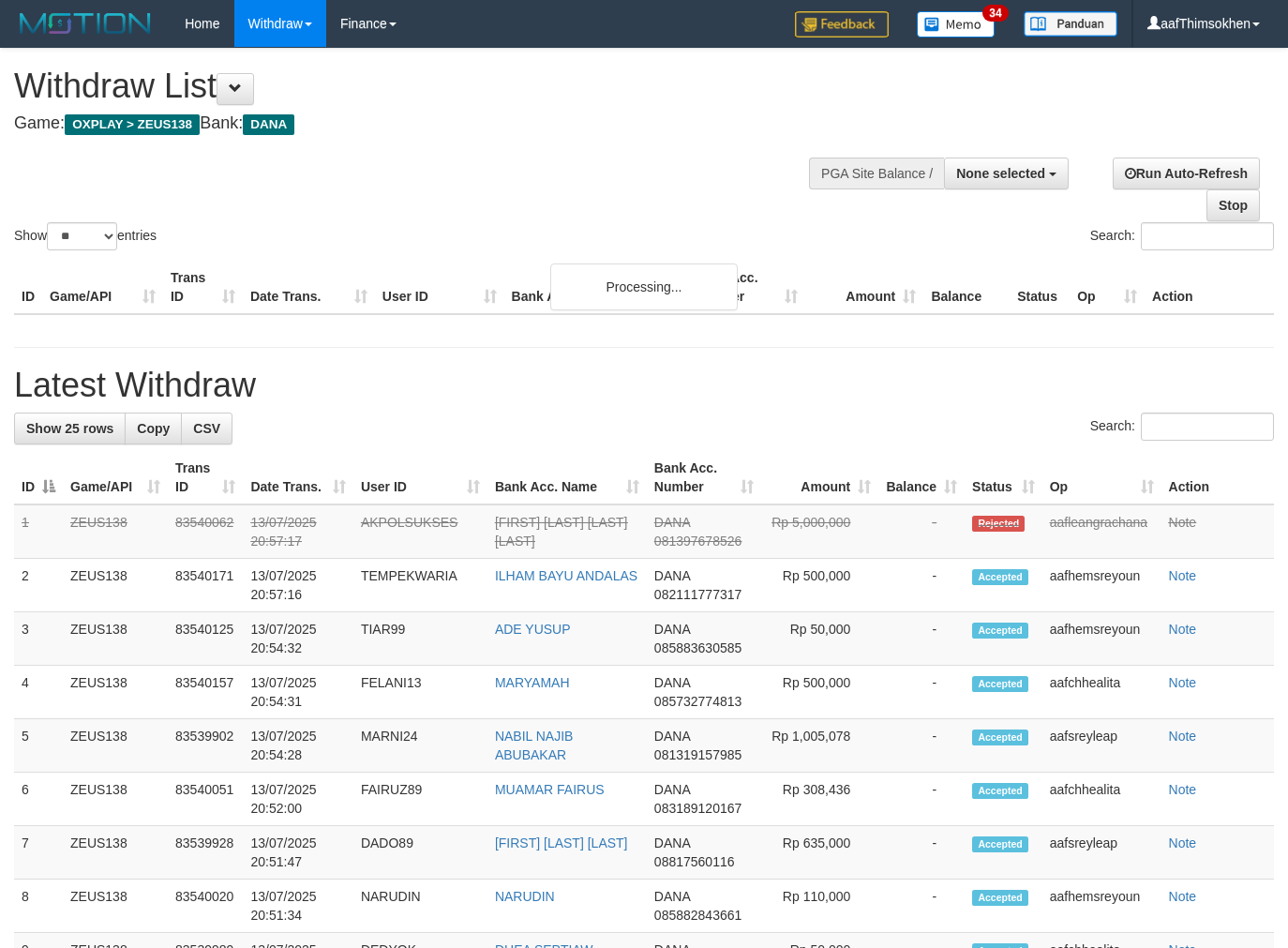 select 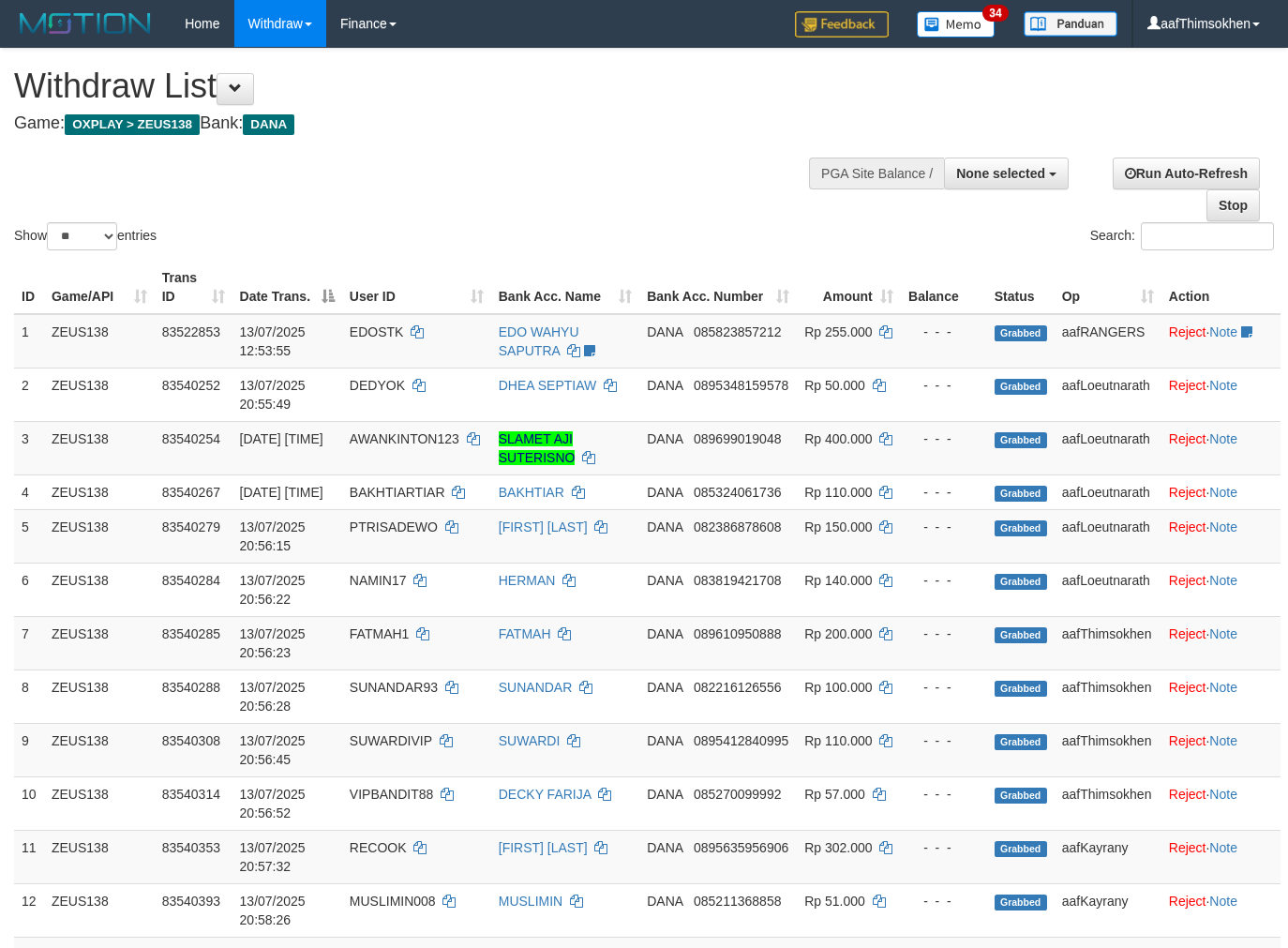select 